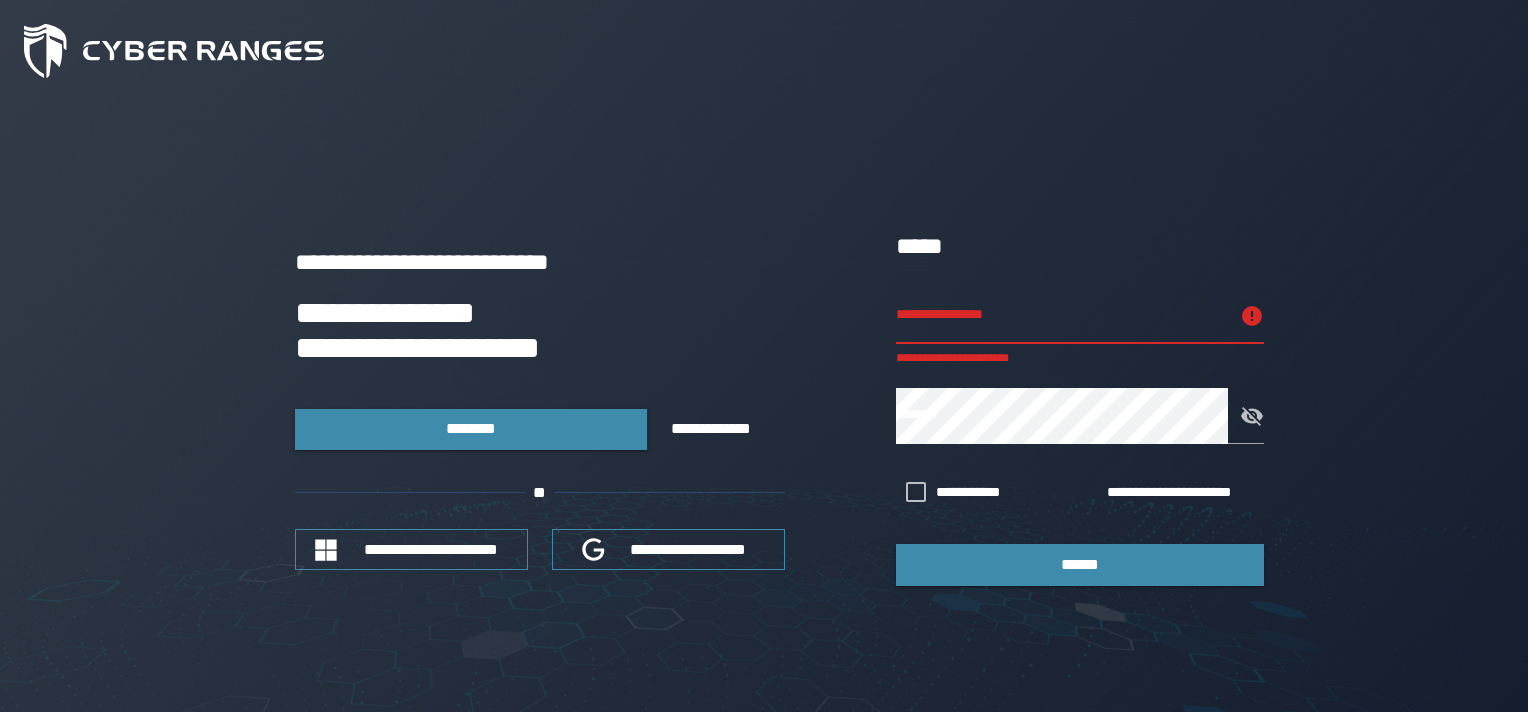scroll, scrollTop: 0, scrollLeft: 0, axis: both 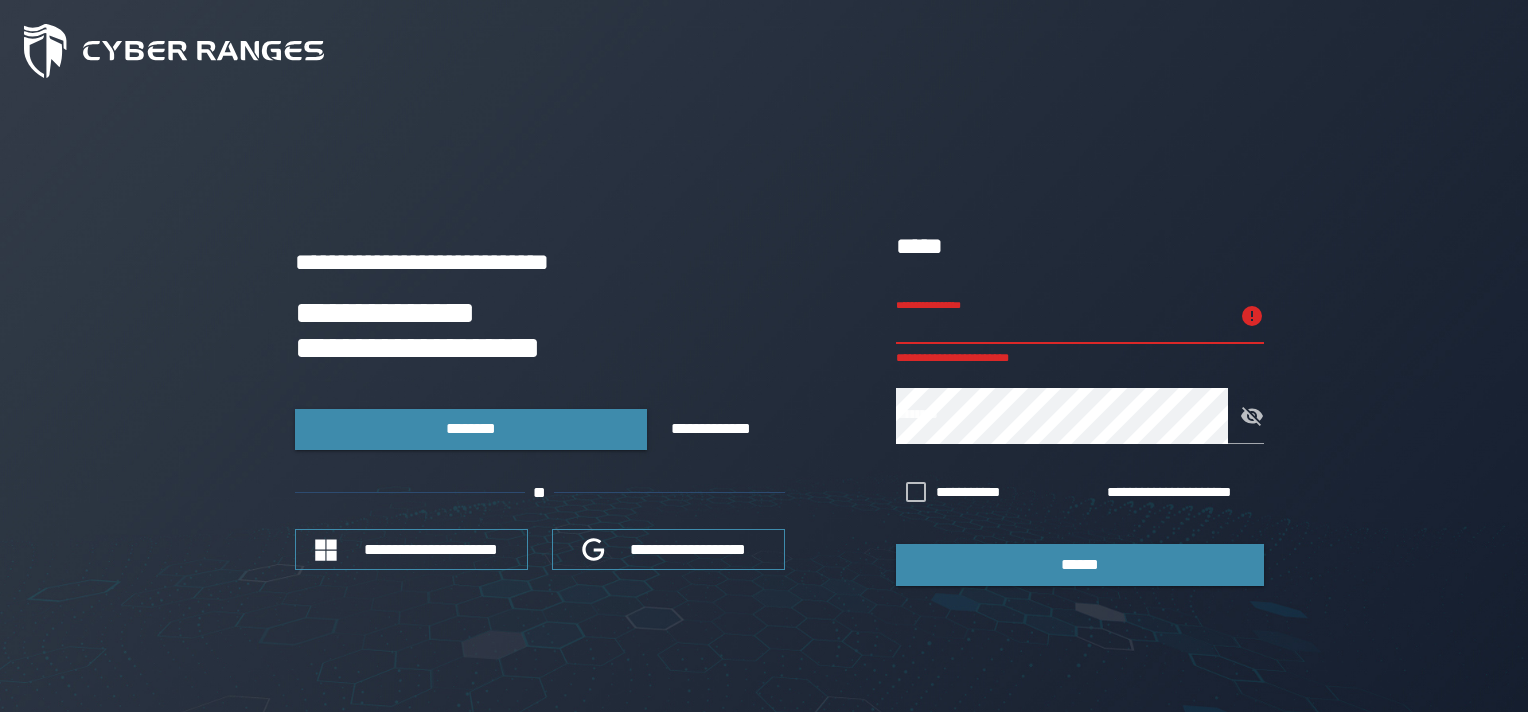 paste on "**********" 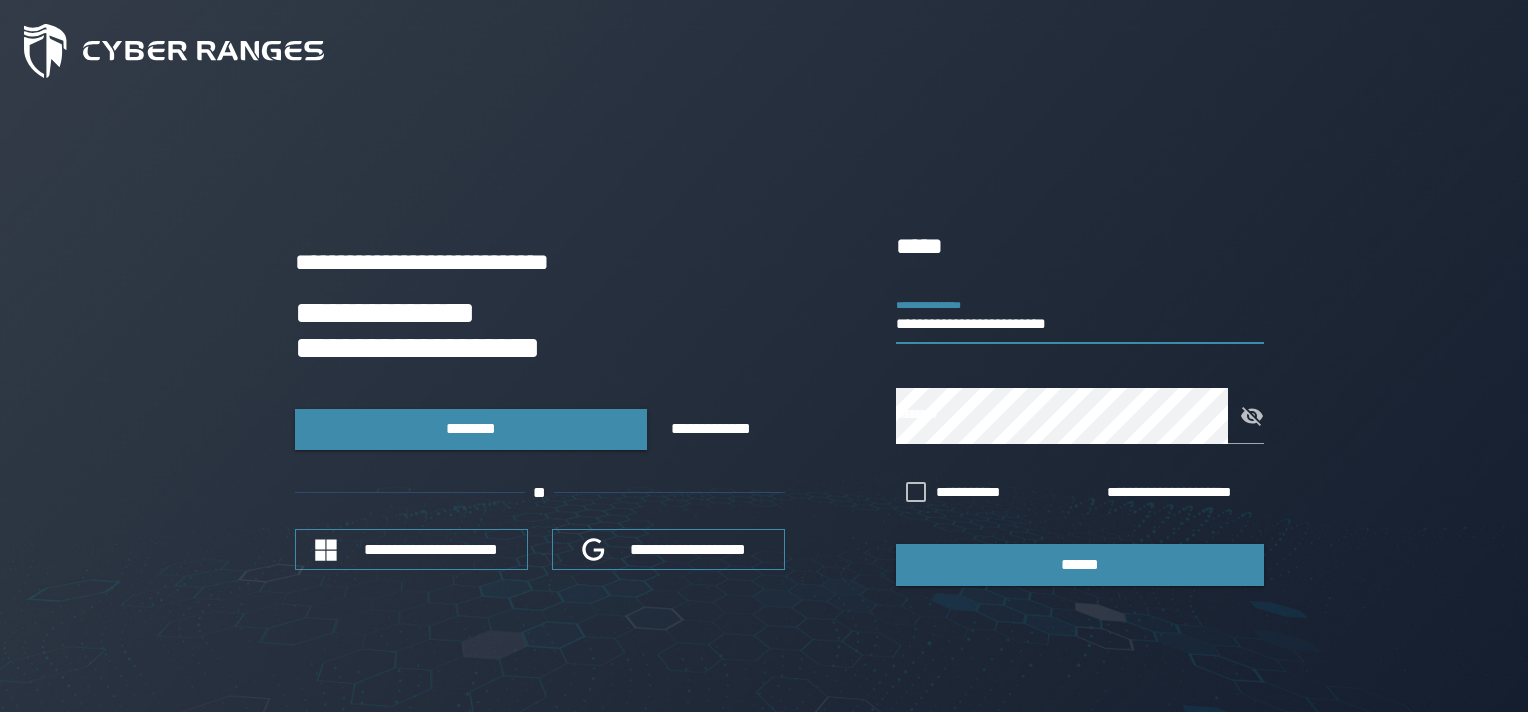 type on "**********" 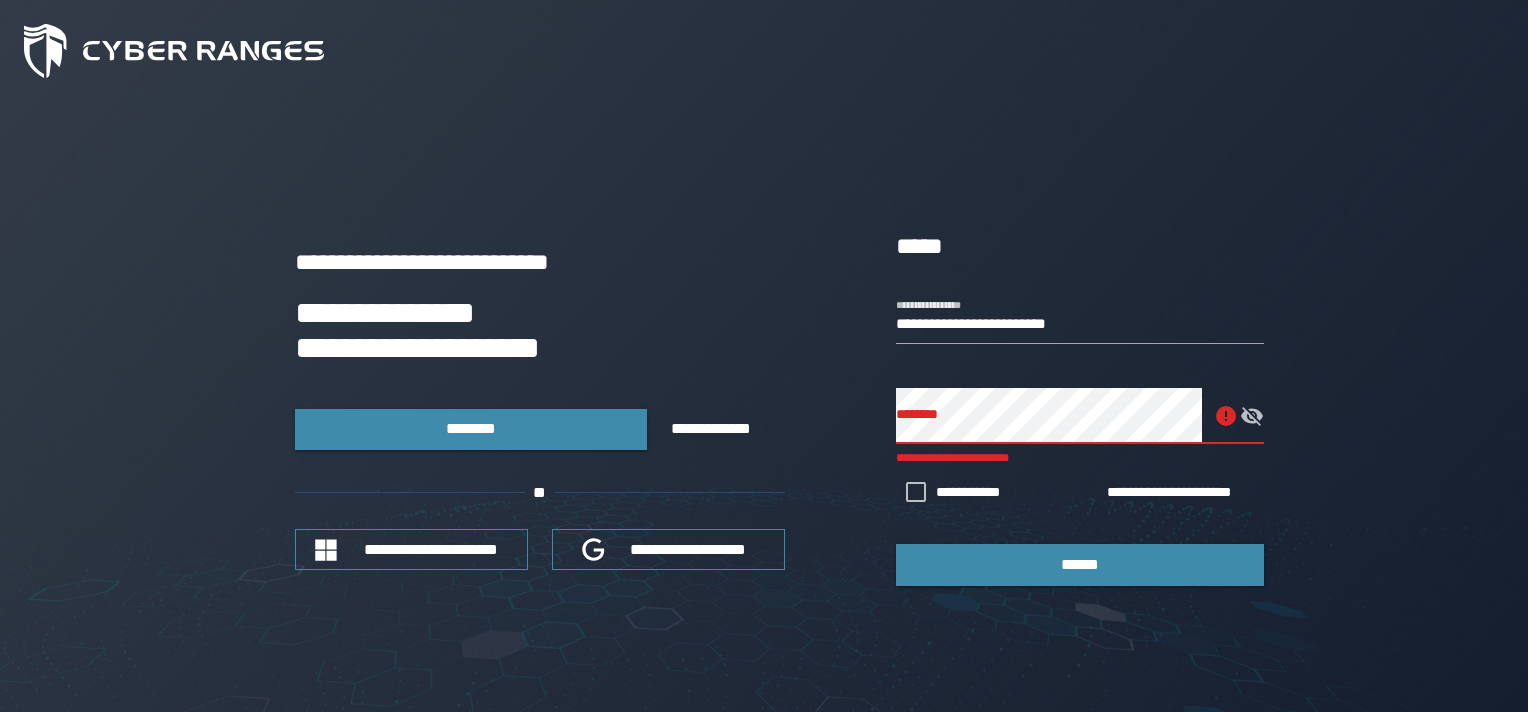 click on "**********" at bounding box center [764, 407] 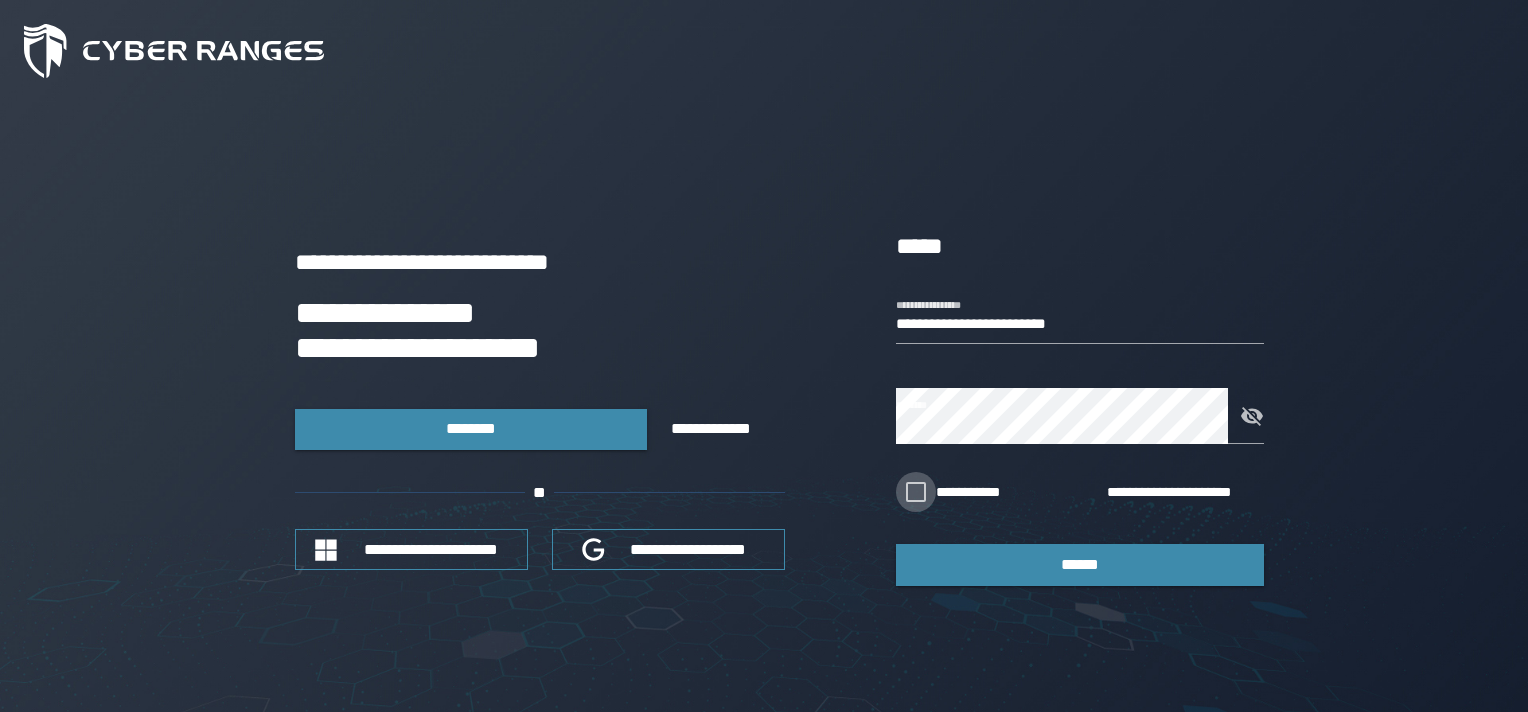 click 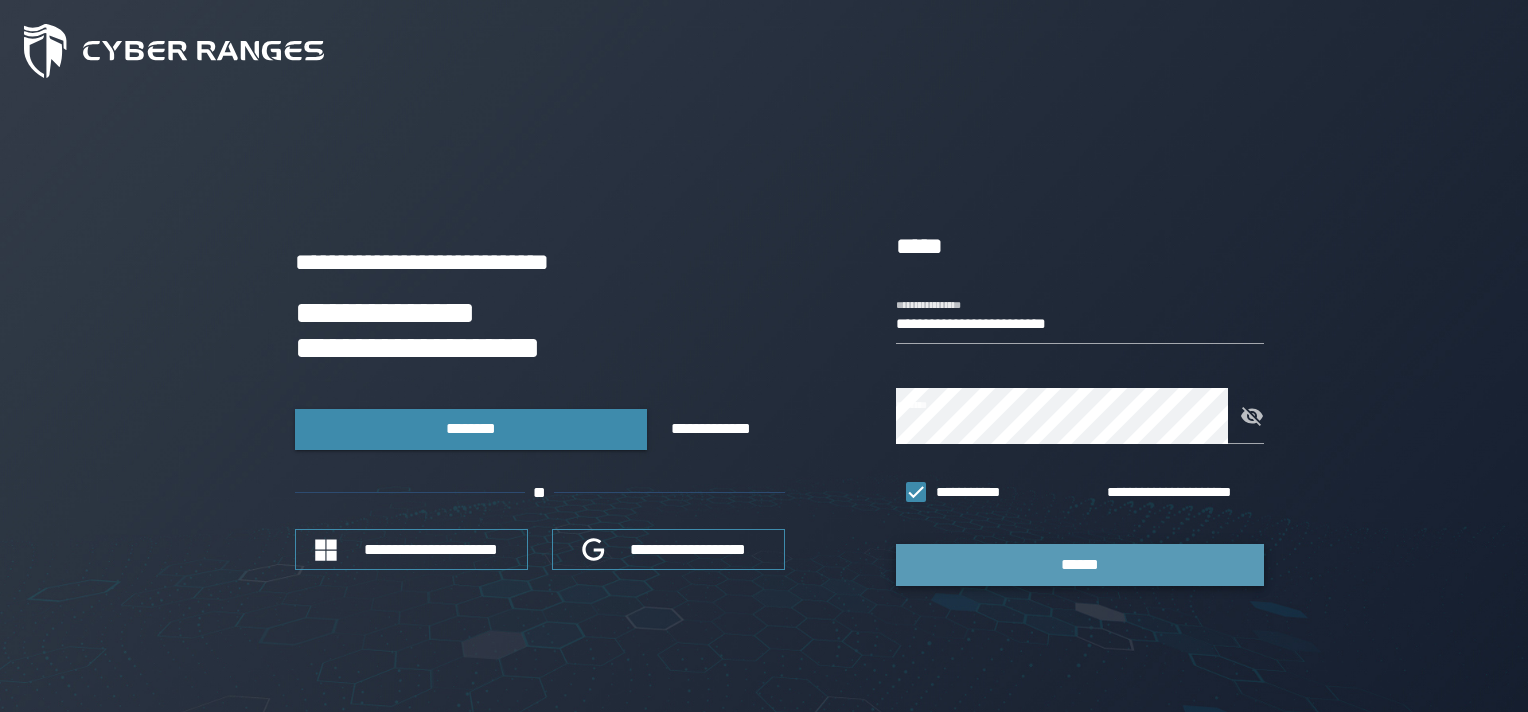 click on "******" at bounding box center (1080, 564) 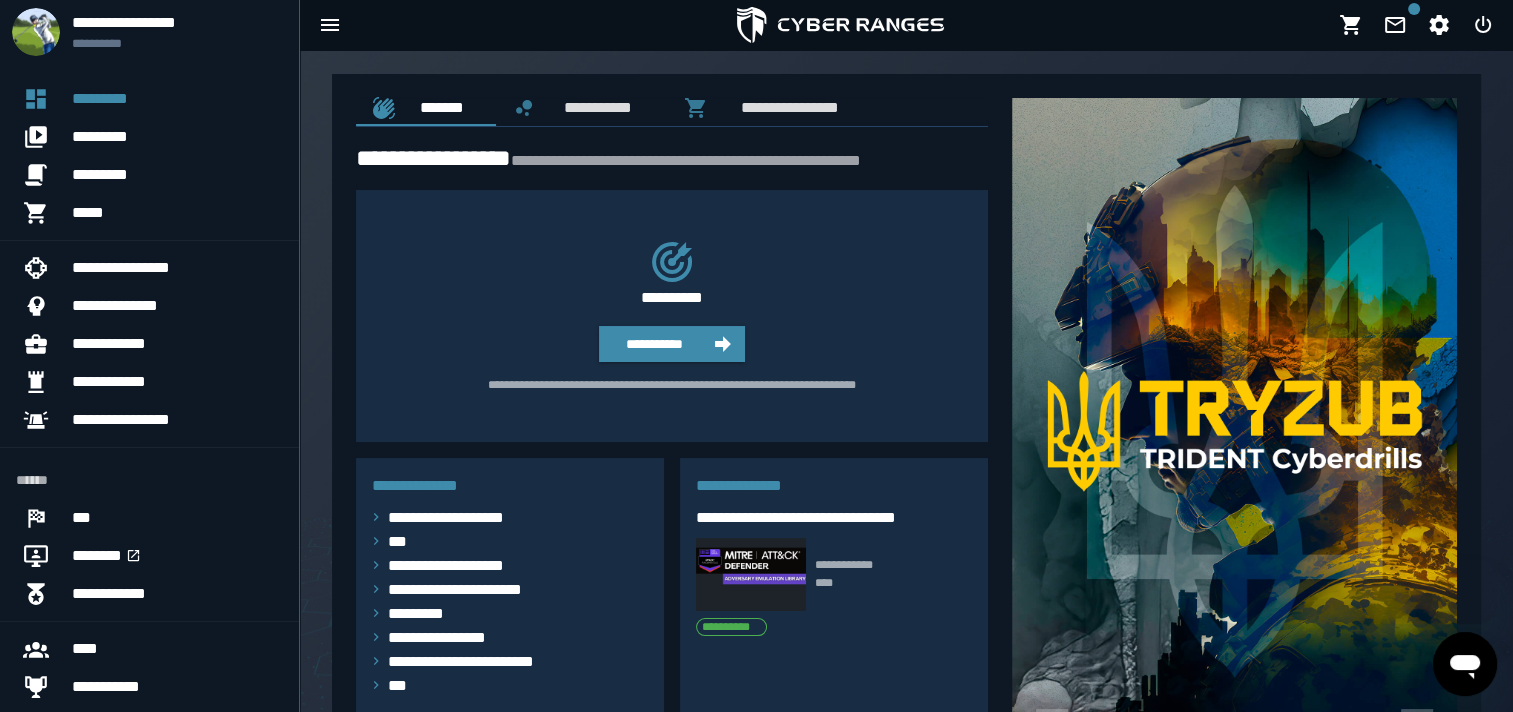 scroll, scrollTop: 0, scrollLeft: 0, axis: both 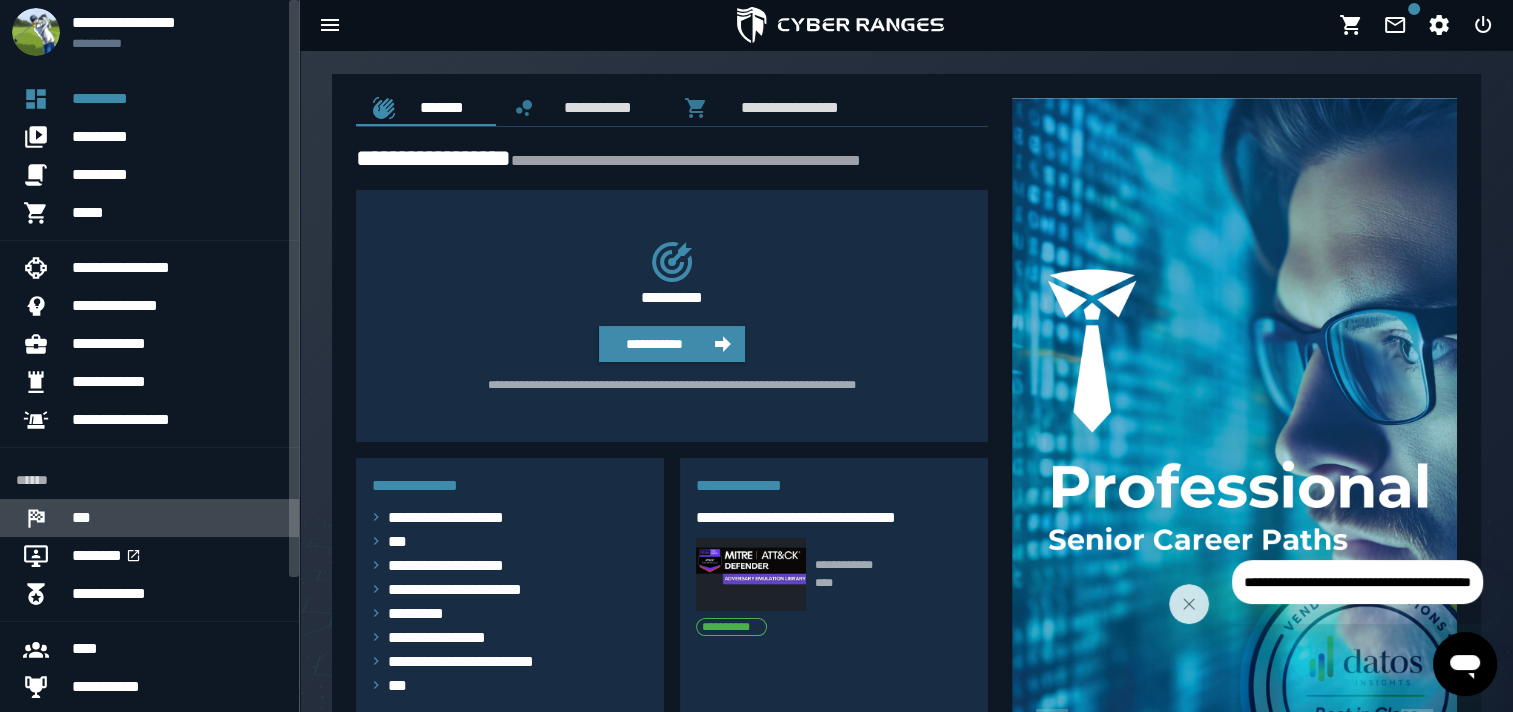 click on "***" at bounding box center (177, 518) 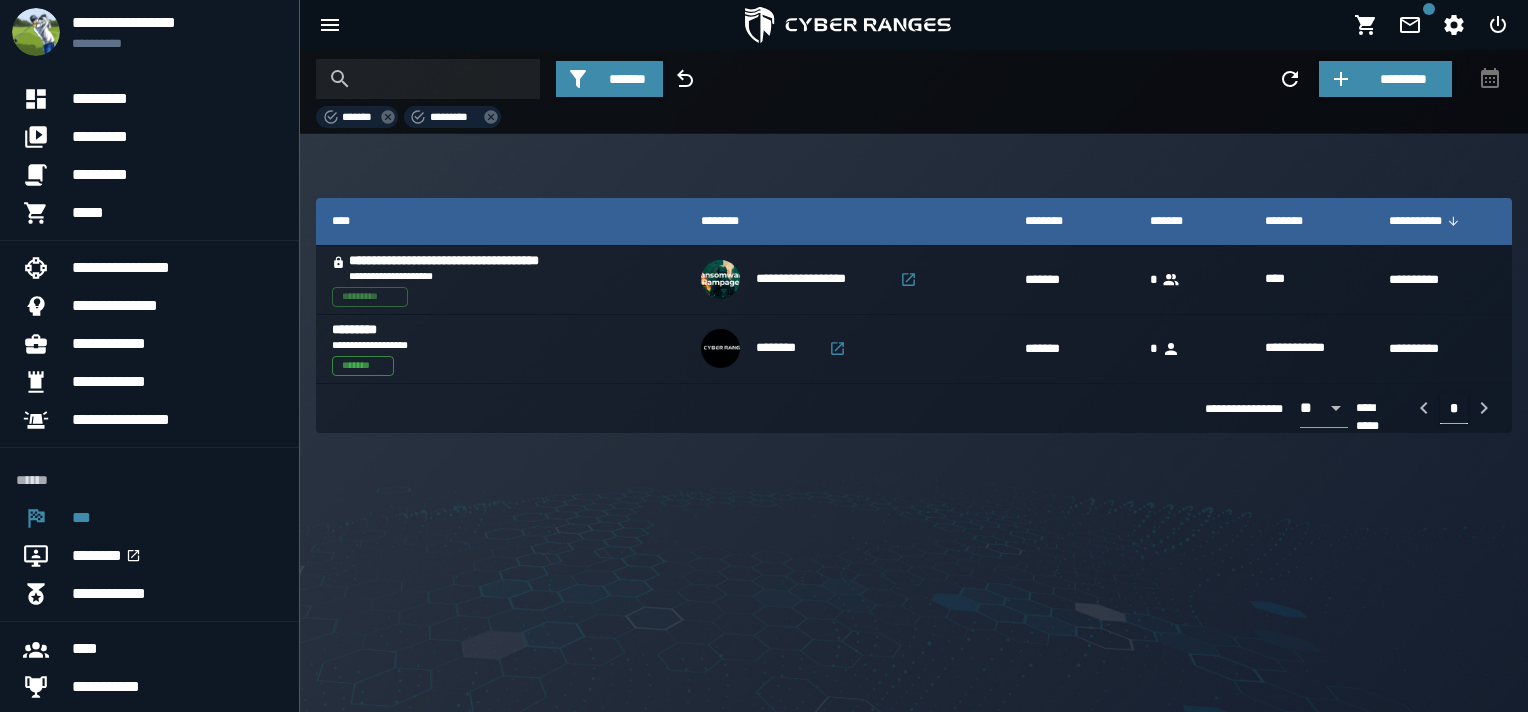 click on "**********" 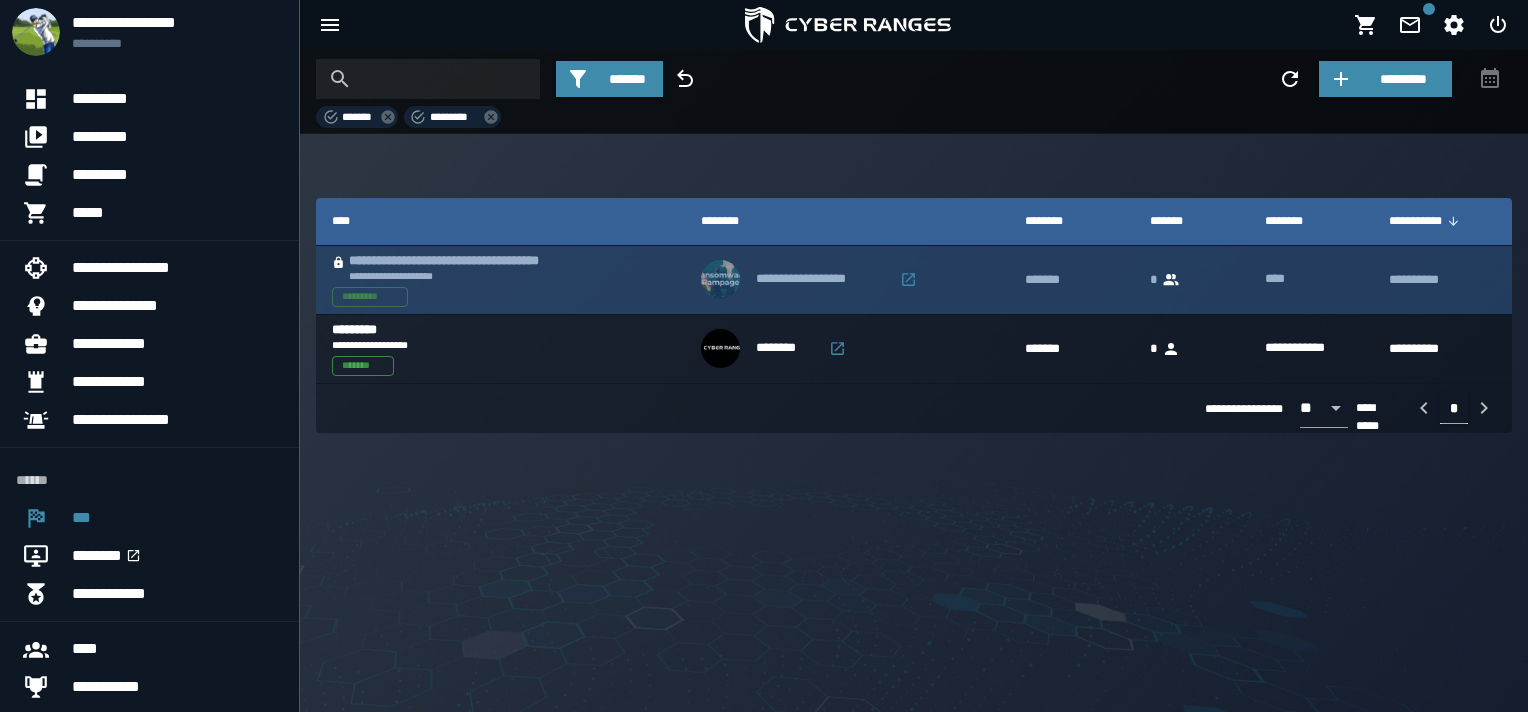 click on "**********" at bounding box center [469, 276] 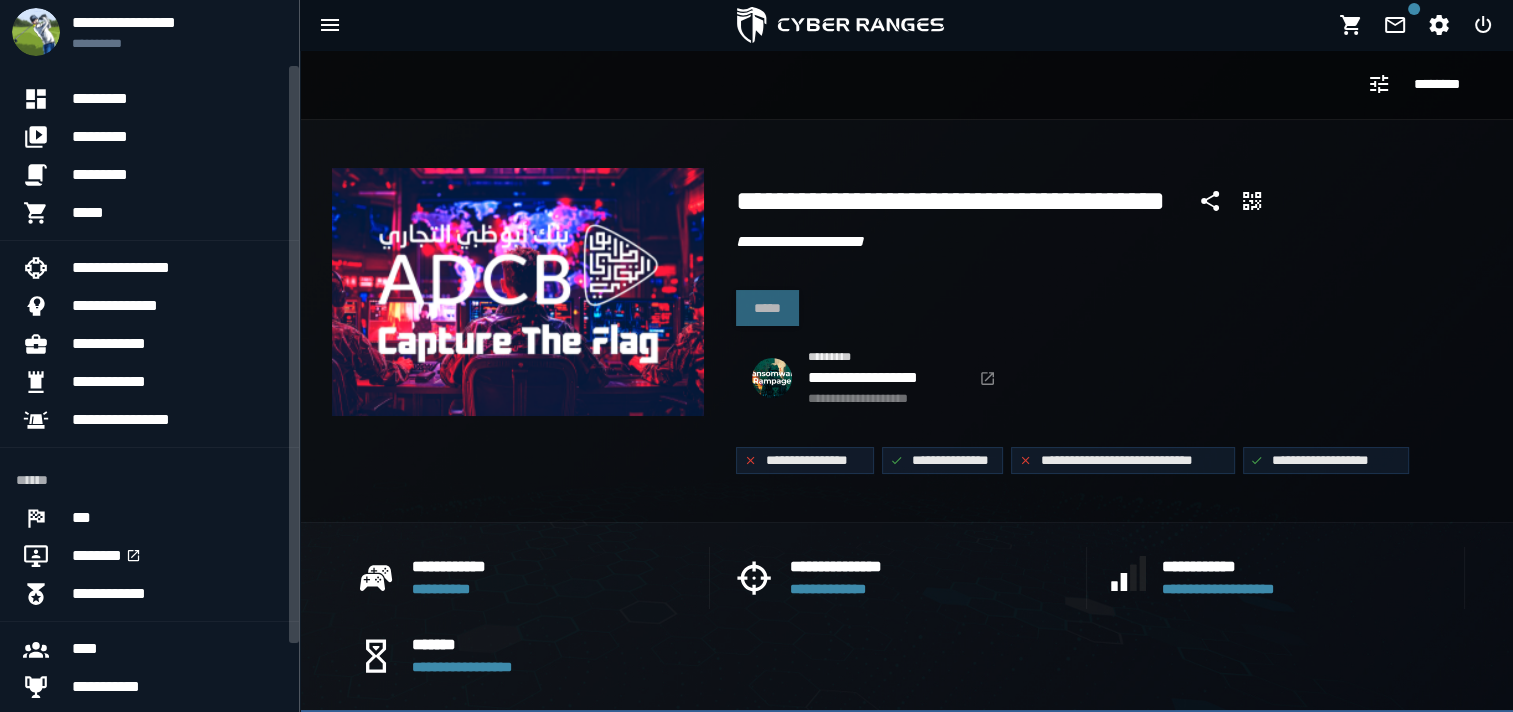 scroll, scrollTop: 167, scrollLeft: 0, axis: vertical 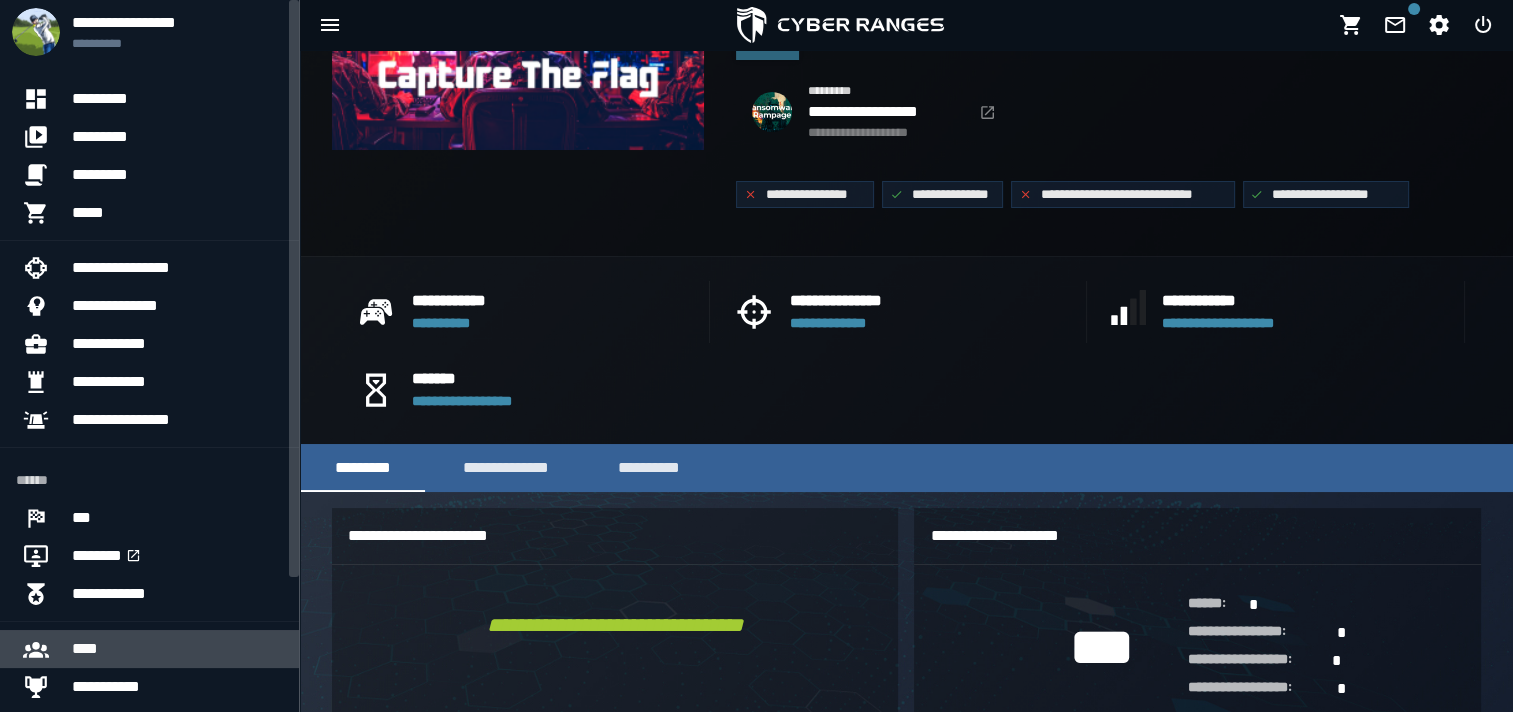 click on "****" at bounding box center [177, 649] 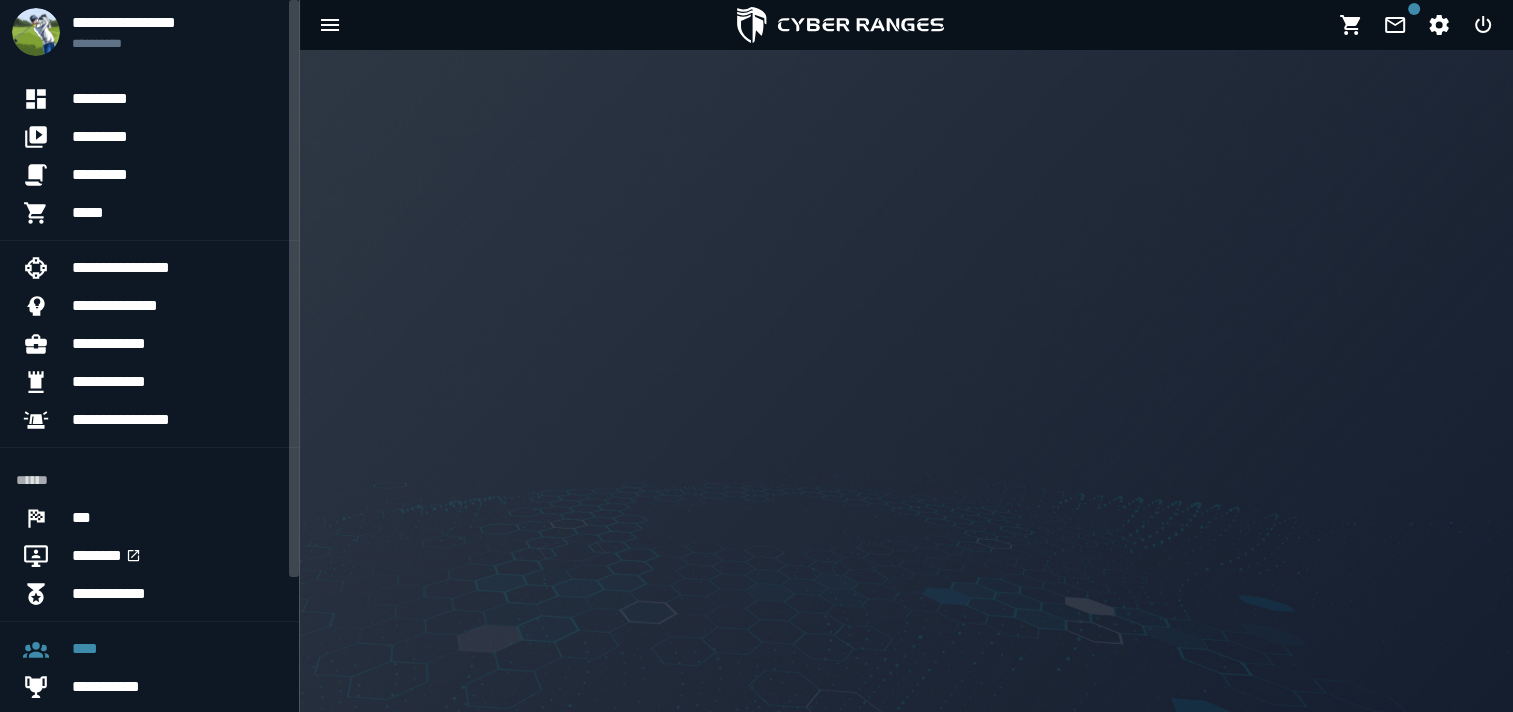 scroll, scrollTop: 0, scrollLeft: 0, axis: both 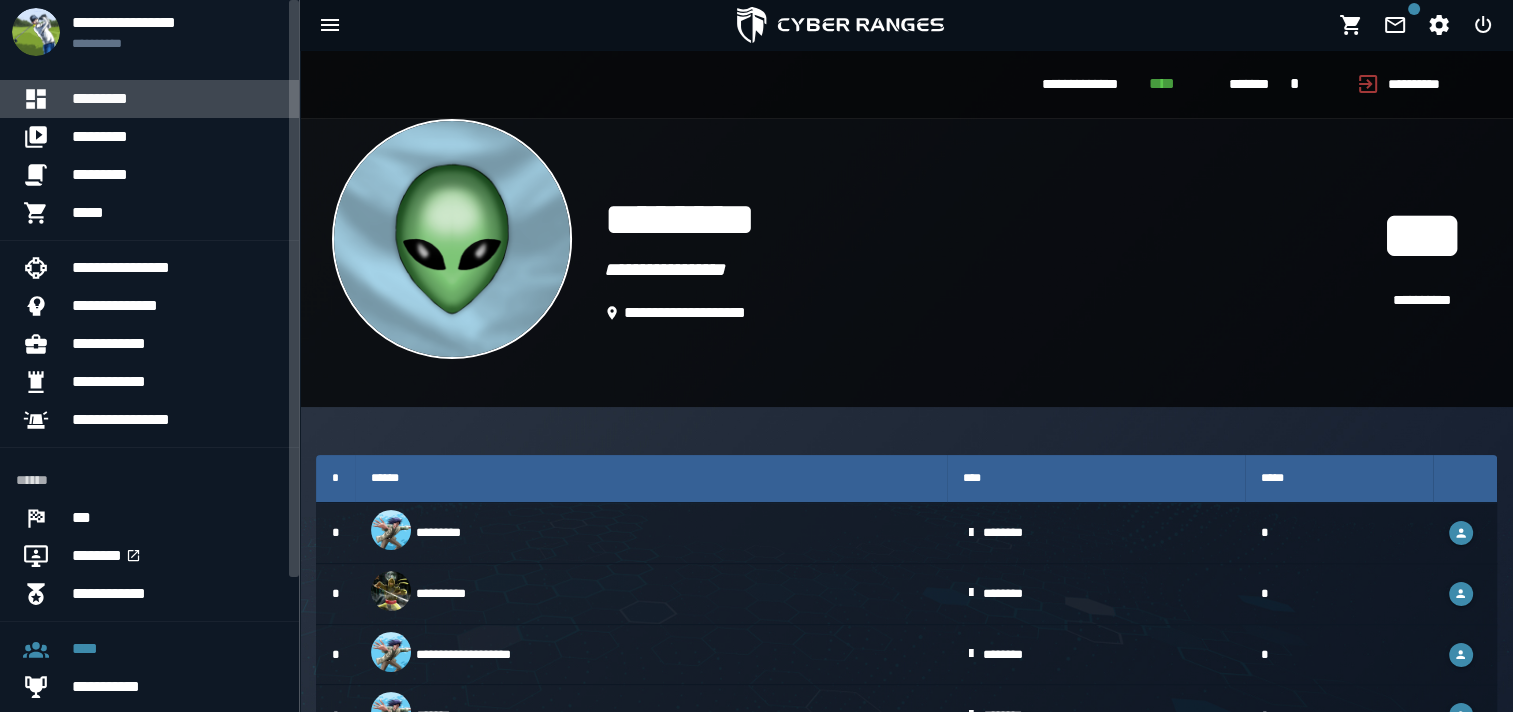 click on "*********" at bounding box center (177, 99) 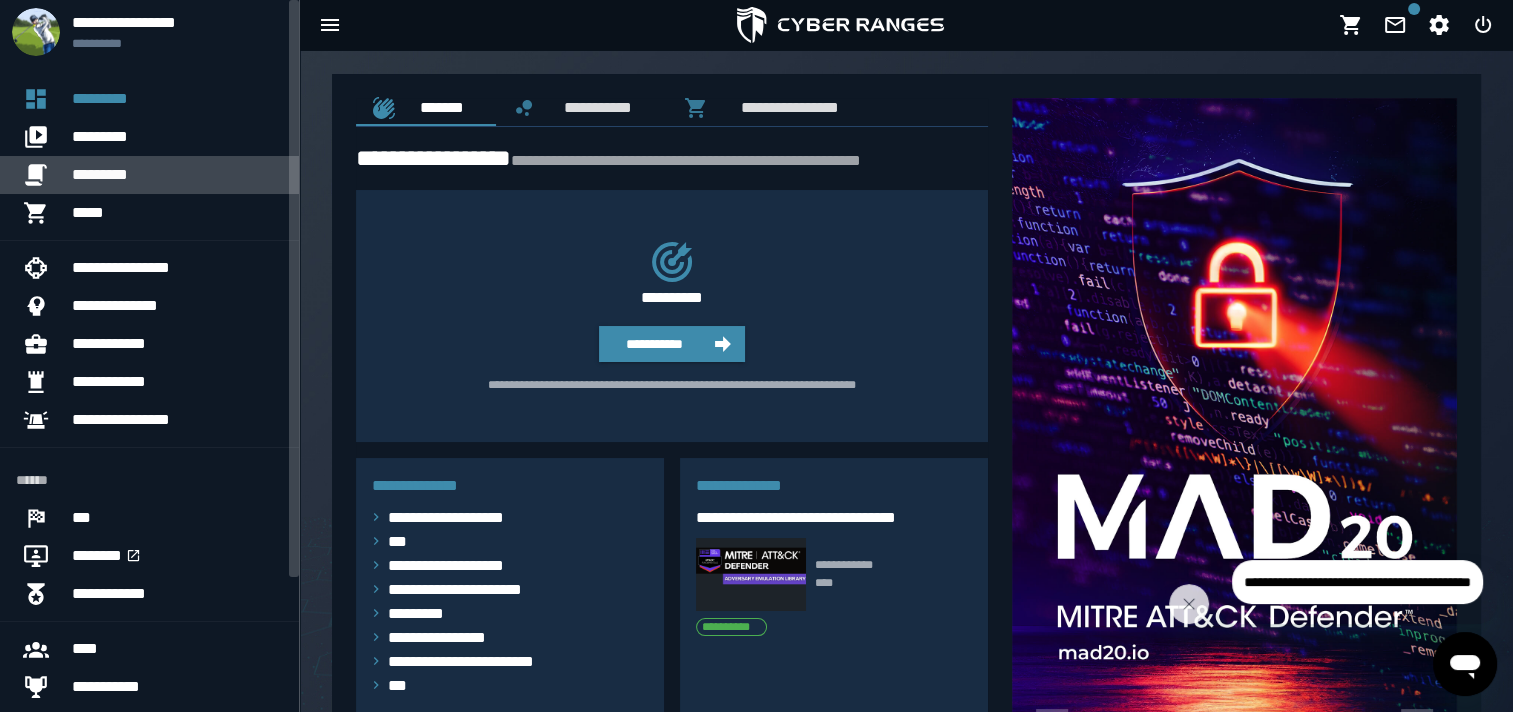 click on "*********" at bounding box center (177, 175) 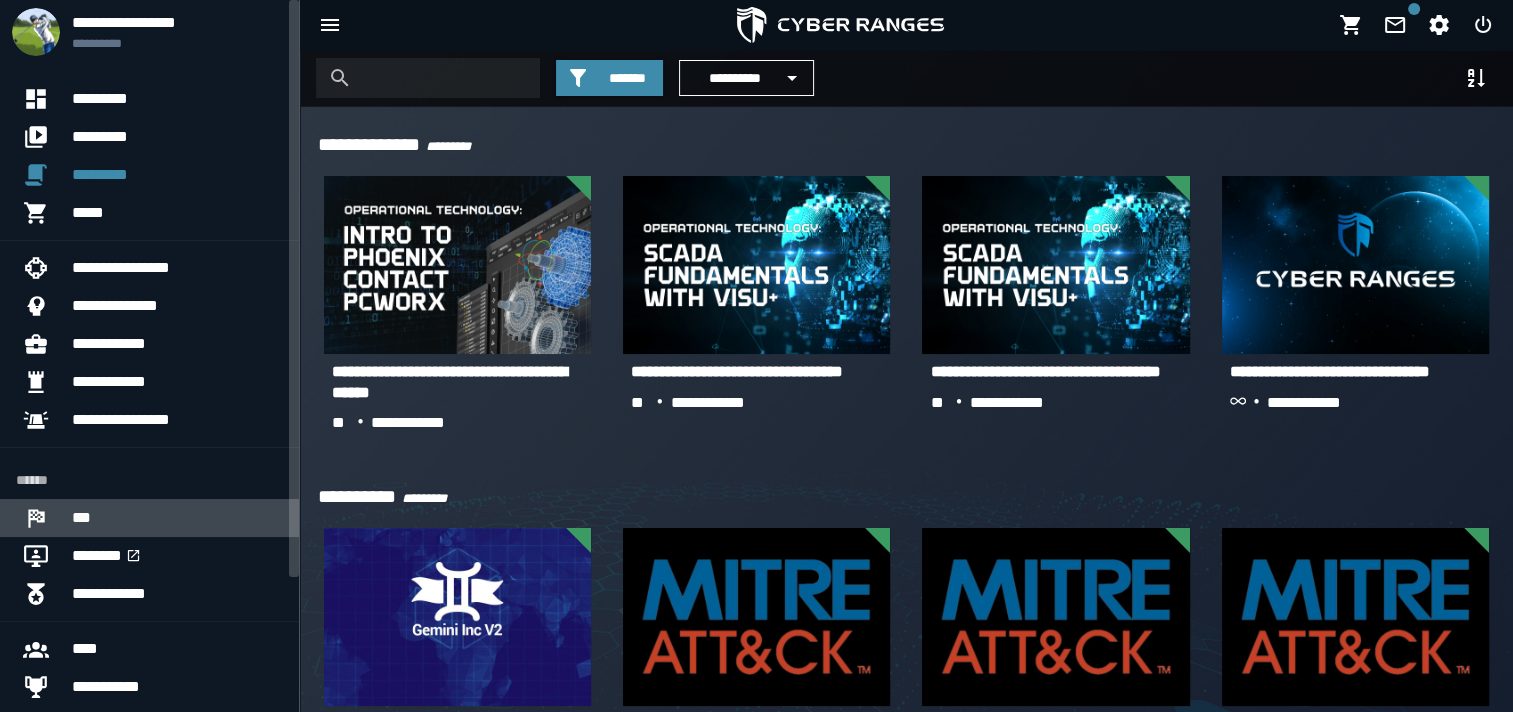click on "***" at bounding box center (177, 518) 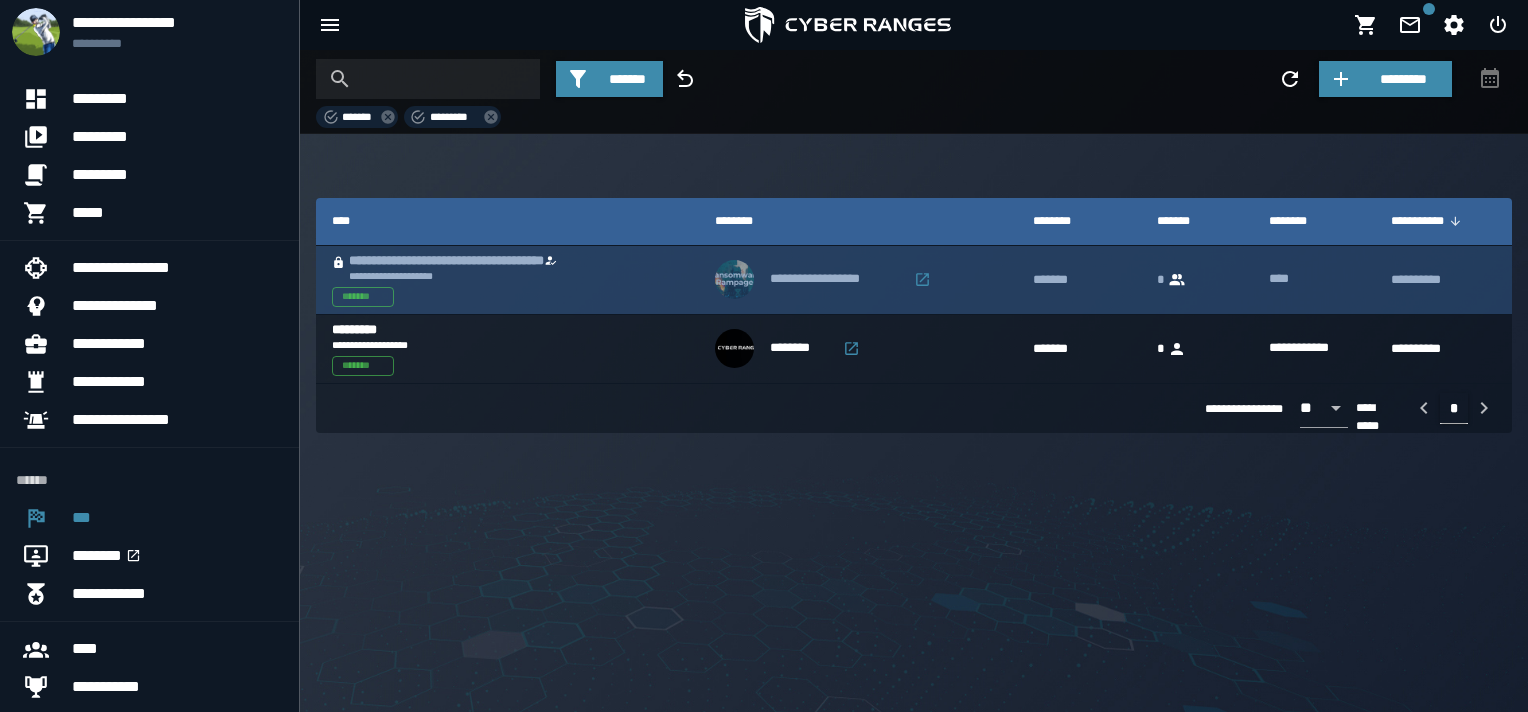 click on "*******" at bounding box center (363, 296) 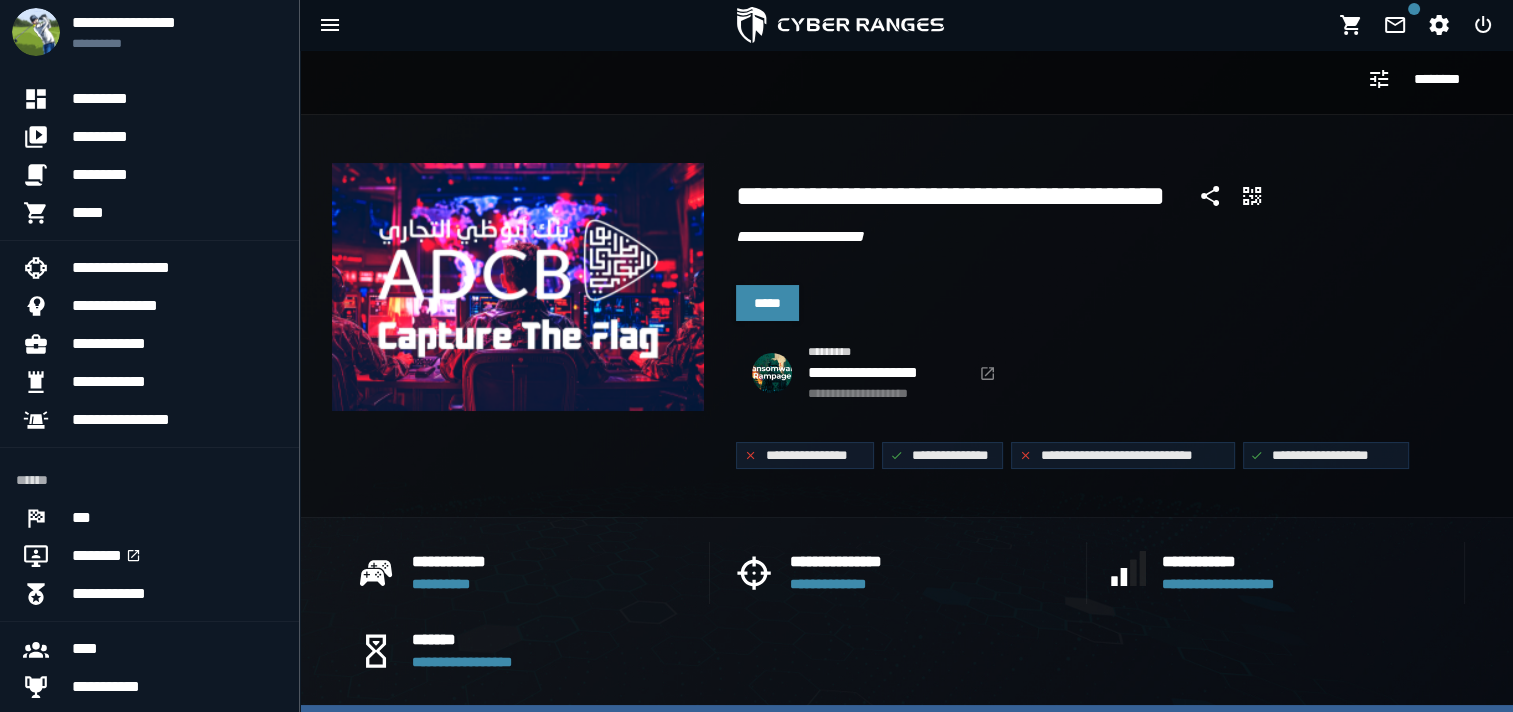 scroll, scrollTop: 0, scrollLeft: 0, axis: both 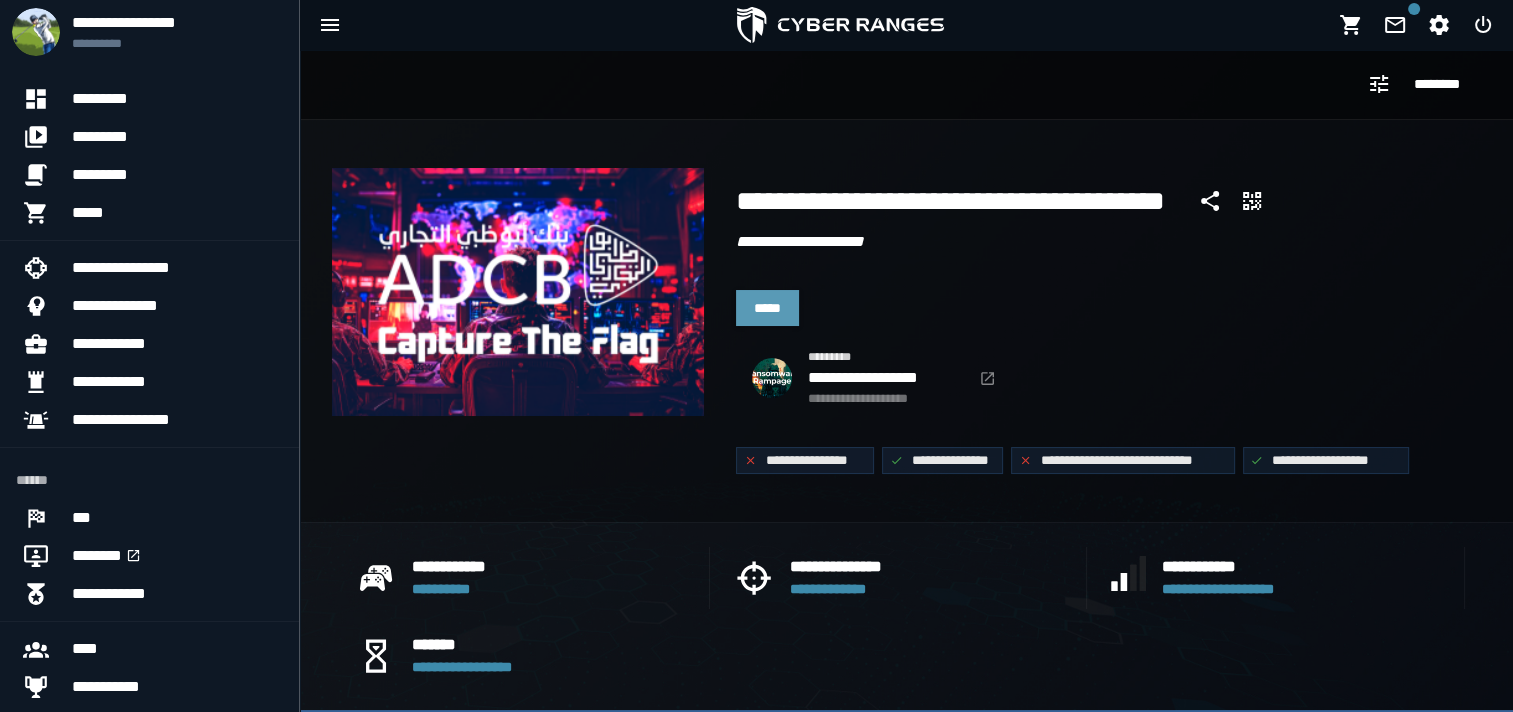 click on "*****" at bounding box center [767, 308] 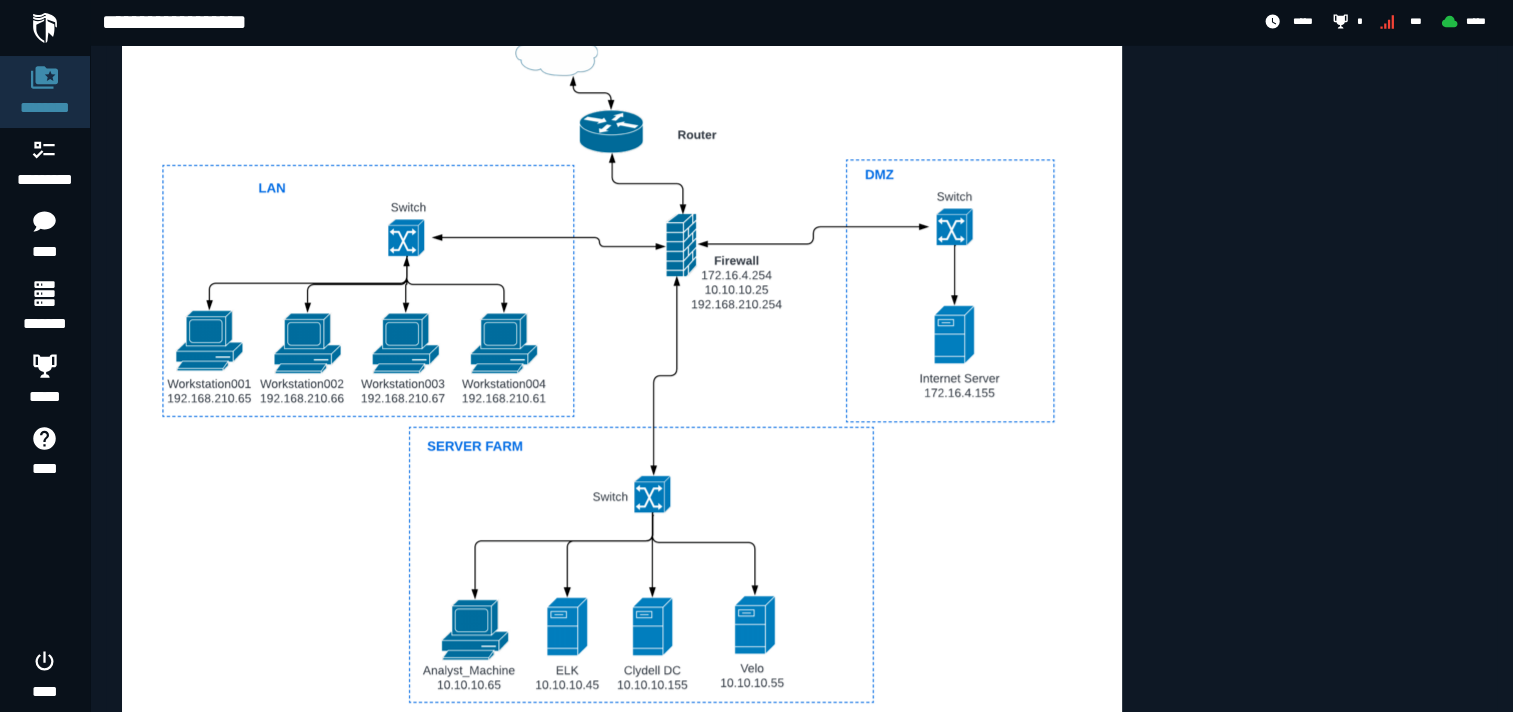 scroll, scrollTop: 997, scrollLeft: 0, axis: vertical 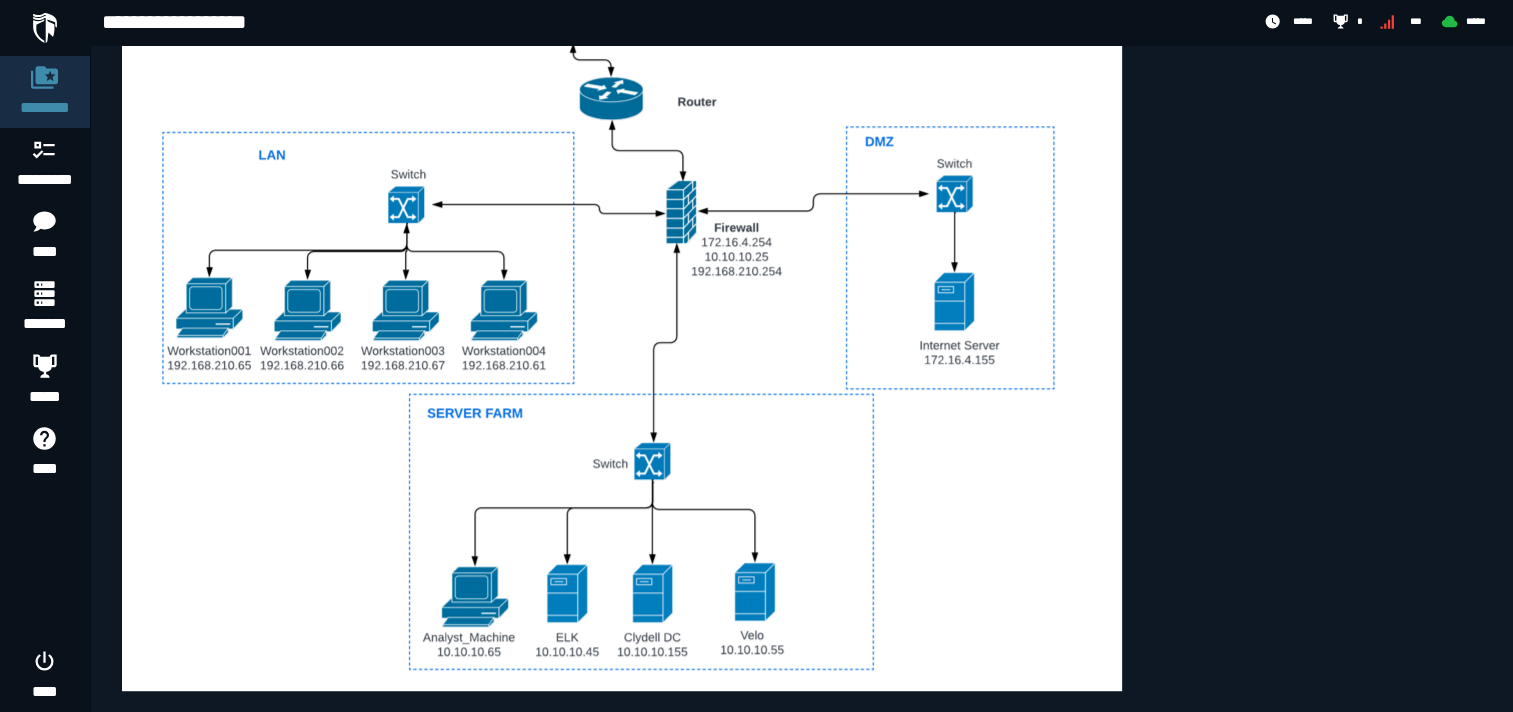 drag, startPoint x: 965, startPoint y: 81, endPoint x: 915, endPoint y: 177, distance: 108.24047 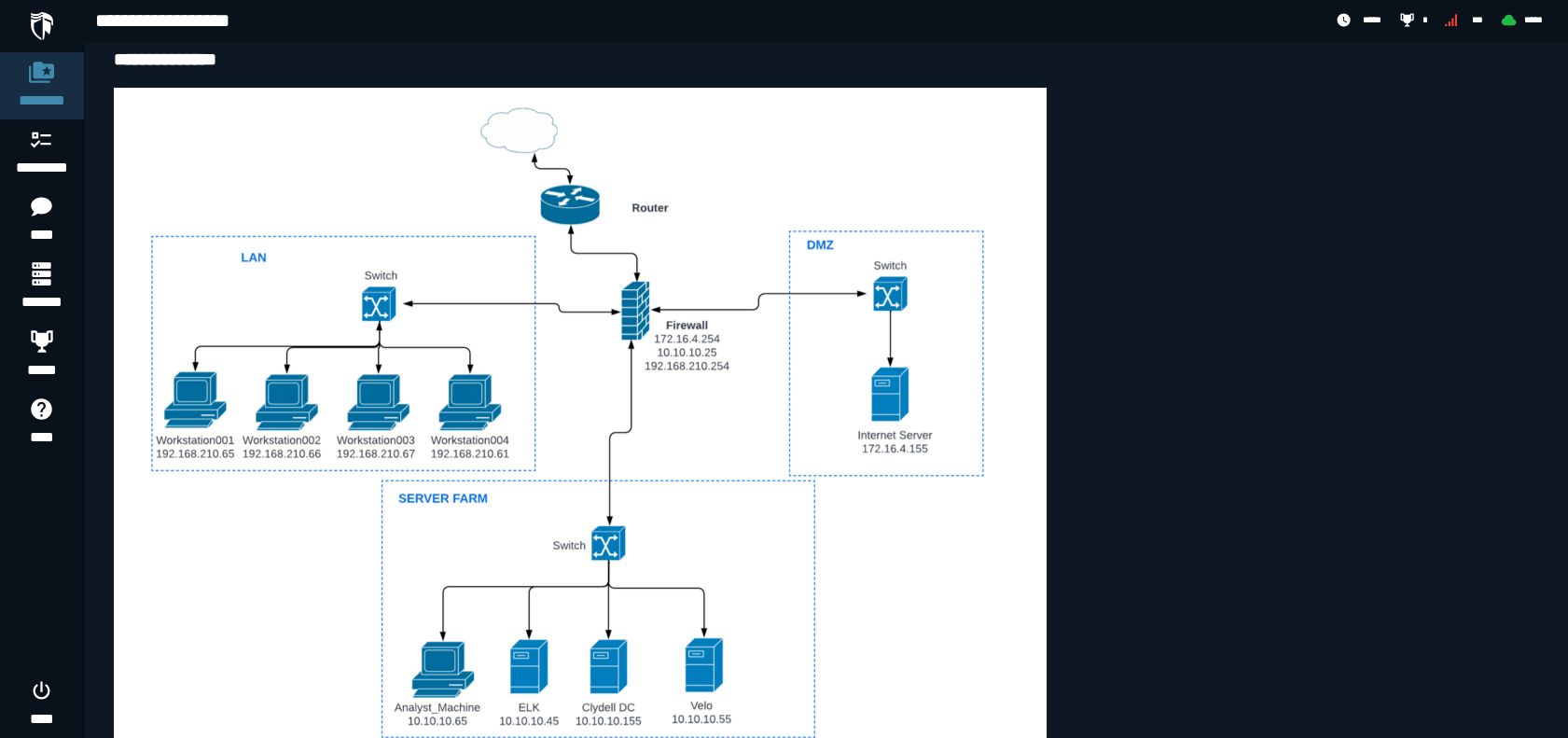 scroll, scrollTop: 818, scrollLeft: 0, axis: vertical 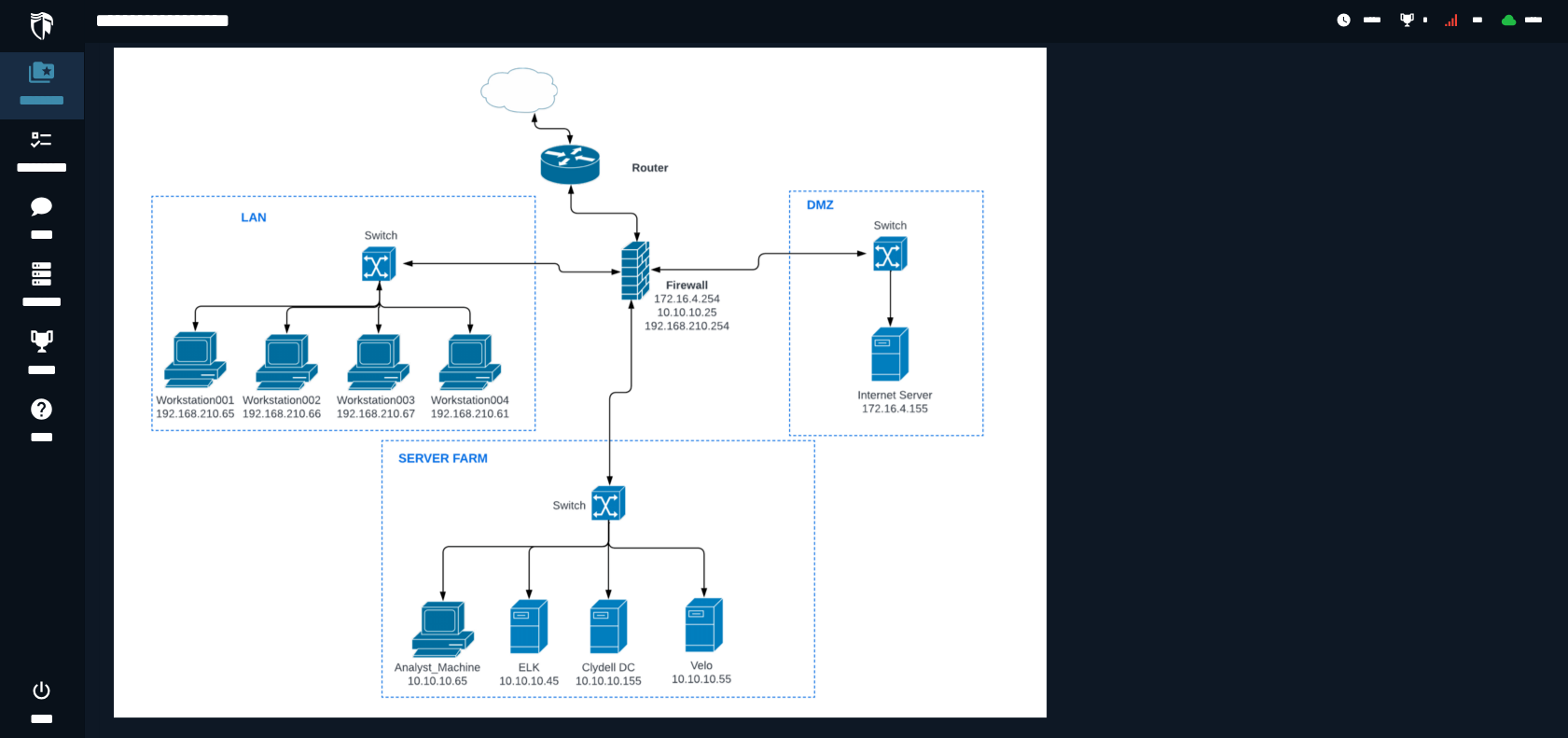 click on "**********" at bounding box center [826, 15] 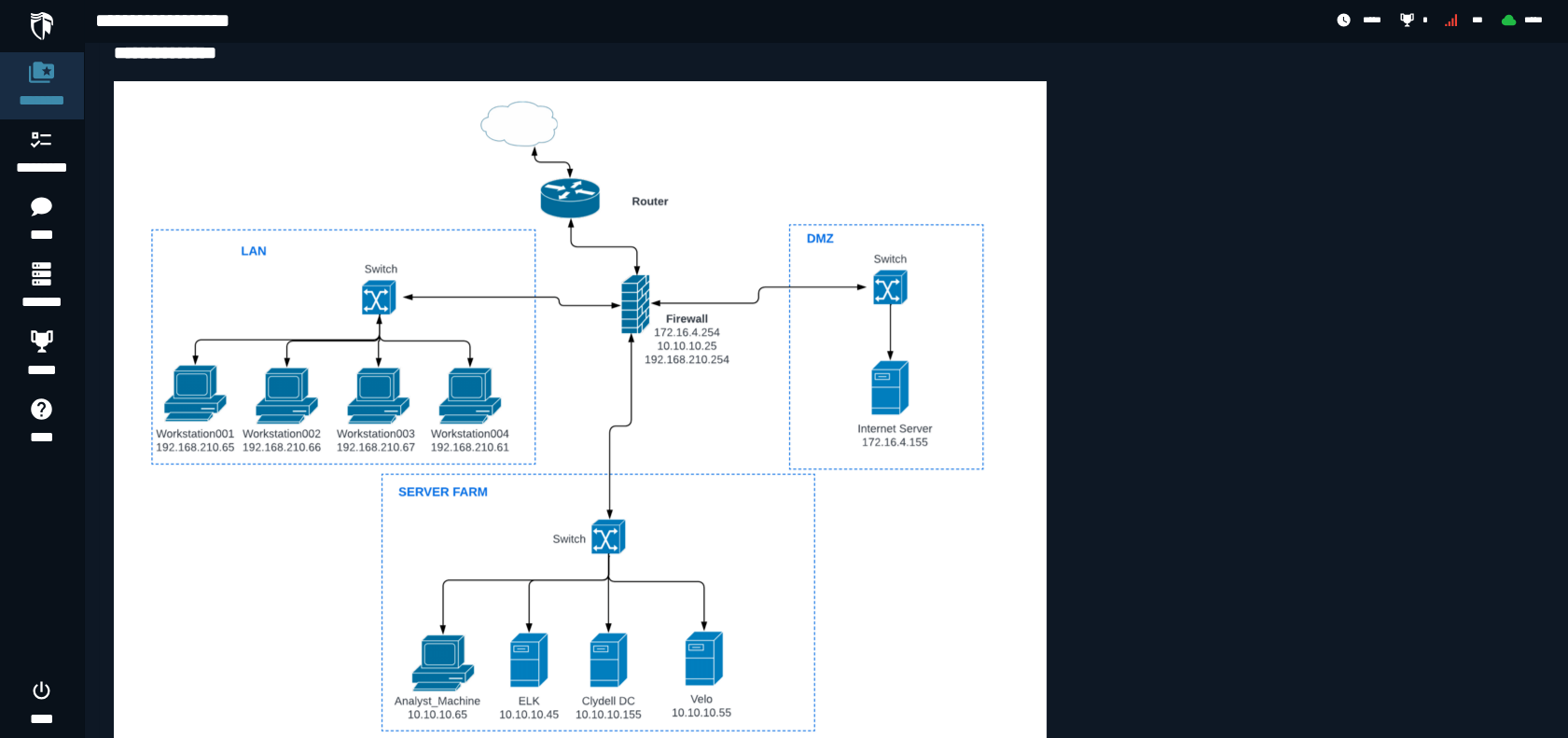 scroll, scrollTop: 818, scrollLeft: 0, axis: vertical 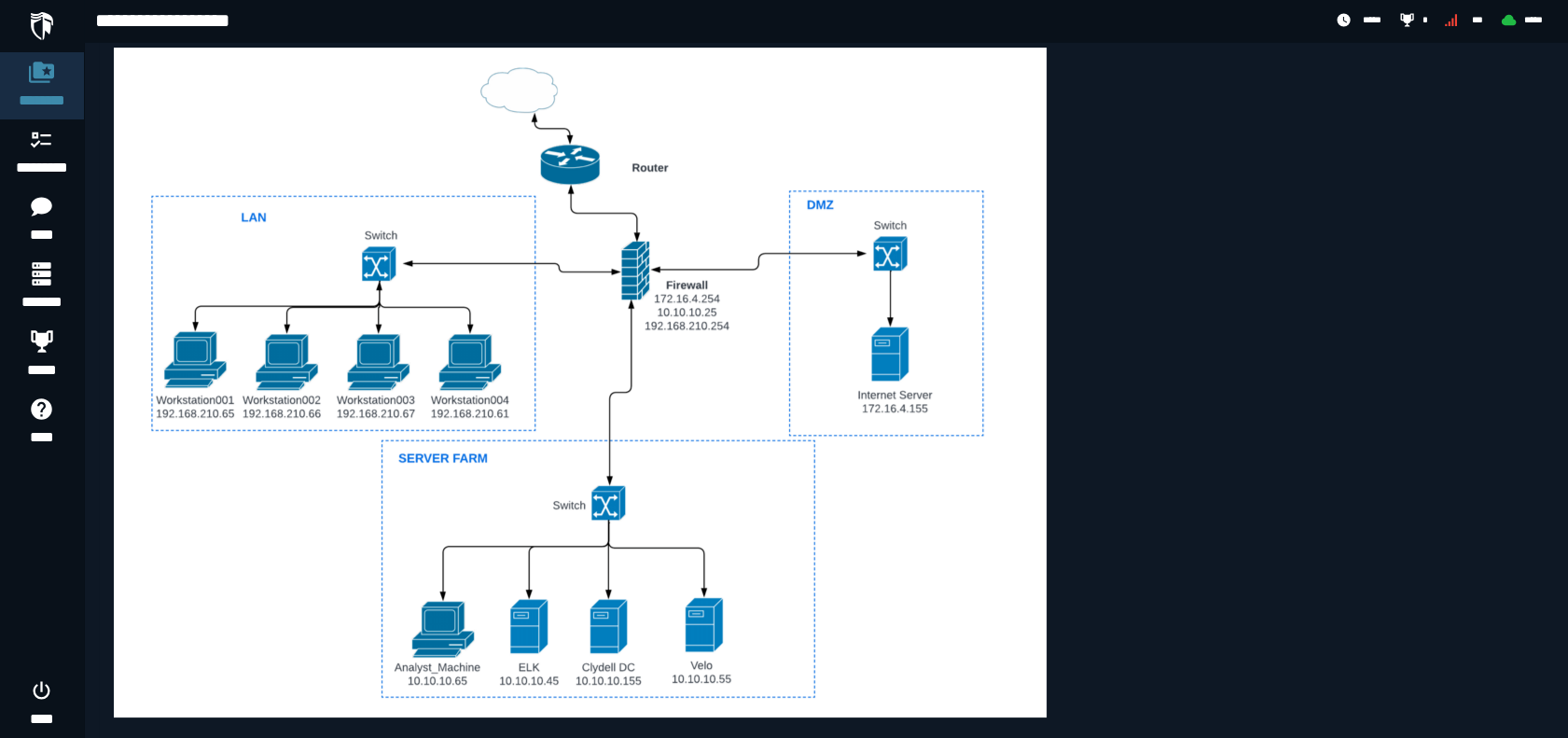 click at bounding box center (580, 383) 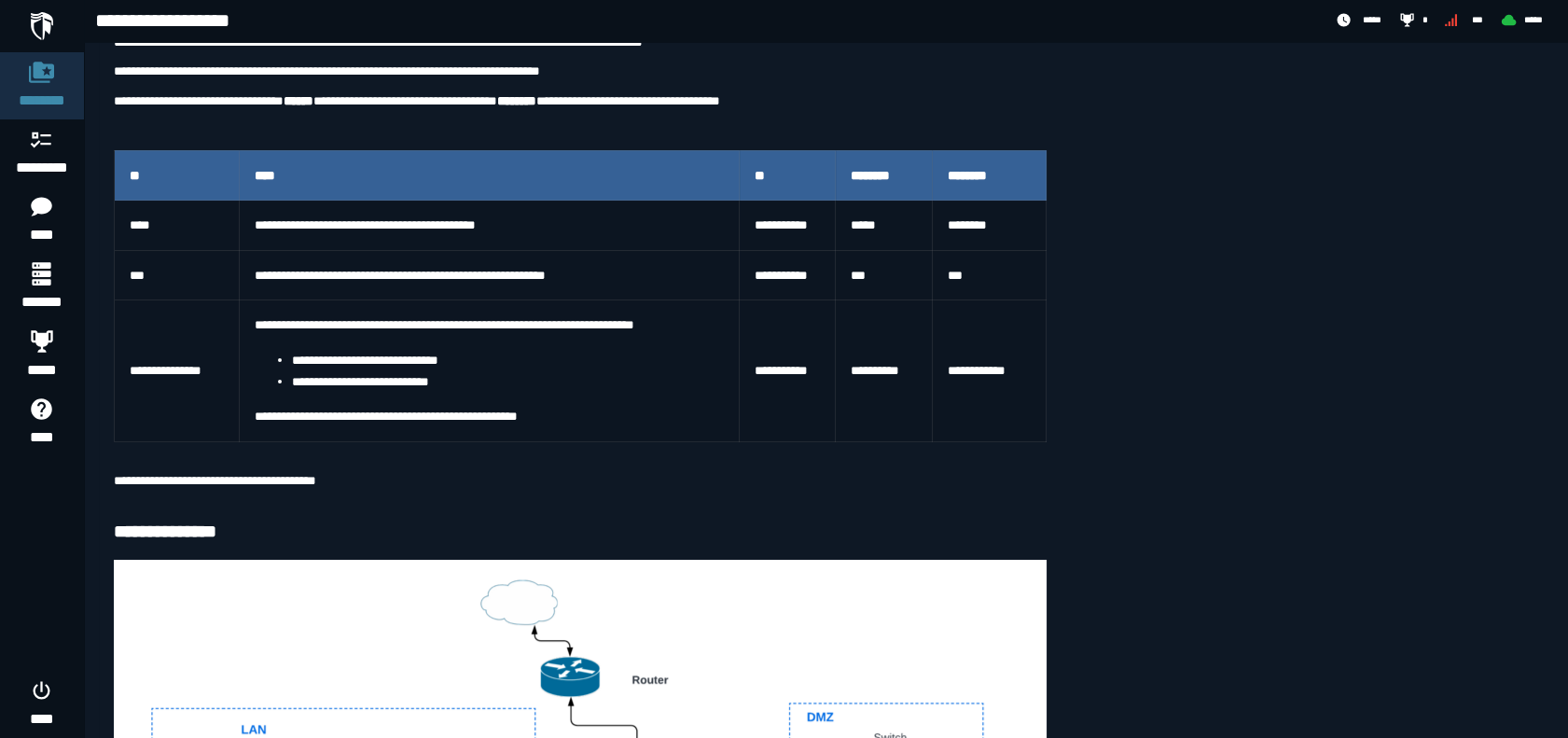 scroll, scrollTop: 276, scrollLeft: 0, axis: vertical 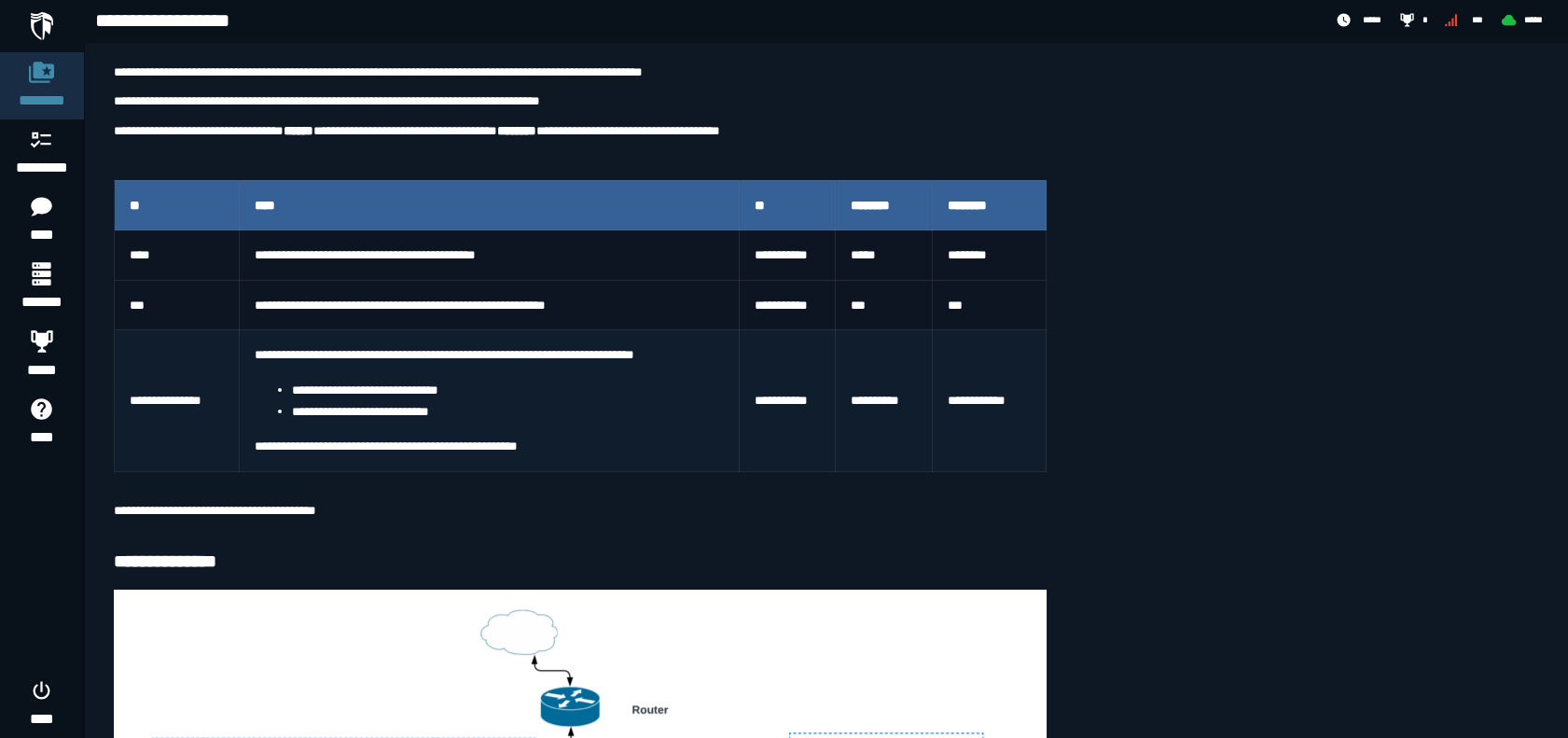 click on "**********" at bounding box center [989, 400] 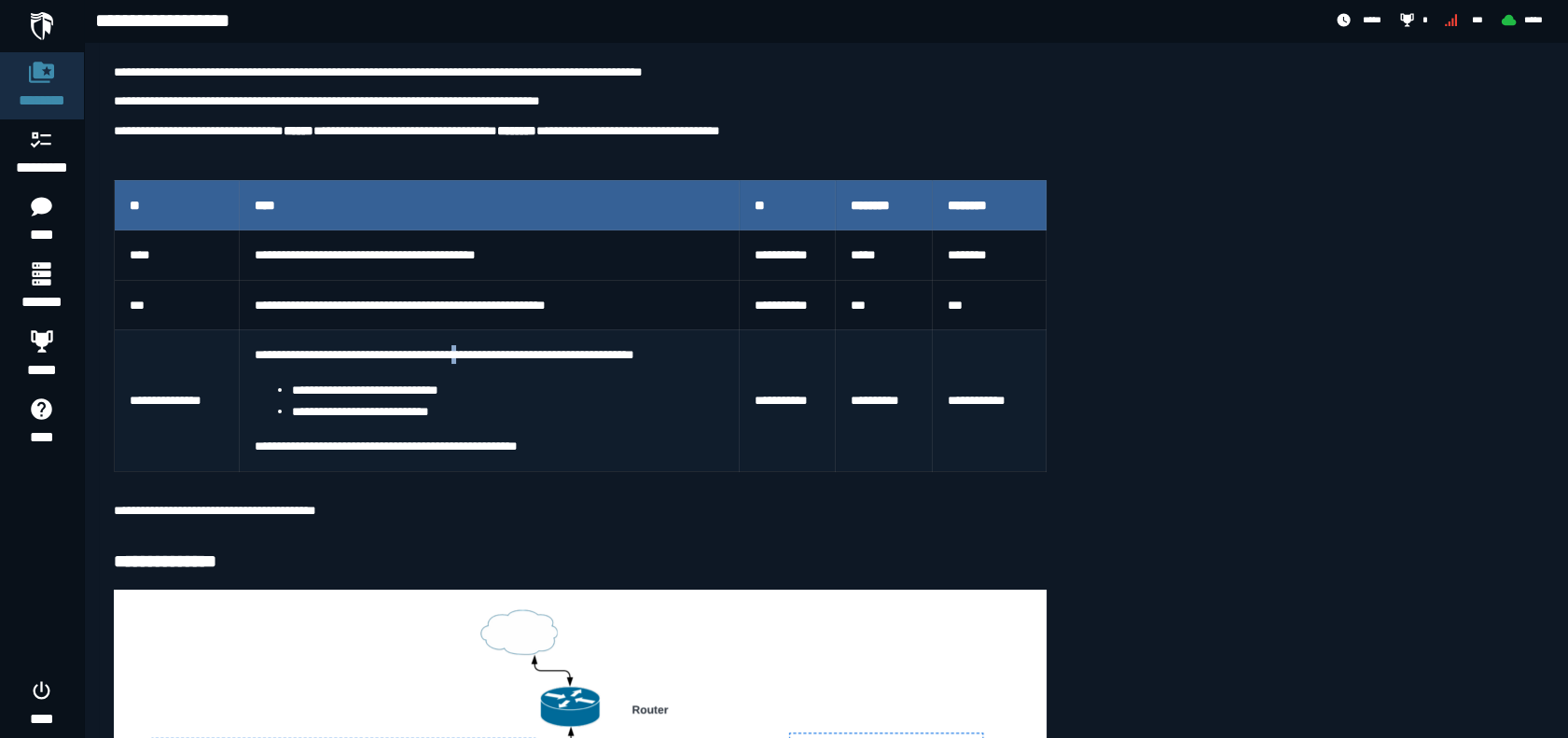 click on "**********" at bounding box center (489, 400) 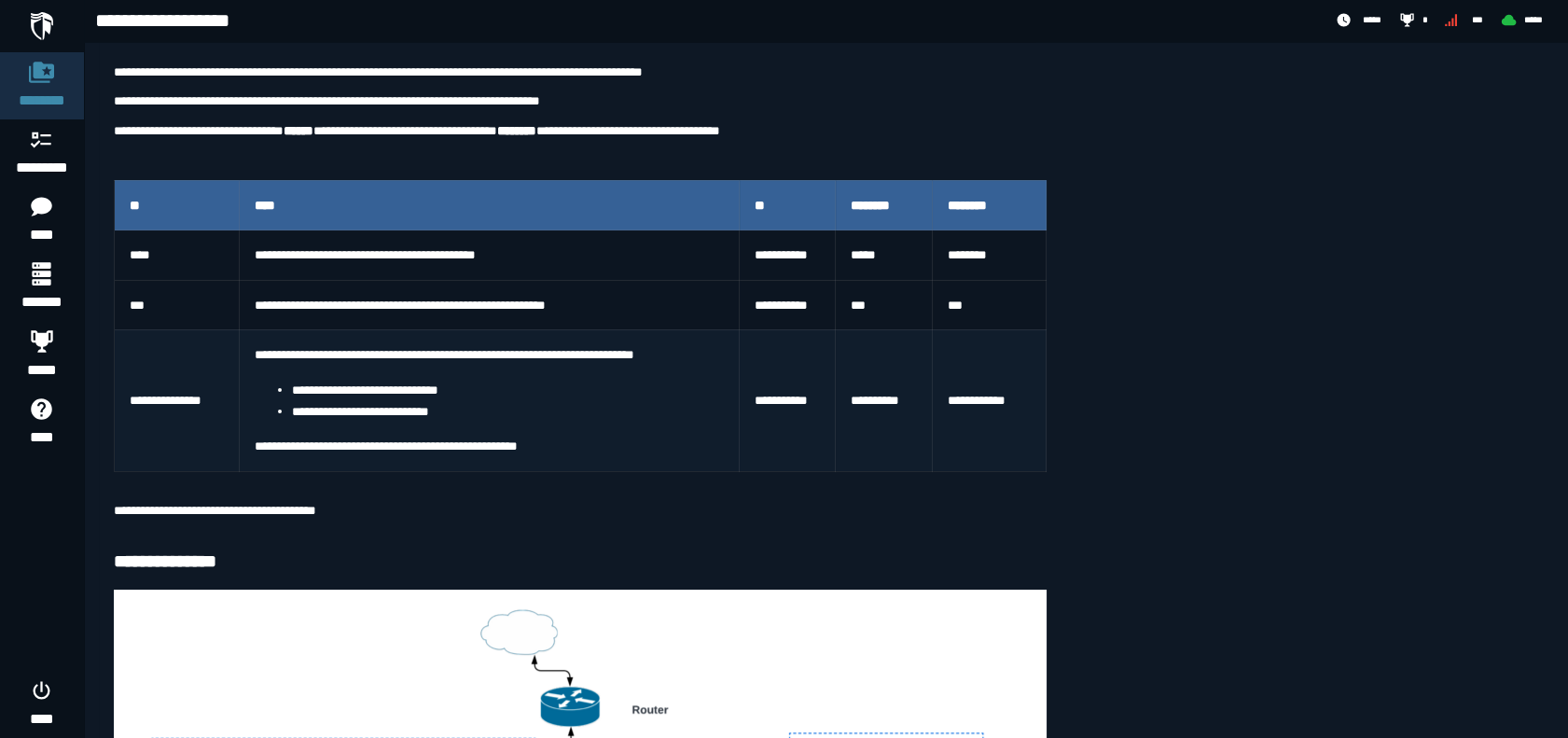 drag, startPoint x: 494, startPoint y: 336, endPoint x: 333, endPoint y: 343, distance: 161.1521 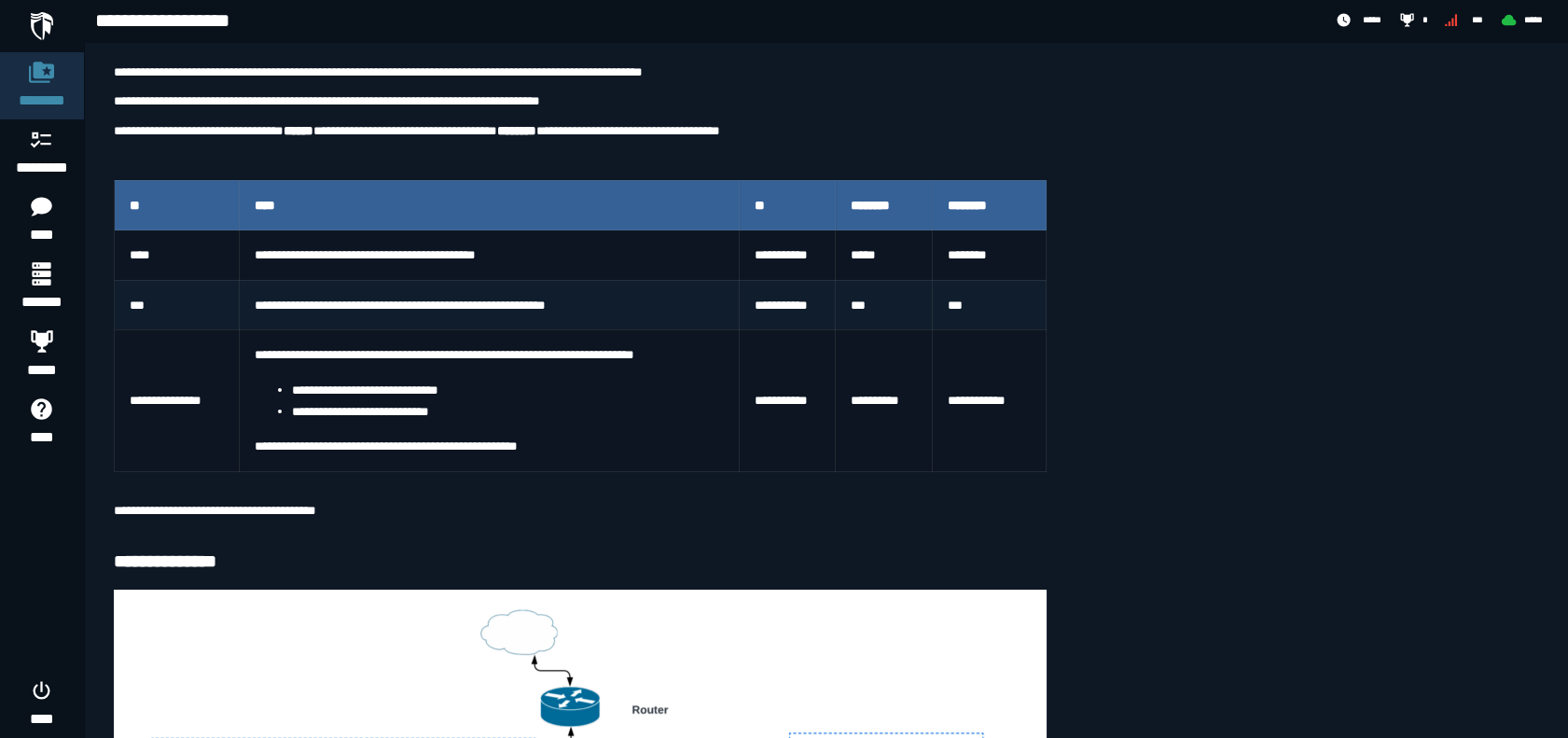 click on "***" at bounding box center [177, 304] 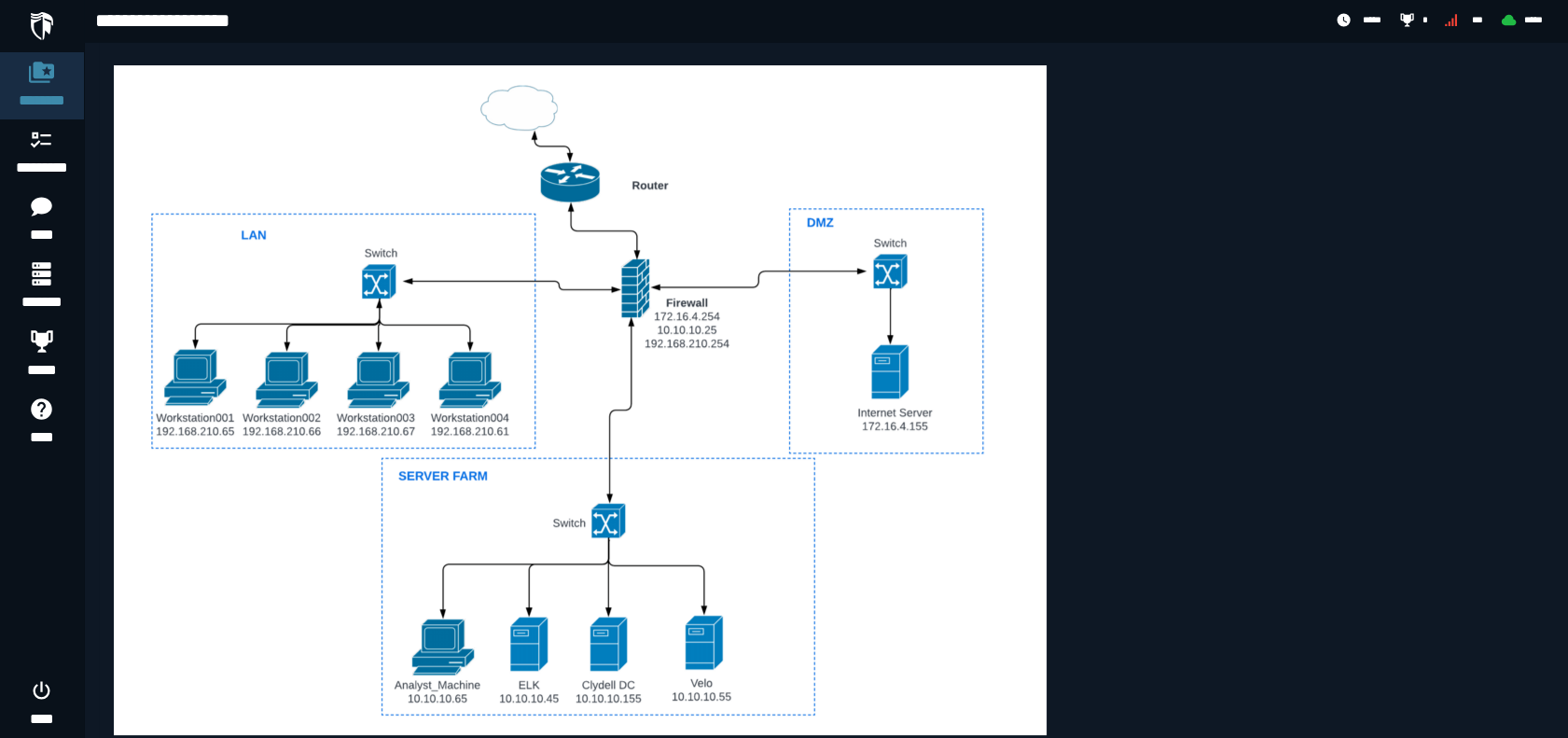 scroll, scrollTop: 818, scrollLeft: 0, axis: vertical 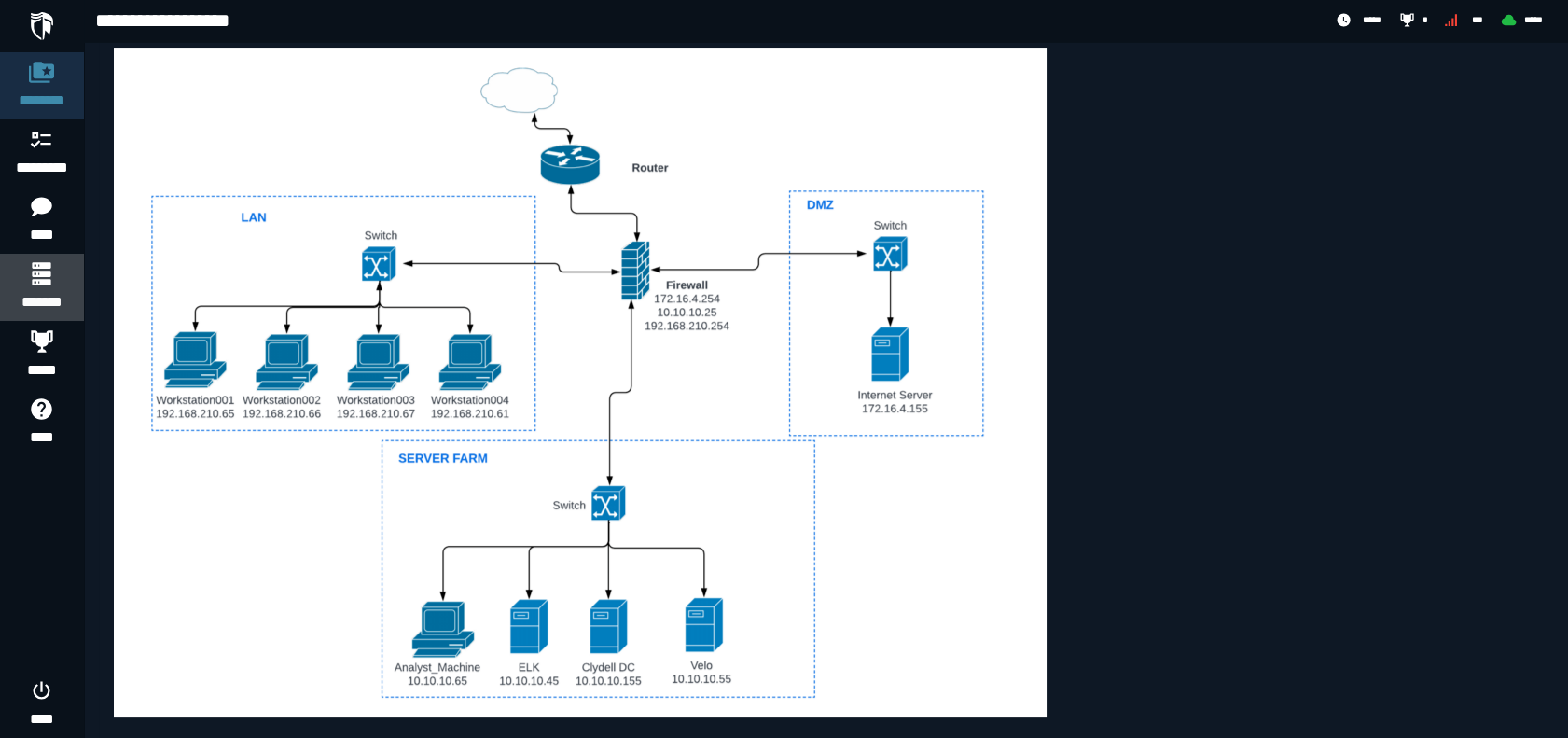 click on "*******" at bounding box center [41, 302] 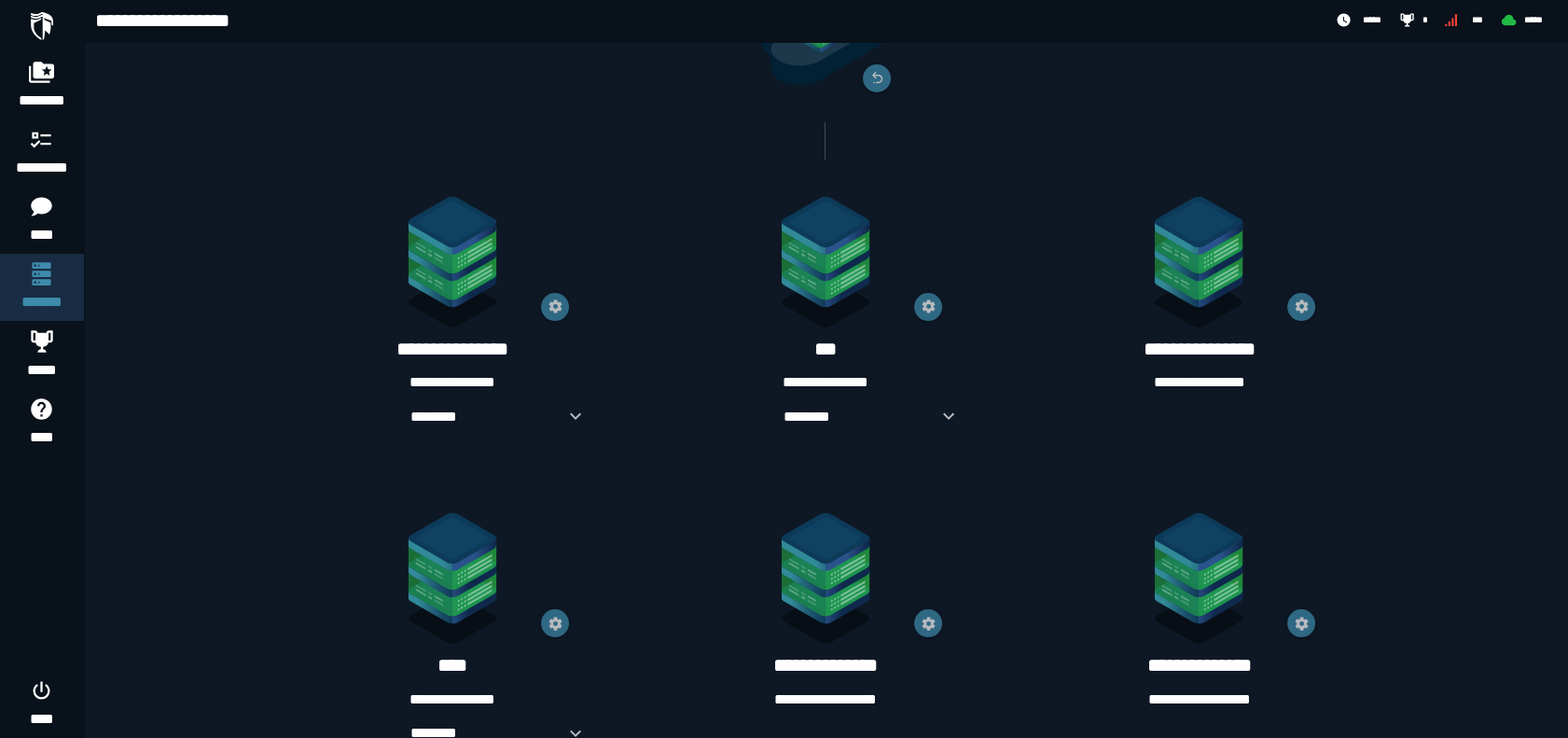 scroll, scrollTop: 0, scrollLeft: 0, axis: both 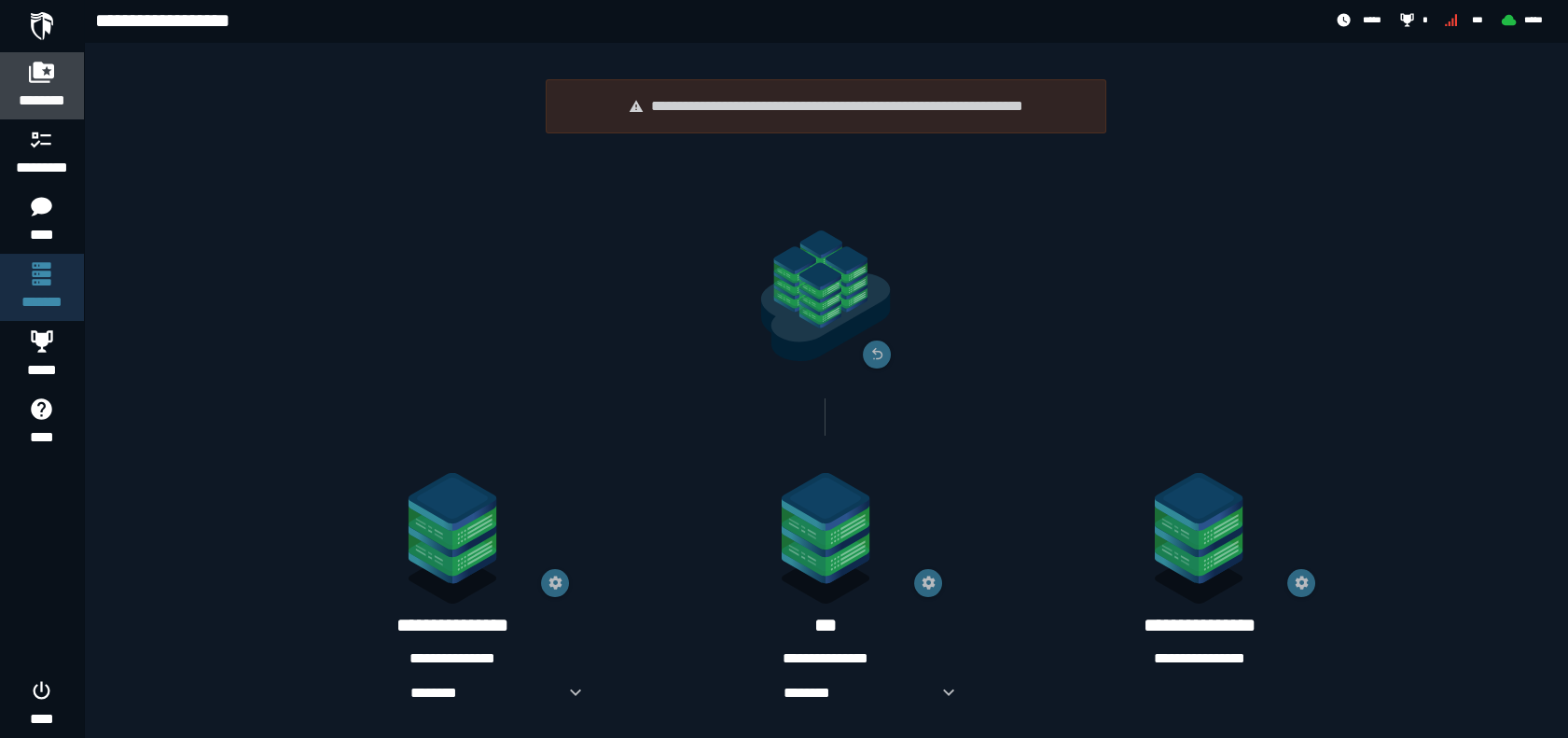 click 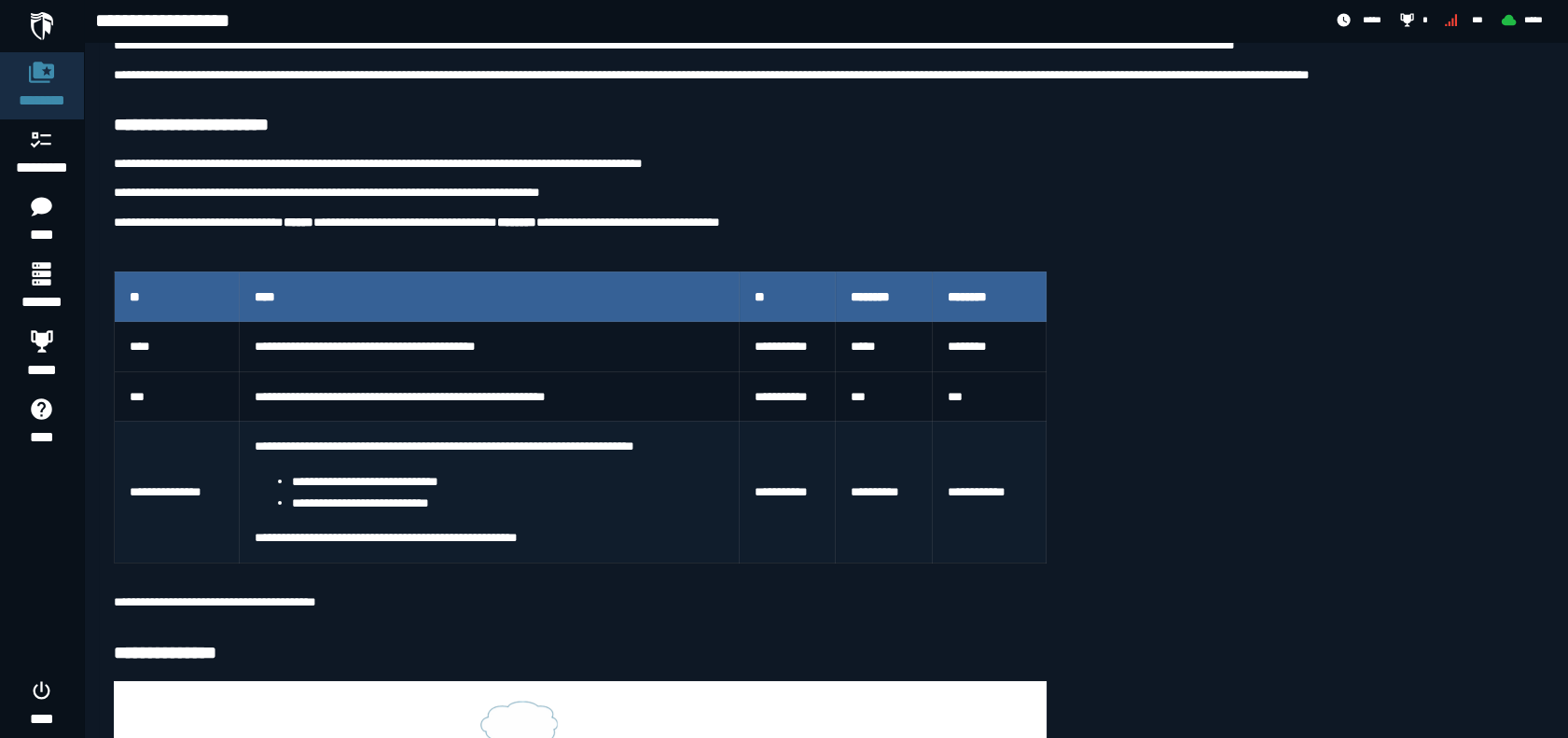 scroll, scrollTop: 276, scrollLeft: 0, axis: vertical 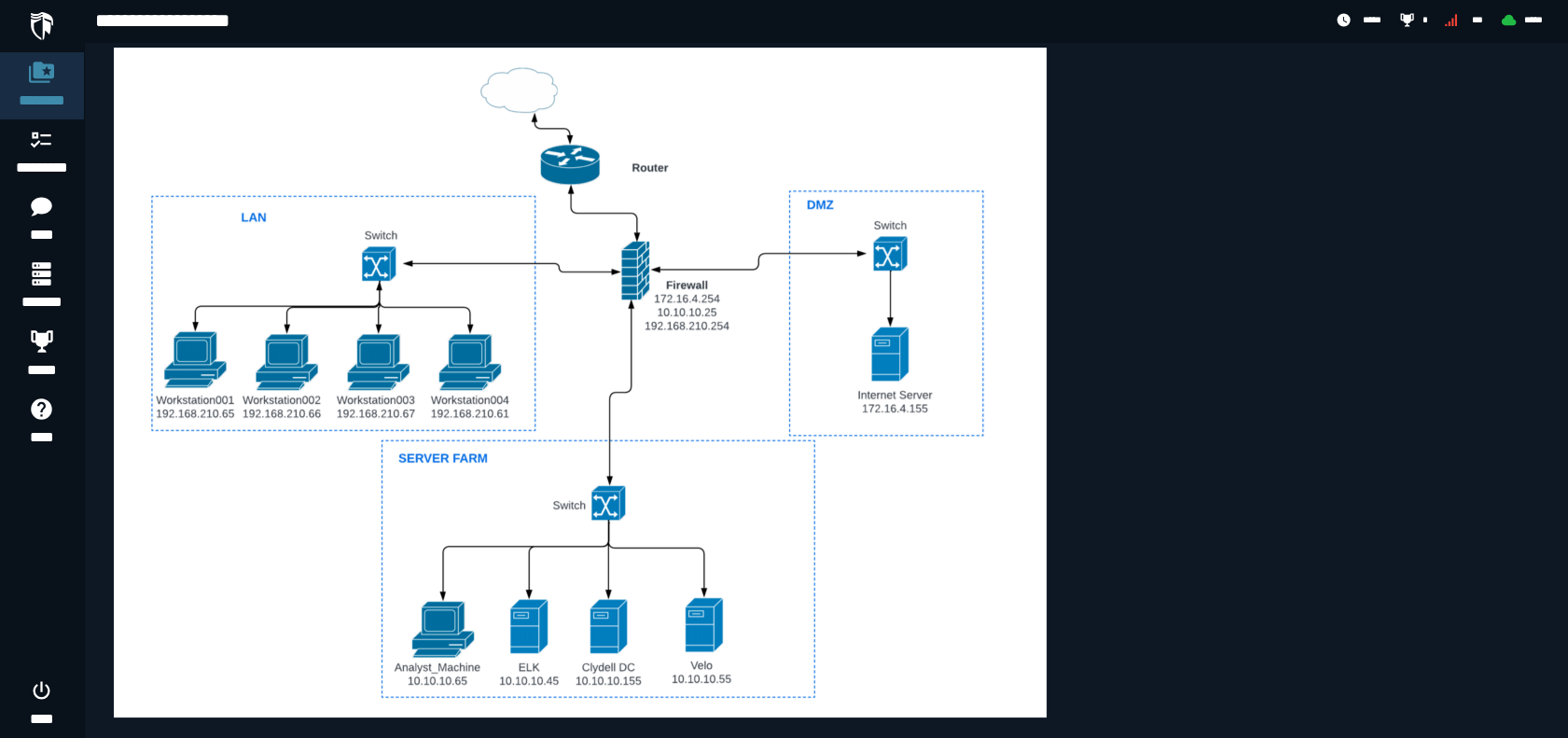 click at bounding box center (580, 383) 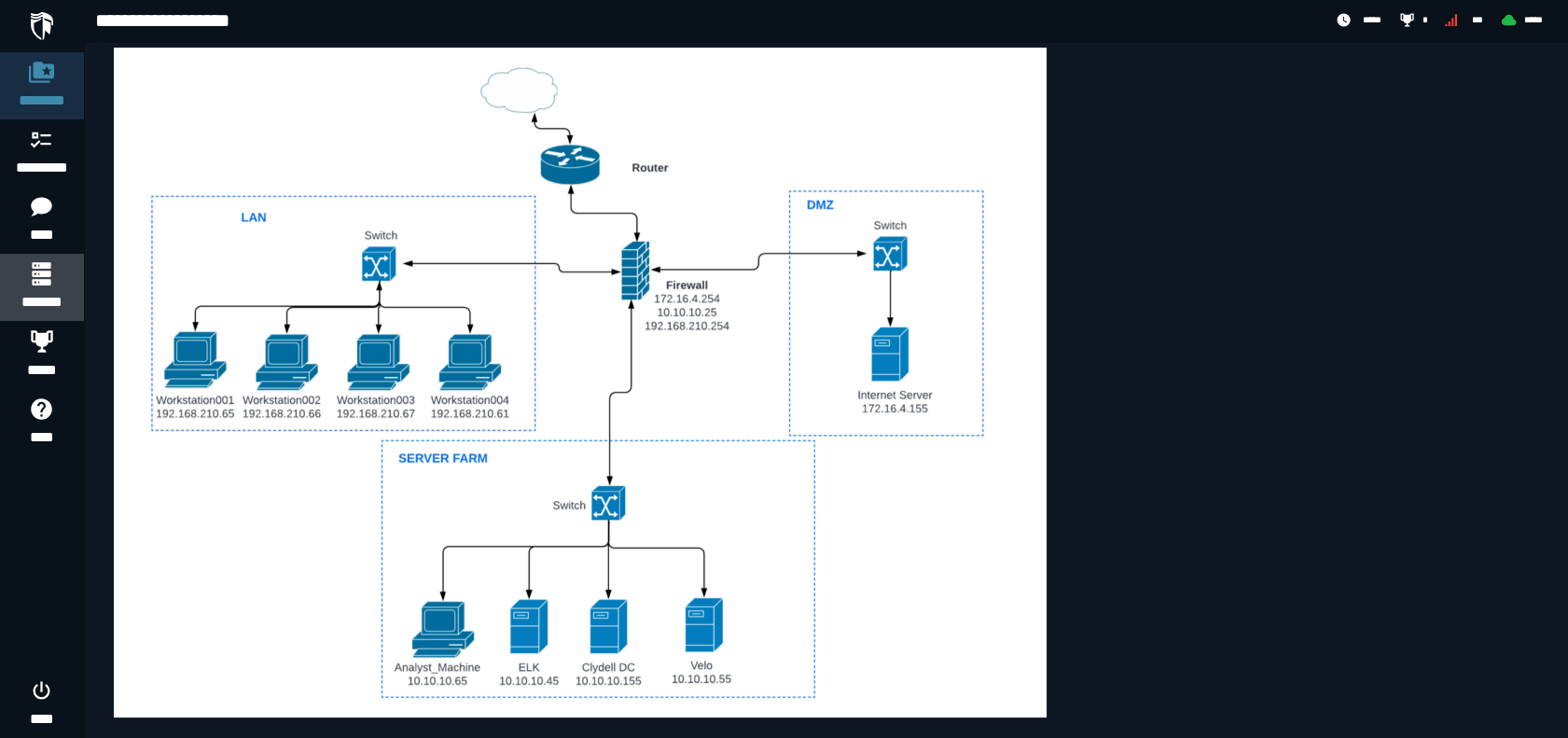 click 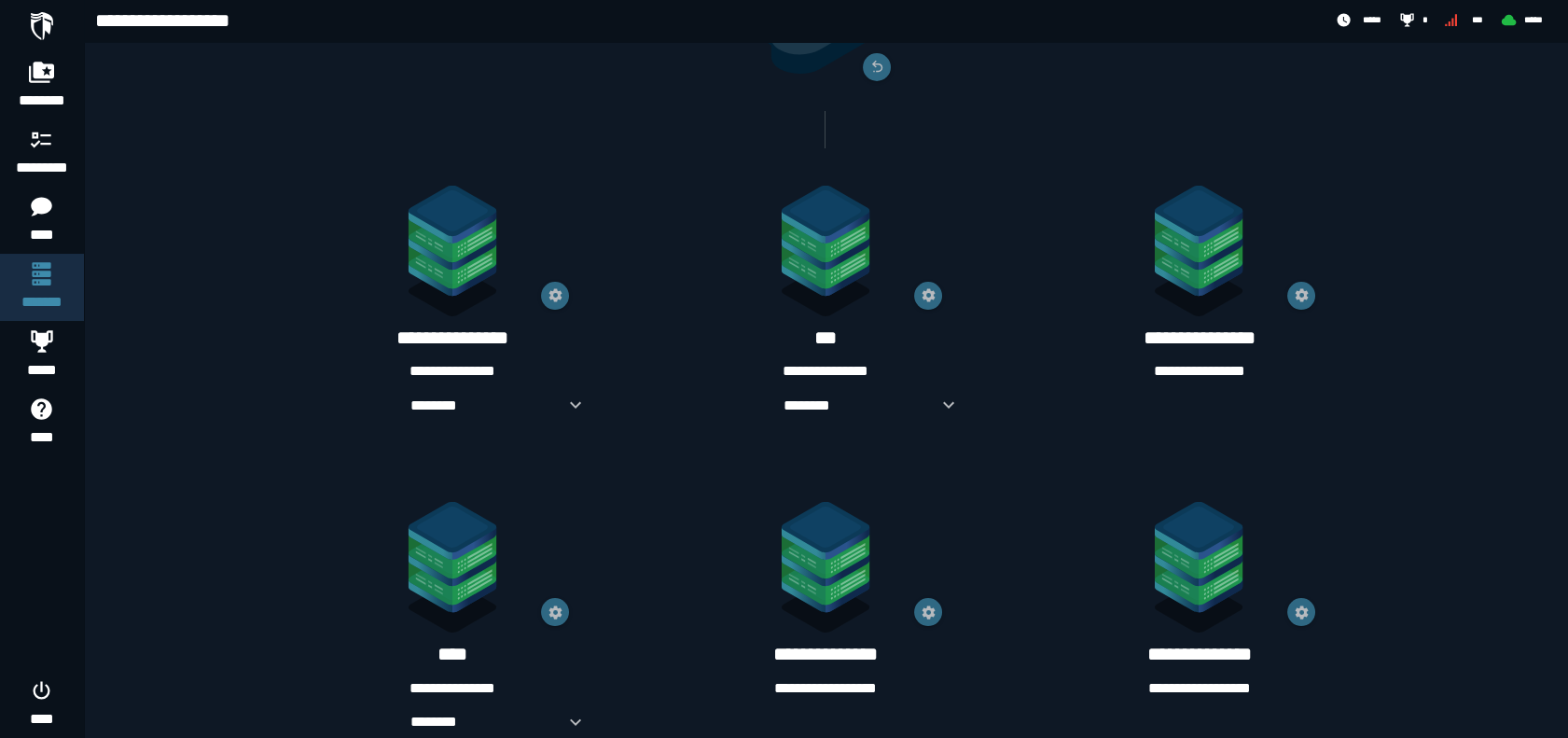 scroll, scrollTop: 552, scrollLeft: 0, axis: vertical 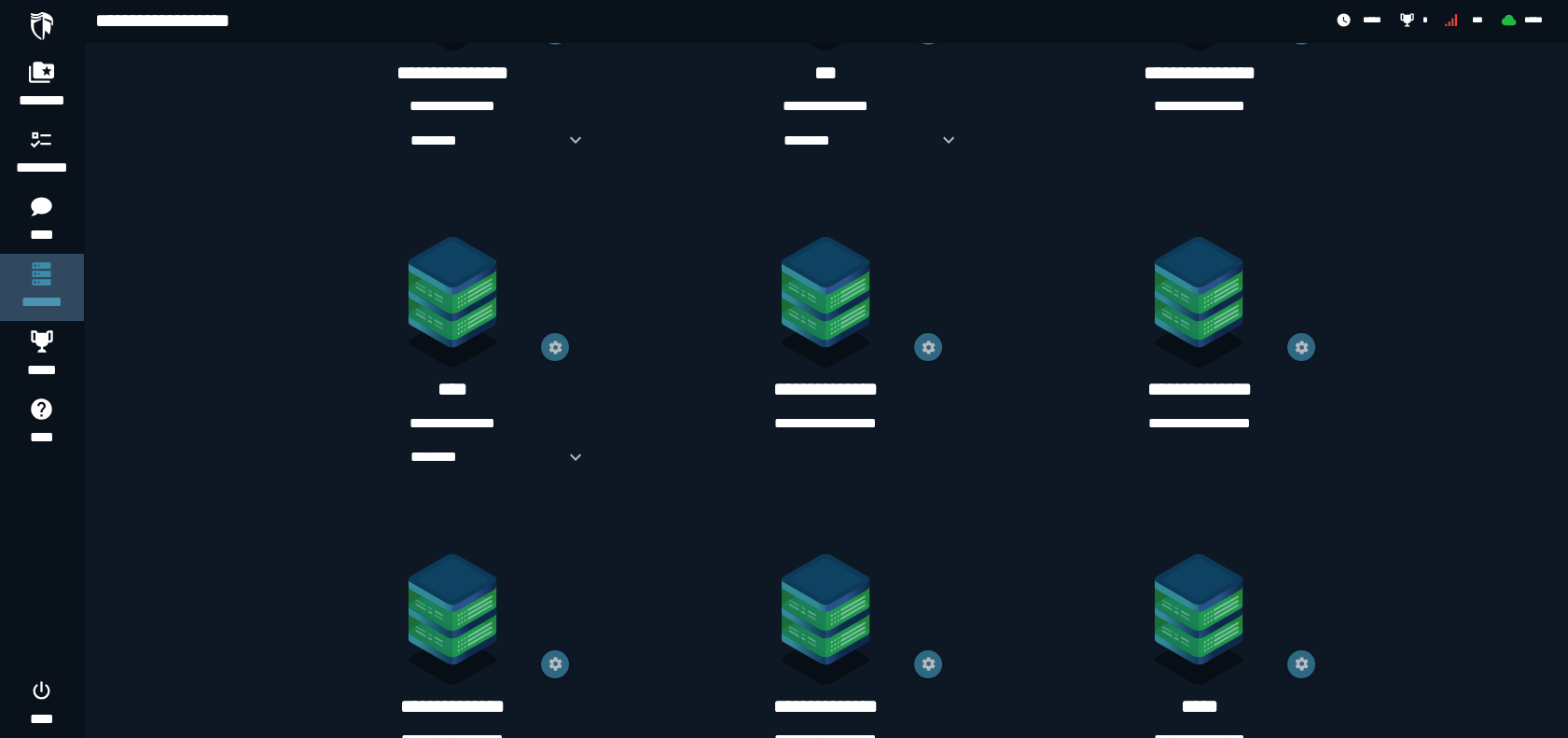 click 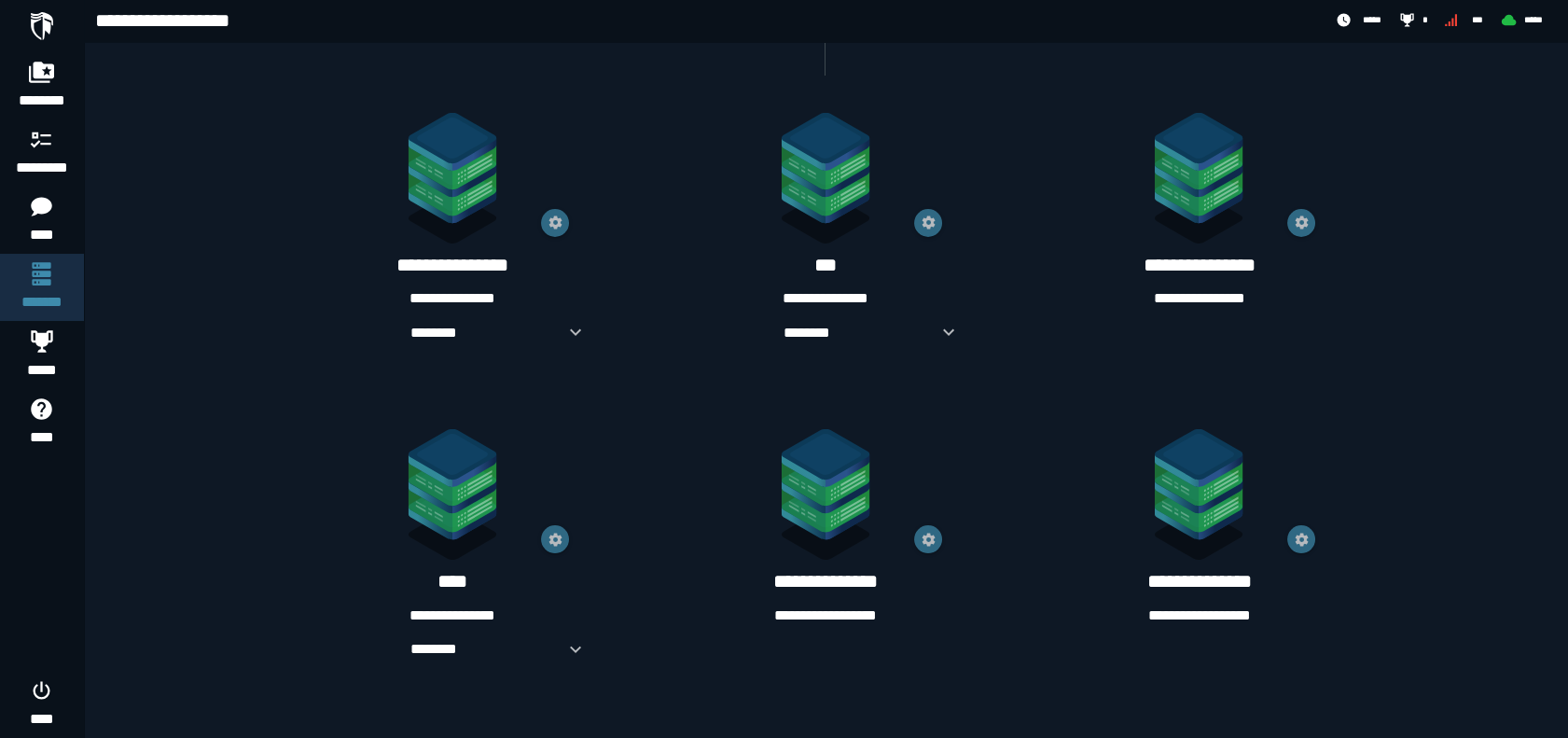 scroll, scrollTop: 330, scrollLeft: 0, axis: vertical 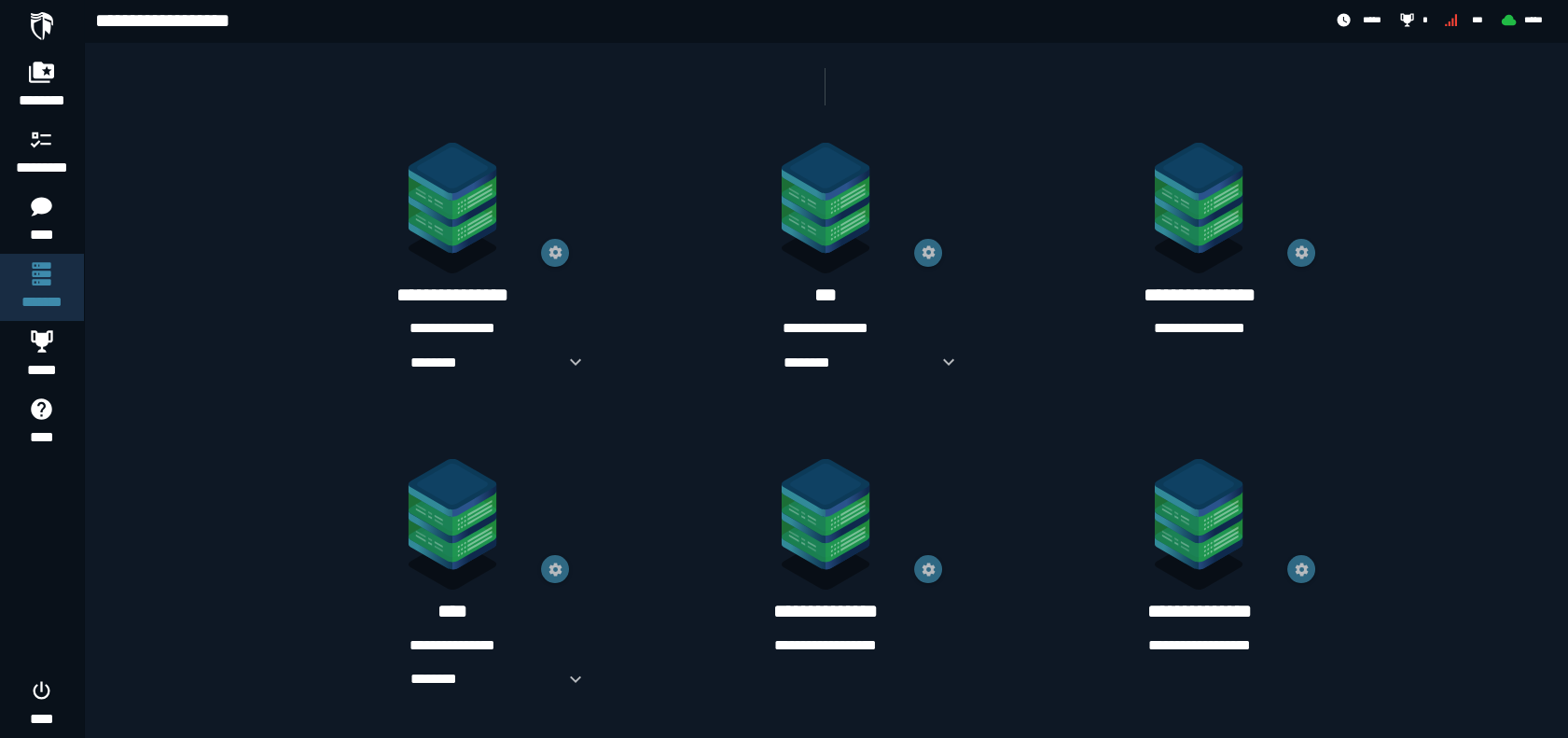 click on "**********" 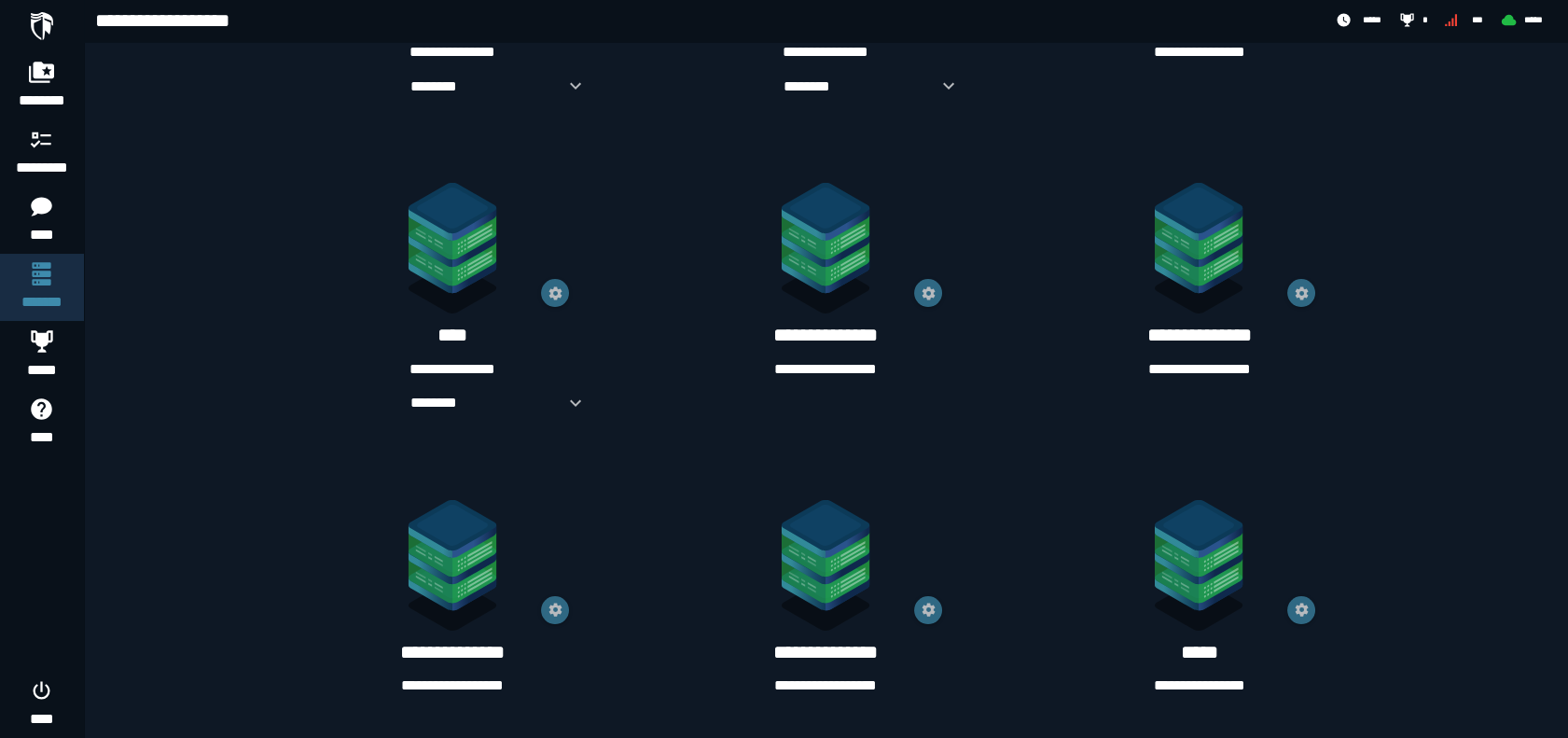 scroll, scrollTop: 53, scrollLeft: 0, axis: vertical 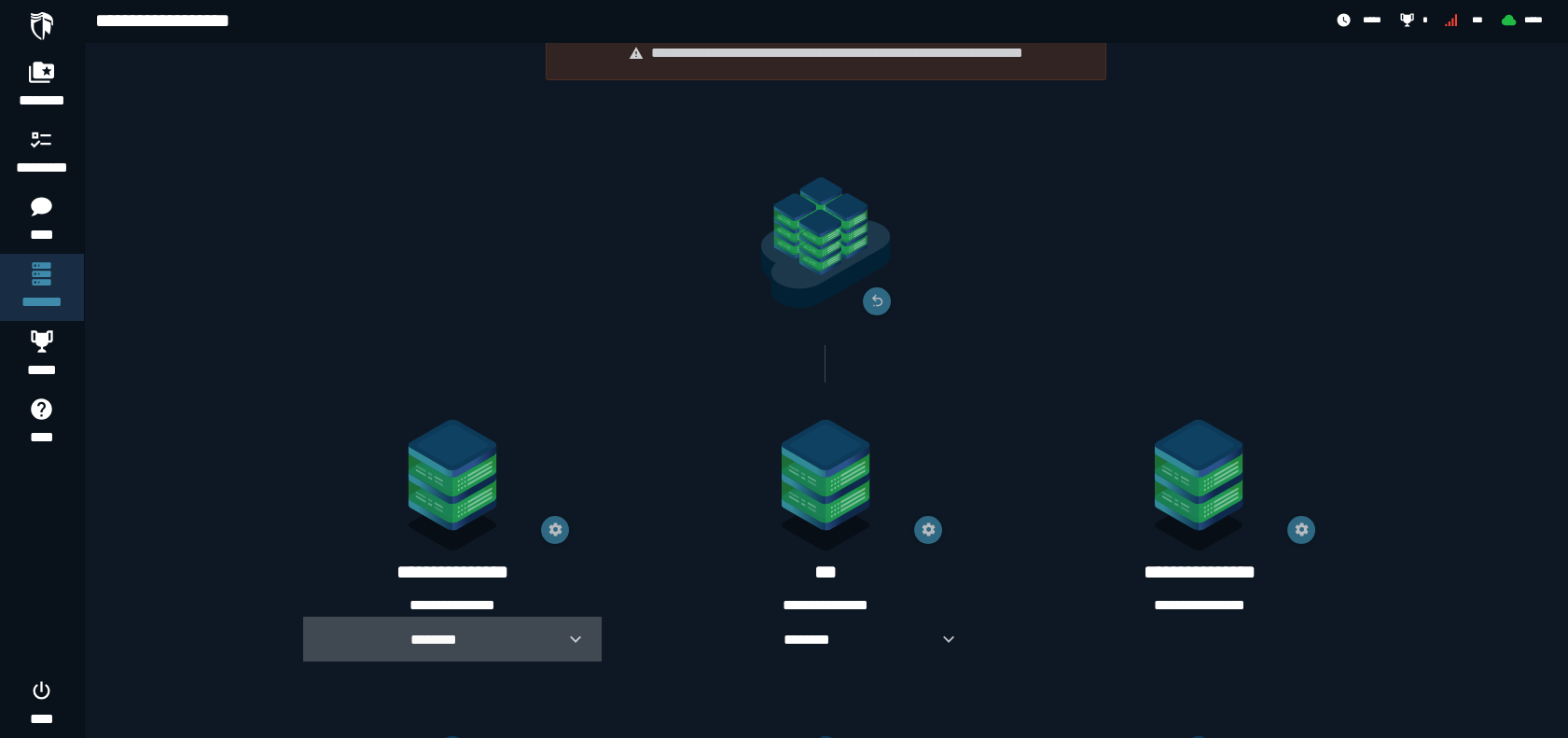 click 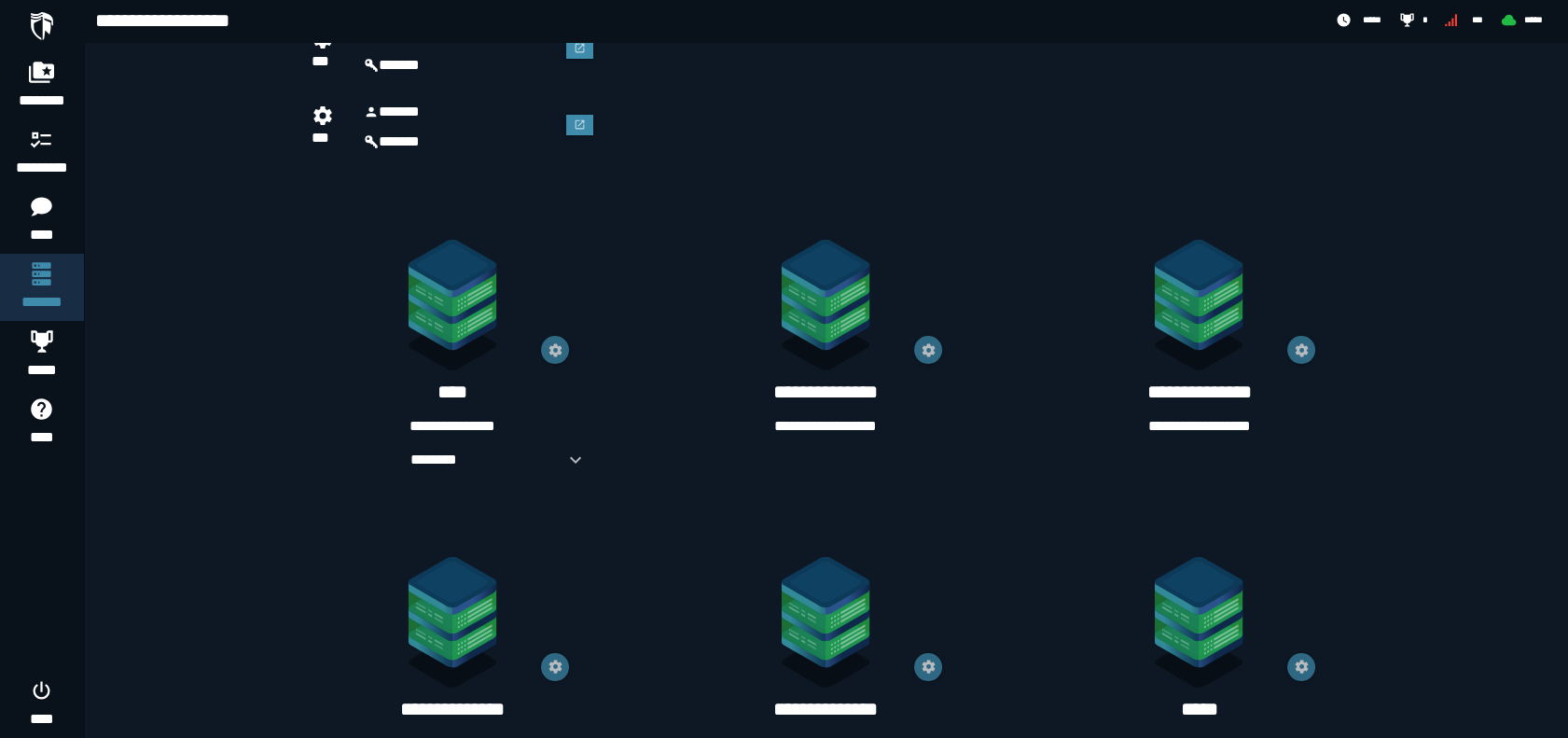 scroll, scrollTop: 836, scrollLeft: 0, axis: vertical 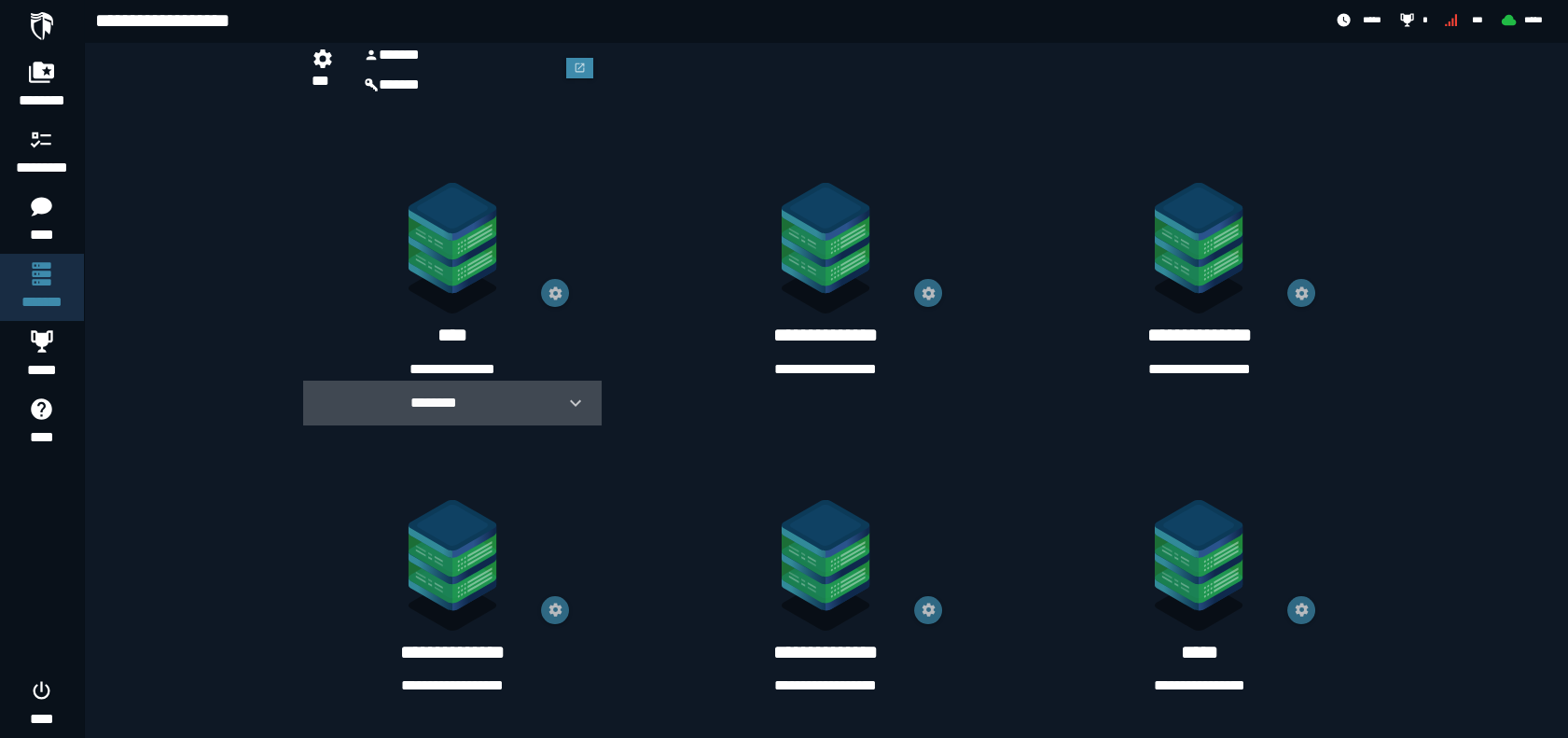 click 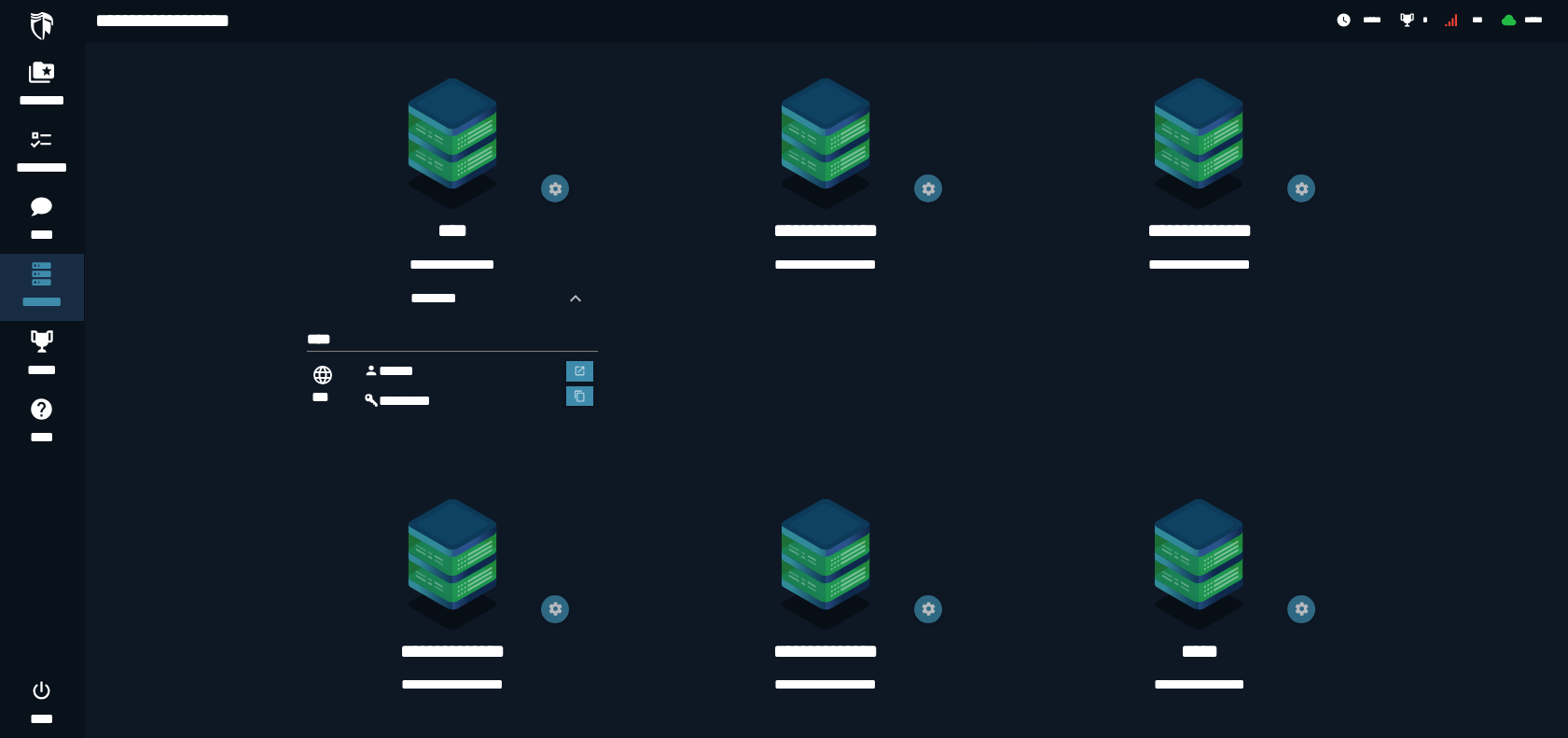scroll, scrollTop: 387, scrollLeft: 0, axis: vertical 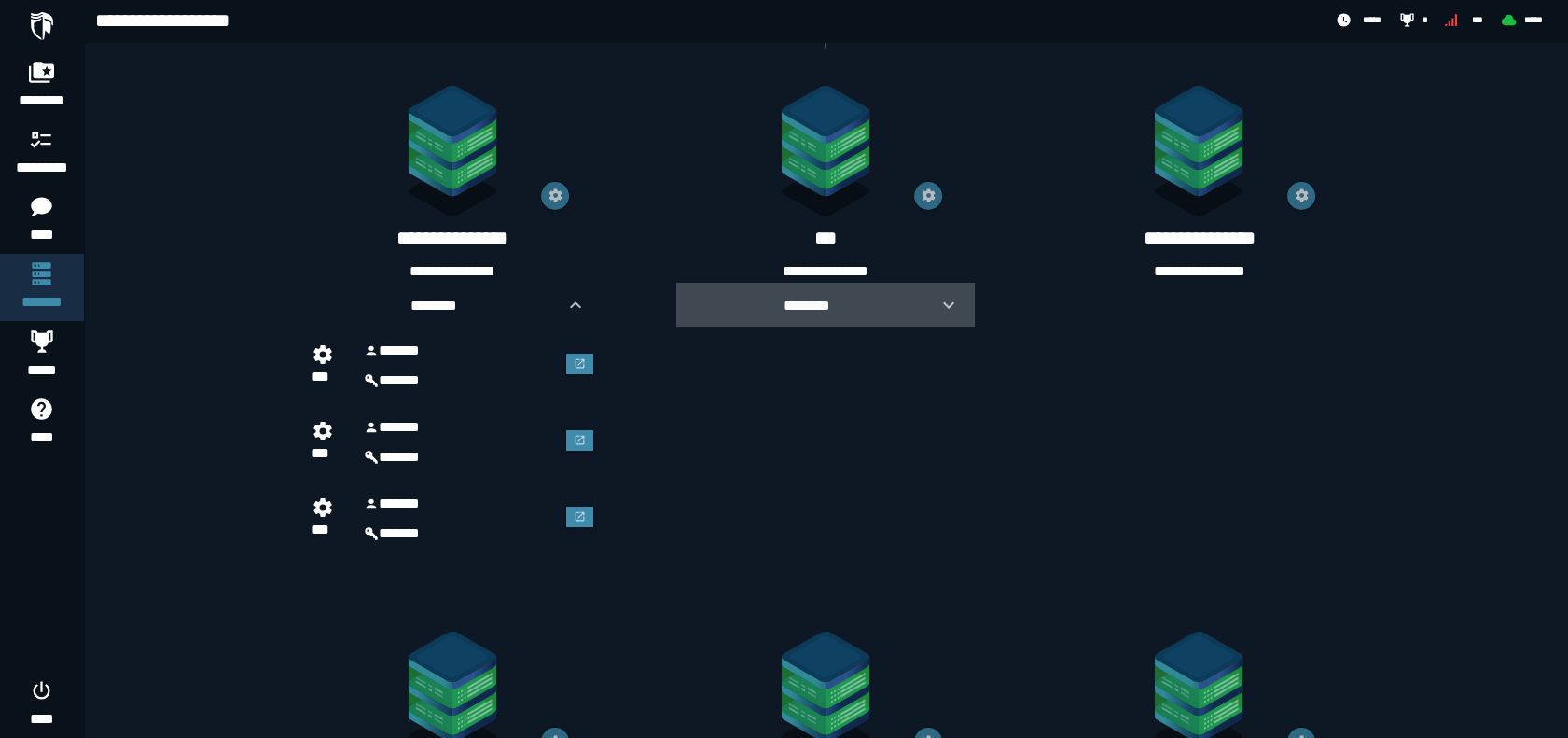 click on "********" at bounding box center (807, 305) 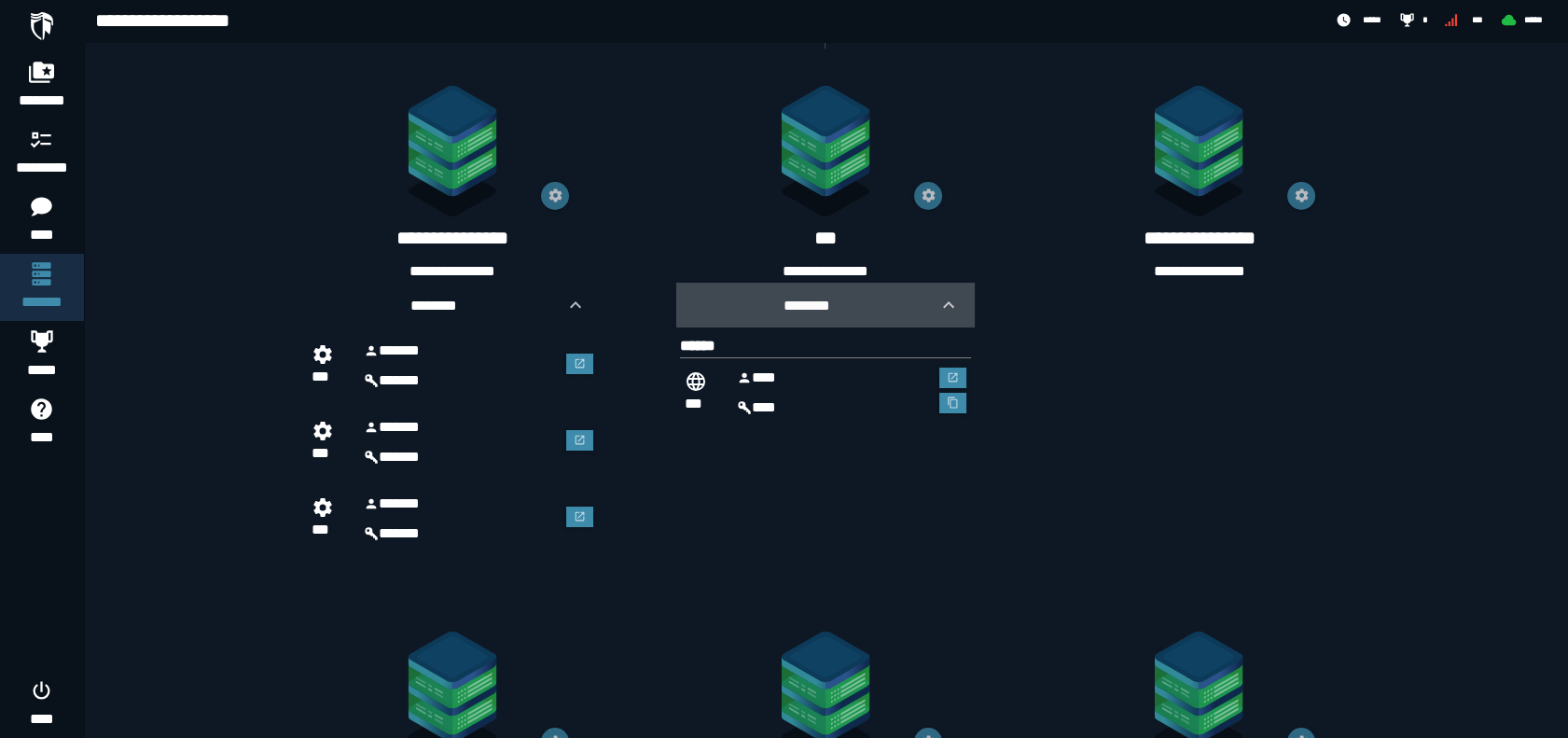 click on "********" at bounding box center (807, 305) 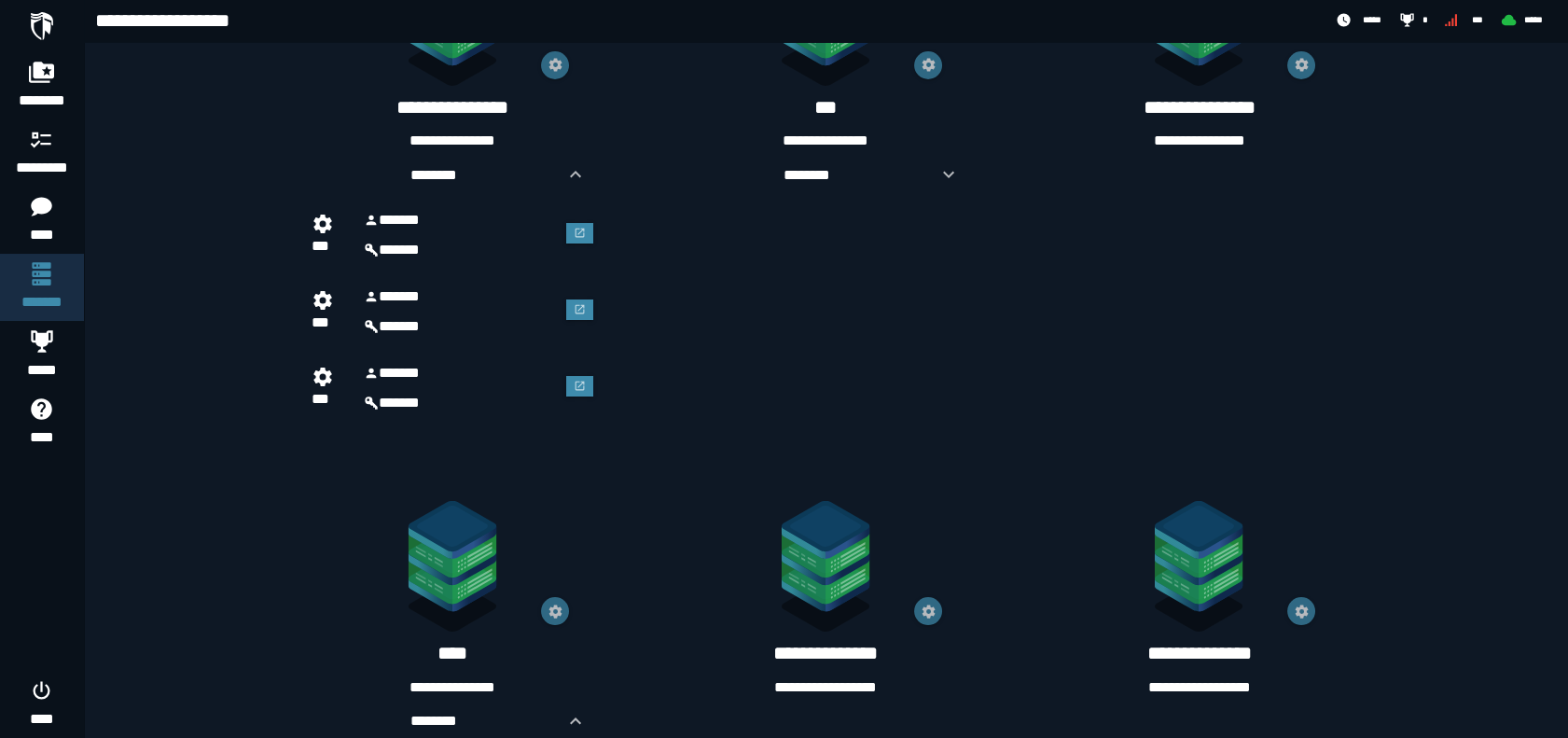 scroll, scrollTop: 387, scrollLeft: 0, axis: vertical 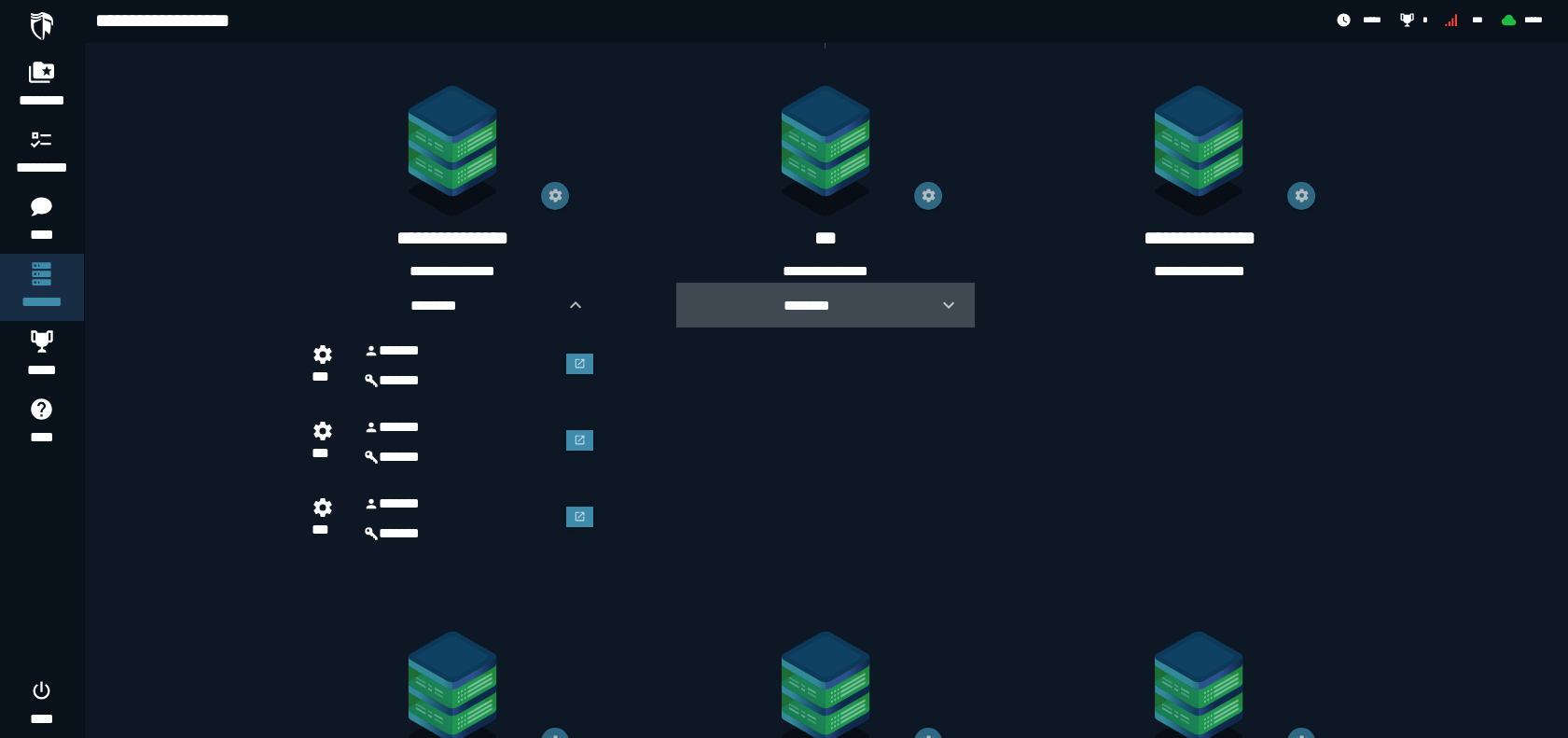 click on "********" at bounding box center [807, 305] 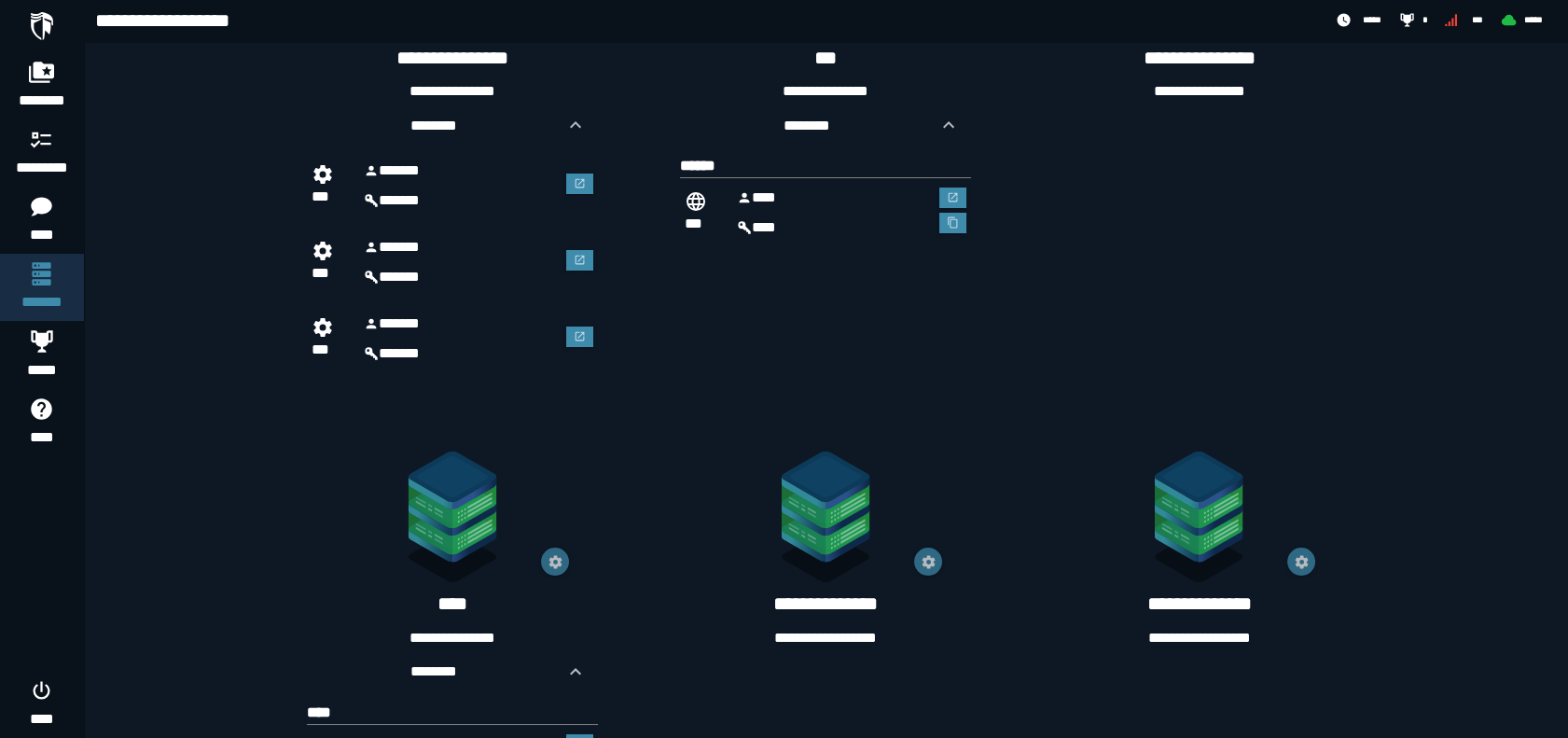 scroll, scrollTop: 387, scrollLeft: 0, axis: vertical 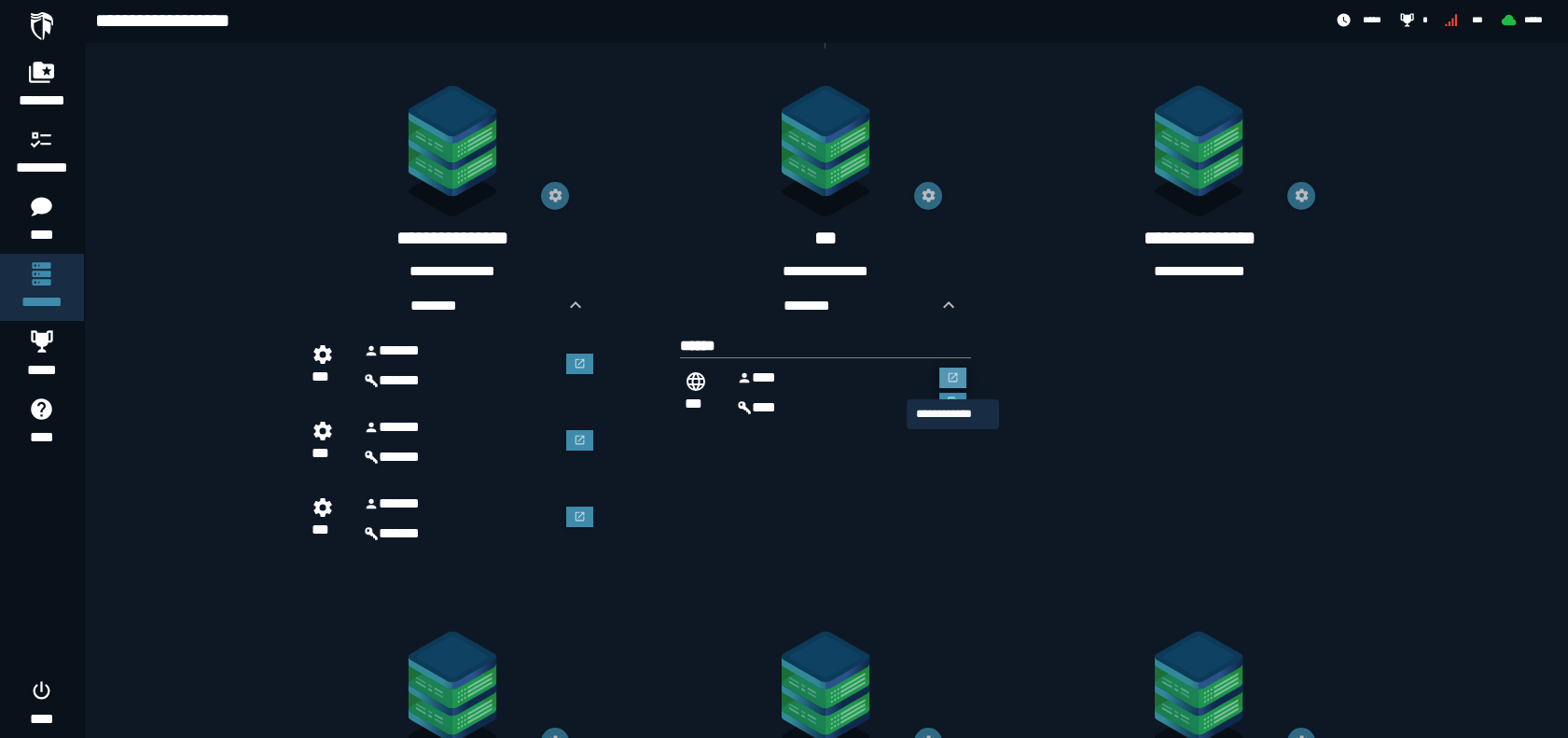 click 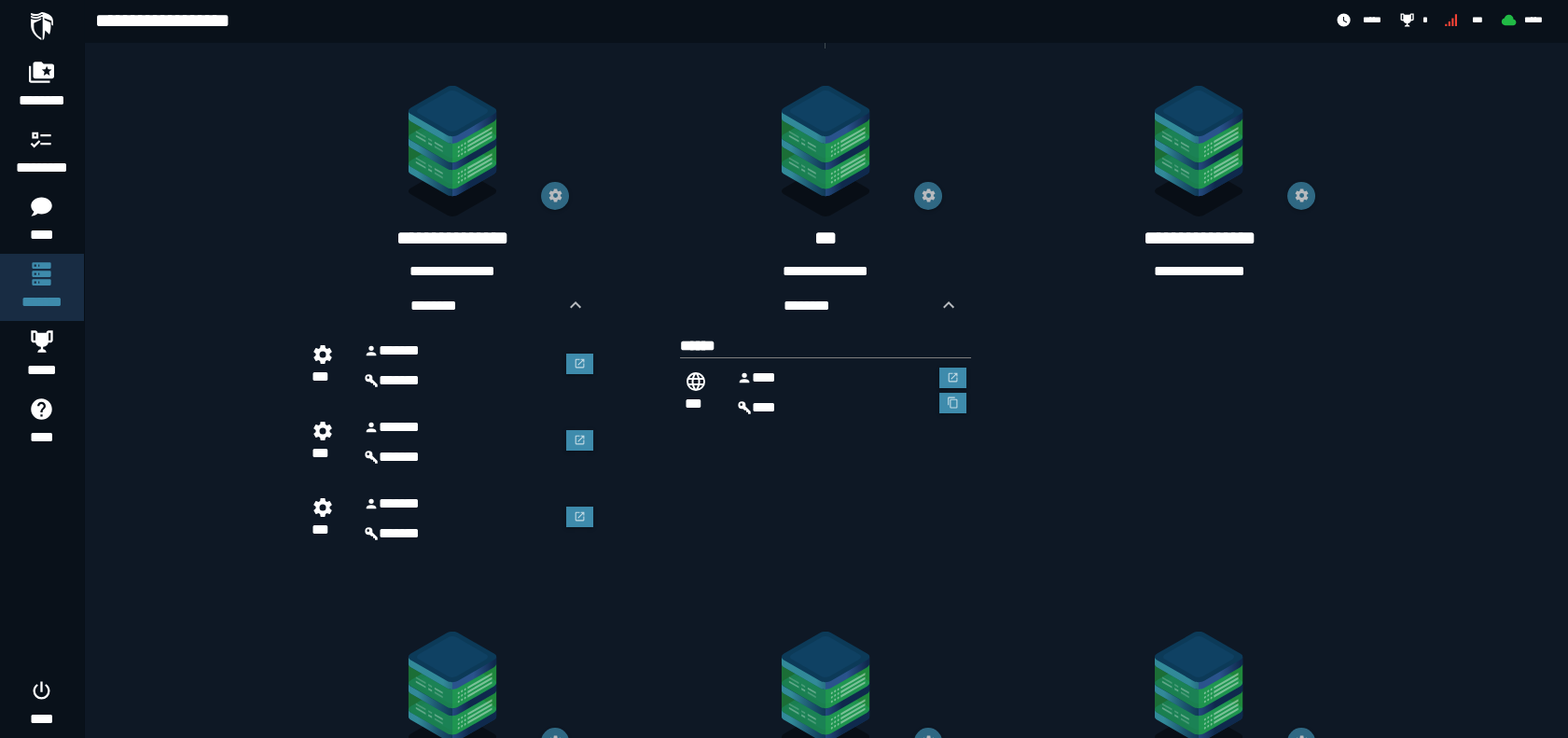scroll, scrollTop: 111, scrollLeft: 0, axis: vertical 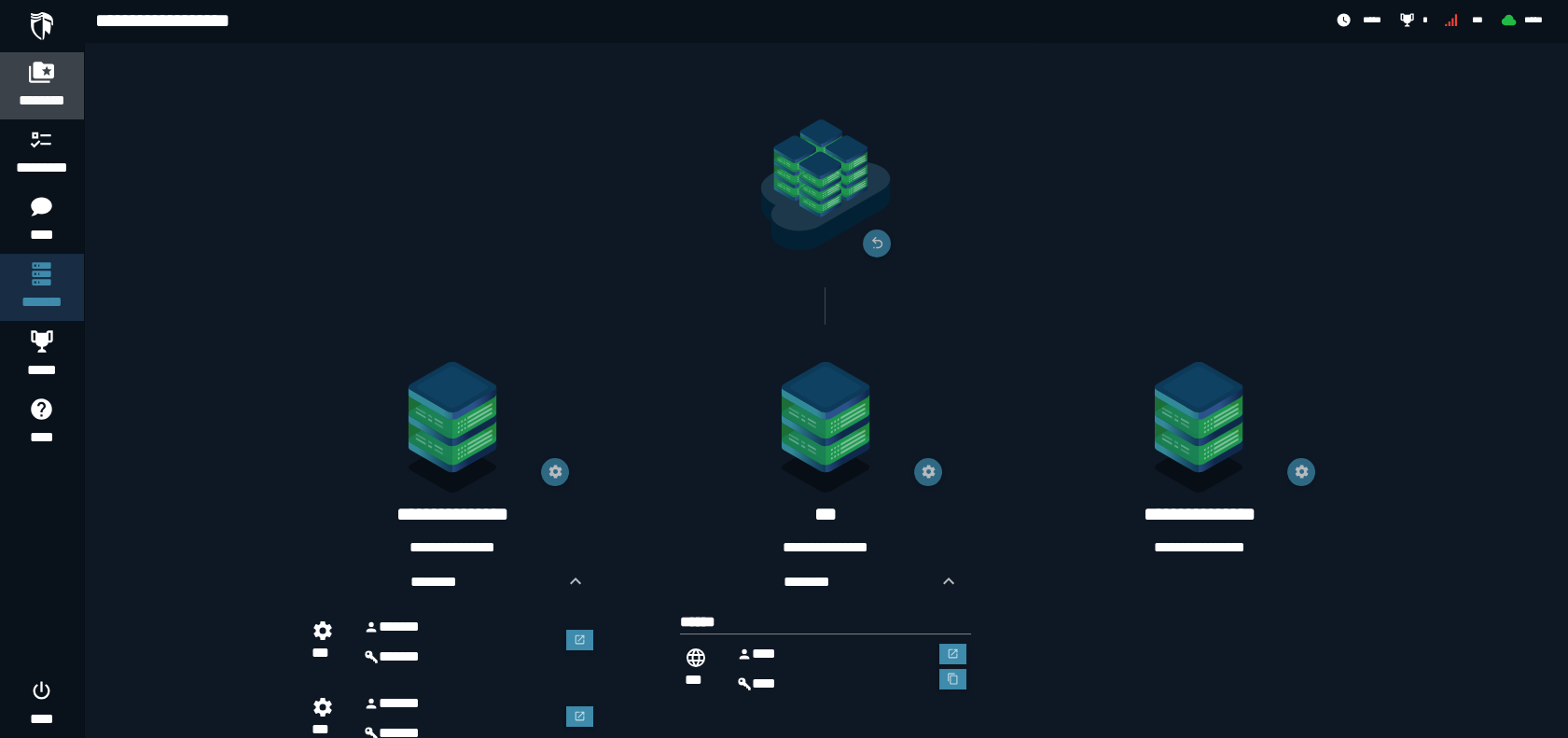 click 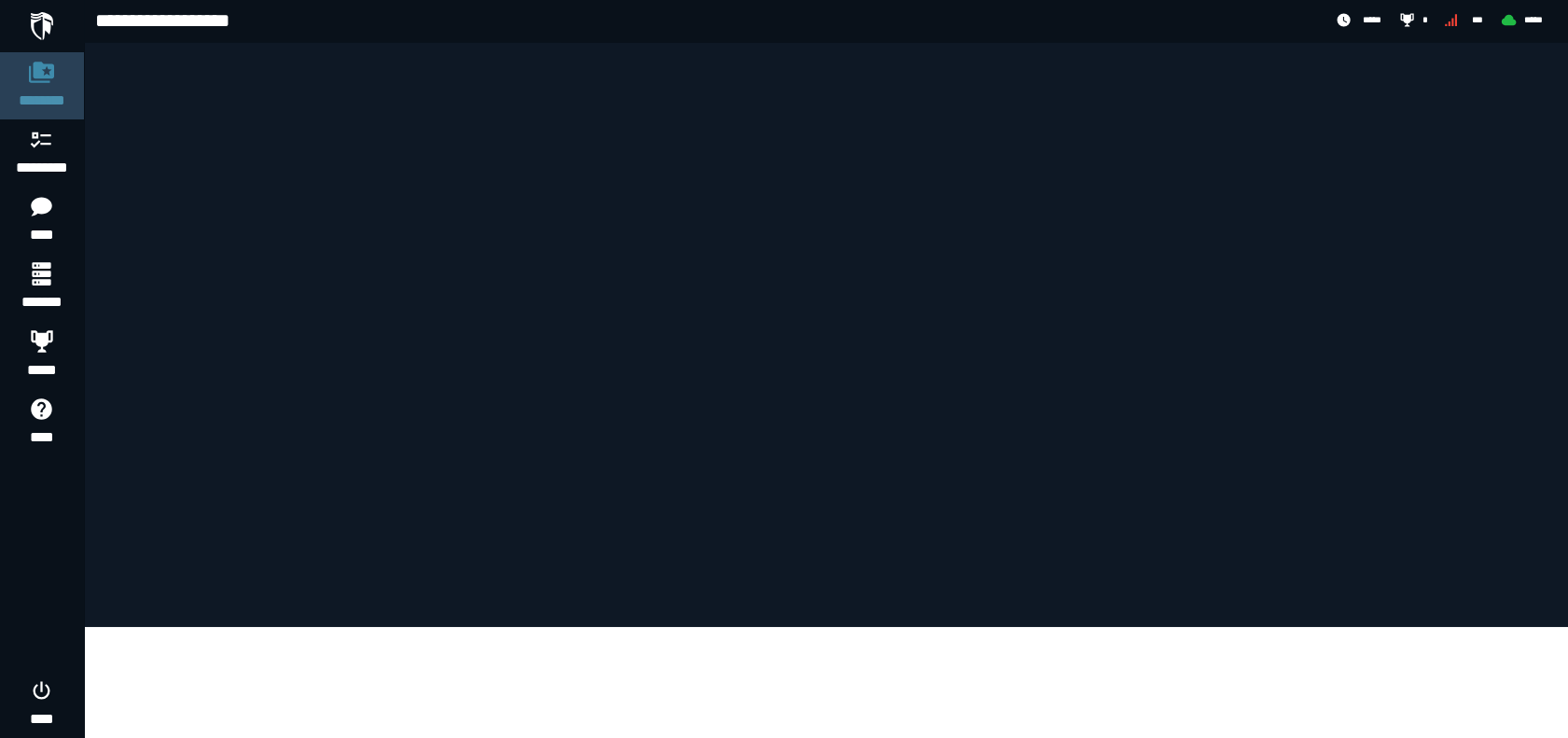 scroll, scrollTop: 0, scrollLeft: 0, axis: both 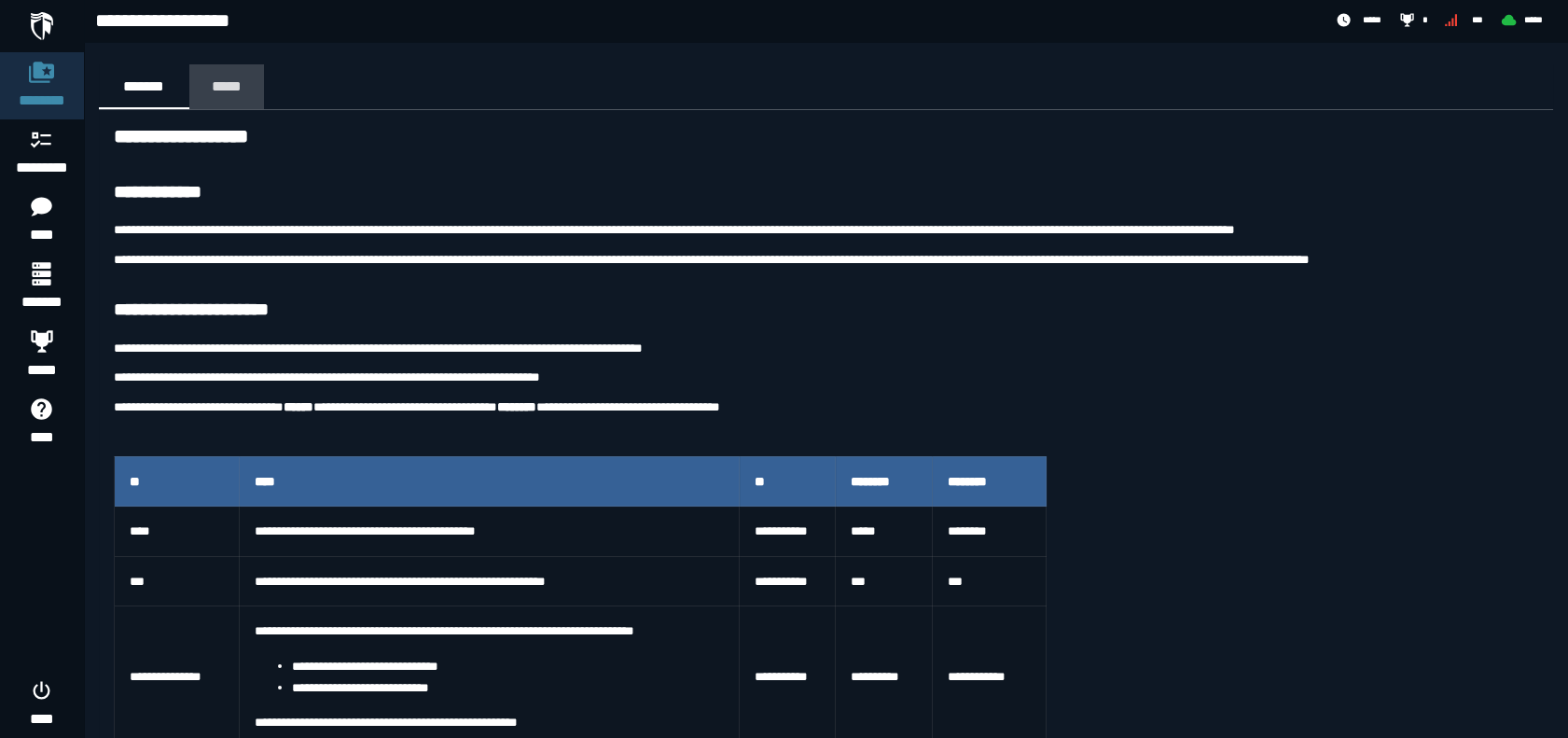 click on "*****" at bounding box center [227, 86] 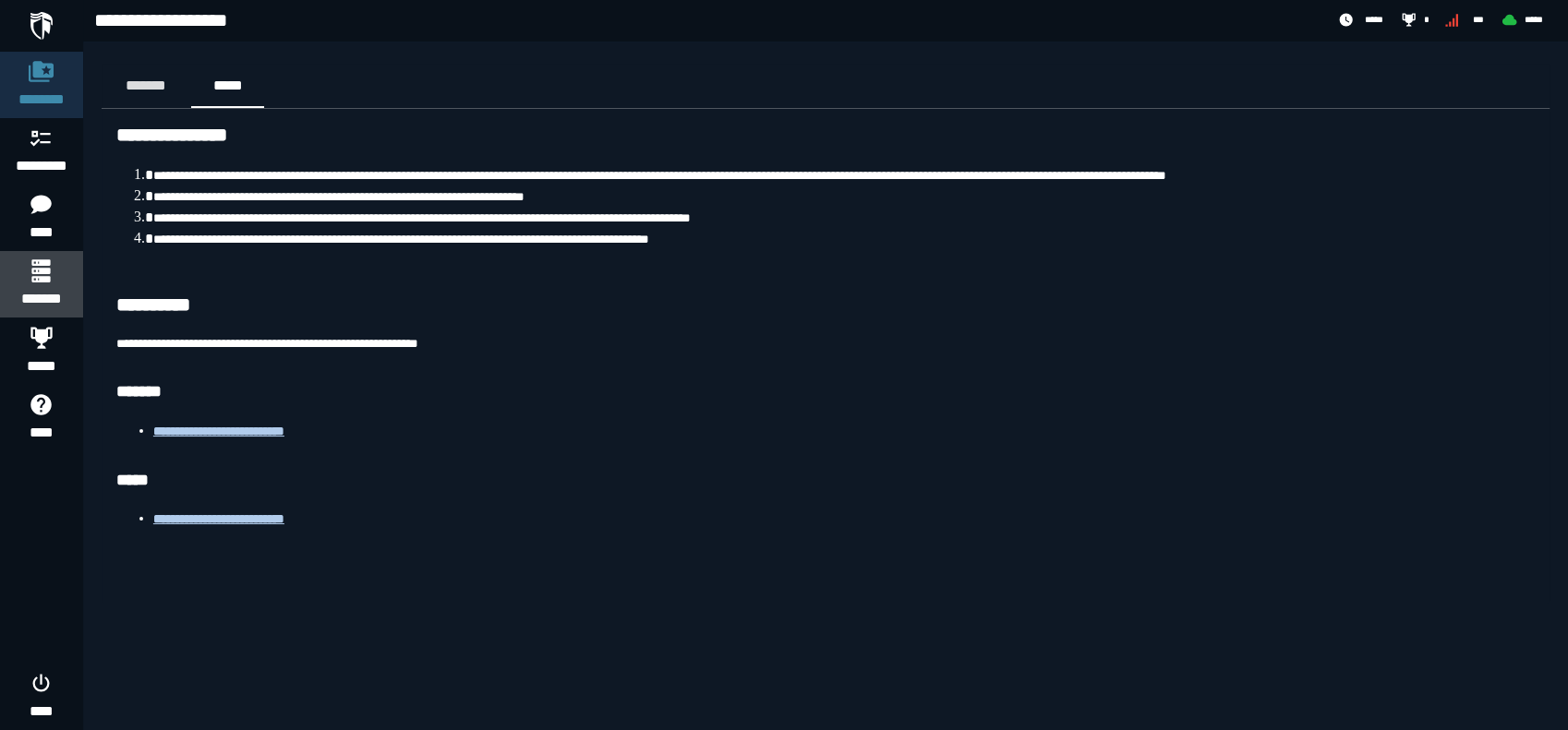 click 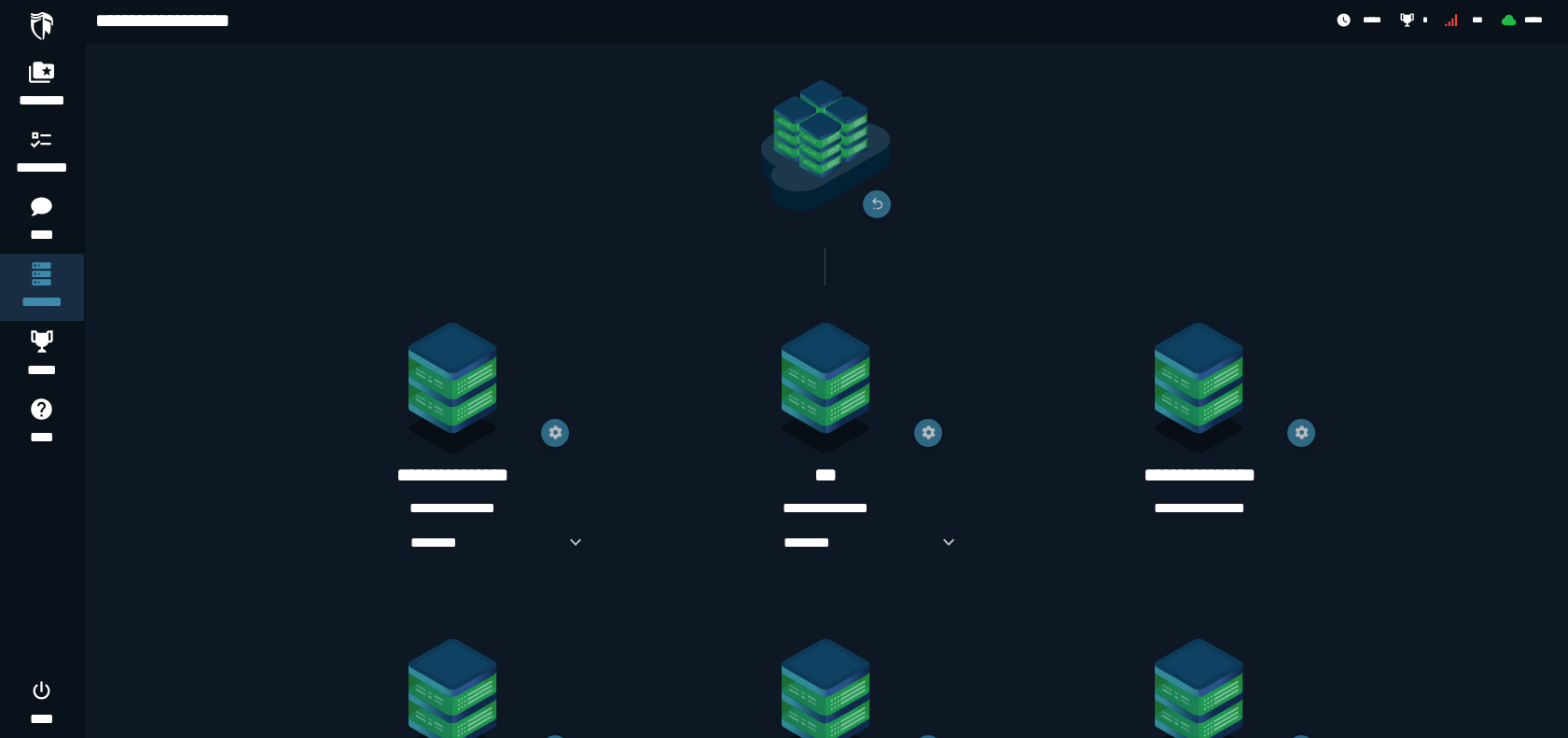 scroll, scrollTop: 276, scrollLeft: 0, axis: vertical 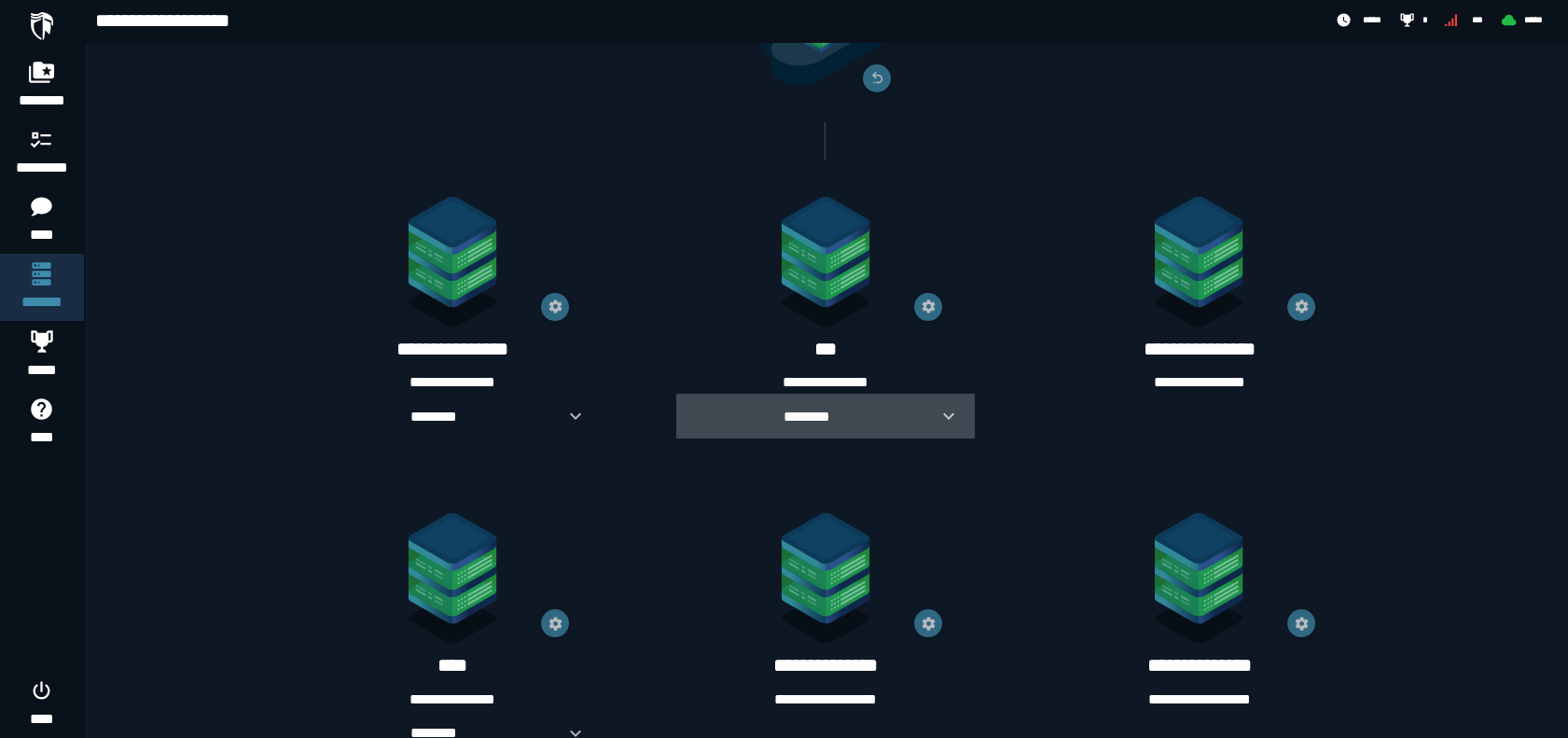 click 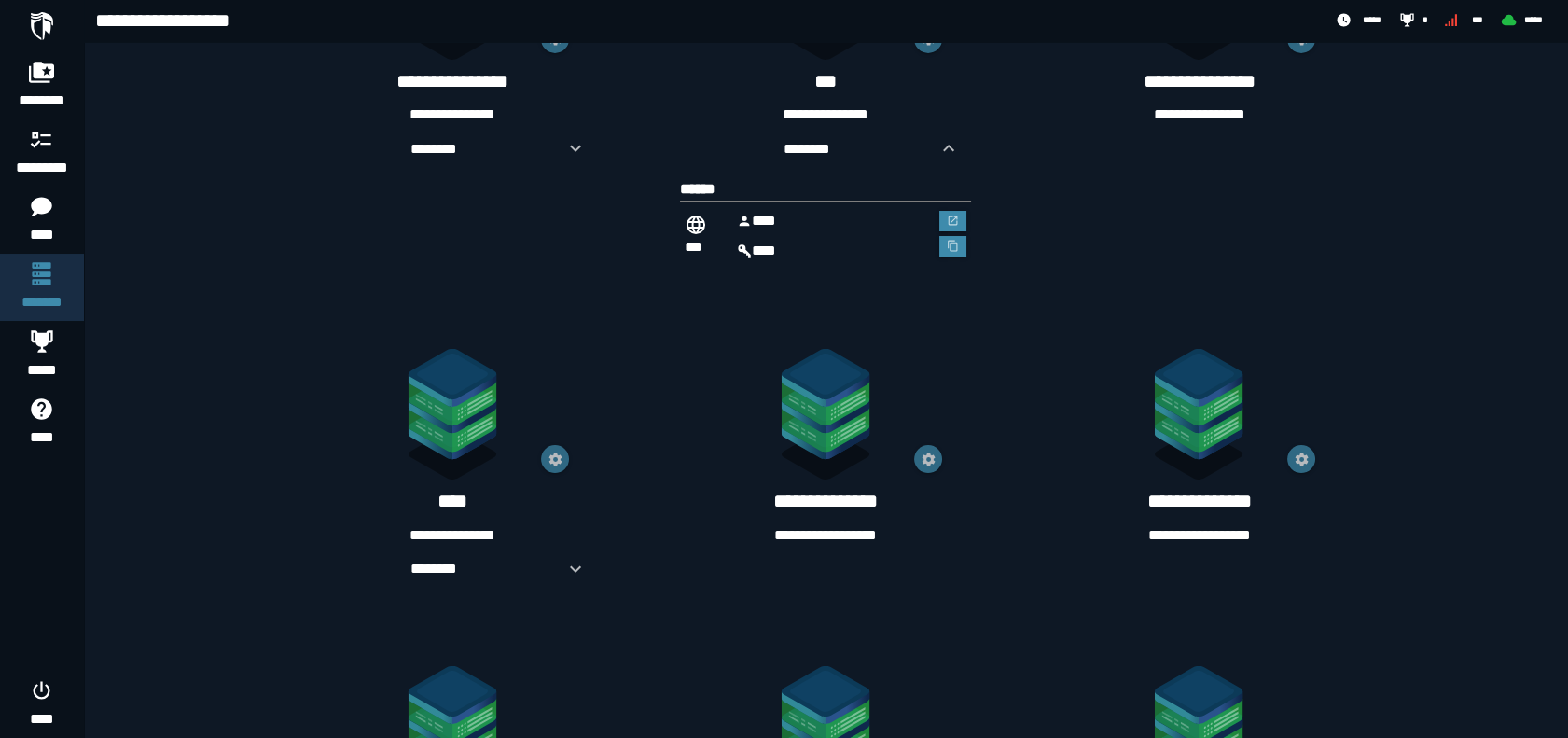 scroll, scrollTop: 552, scrollLeft: 0, axis: vertical 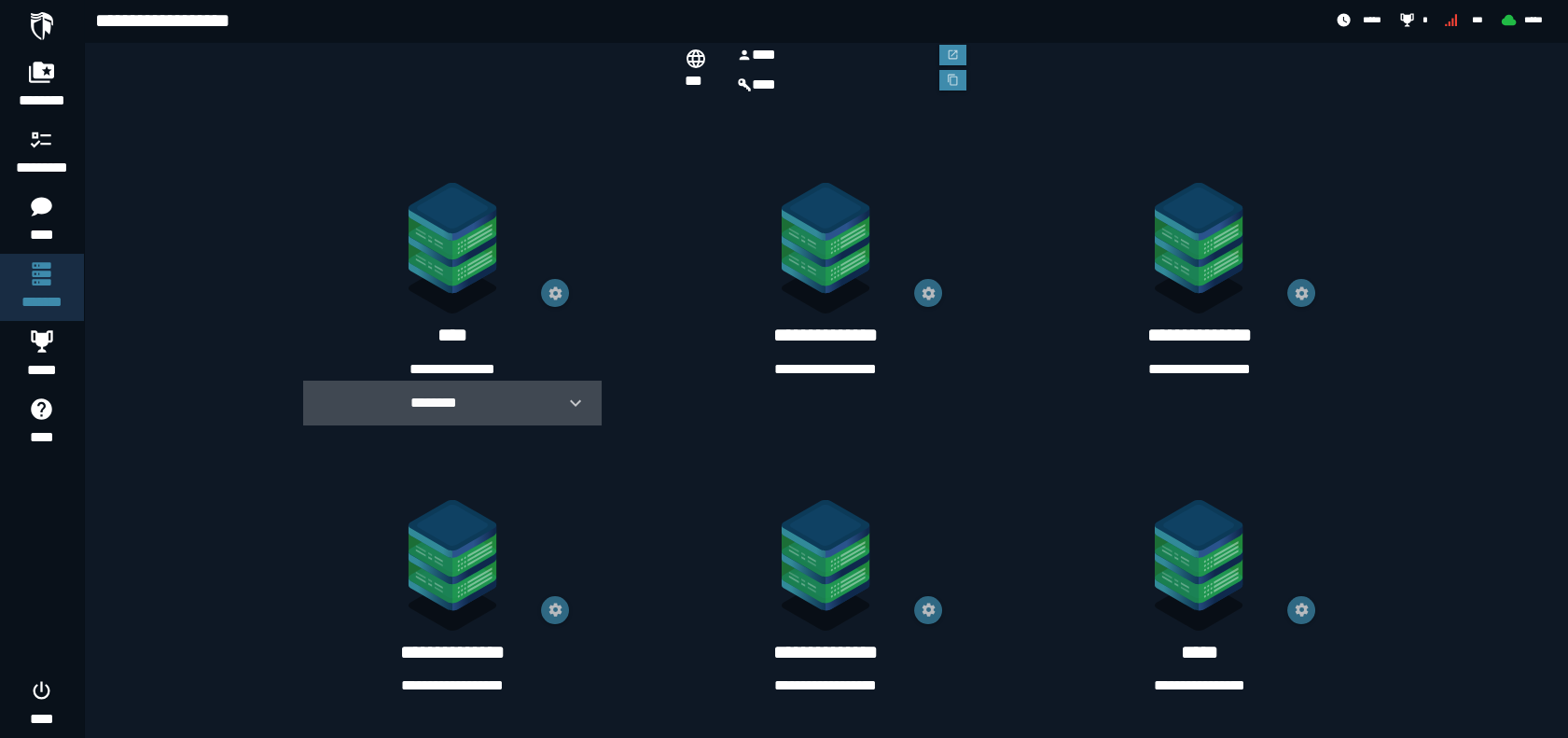 click 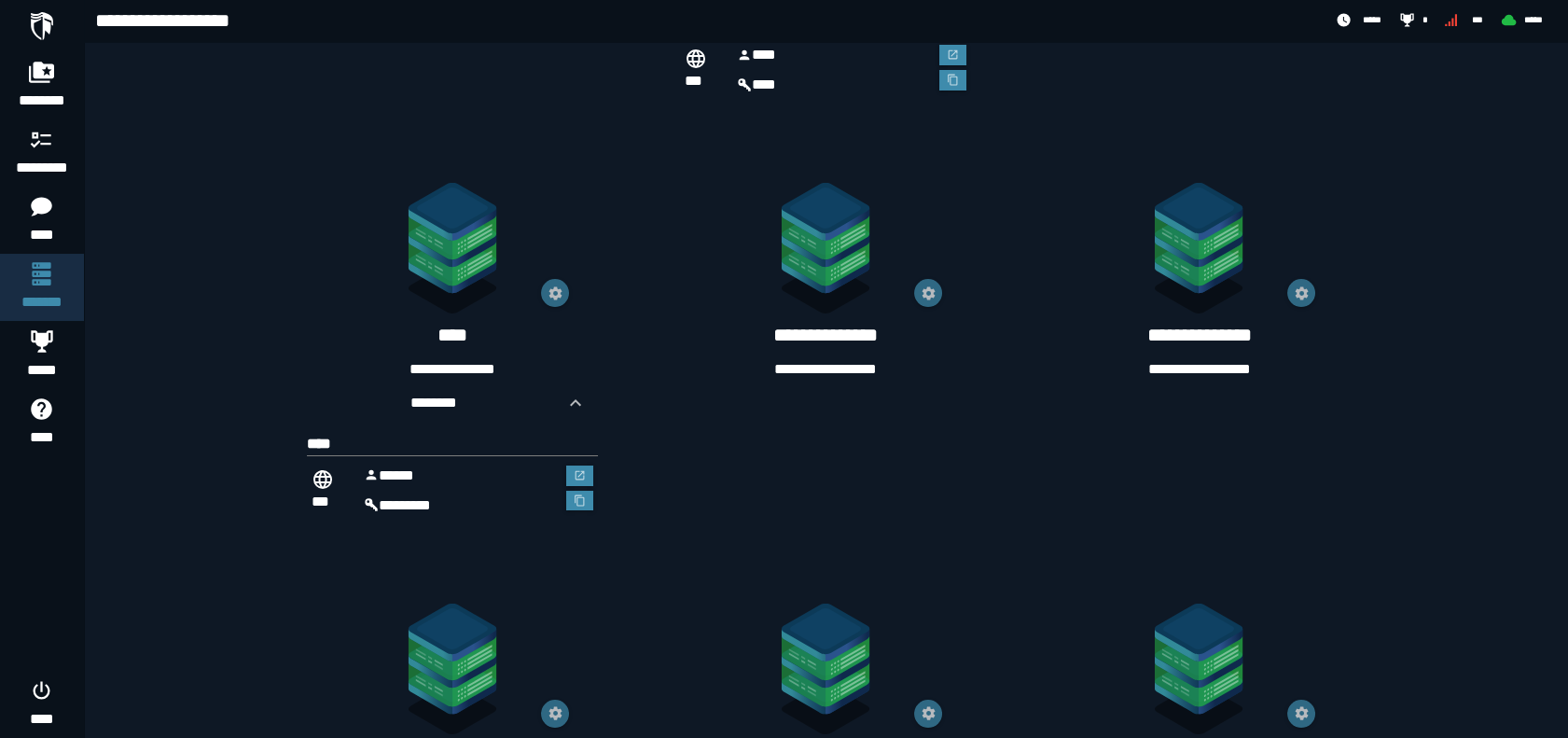 scroll, scrollTop: 434, scrollLeft: 0, axis: vertical 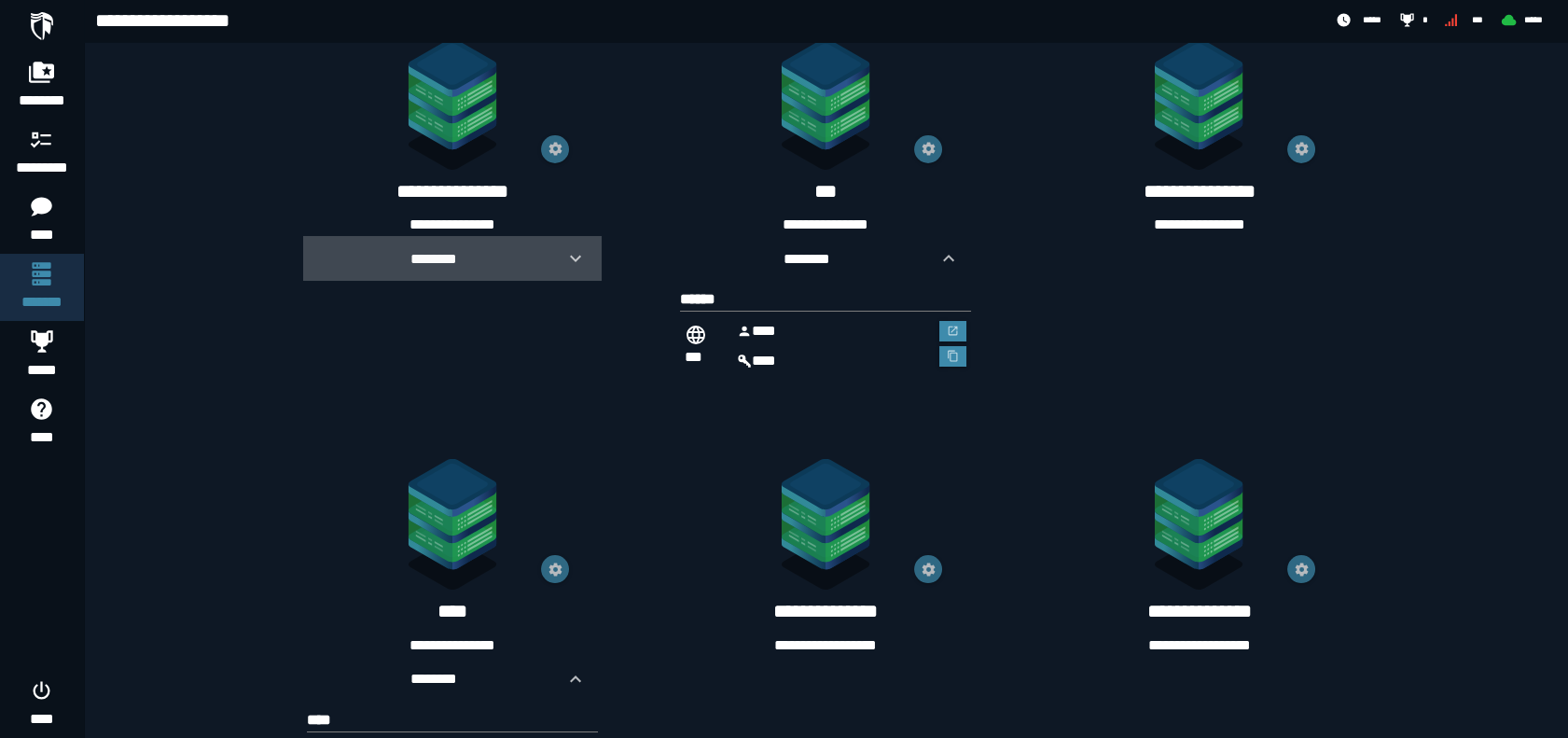 click 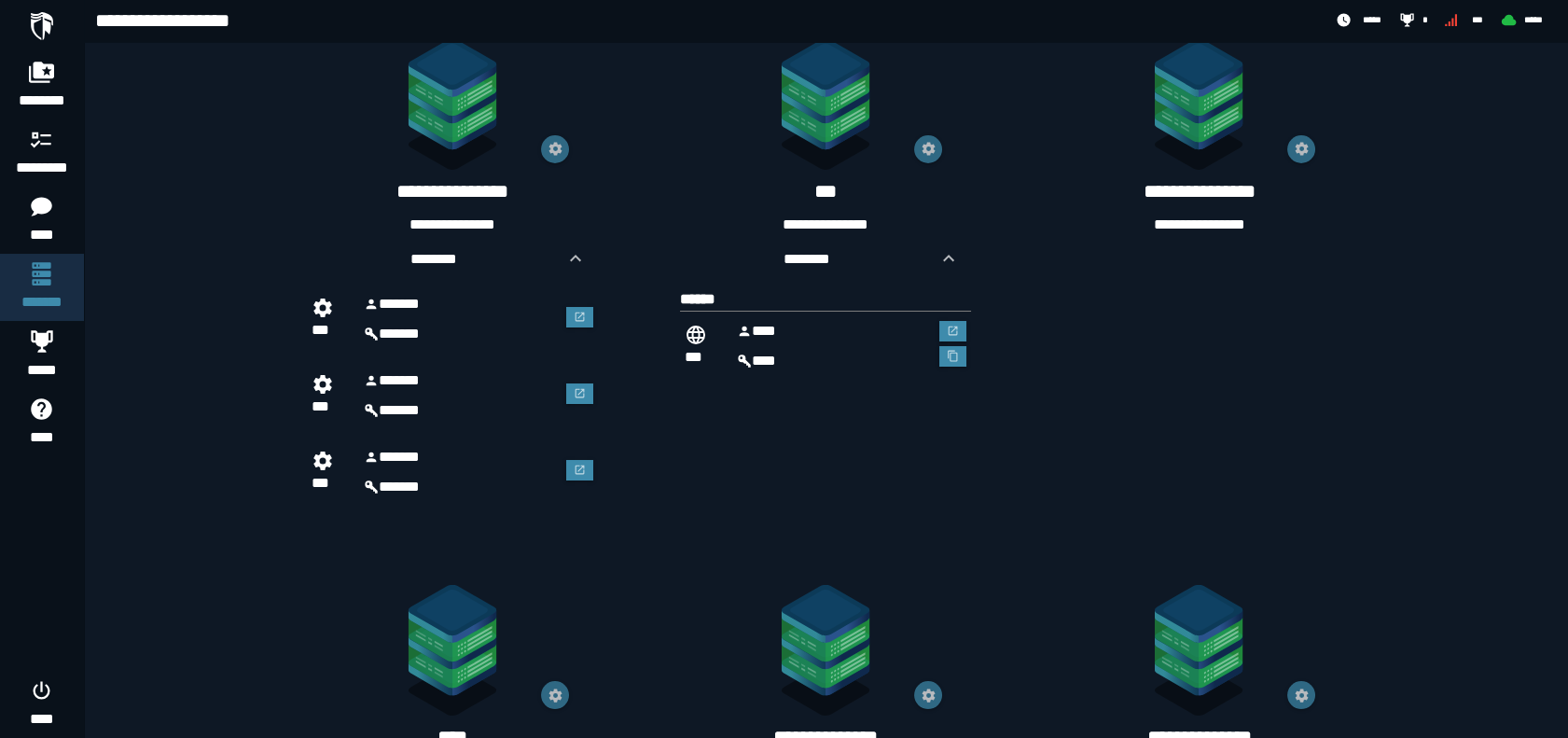 click on "**********" 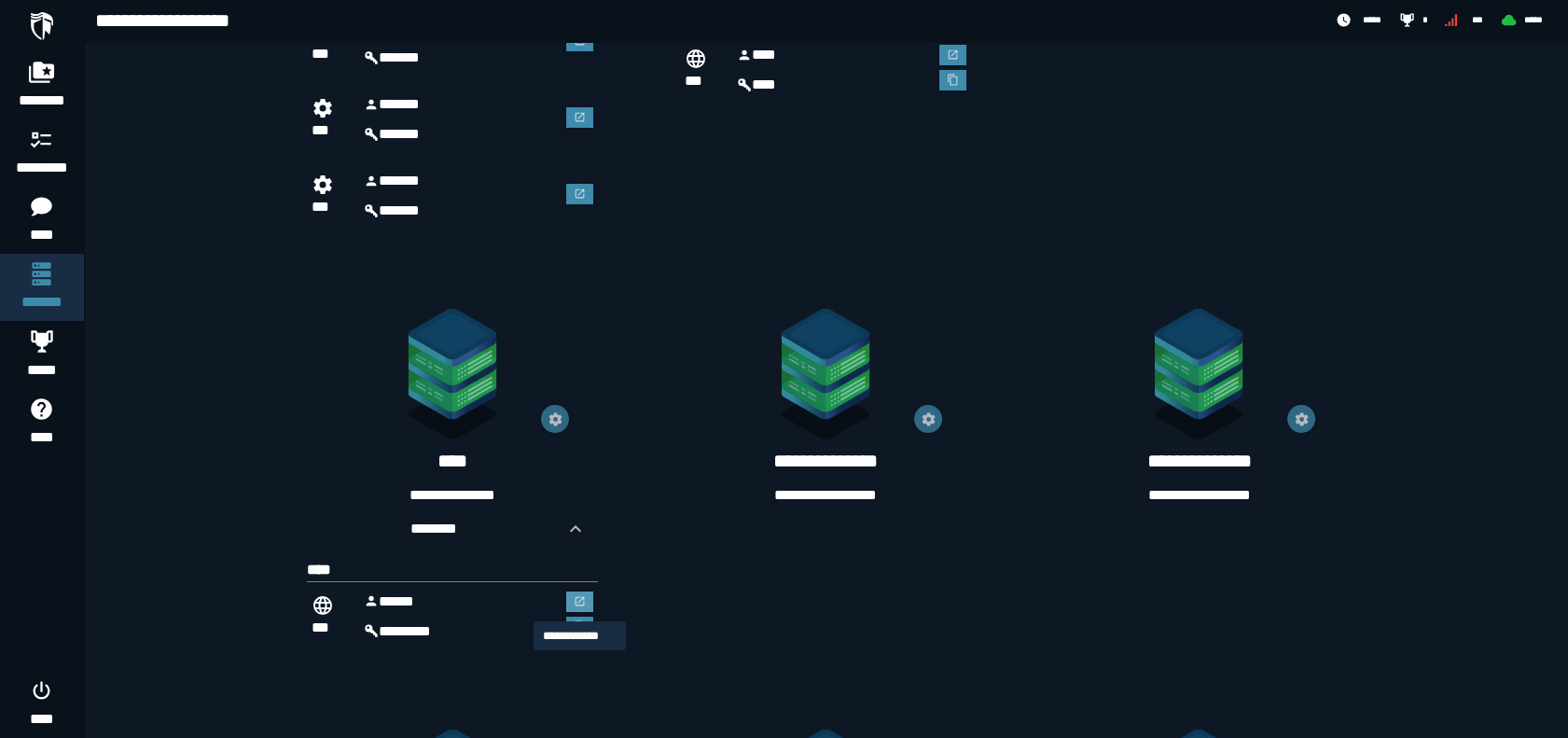 click 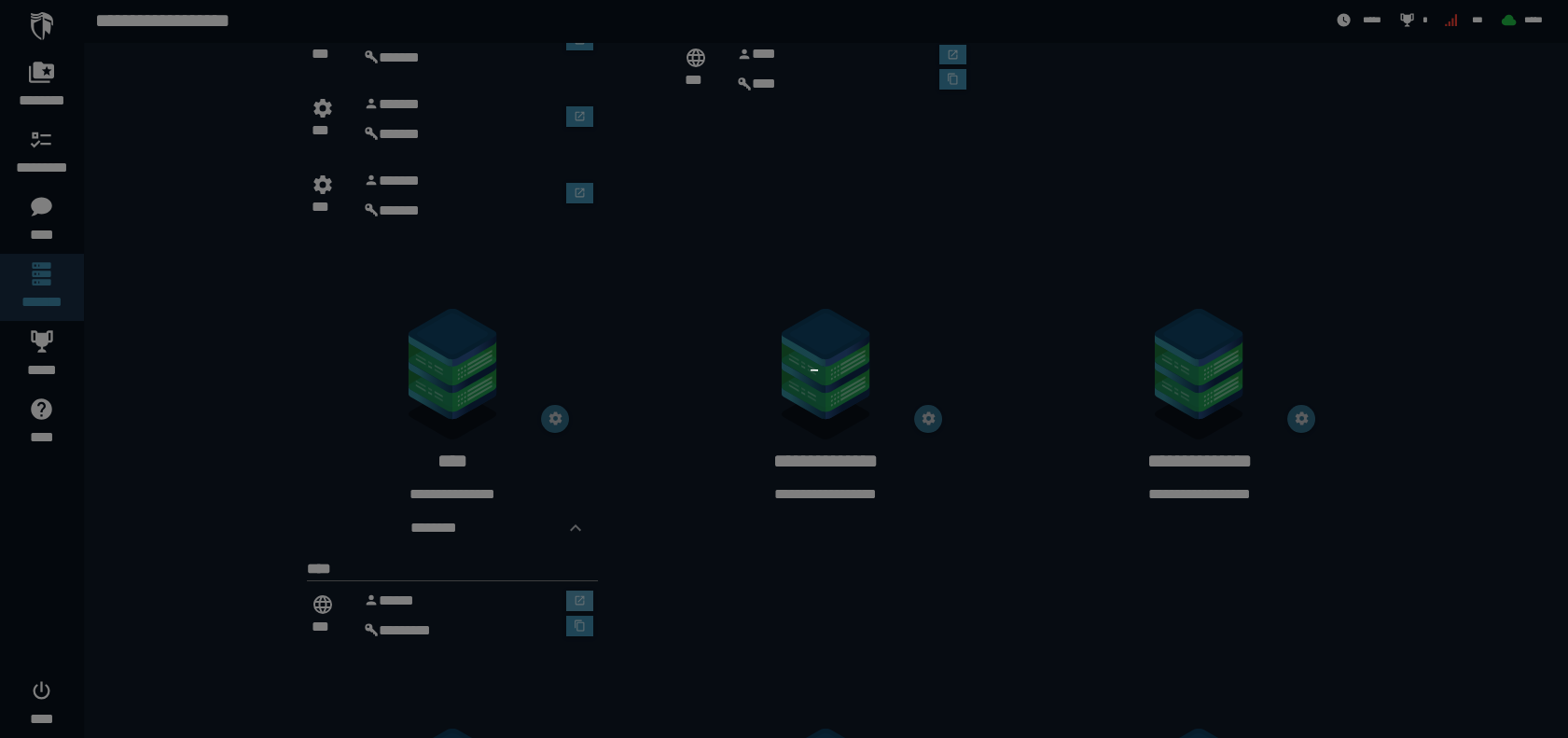 scroll, scrollTop: 0, scrollLeft: 0, axis: both 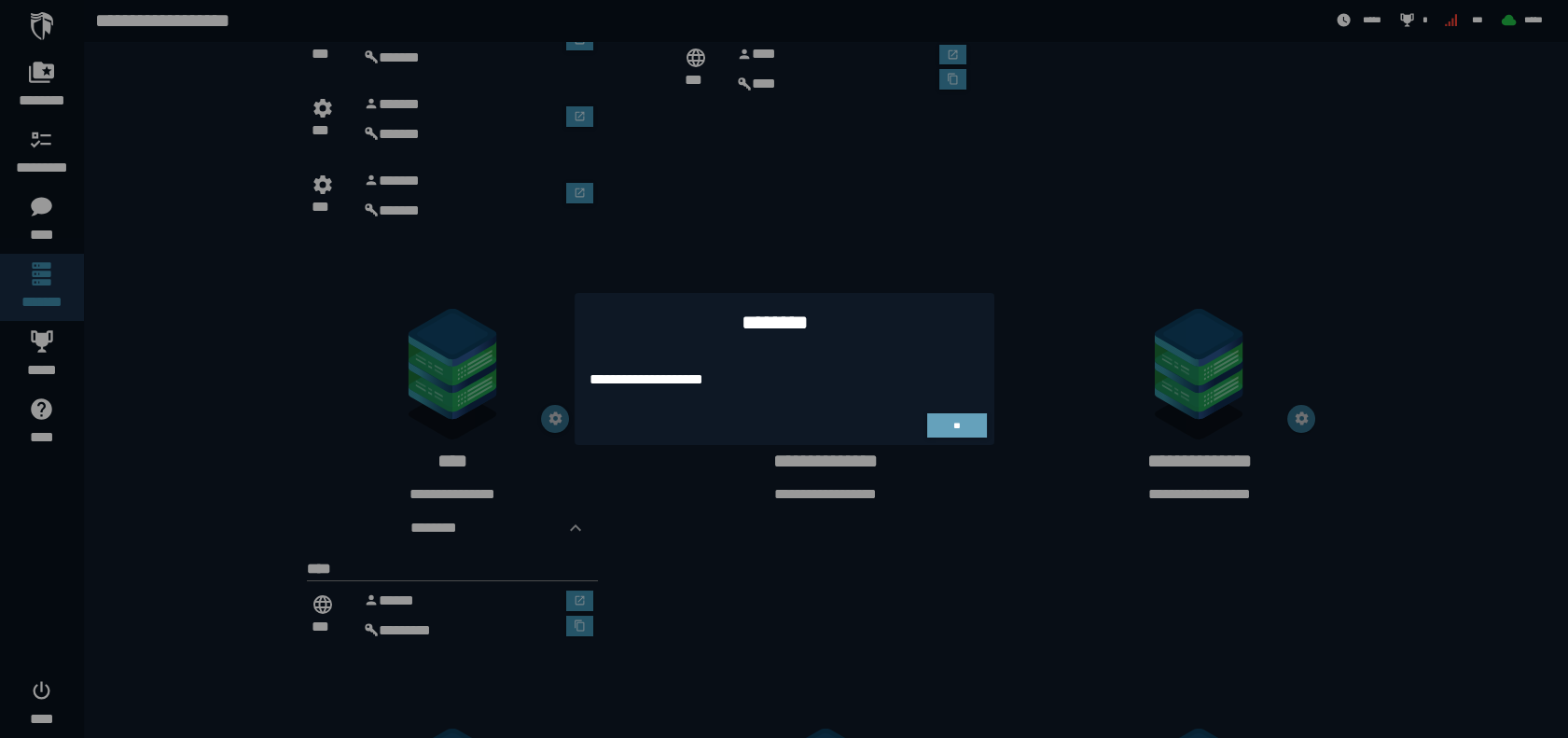 click at bounding box center (784, 369) 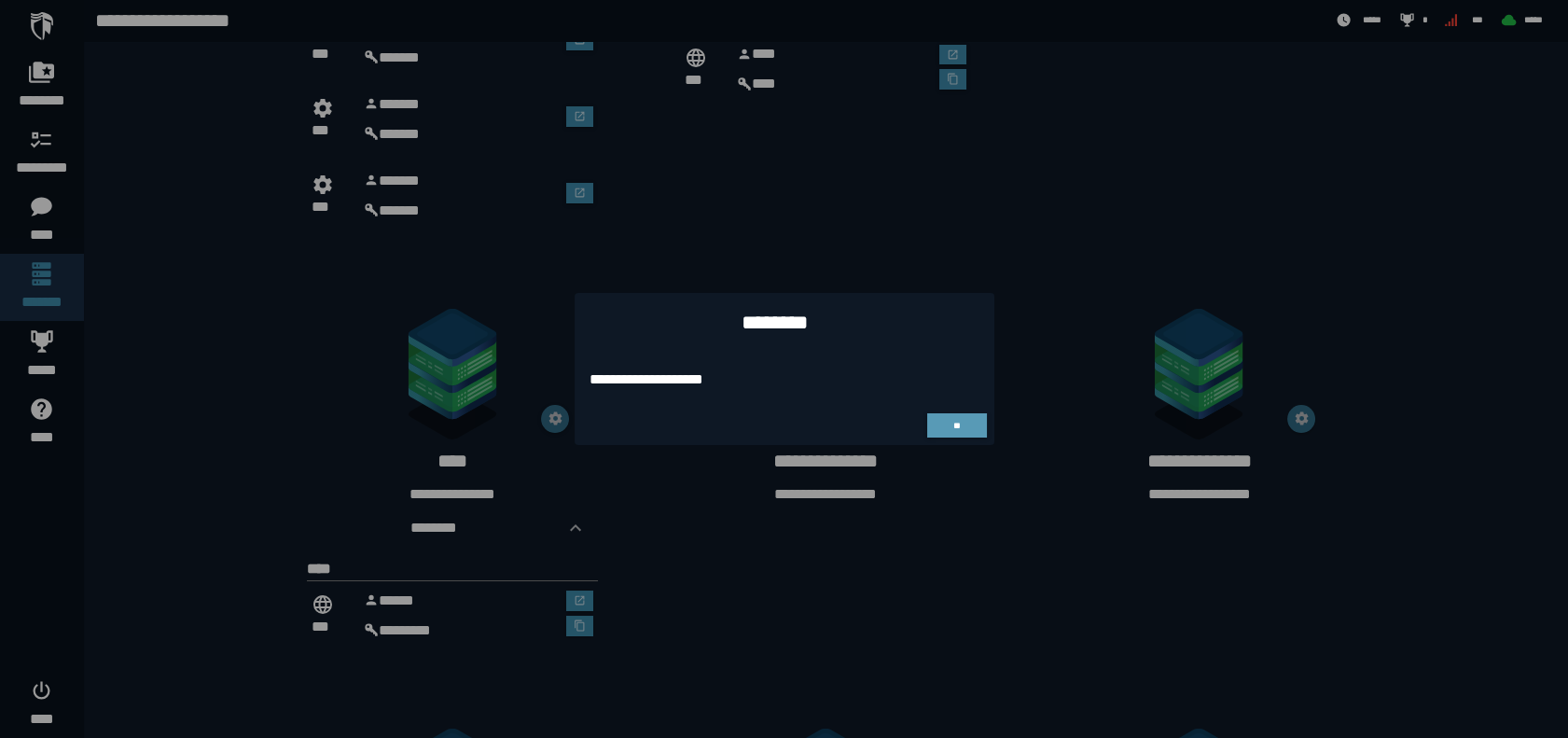 click on "**" at bounding box center (956, 425) 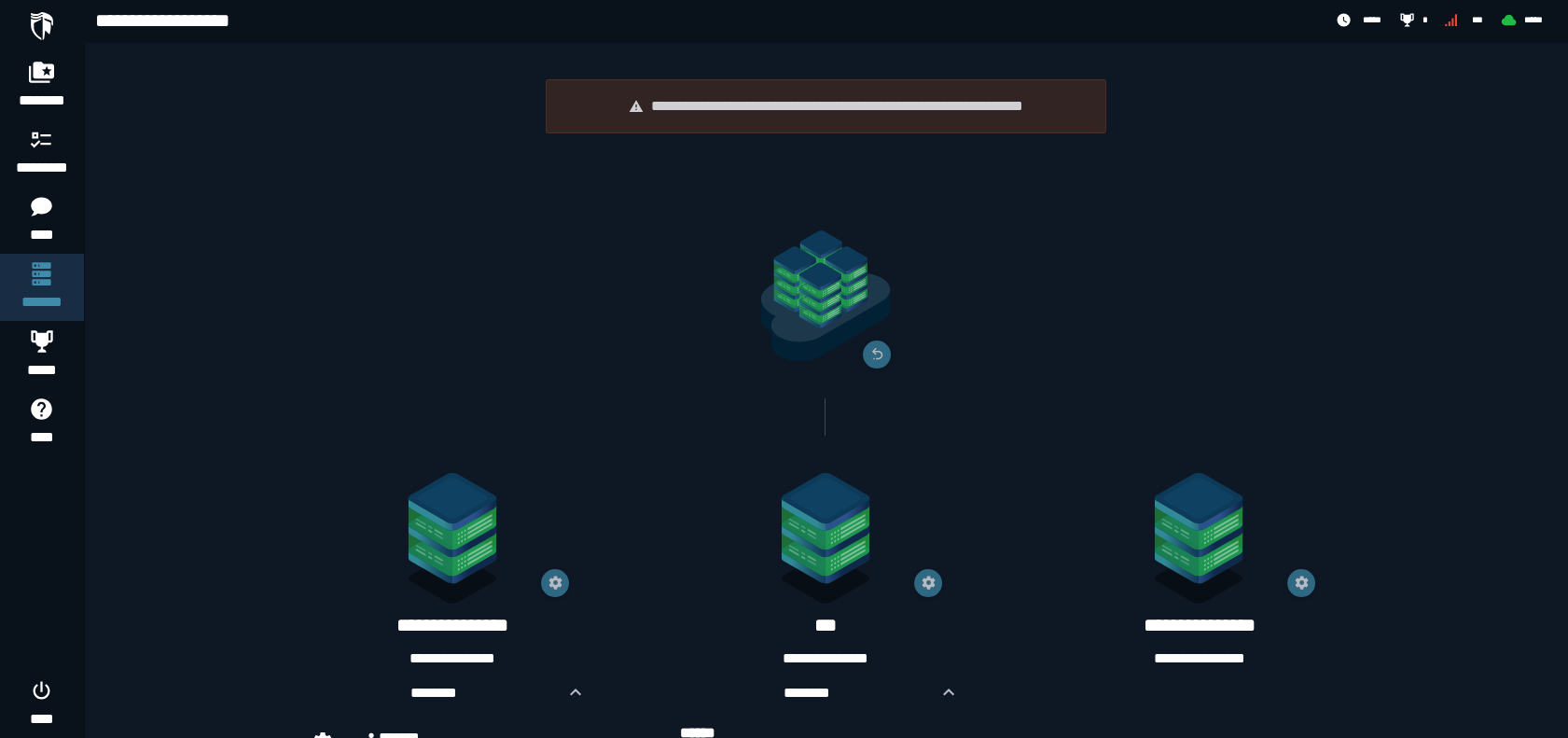scroll, scrollTop: 710, scrollLeft: 0, axis: vertical 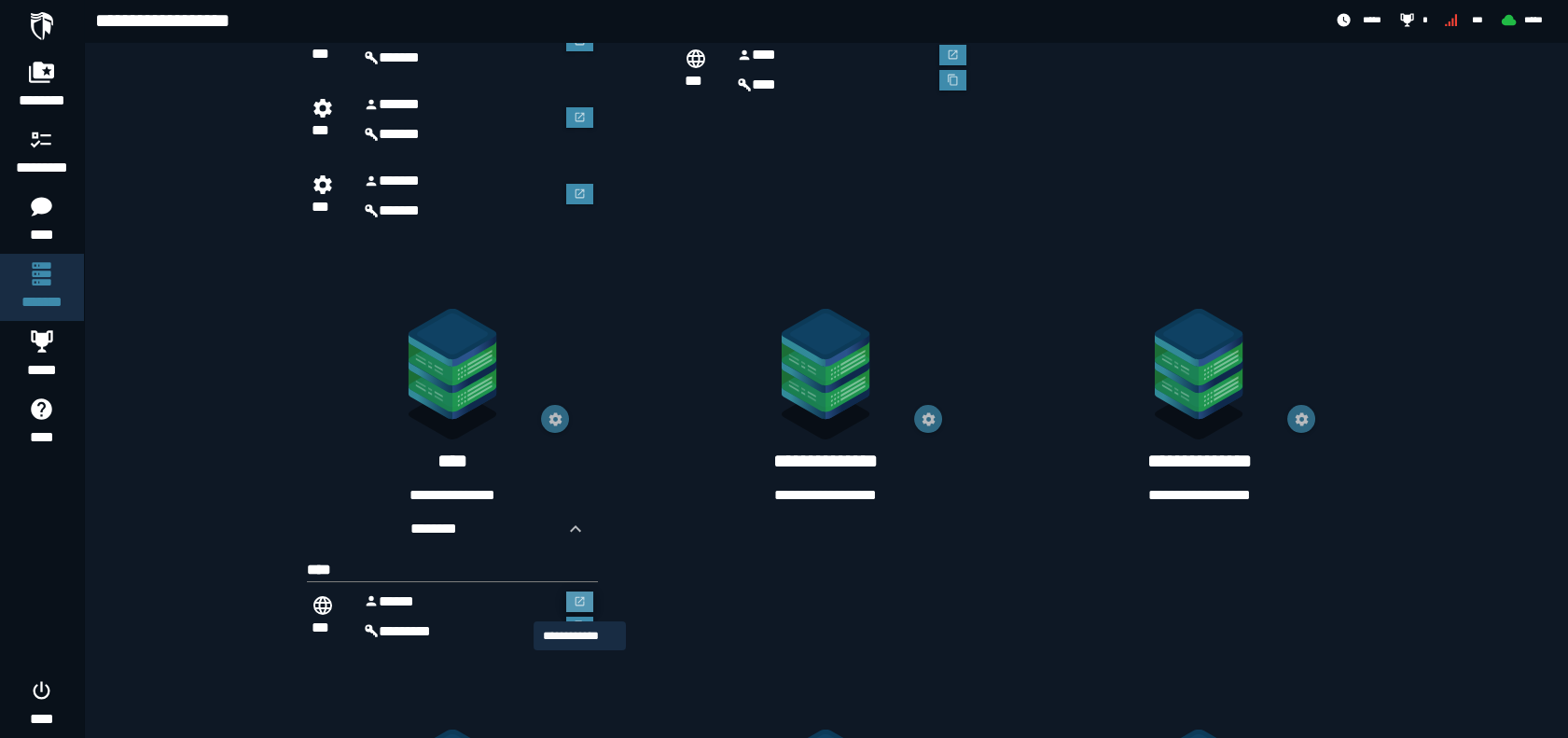 click 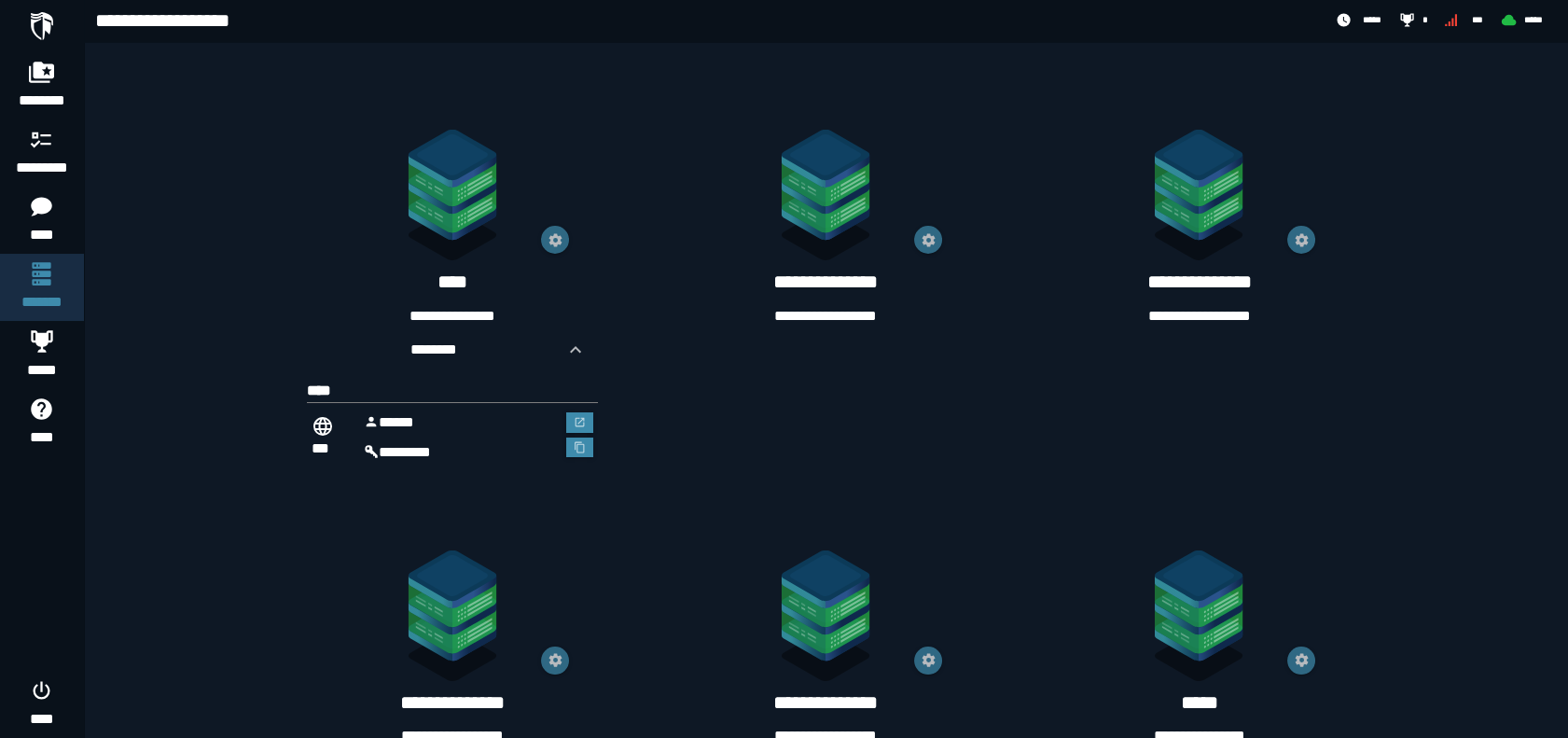 scroll, scrollTop: 940, scrollLeft: 0, axis: vertical 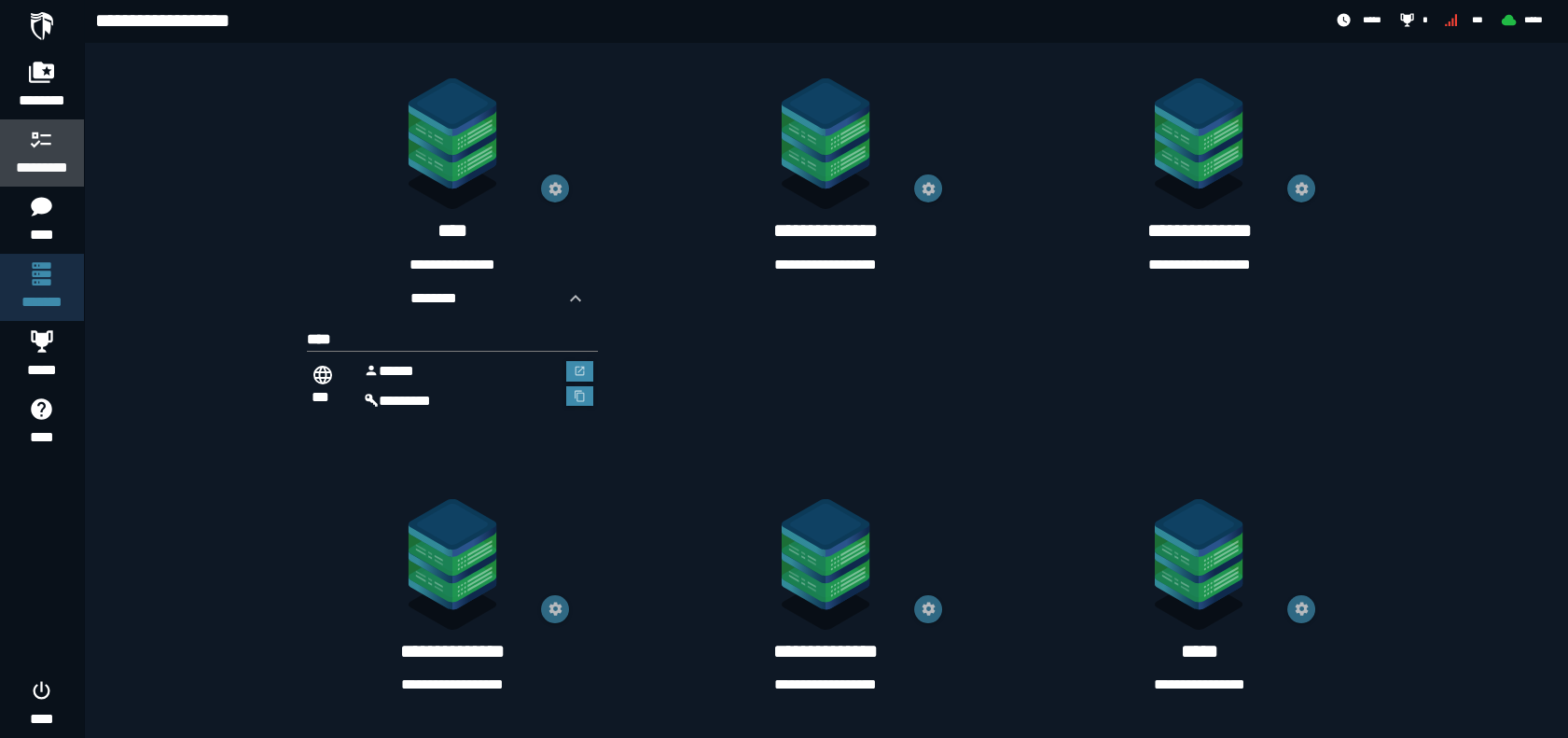 click on "*********" at bounding box center (42, 153) 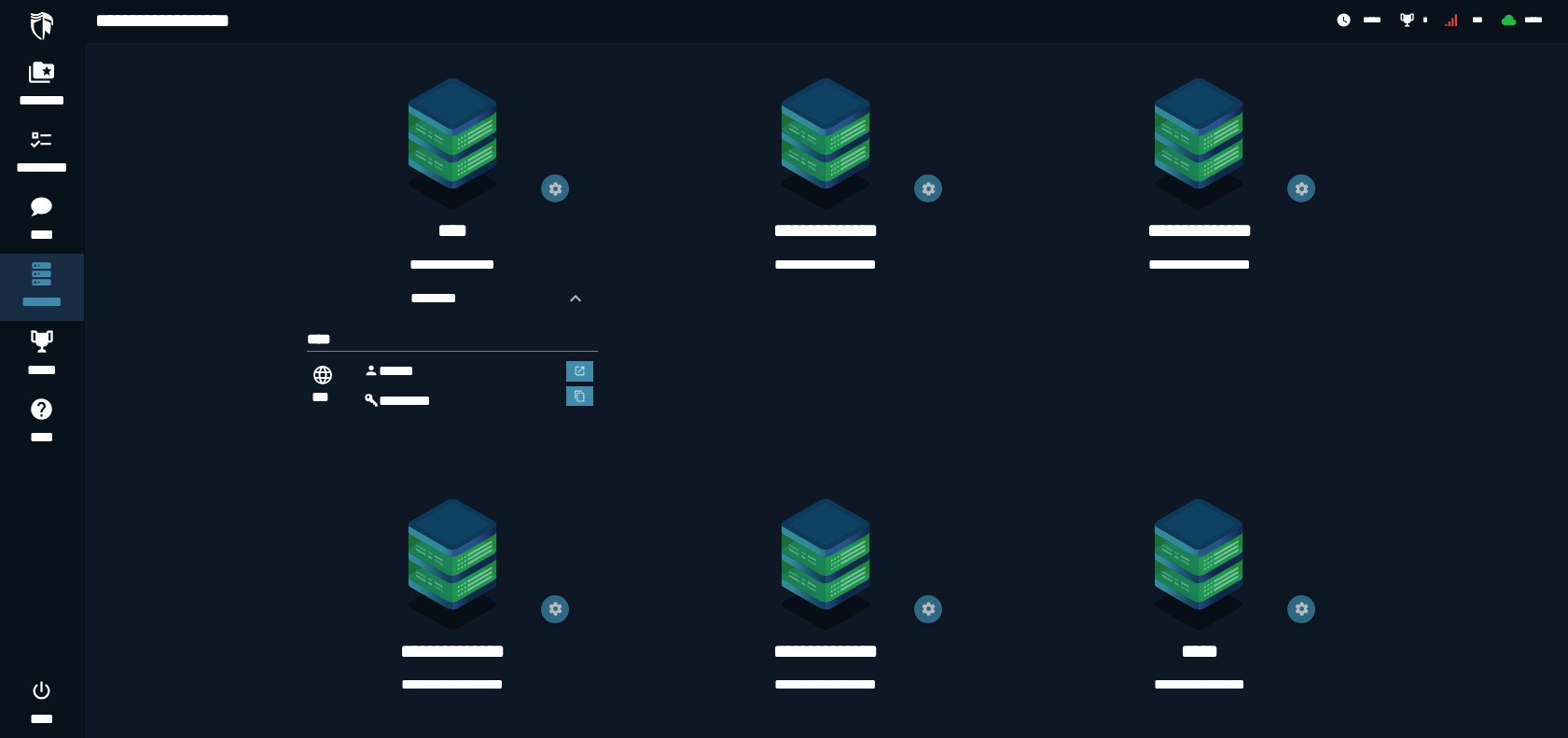 scroll, scrollTop: 664, scrollLeft: 0, axis: vertical 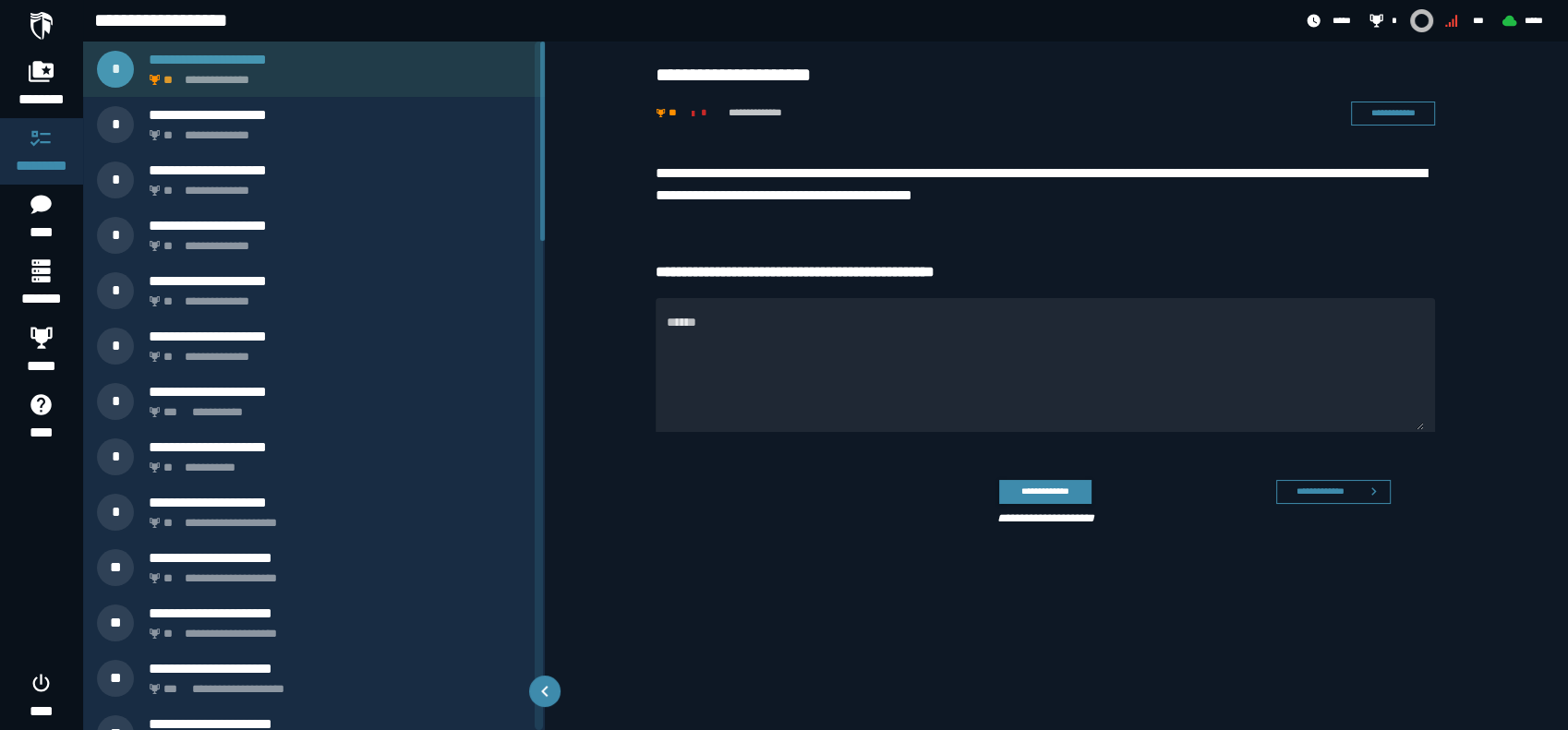 click on "**********" 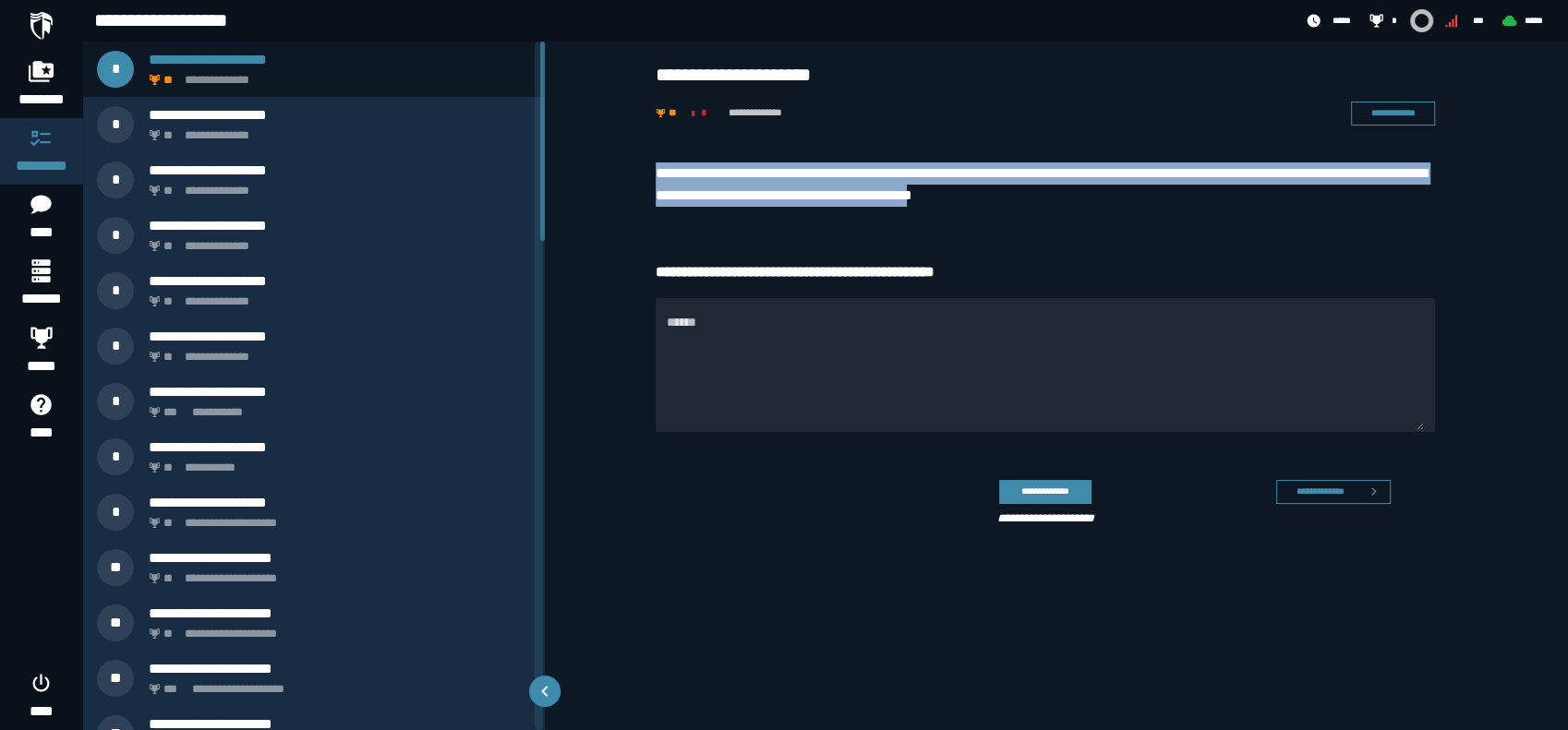 drag, startPoint x: 1133, startPoint y: 192, endPoint x: 646, endPoint y: 173, distance: 487.3705 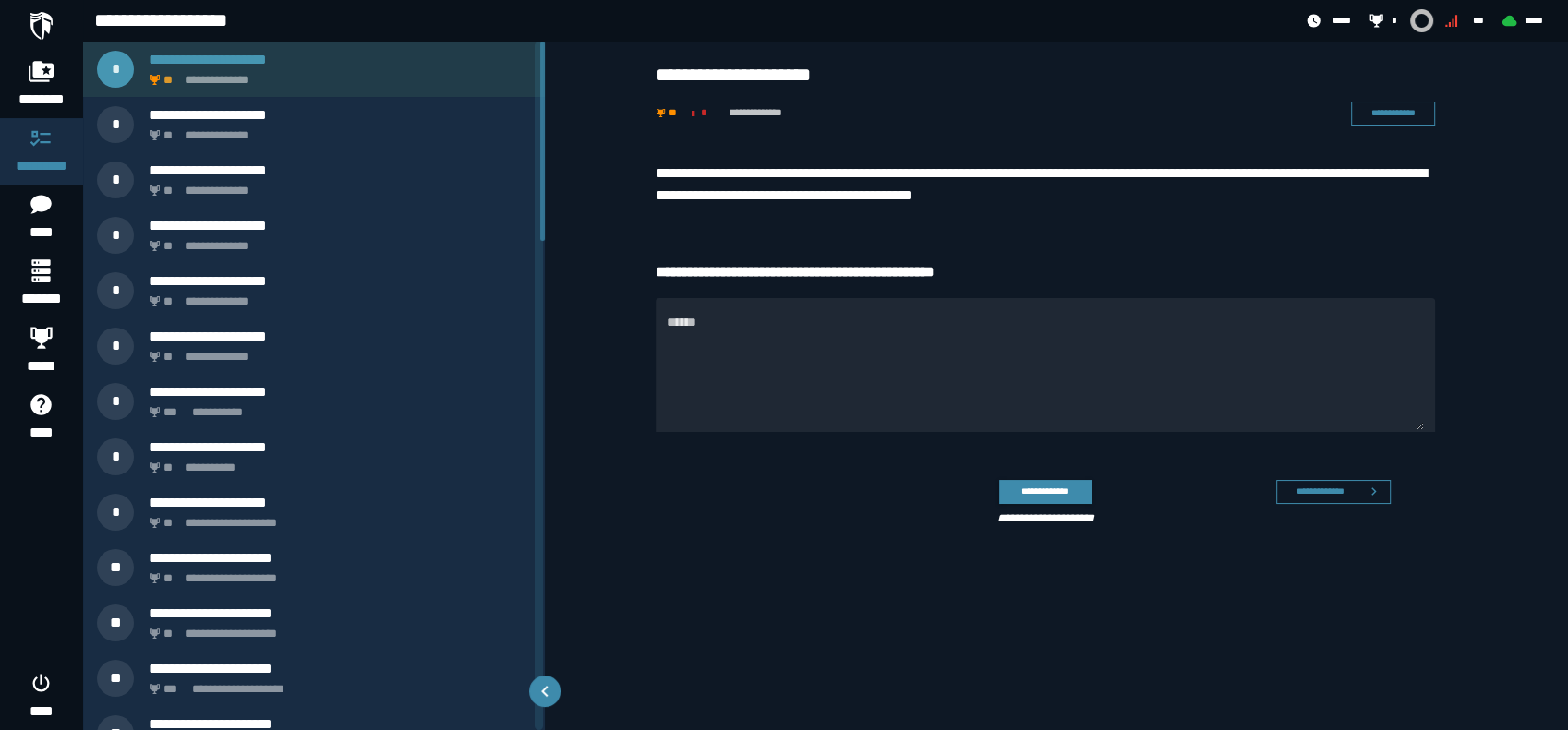 click on "**********" at bounding box center [336, 75] 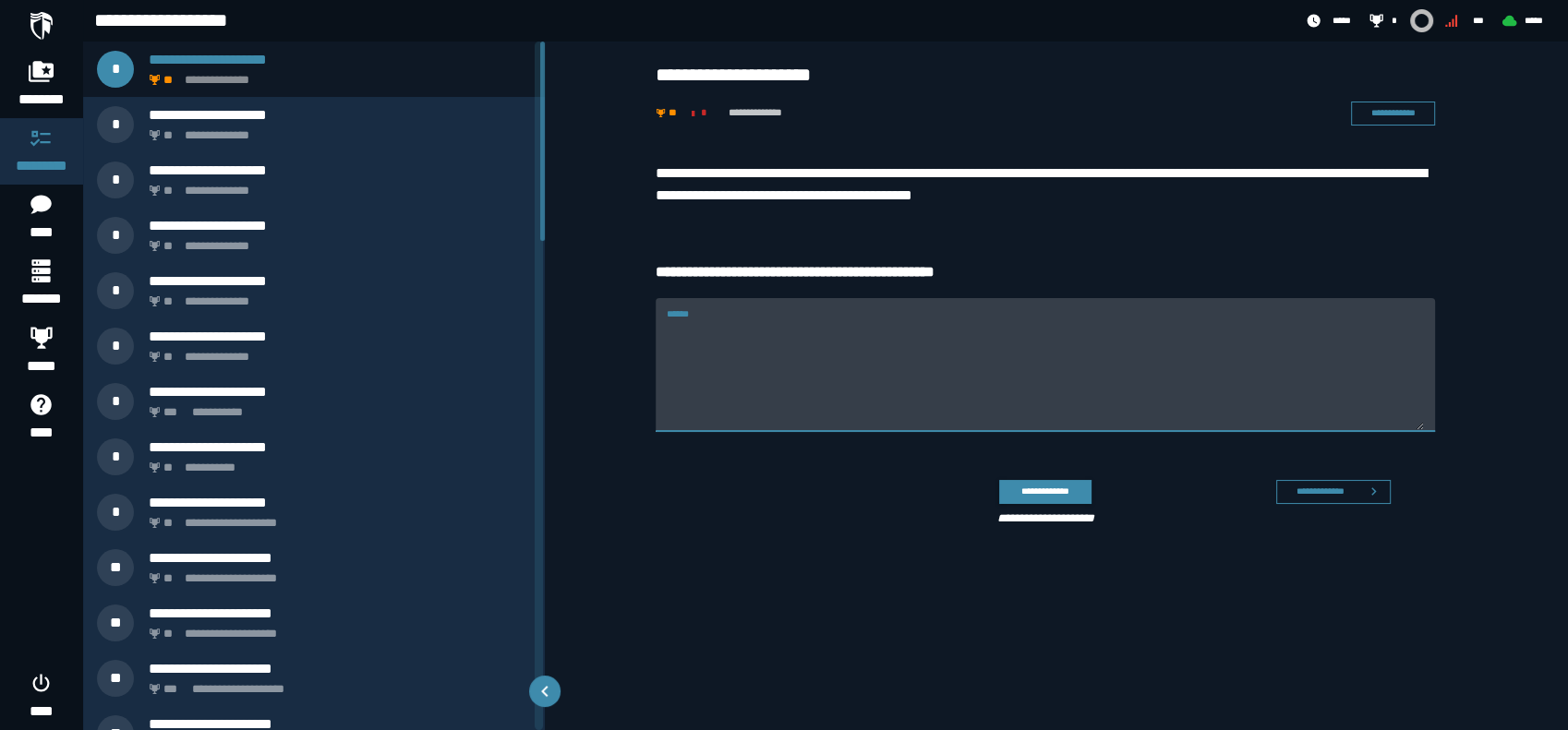 click on "******" at bounding box center [1045, 376] 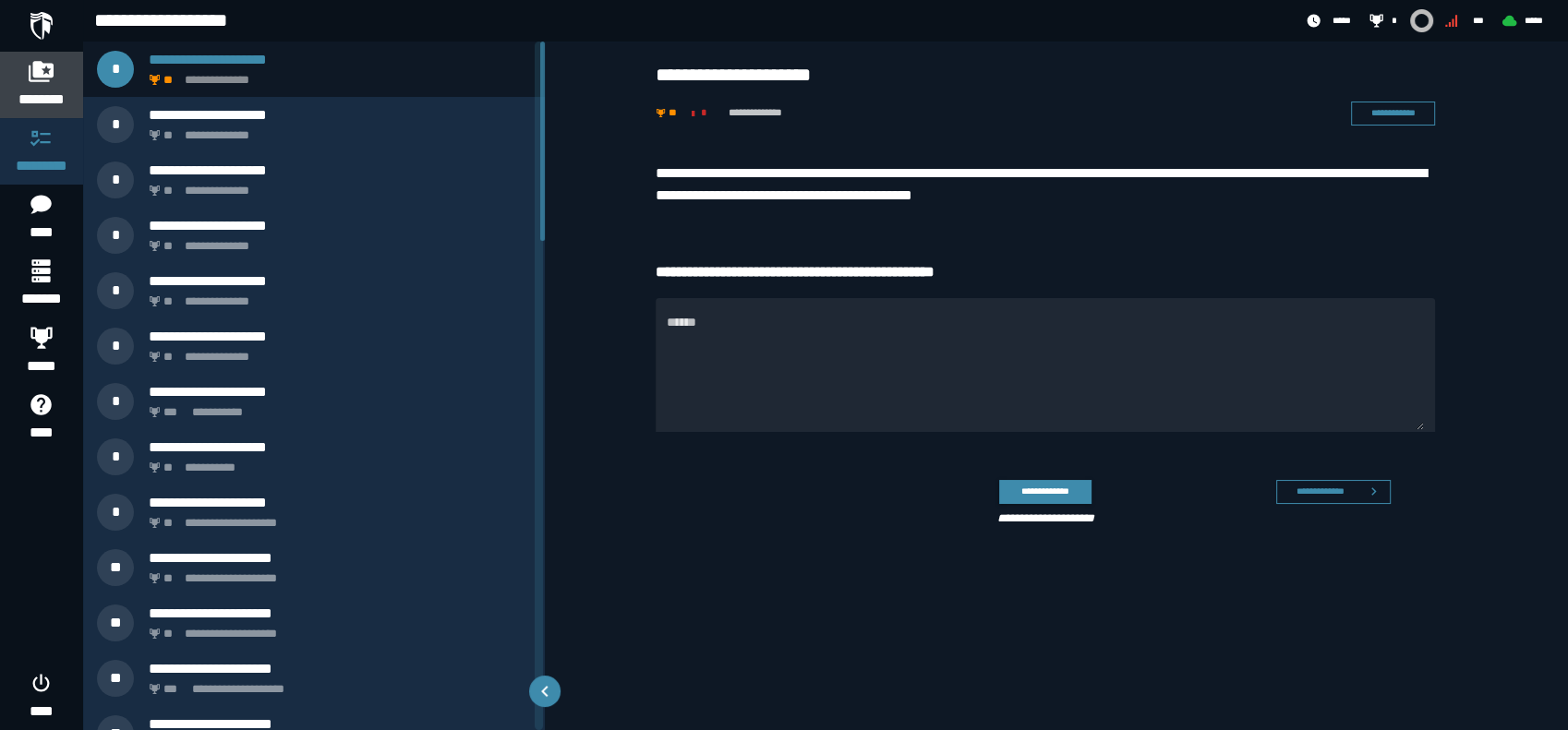 click 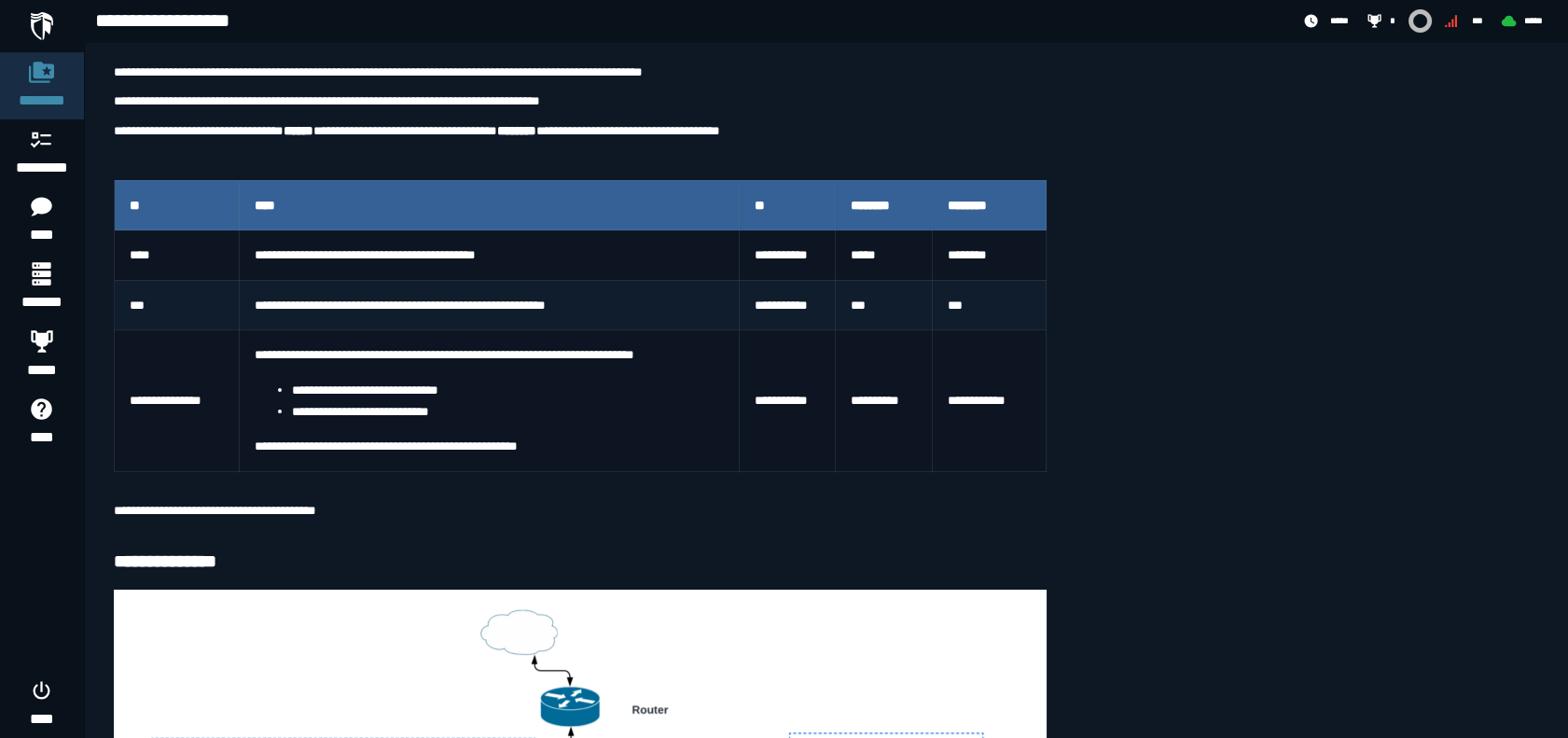 scroll, scrollTop: 818, scrollLeft: 0, axis: vertical 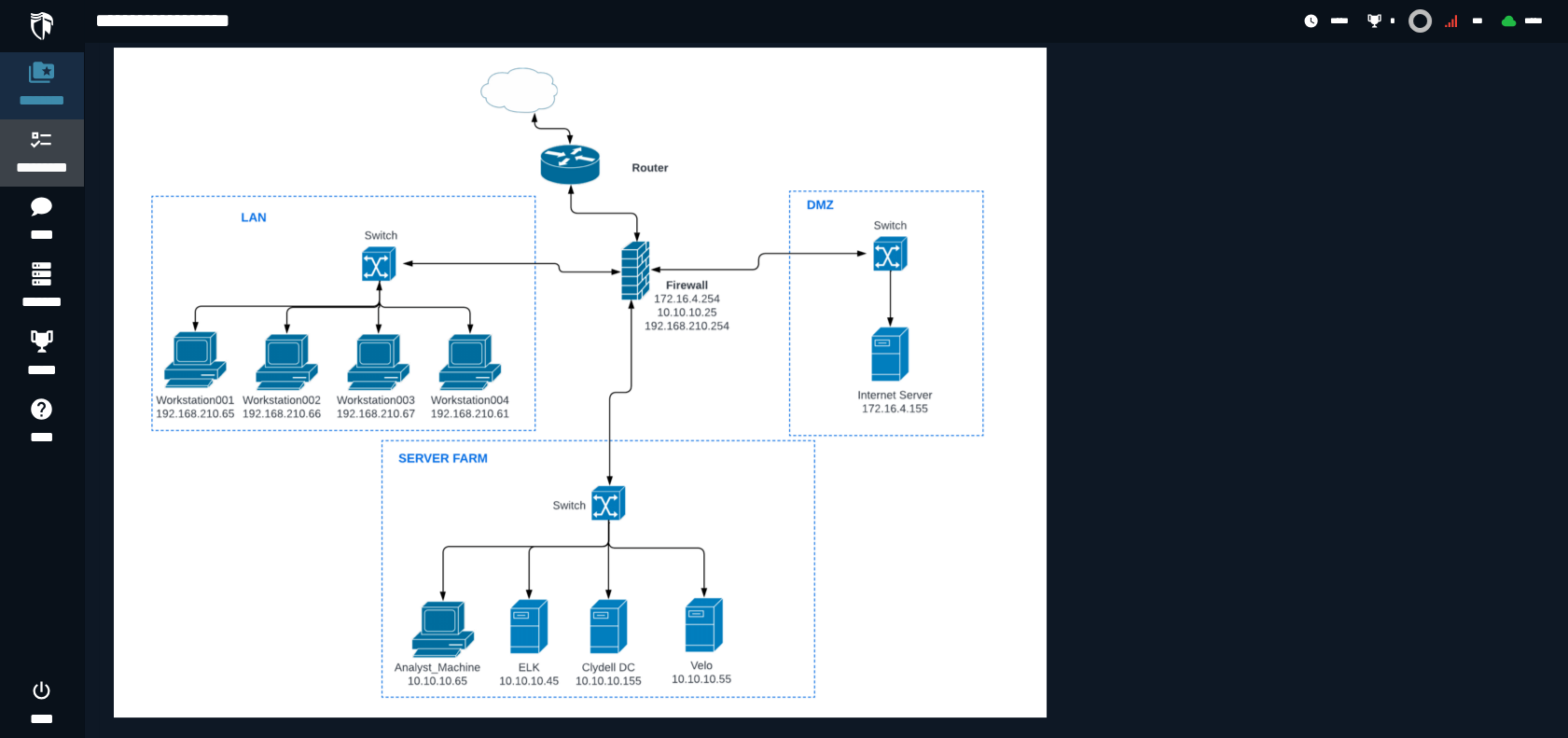 drag, startPoint x: 27, startPoint y: 147, endPoint x: 82, endPoint y: 177, distance: 62.64982 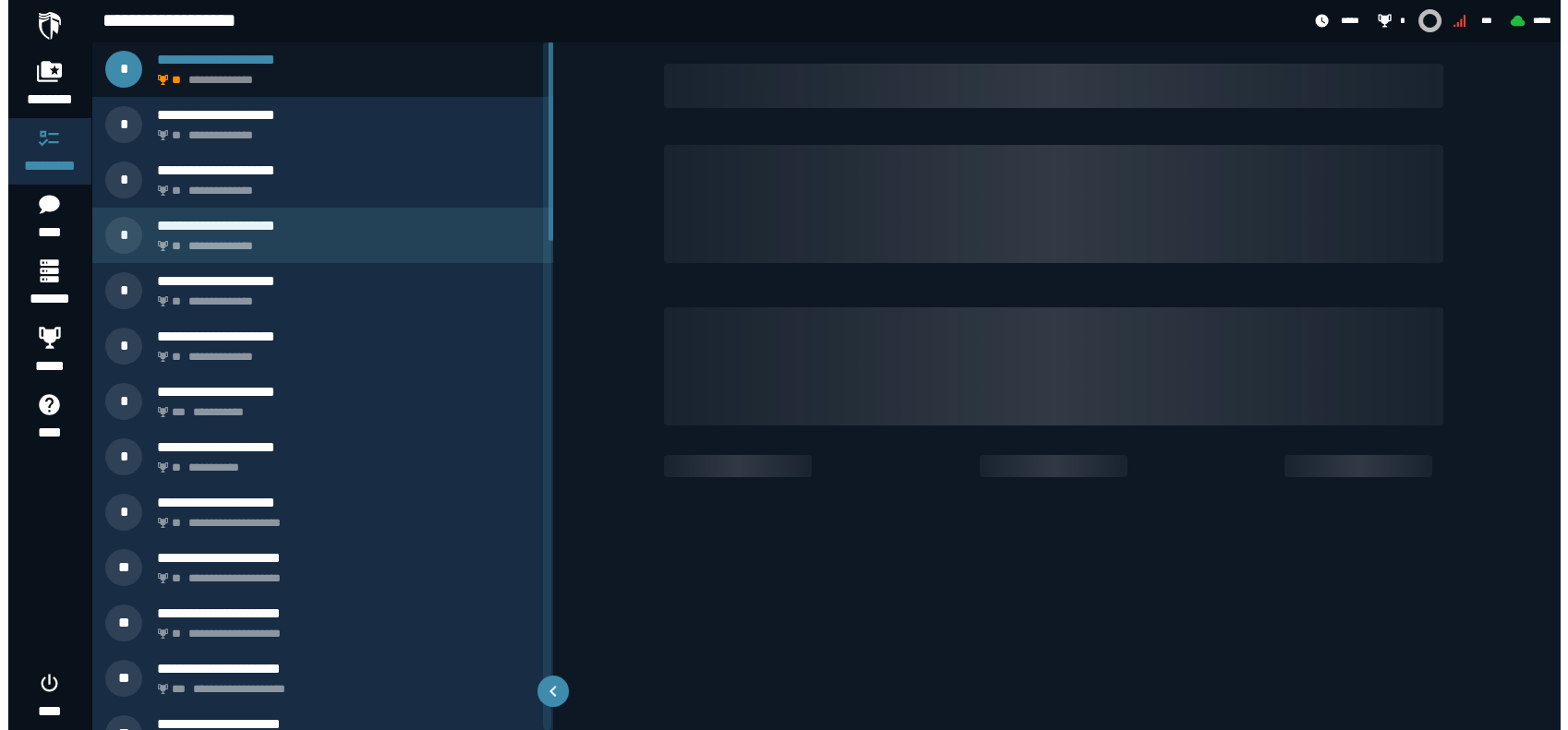 scroll, scrollTop: 0, scrollLeft: 0, axis: both 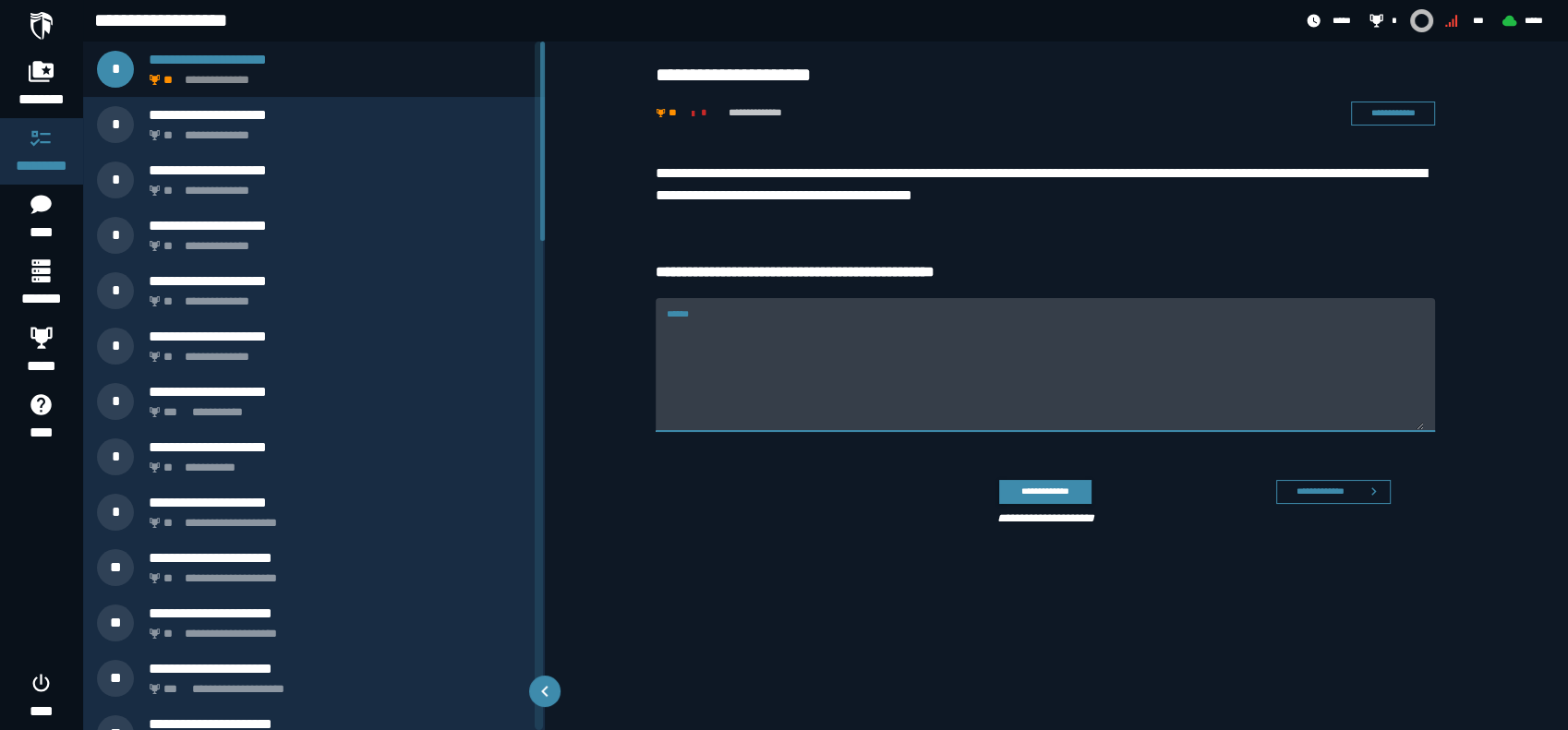 click on "******" at bounding box center [1045, 365] 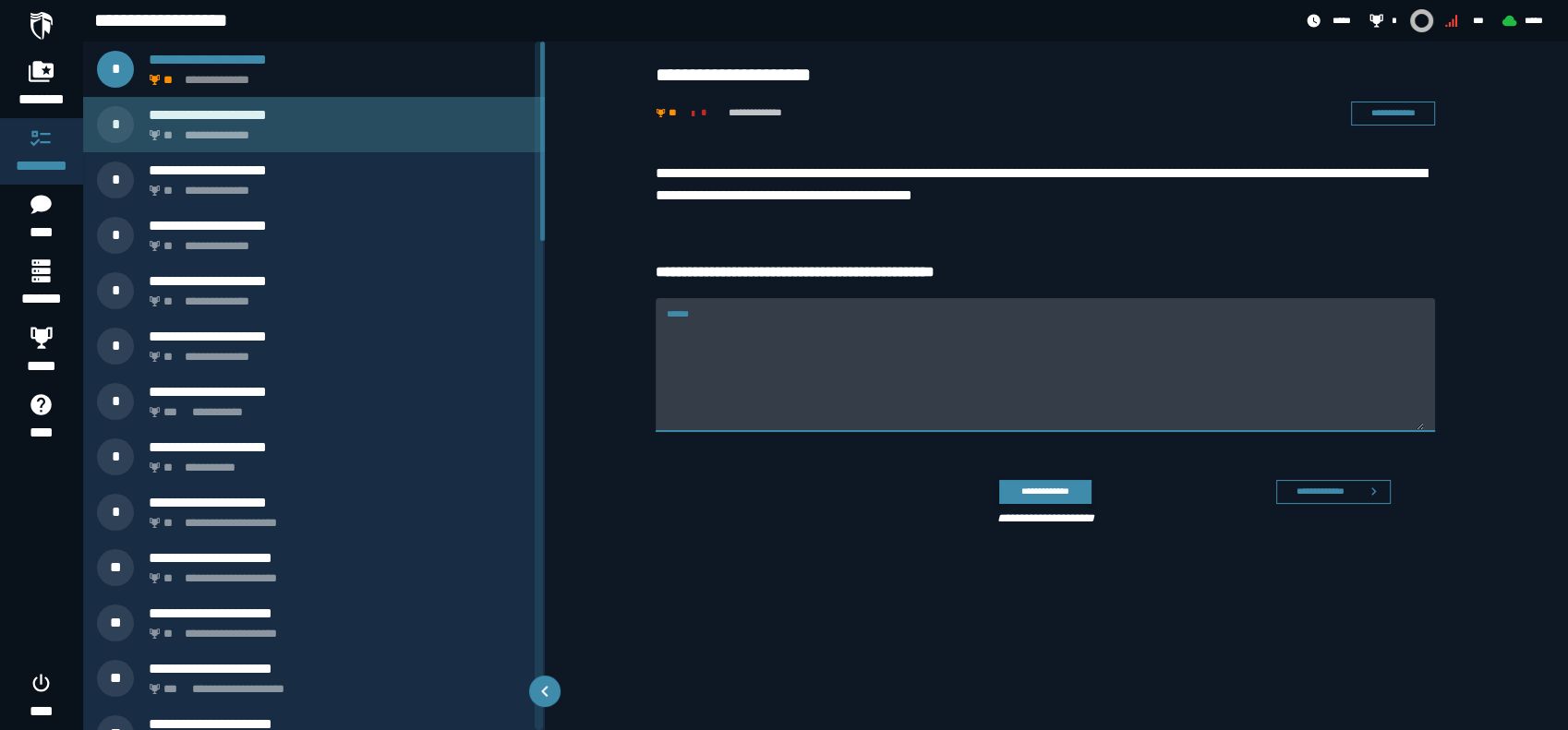 click on "**********" 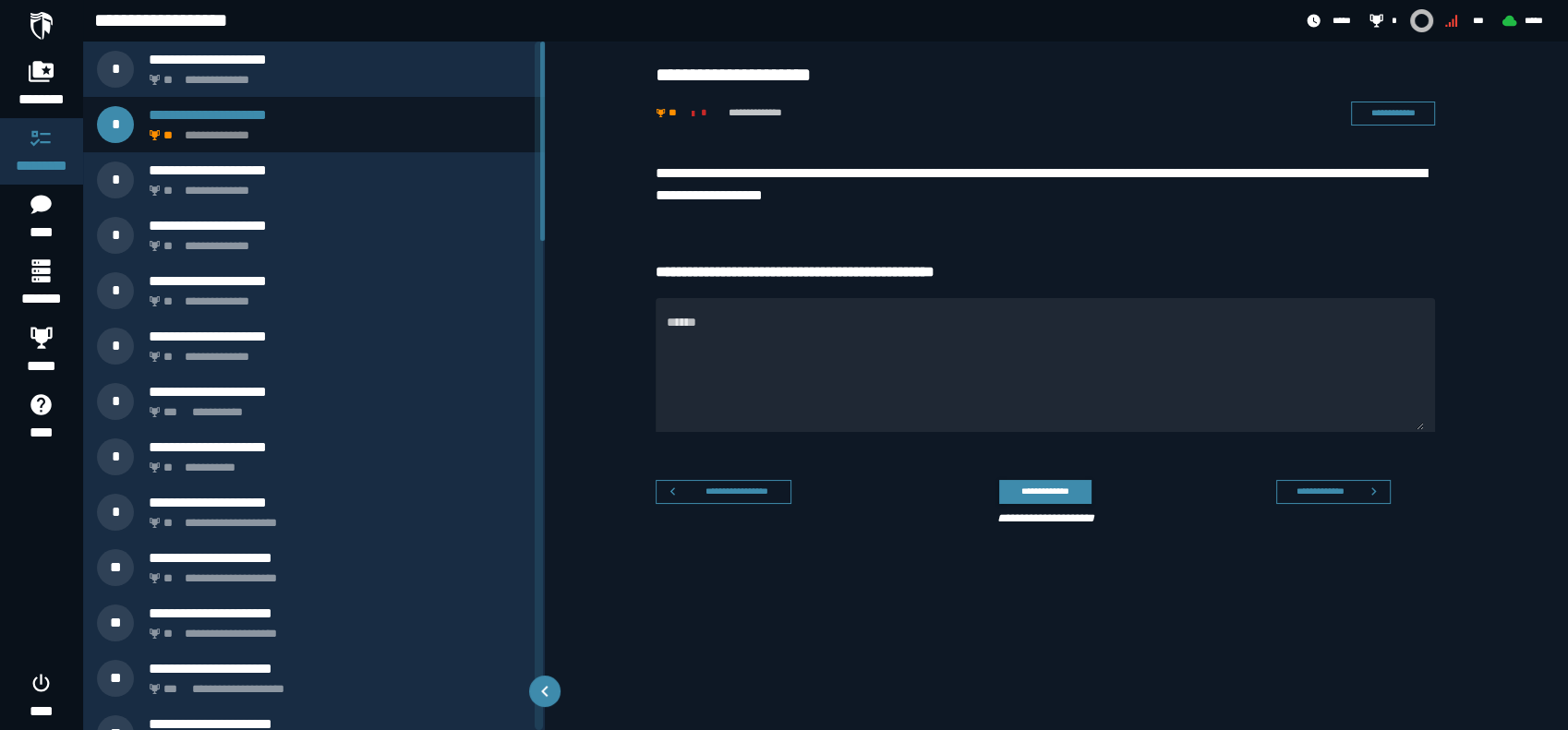 click on "**********" at bounding box center (1056, 348) 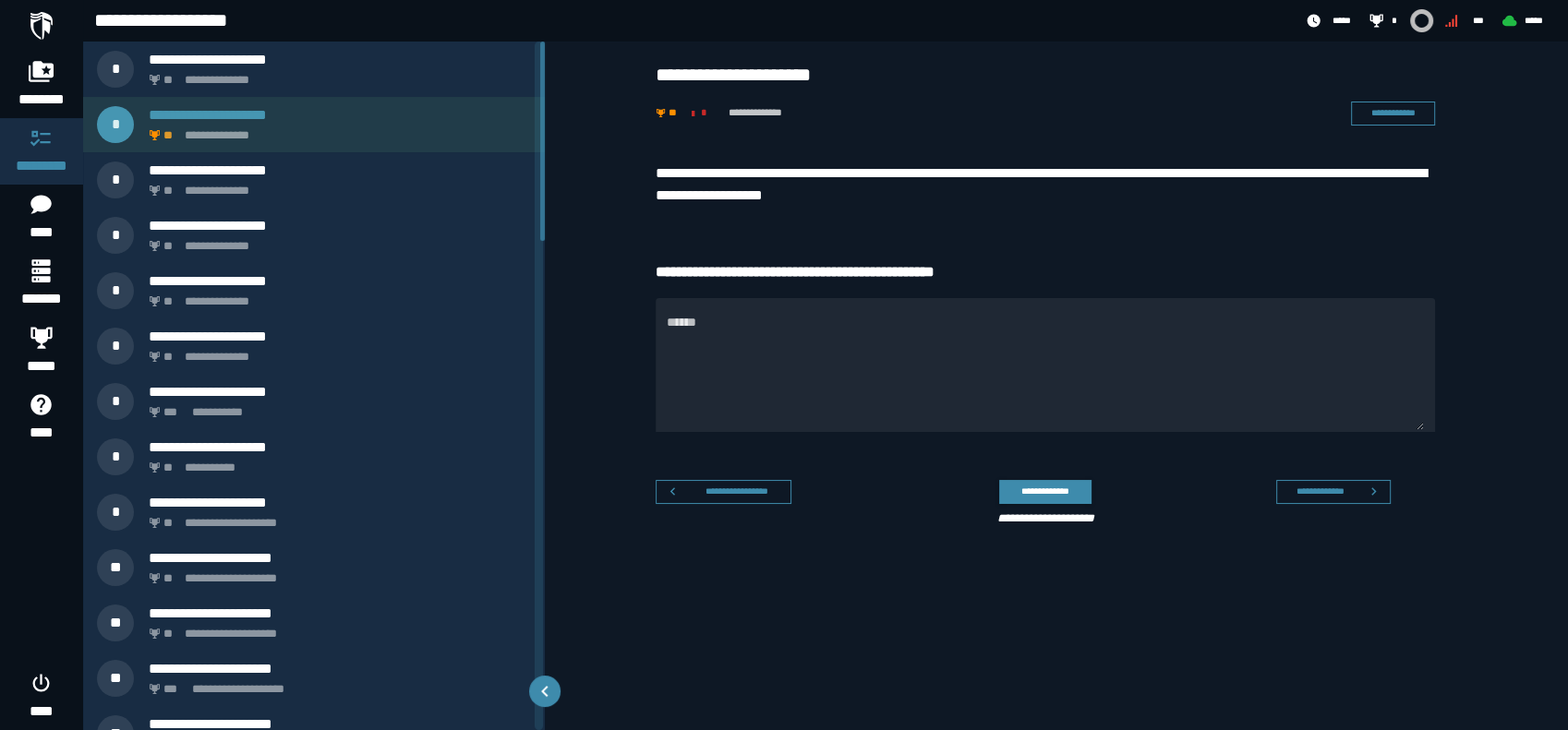 click on "**********" at bounding box center (340, 114) 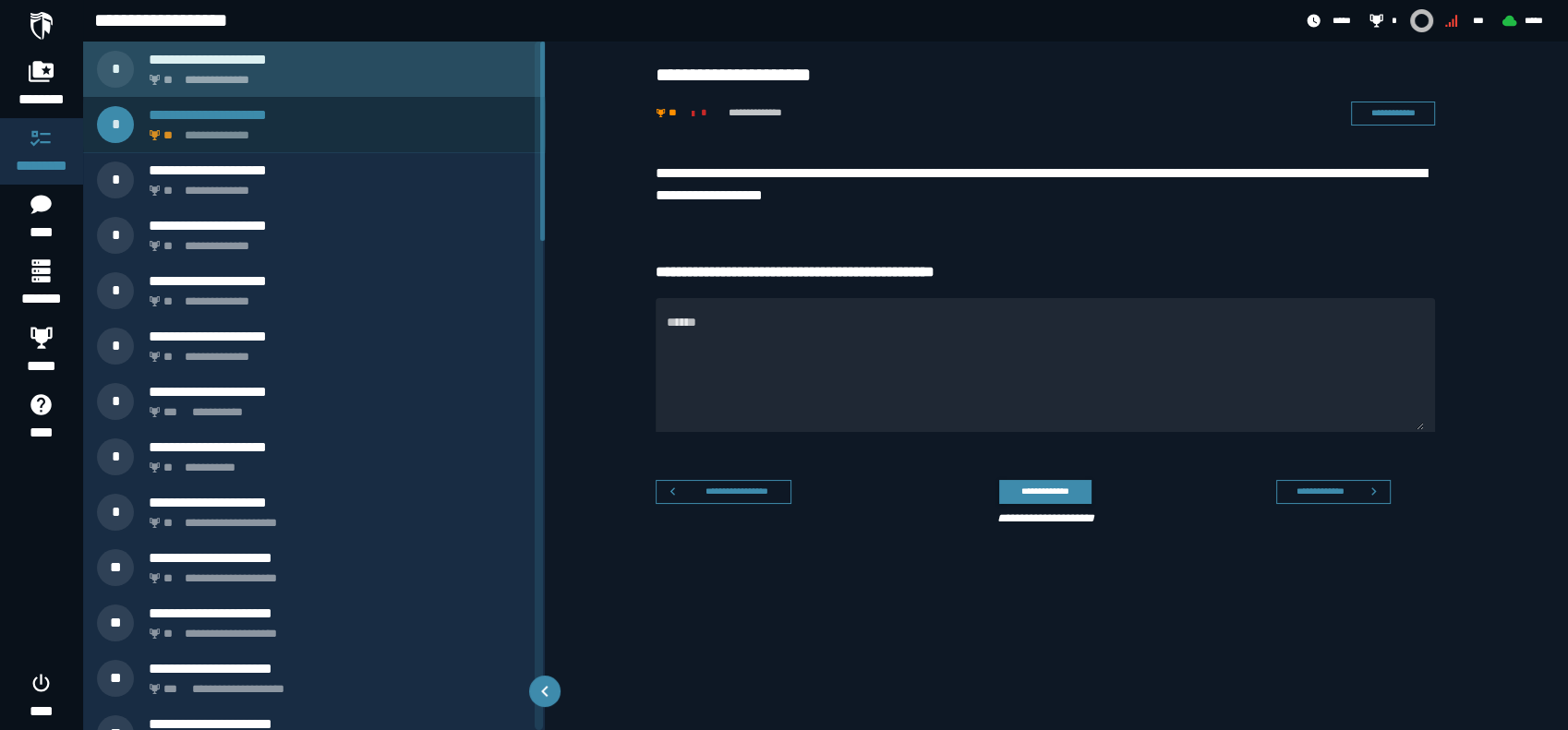 click on "**********" 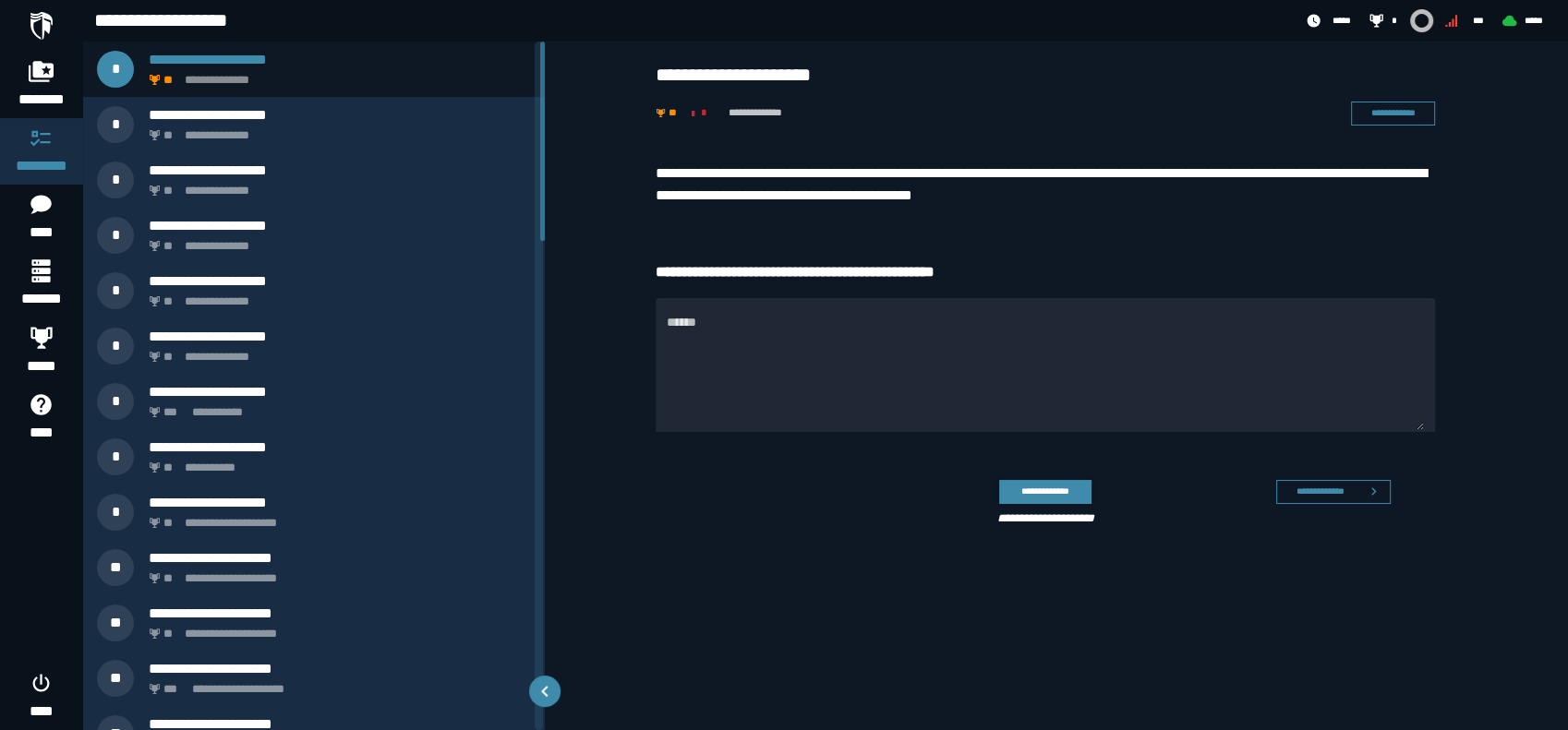 click on "**********" 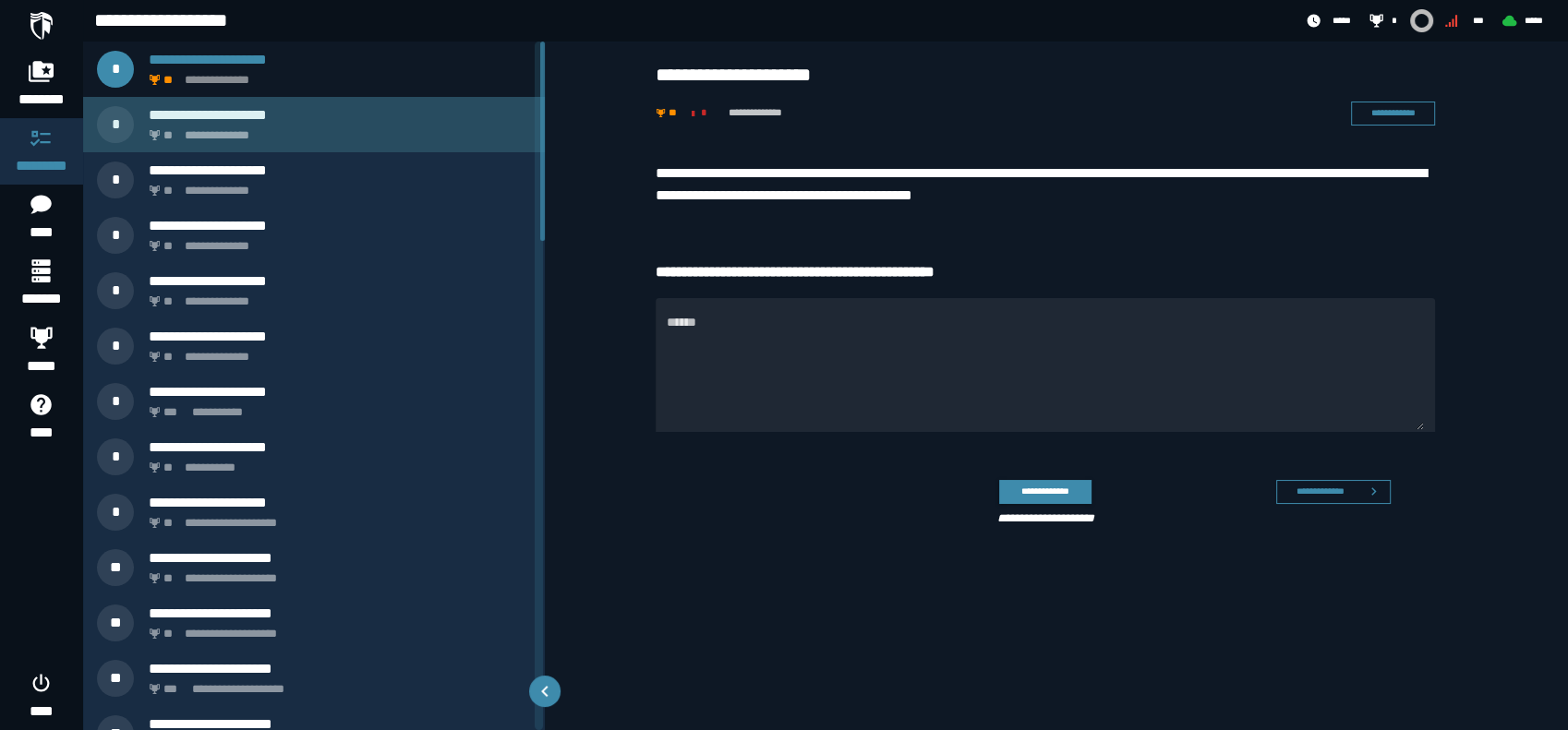 click on "**********" 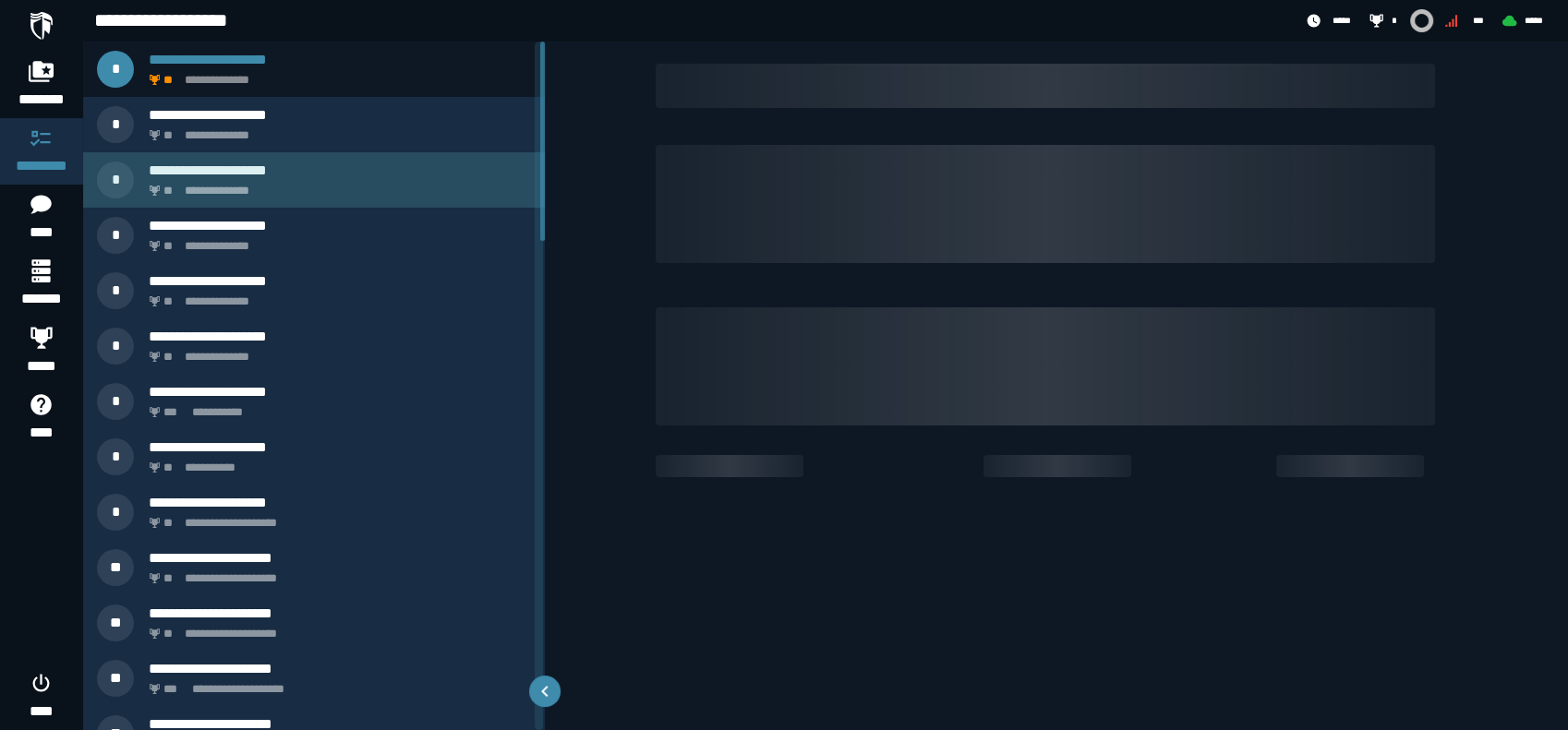 click on "**********" at bounding box center [336, 185] 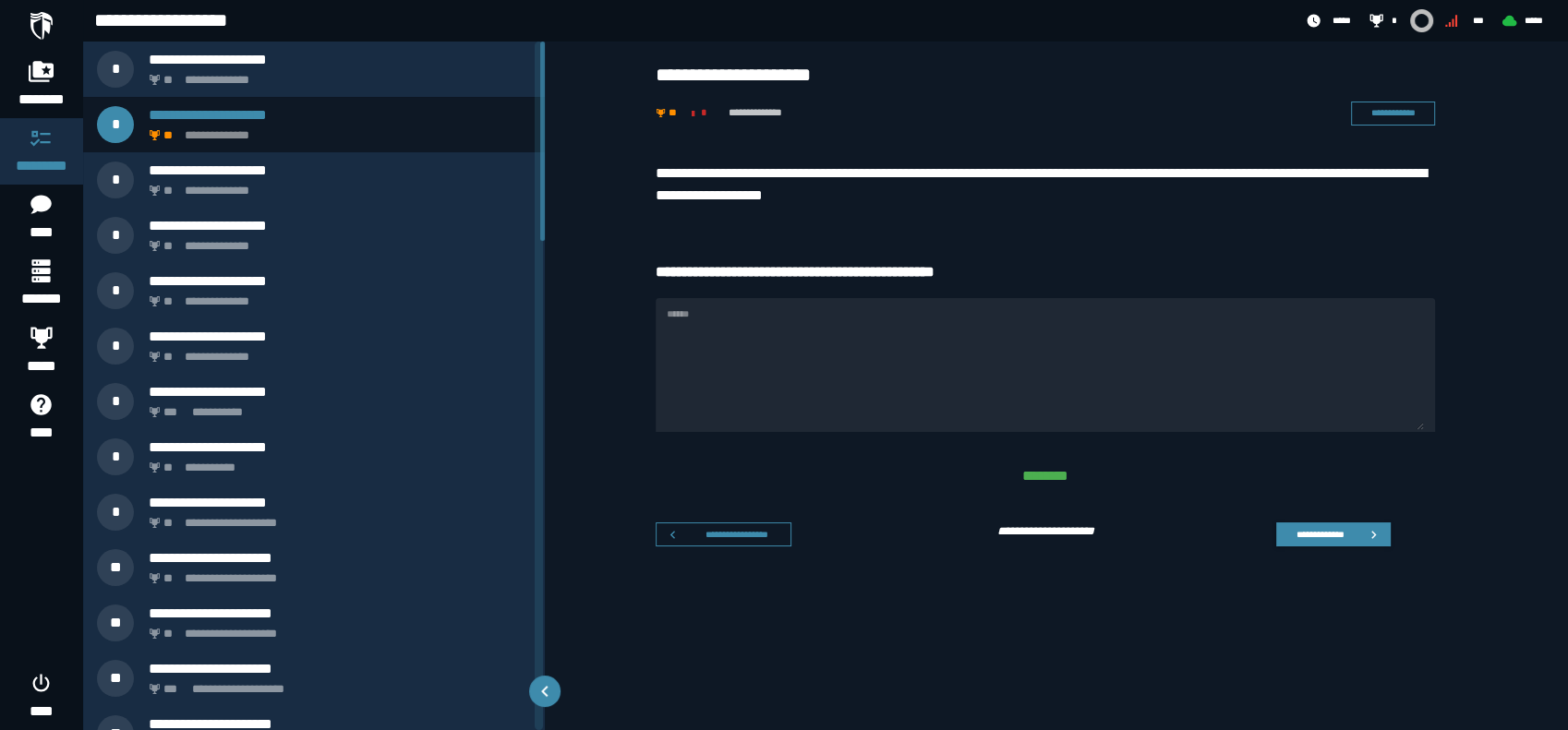 type 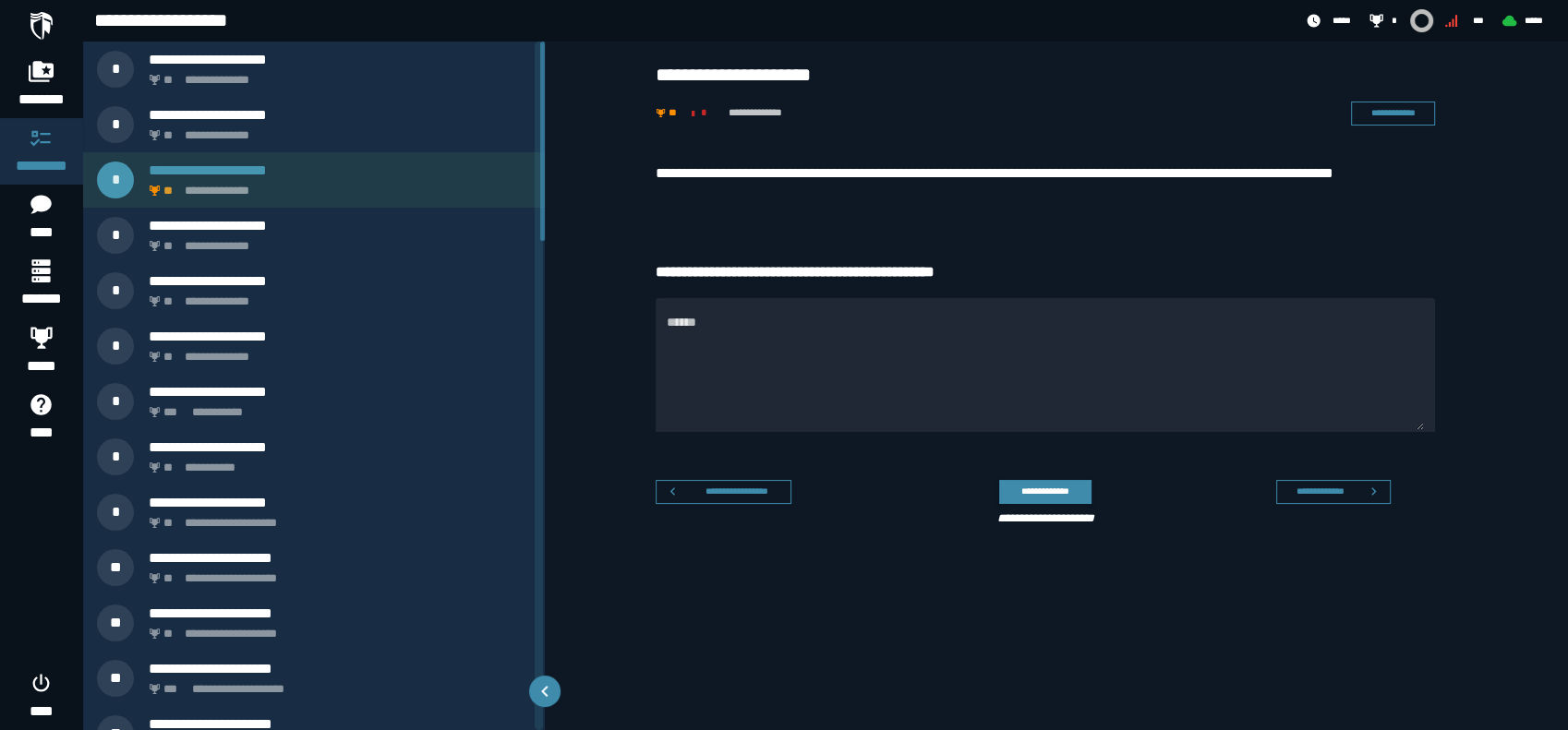 click on "**********" at bounding box center (336, 185) 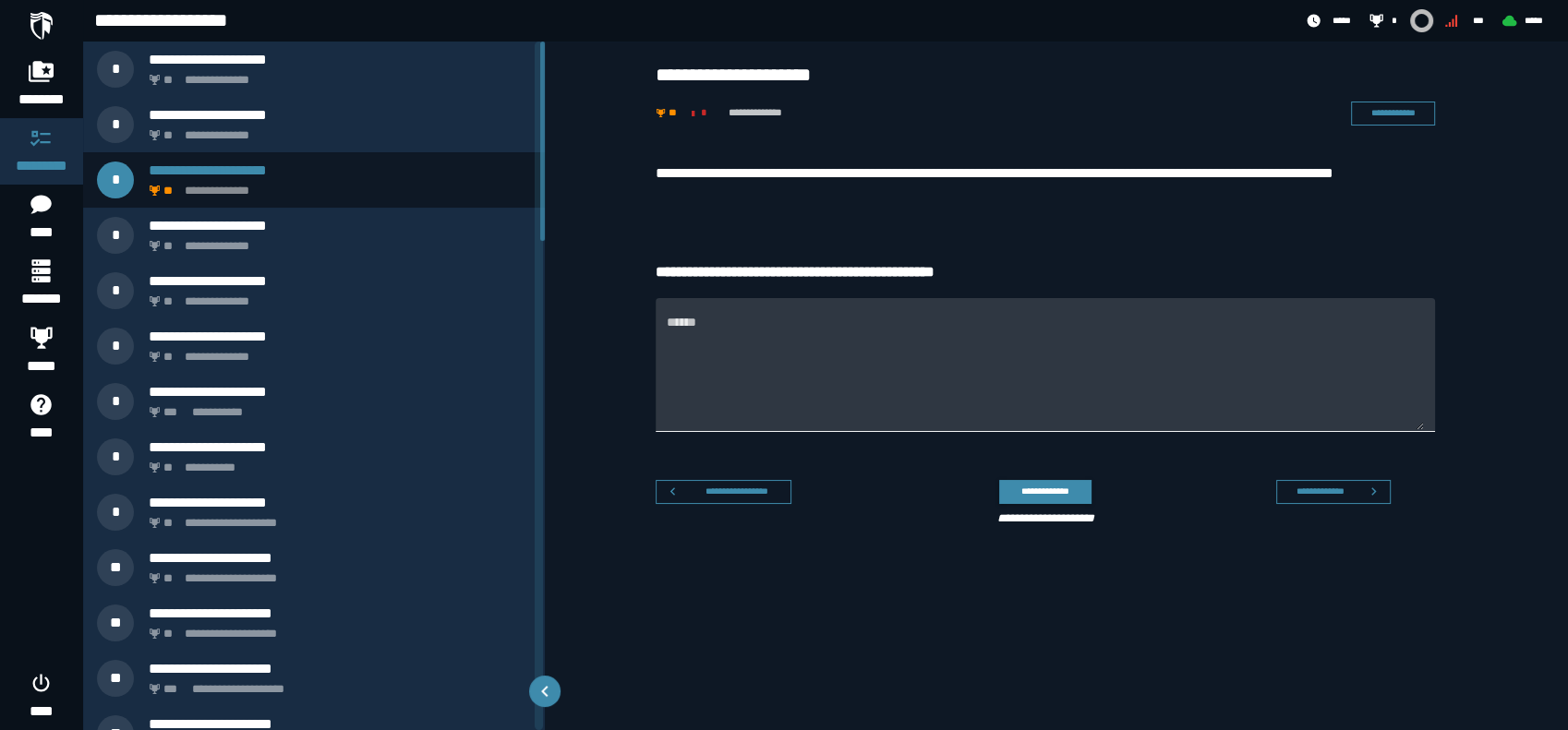 click on "******" at bounding box center [1045, 376] 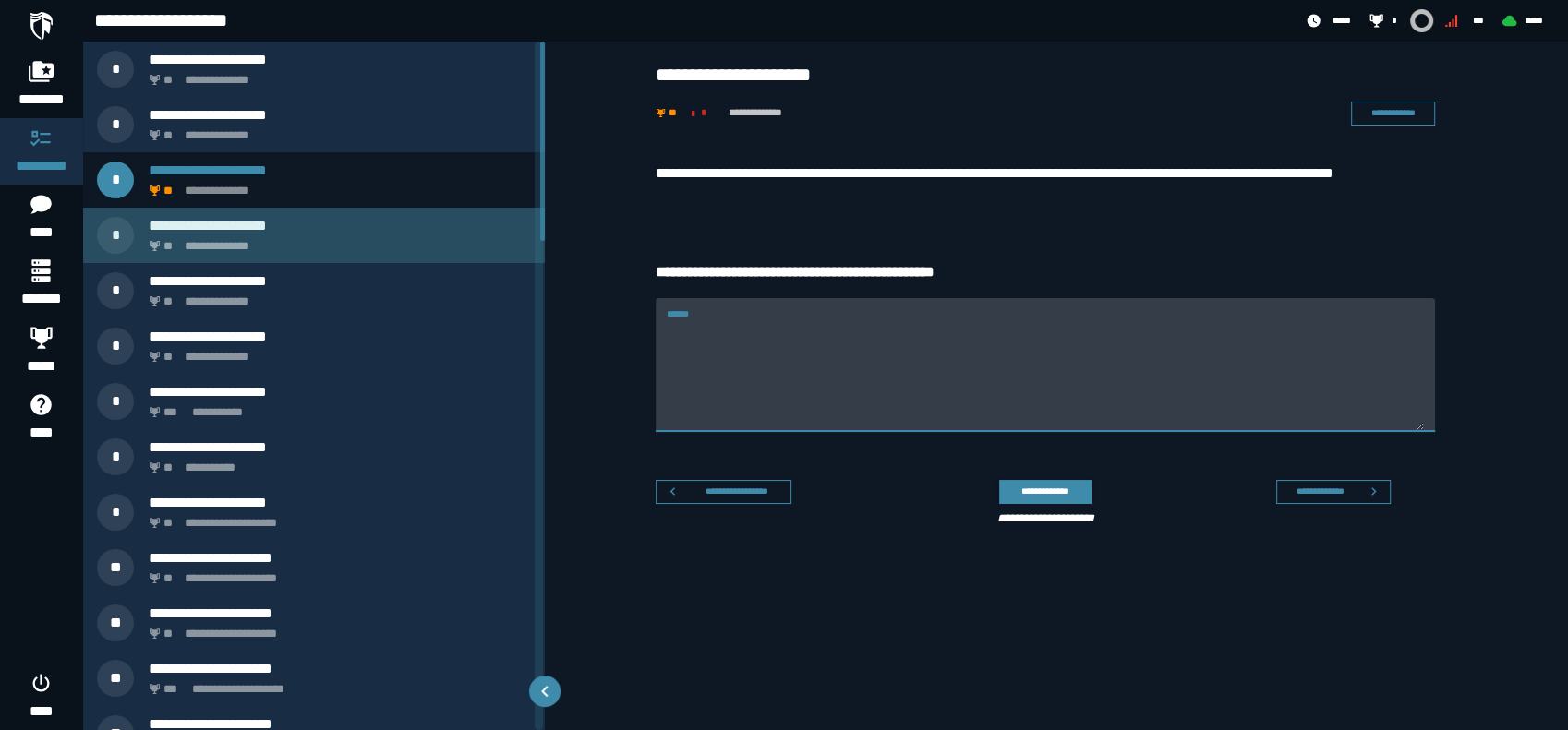 click on "**********" 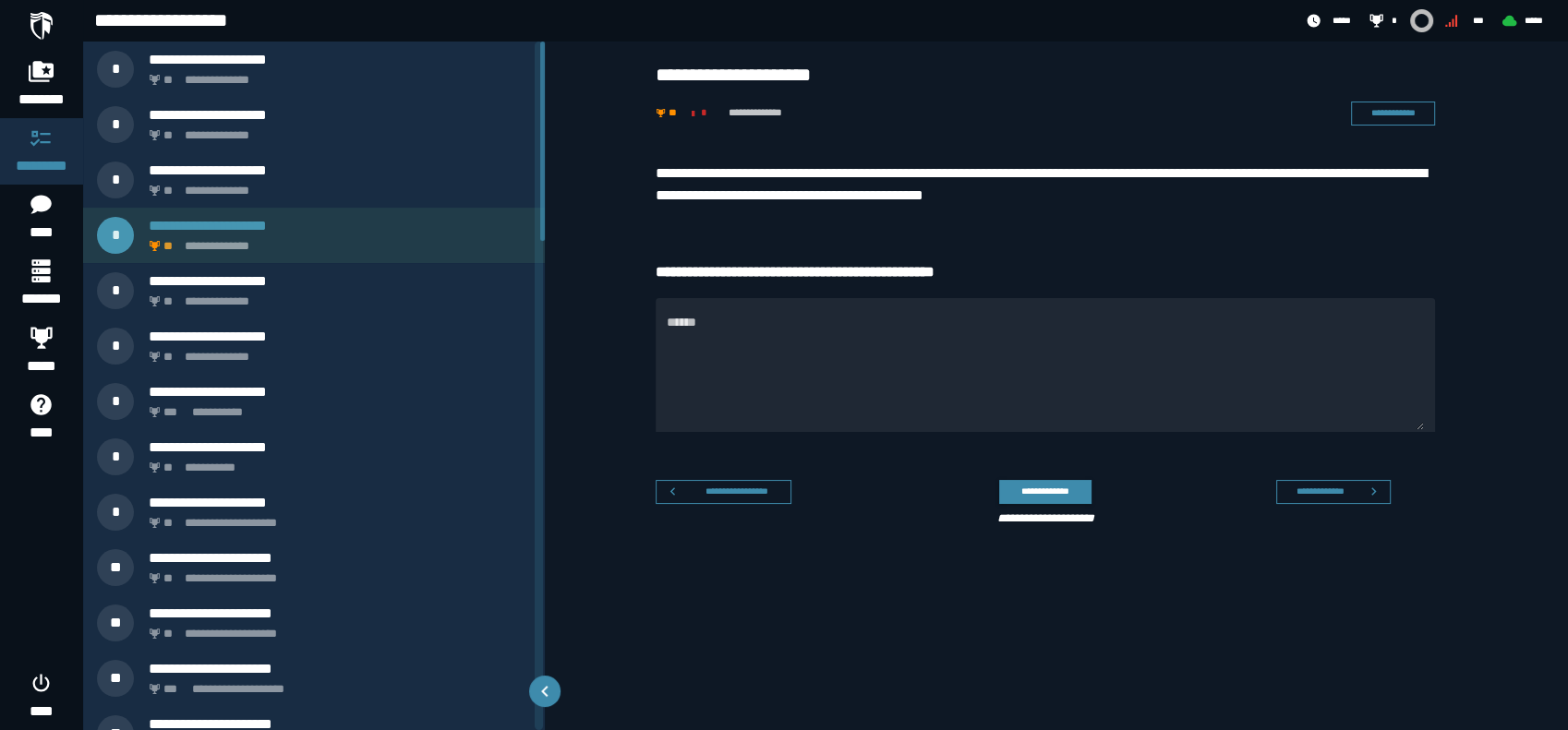 click on "**********" at bounding box center [336, 241] 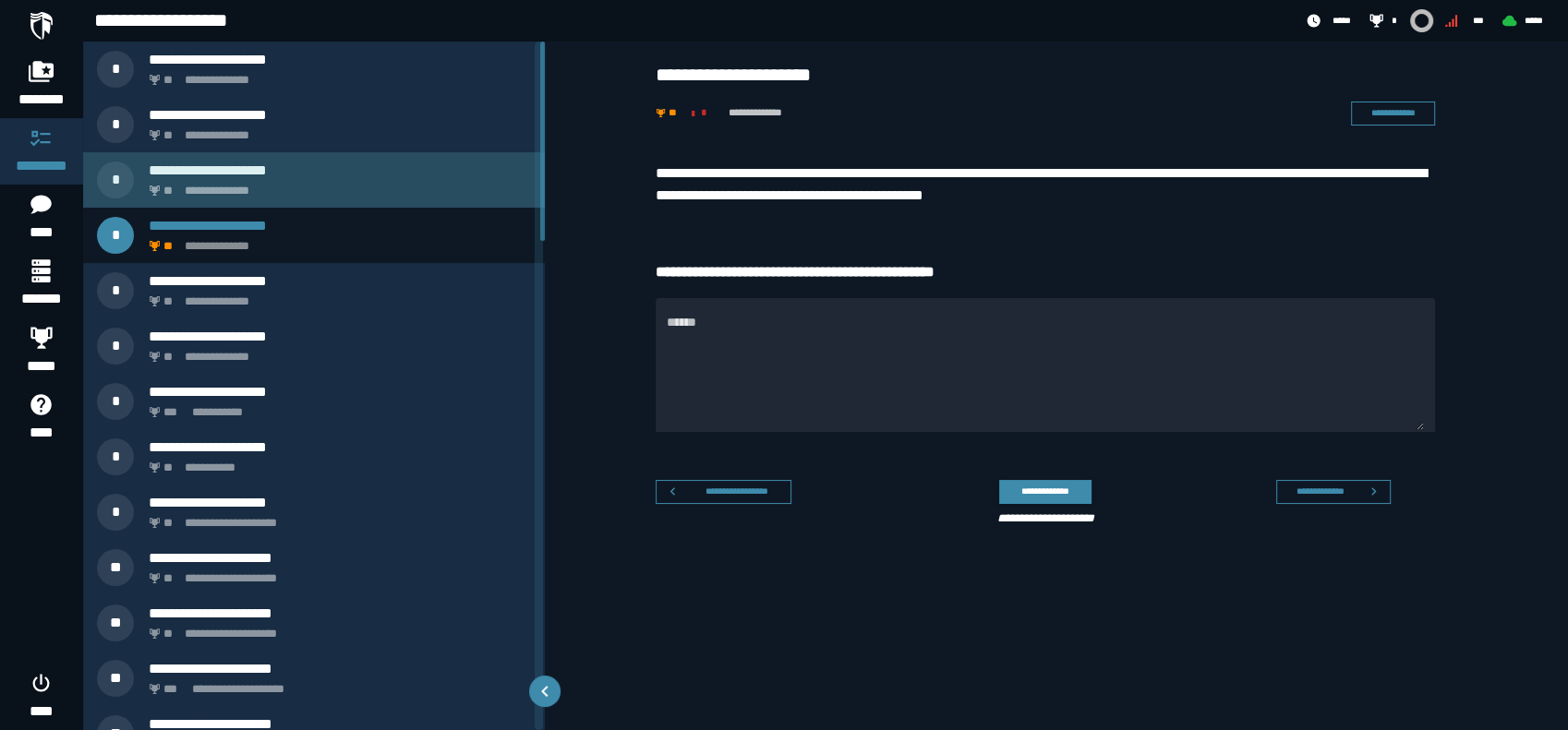 click on "**********" 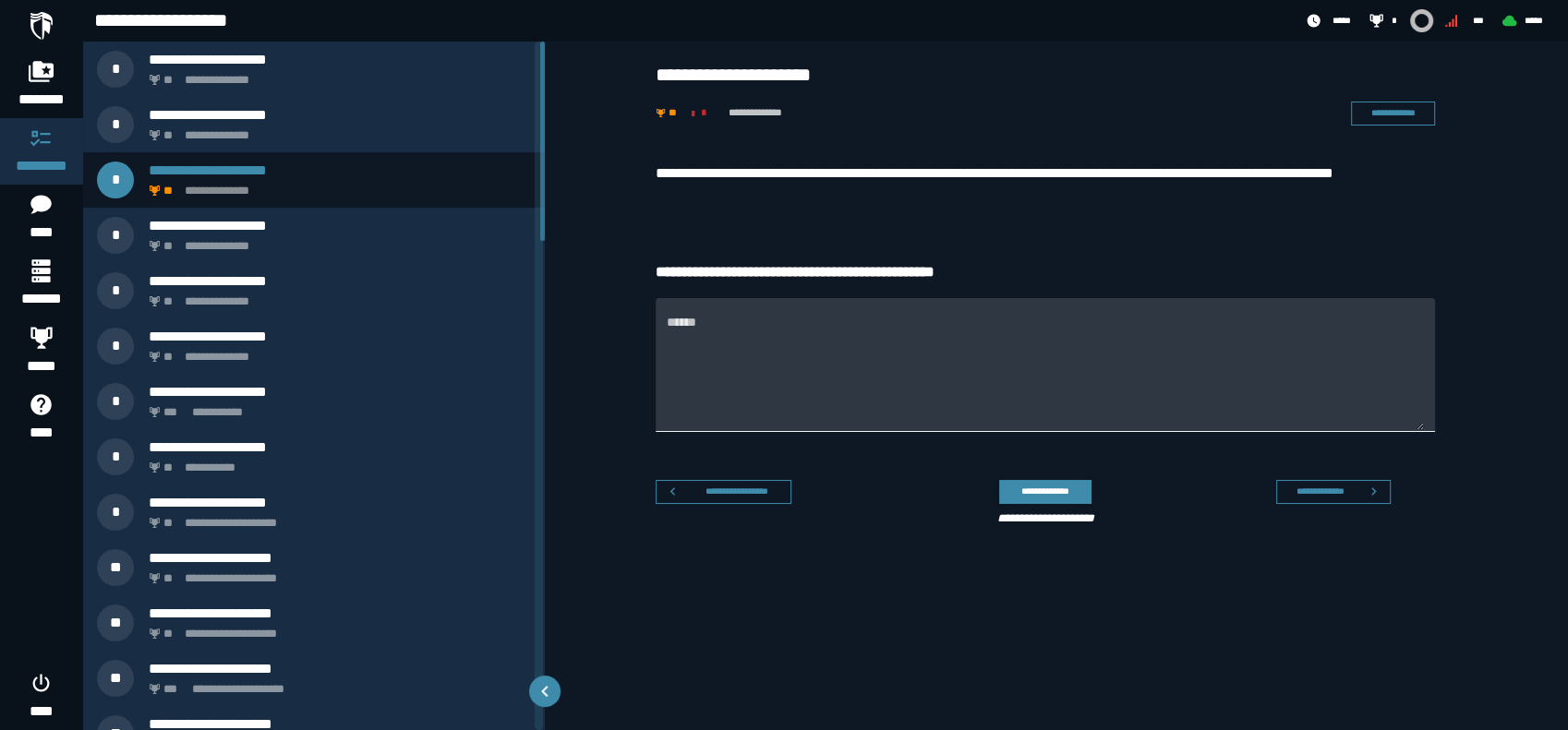 click on "******" at bounding box center [1045, 376] 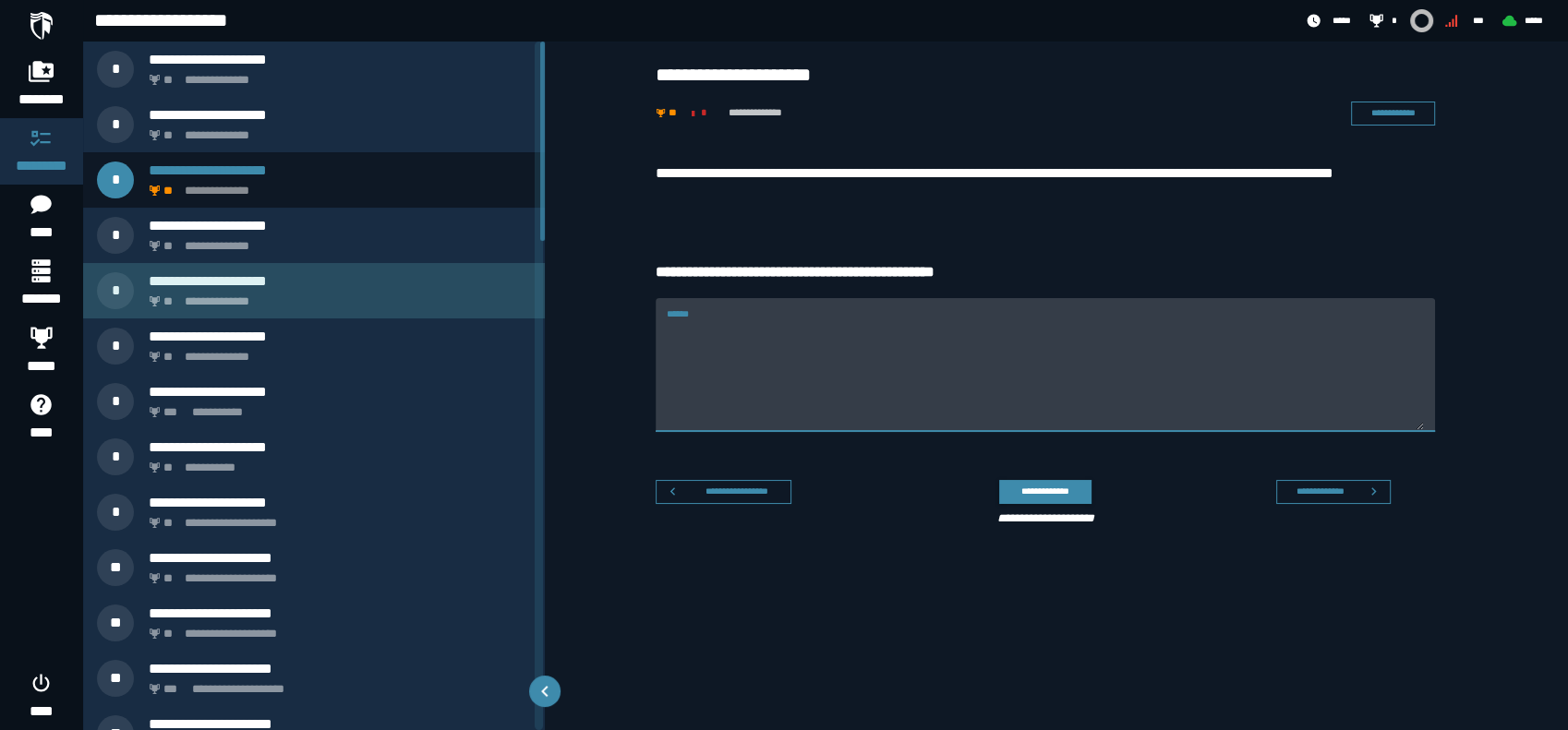 click on "**********" at bounding box center (336, 296) 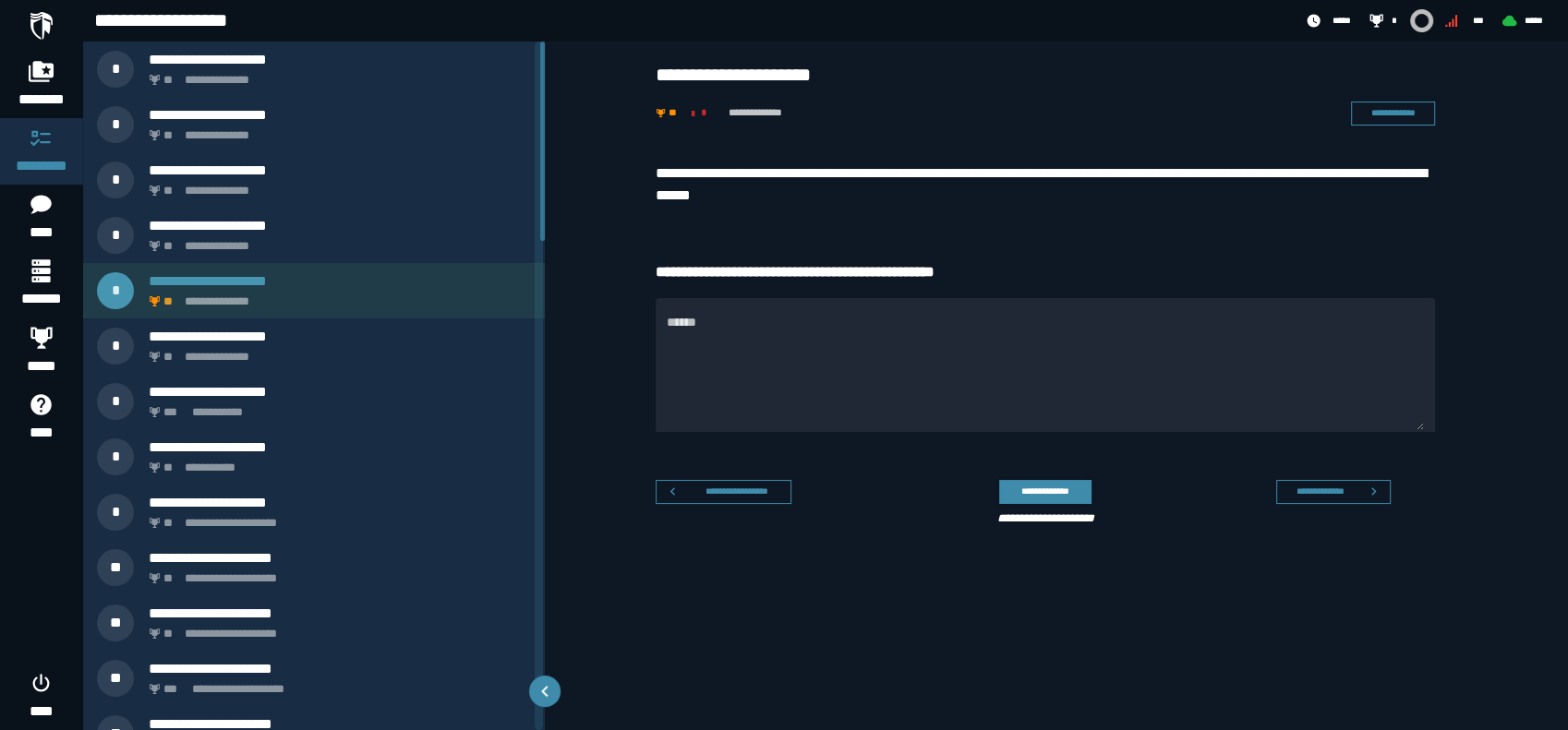 click on "**********" at bounding box center [336, 296] 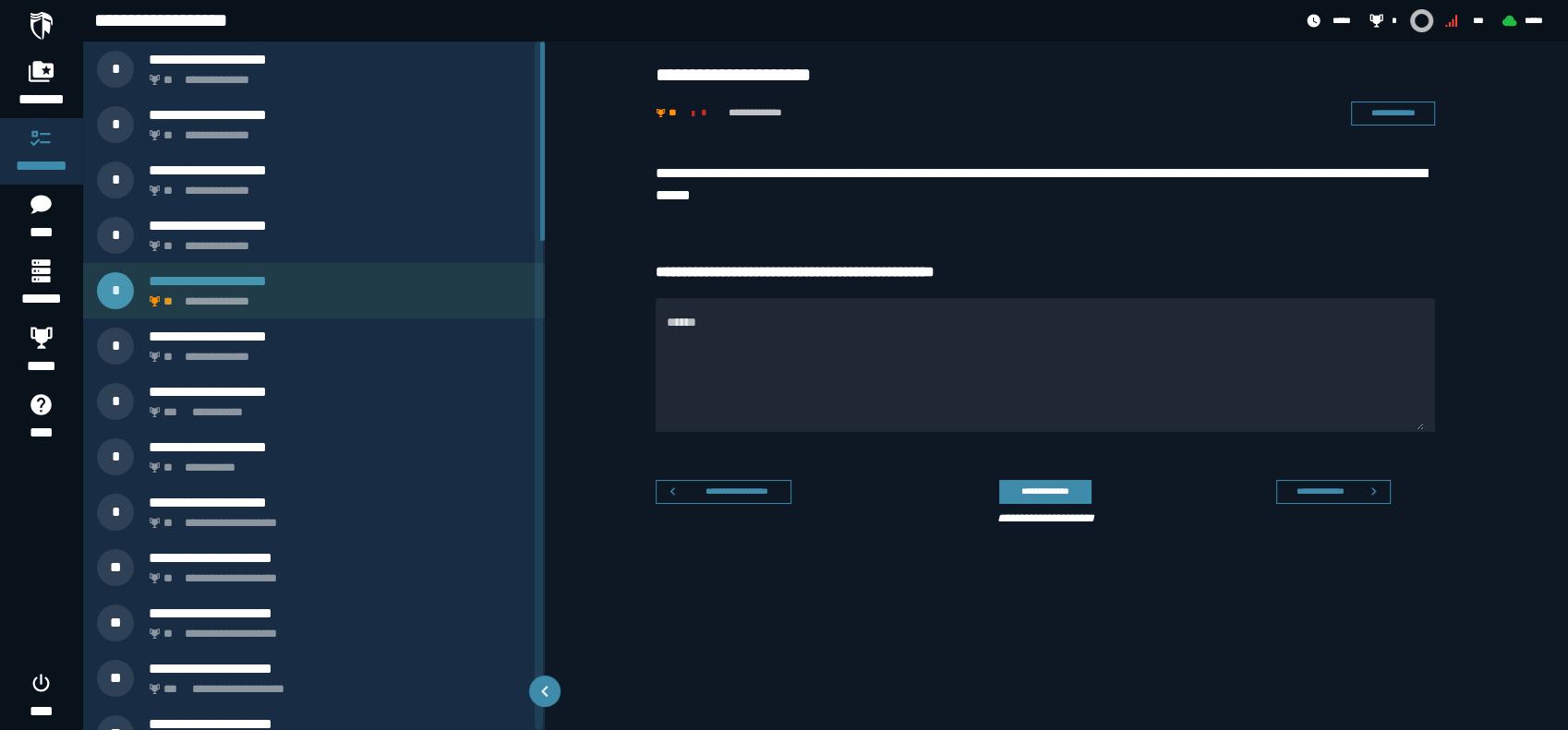 click on "**********" at bounding box center (314, 291) 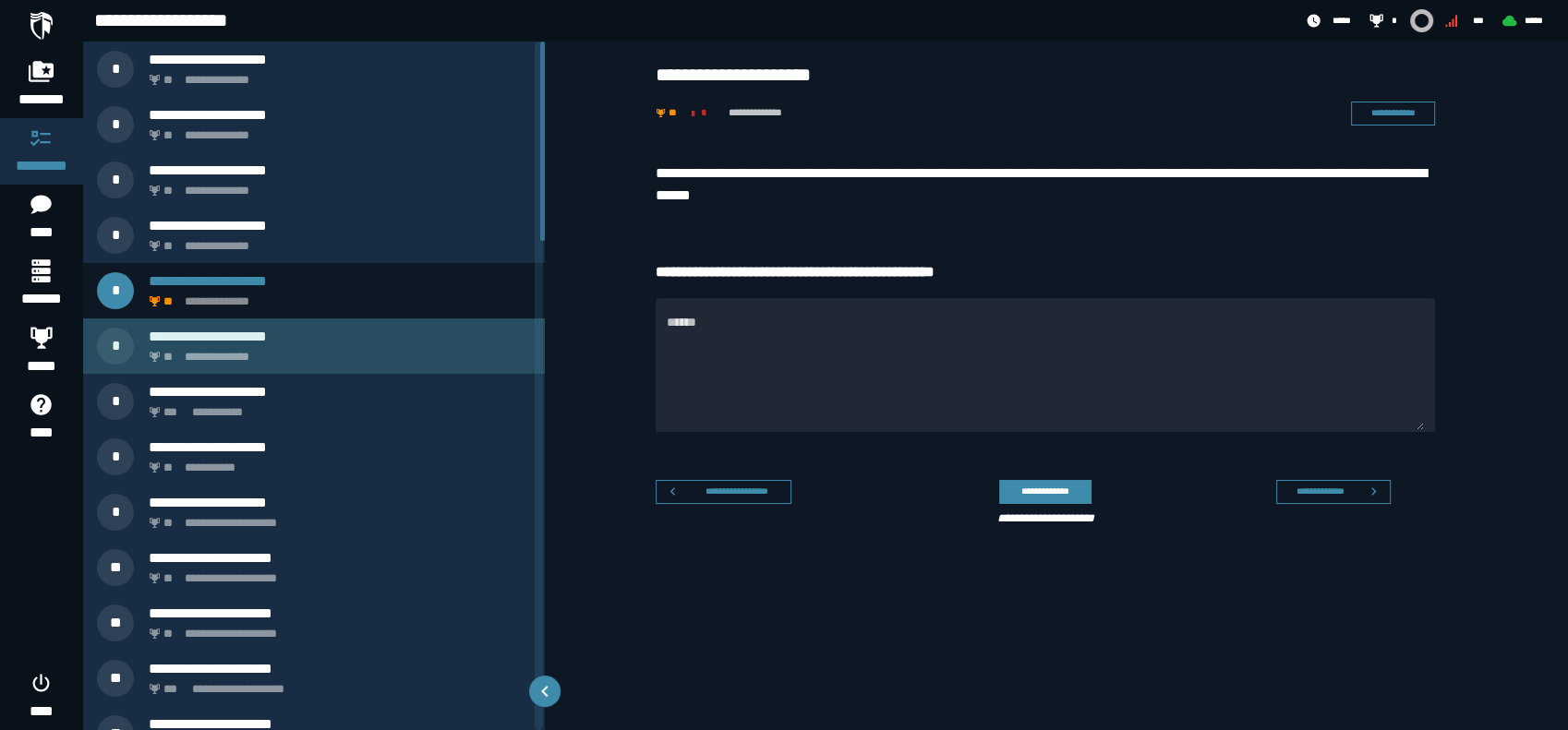 click on "**********" 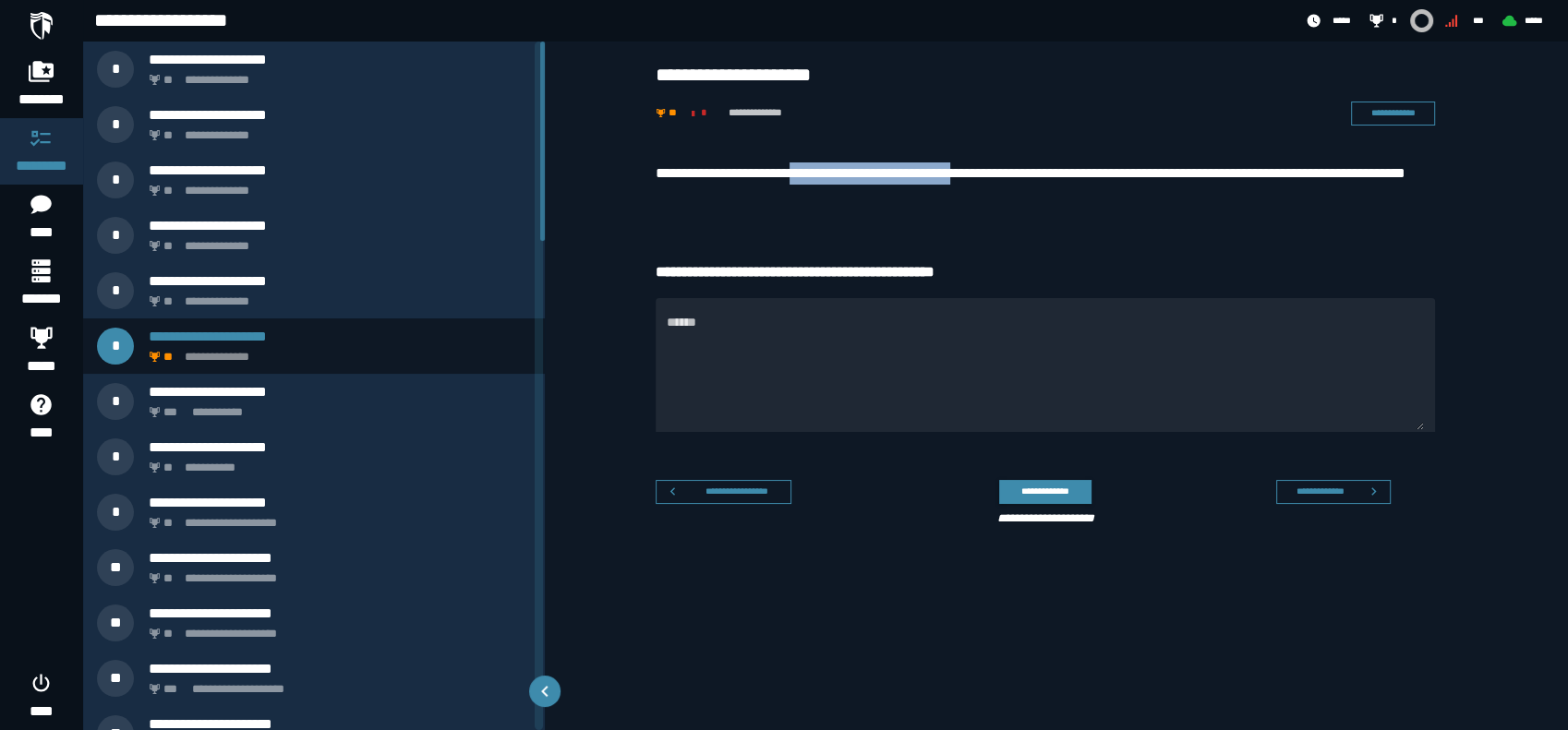 drag, startPoint x: 810, startPoint y: 170, endPoint x: 1019, endPoint y: 175, distance: 209.0598 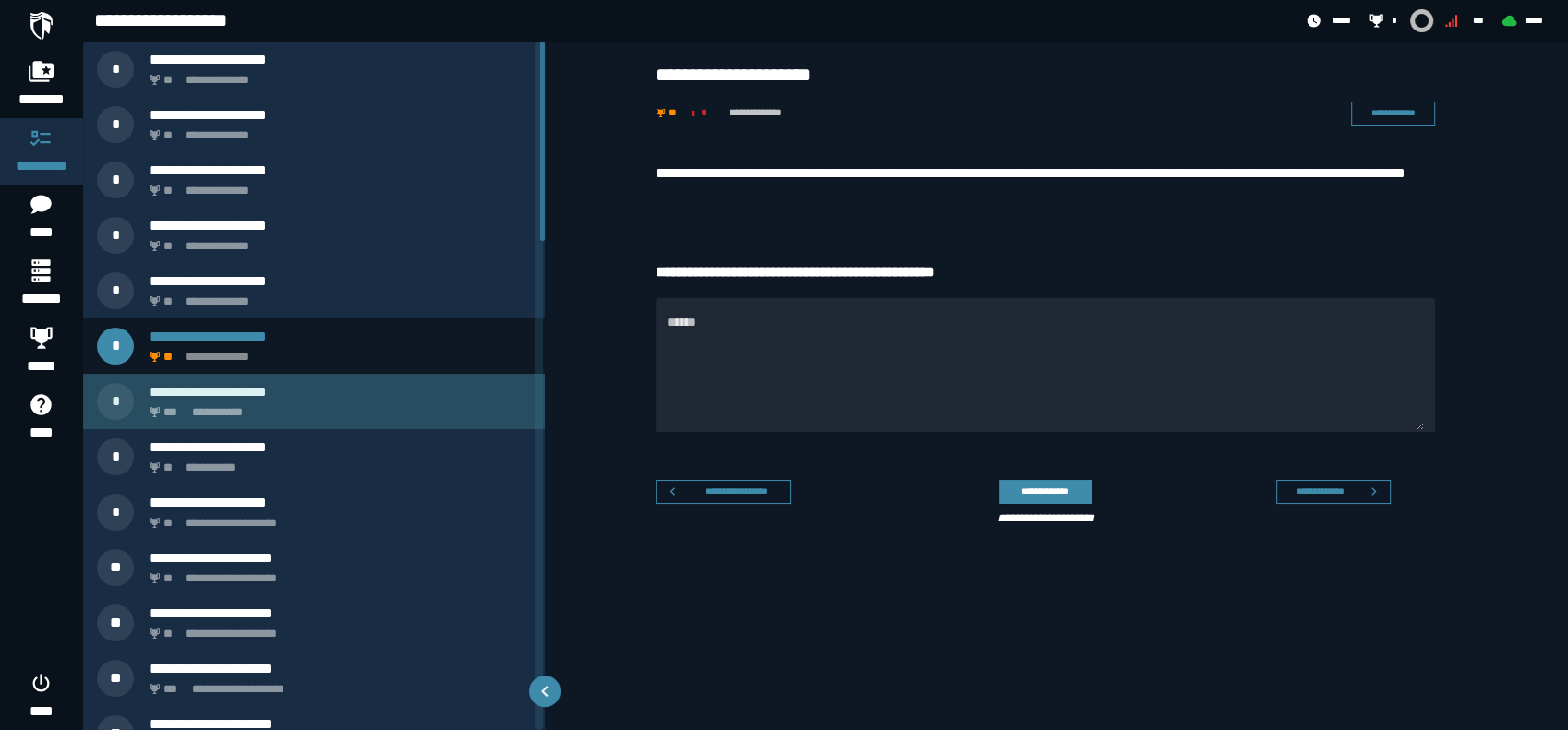 click on "**********" 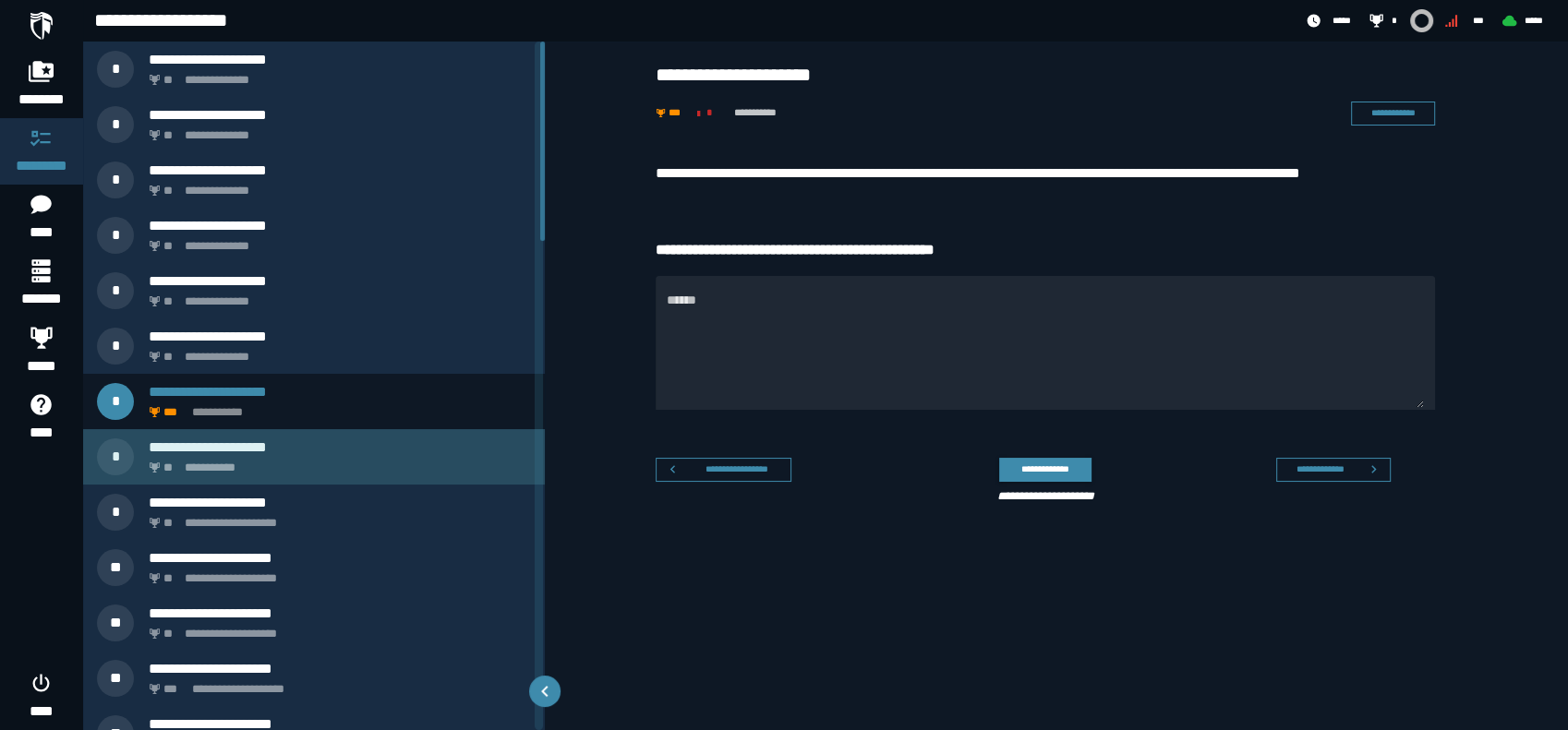 click on "**********" at bounding box center (336, 462) 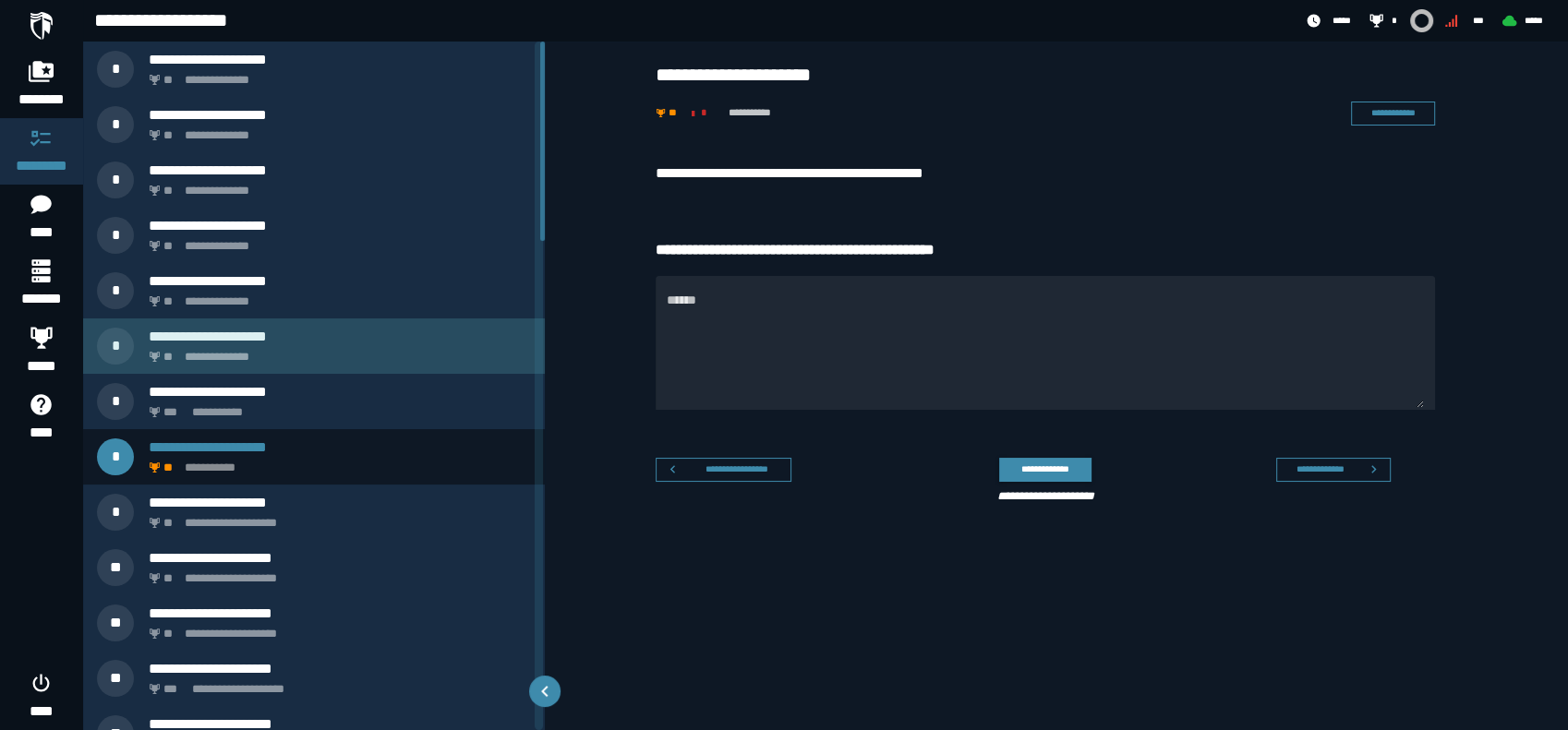 click on "**********" at bounding box center (340, 336) 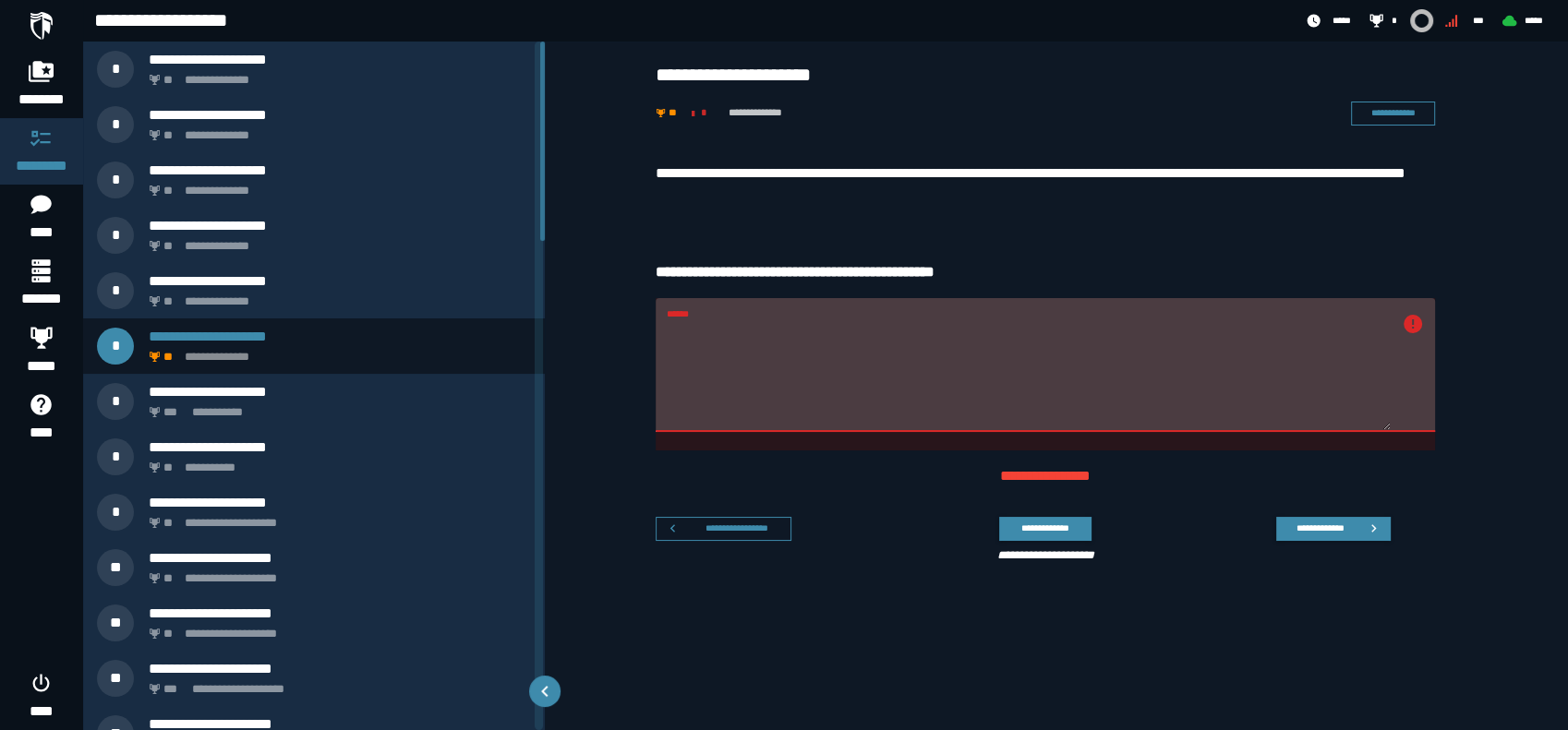 click on "******" at bounding box center (1029, 376) 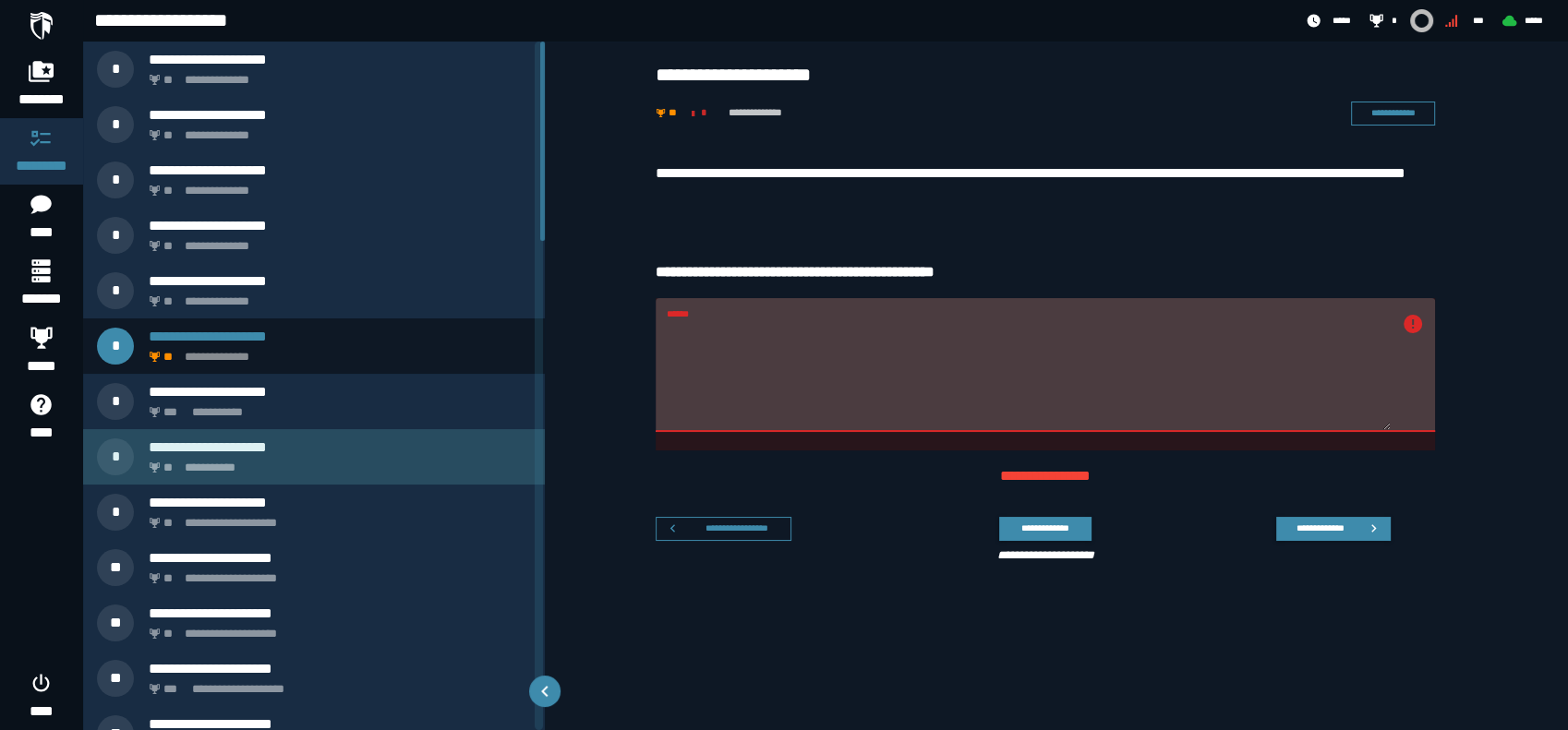 click on "**********" at bounding box center [340, 447] 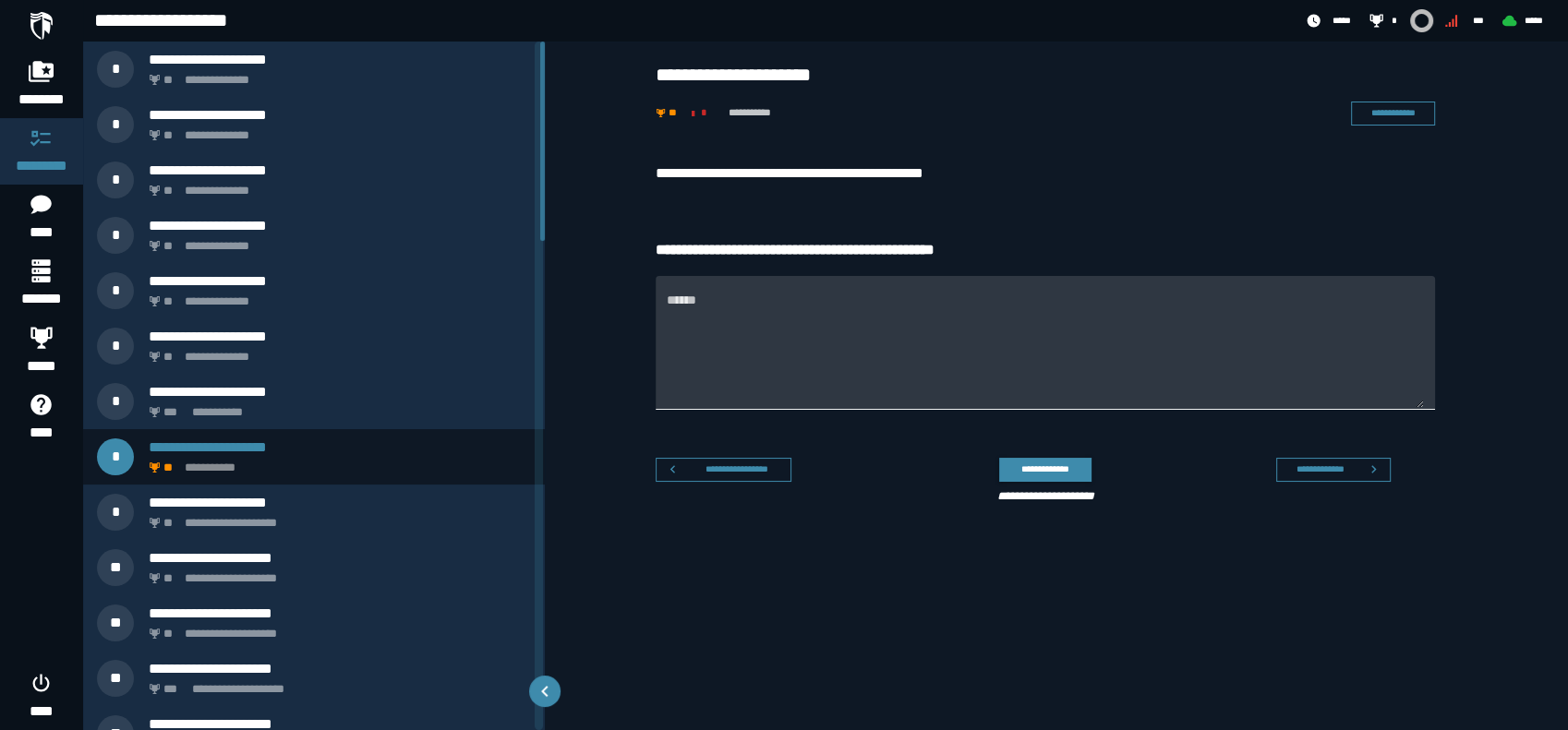 click on "******" at bounding box center (1045, 353) 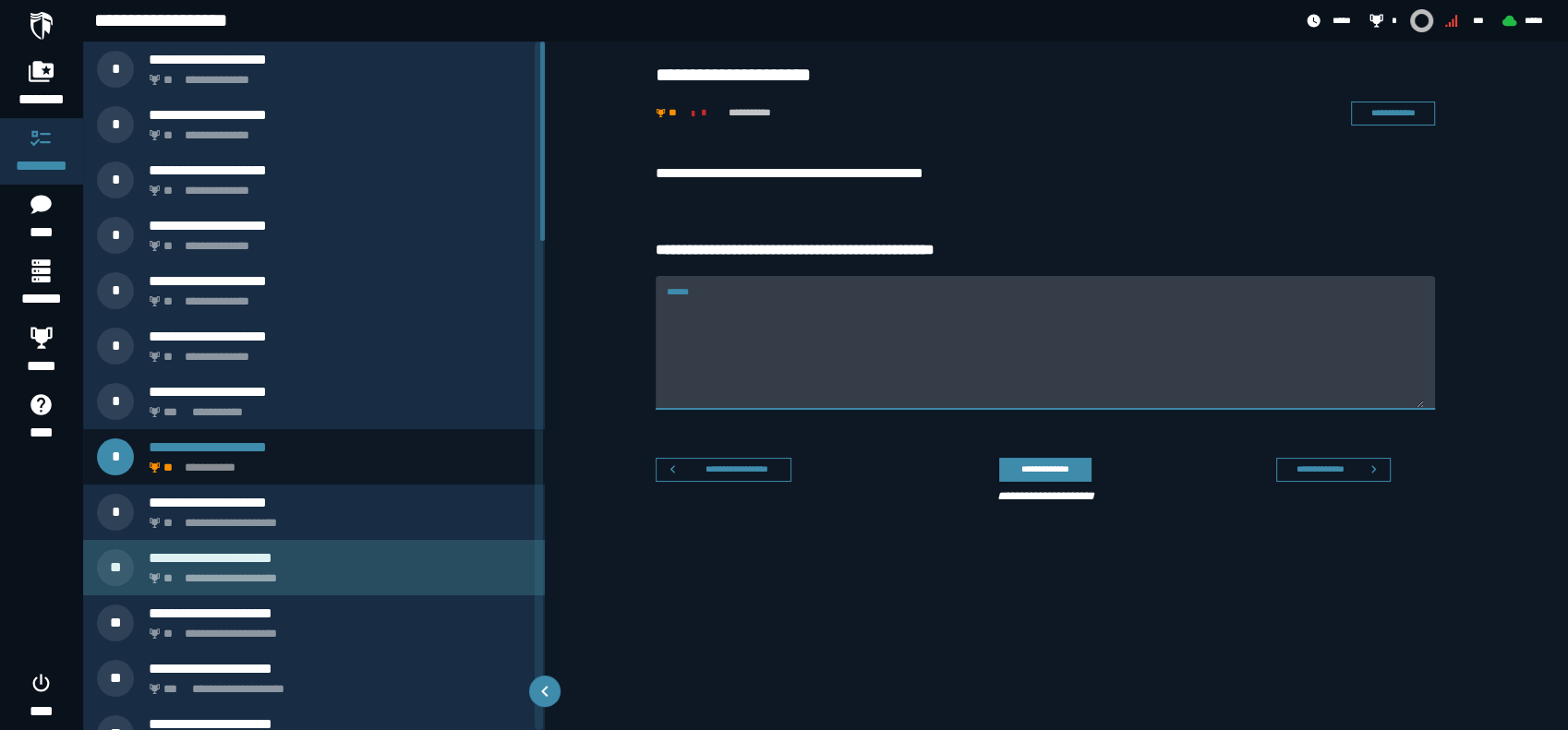 click on "**********" 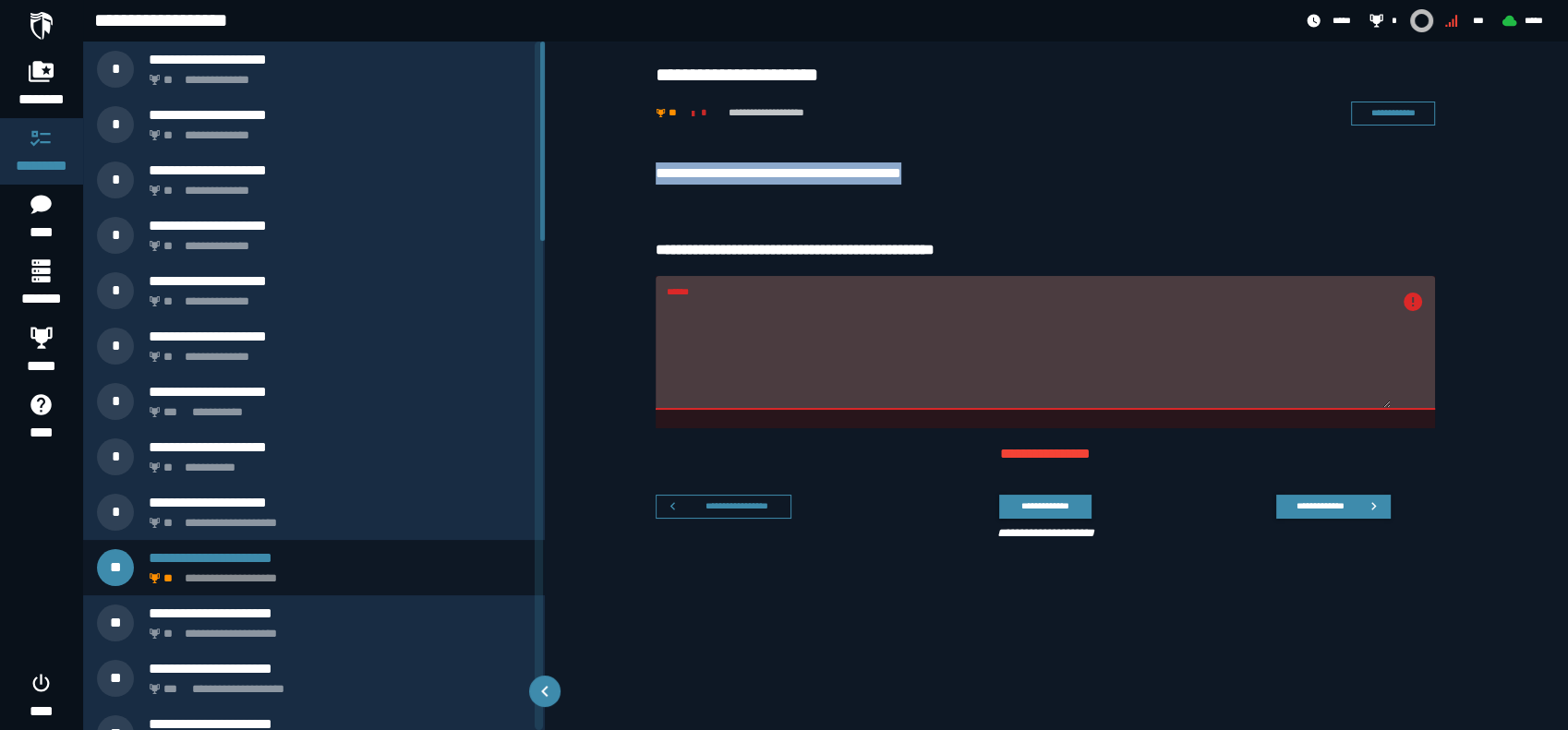 drag, startPoint x: 657, startPoint y: 168, endPoint x: 960, endPoint y: 170, distance: 303.0066 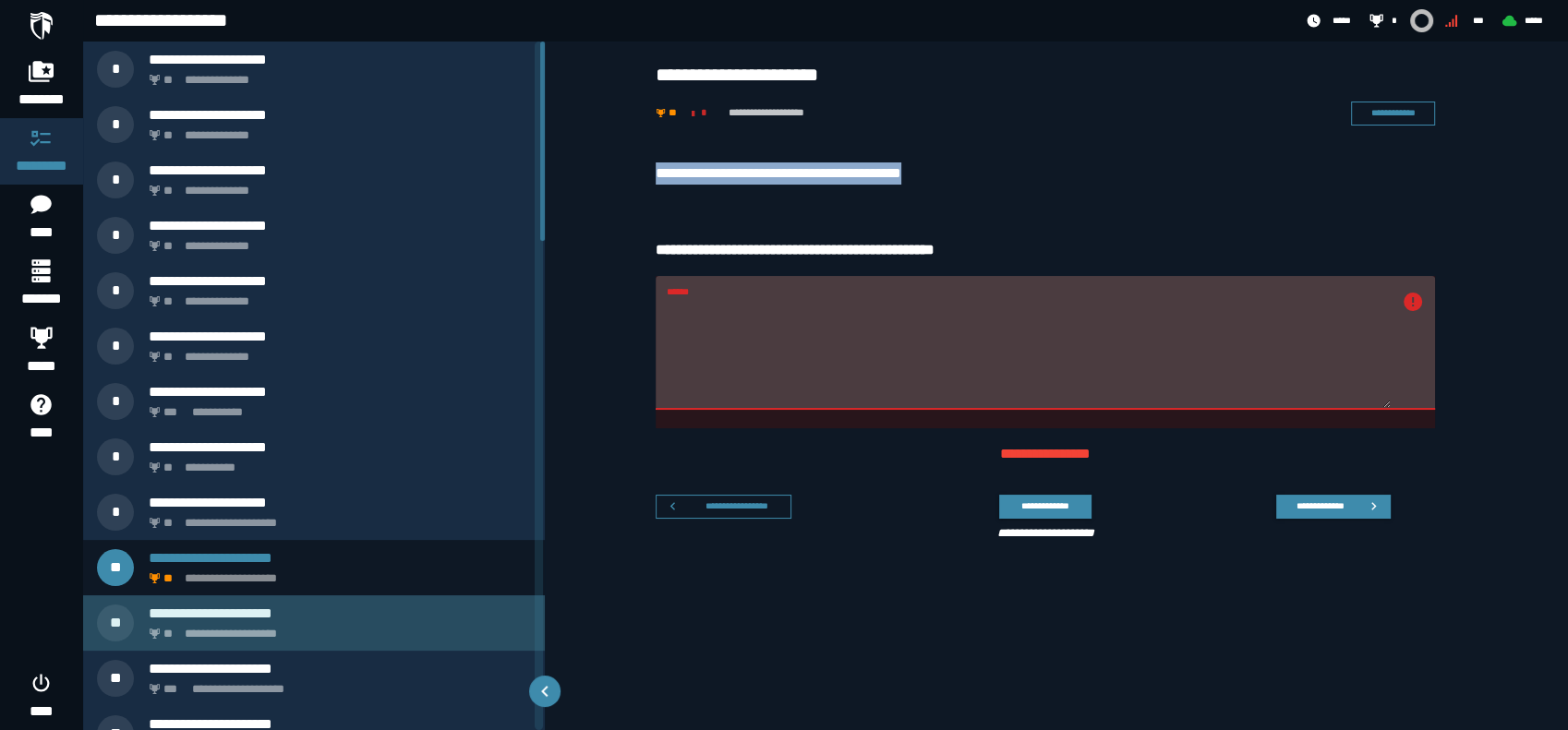click on "**" at bounding box center (115, 623) 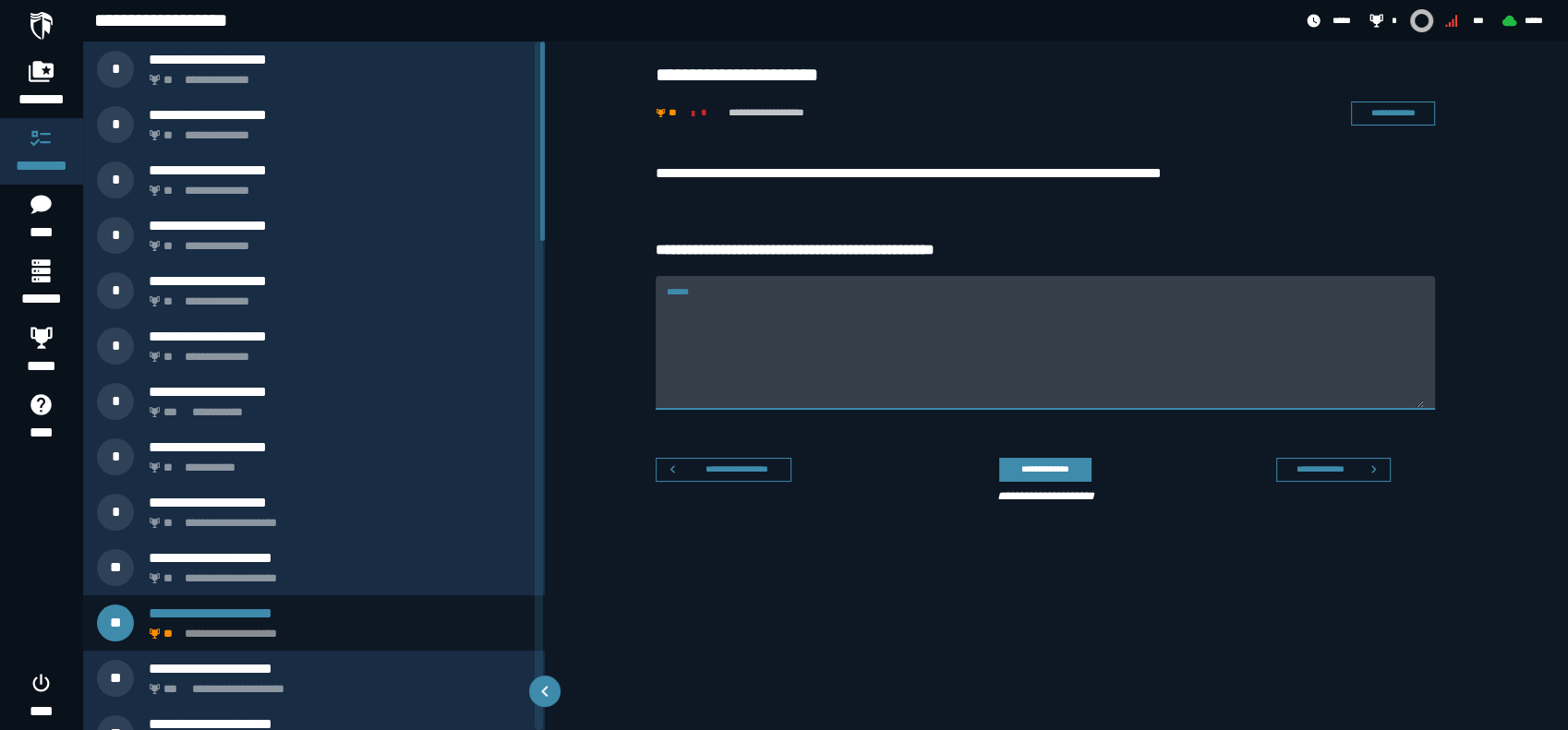 click on "******" at bounding box center (1045, 353) 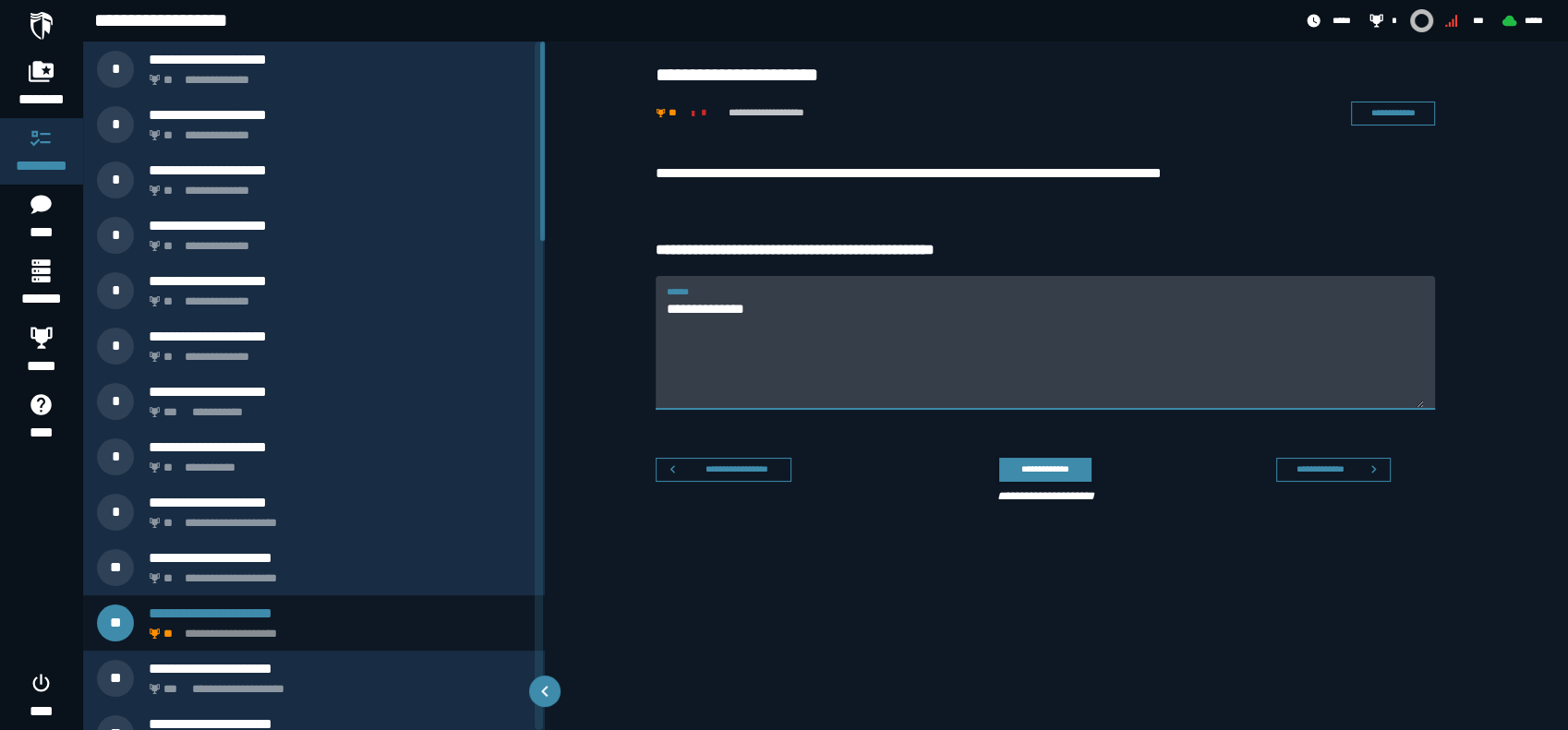 type on "**********" 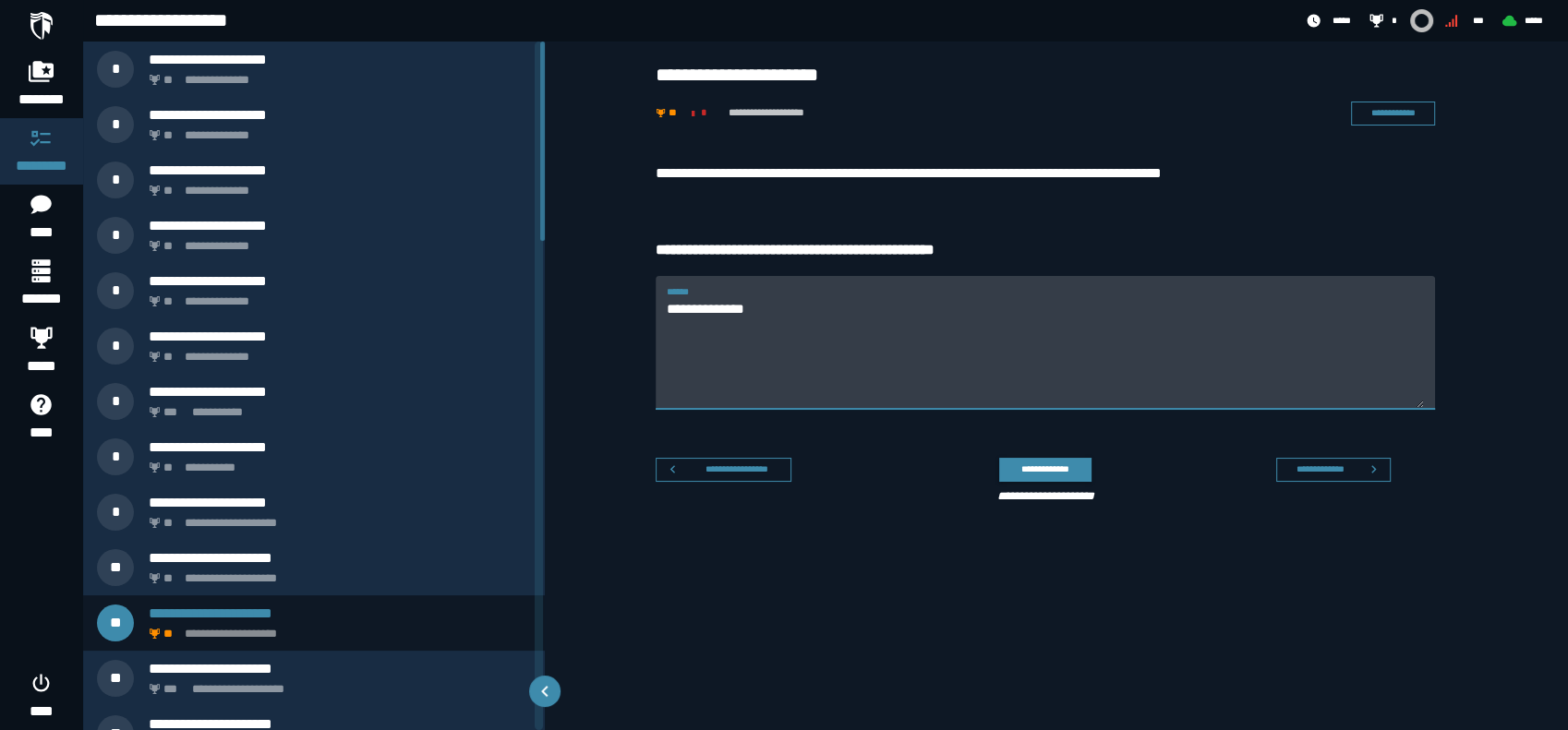 drag, startPoint x: 801, startPoint y: 305, endPoint x: 593, endPoint y: 288, distance: 208.6936 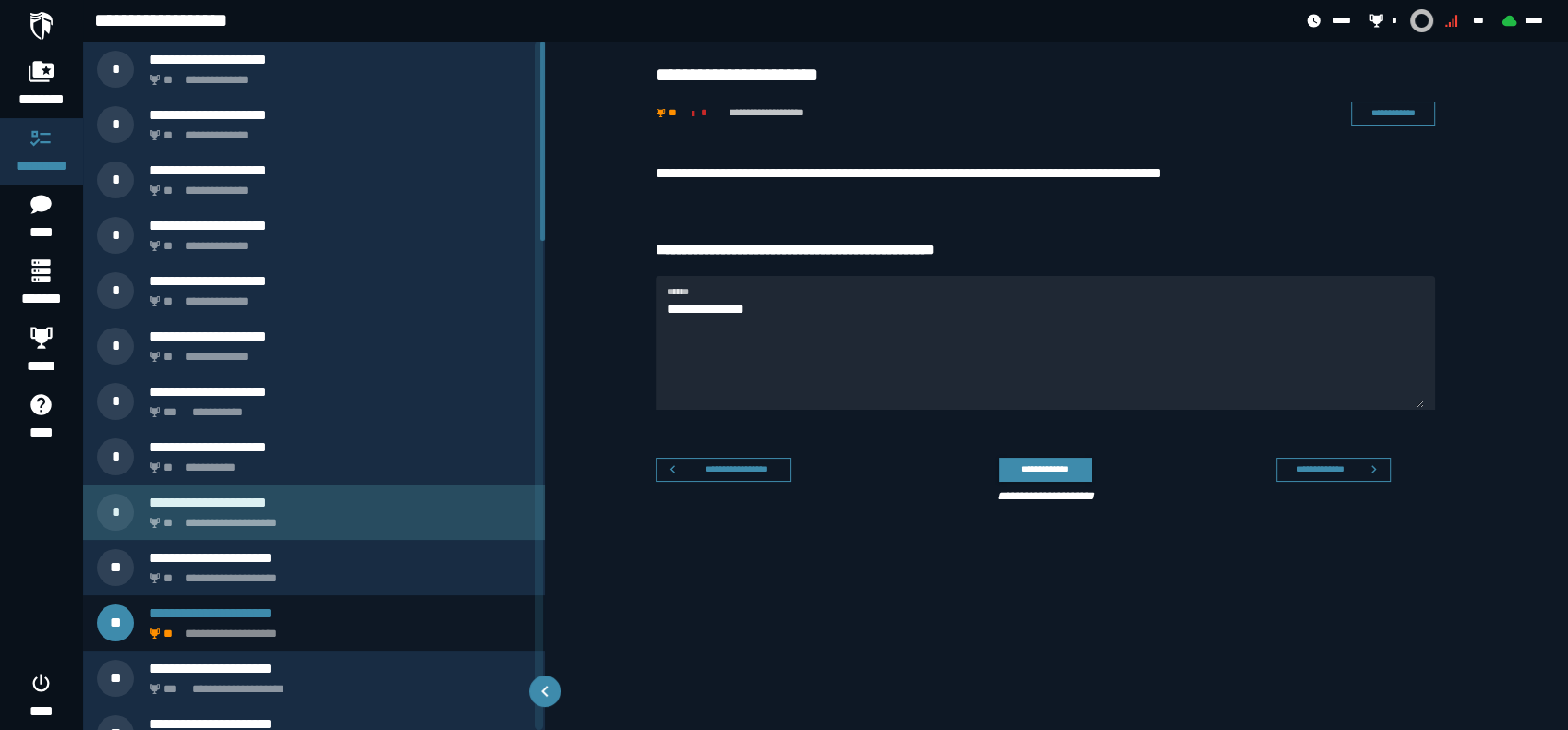 click on "**********" 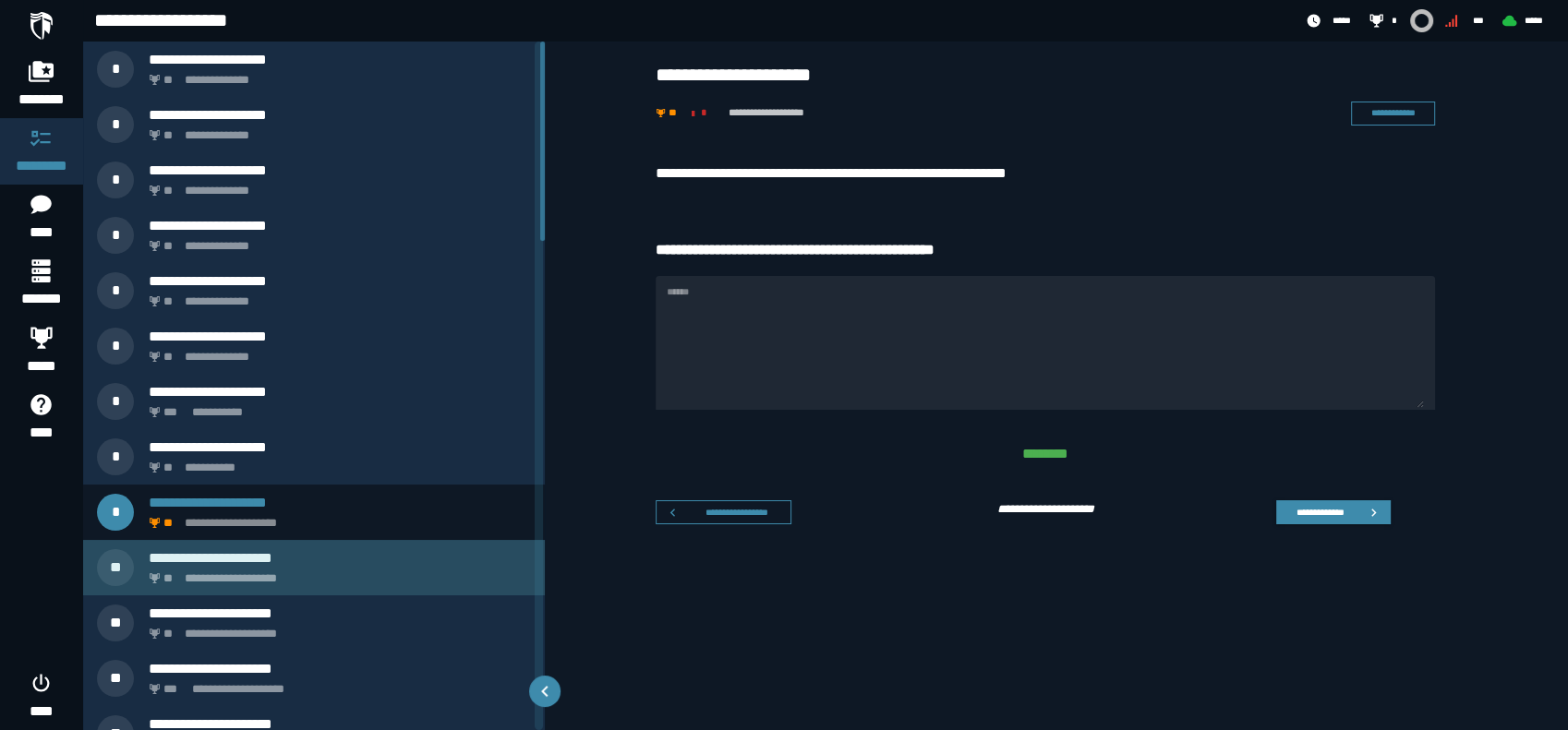 click on "**********" 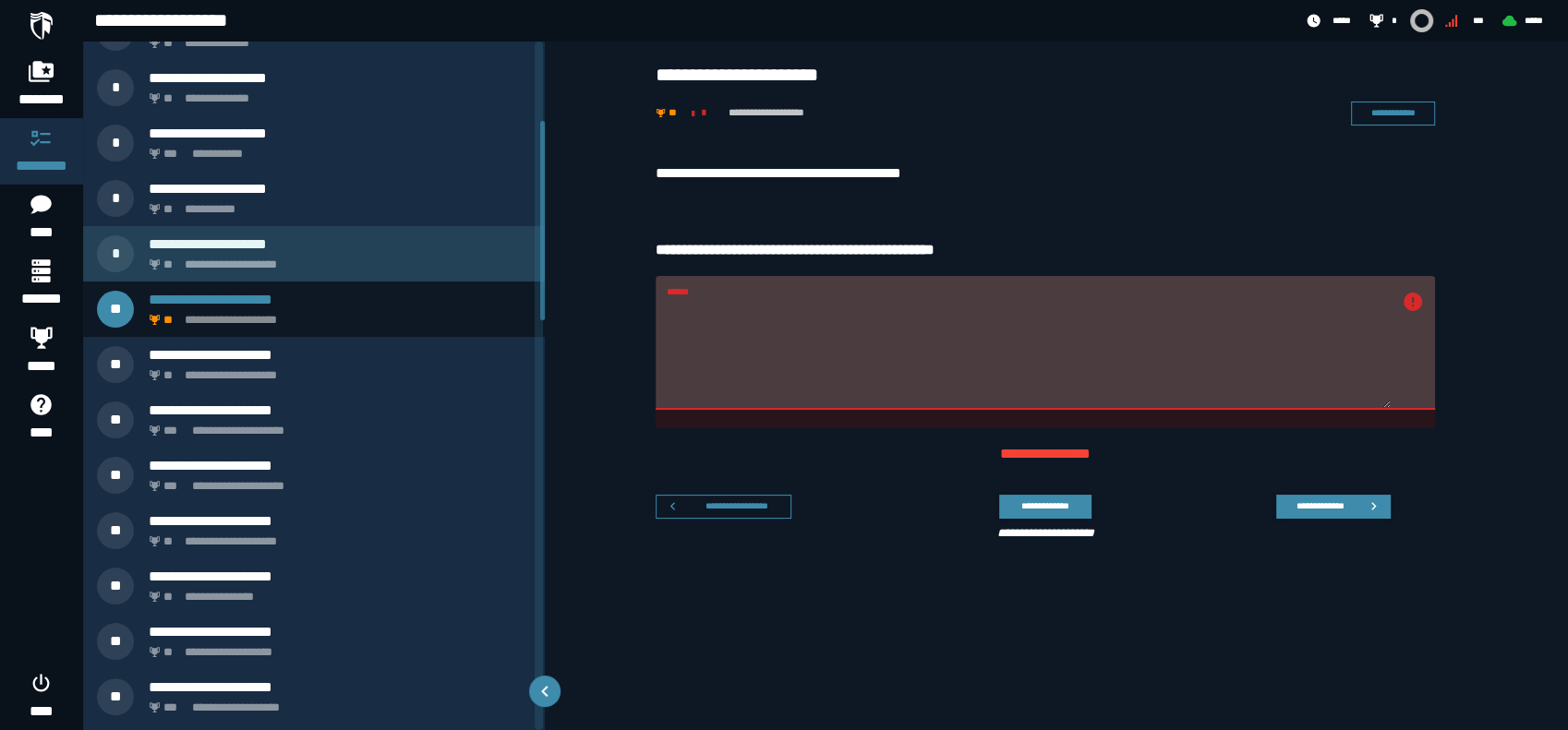 scroll, scrollTop: 273, scrollLeft: 0, axis: vertical 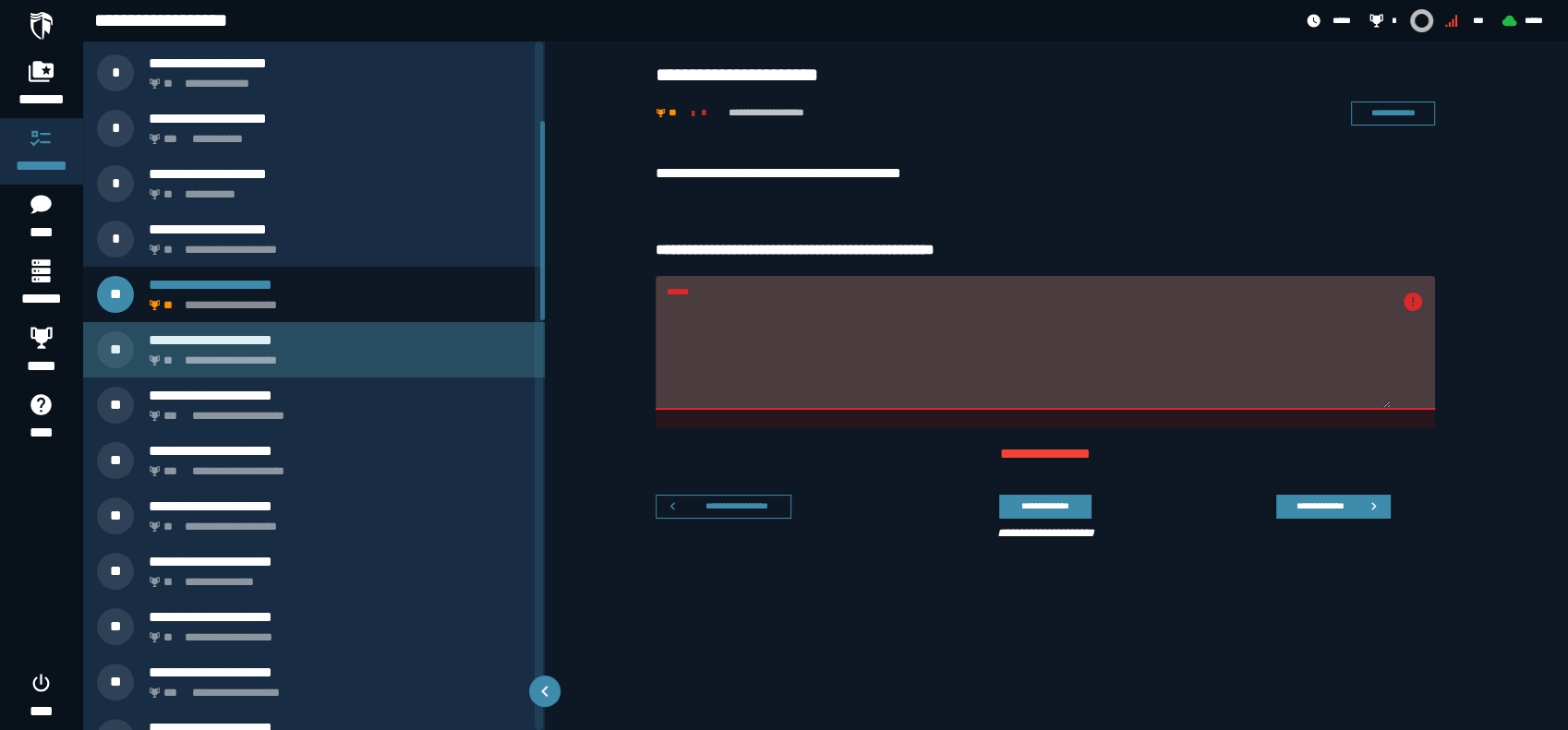click on "**********" 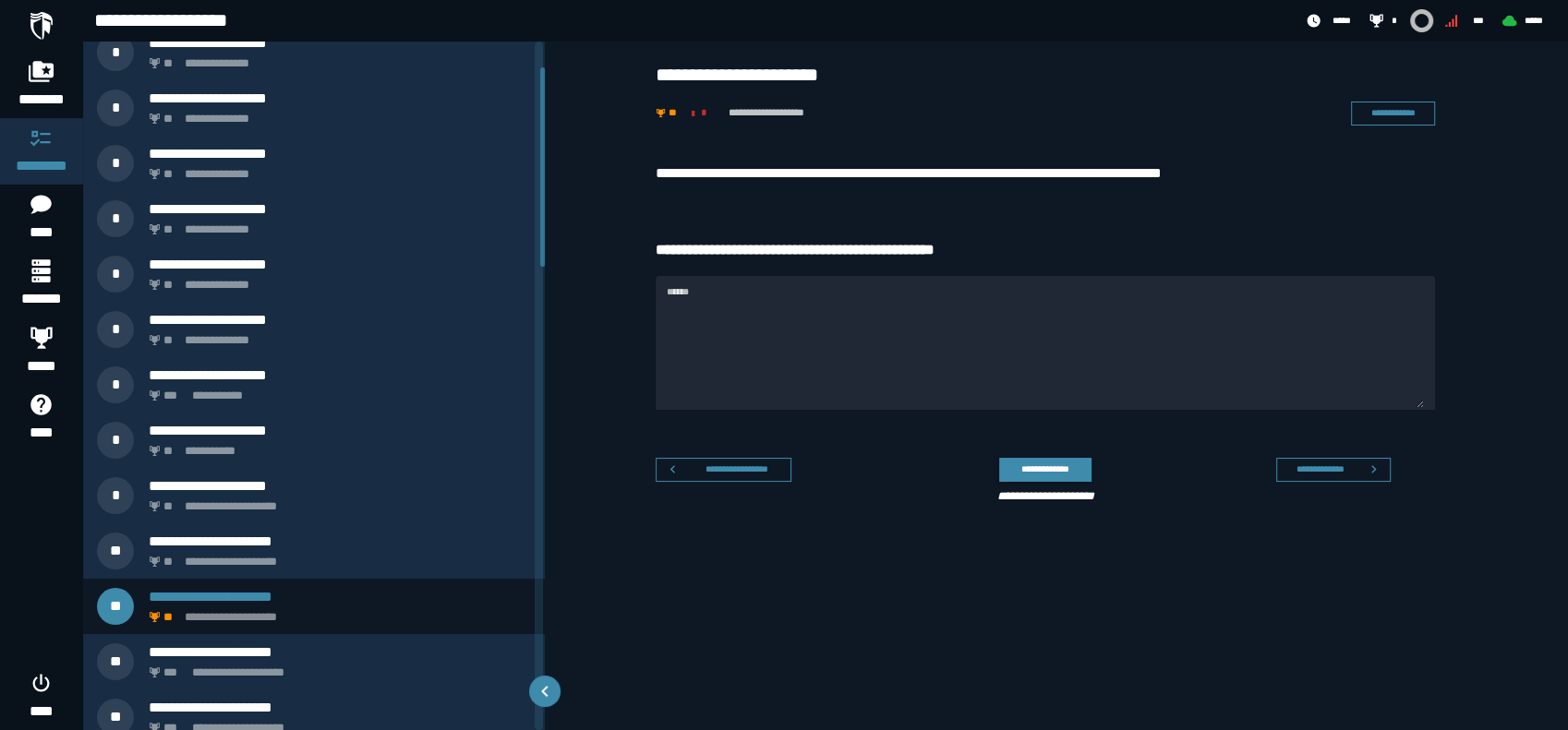 scroll, scrollTop: 0, scrollLeft: 0, axis: both 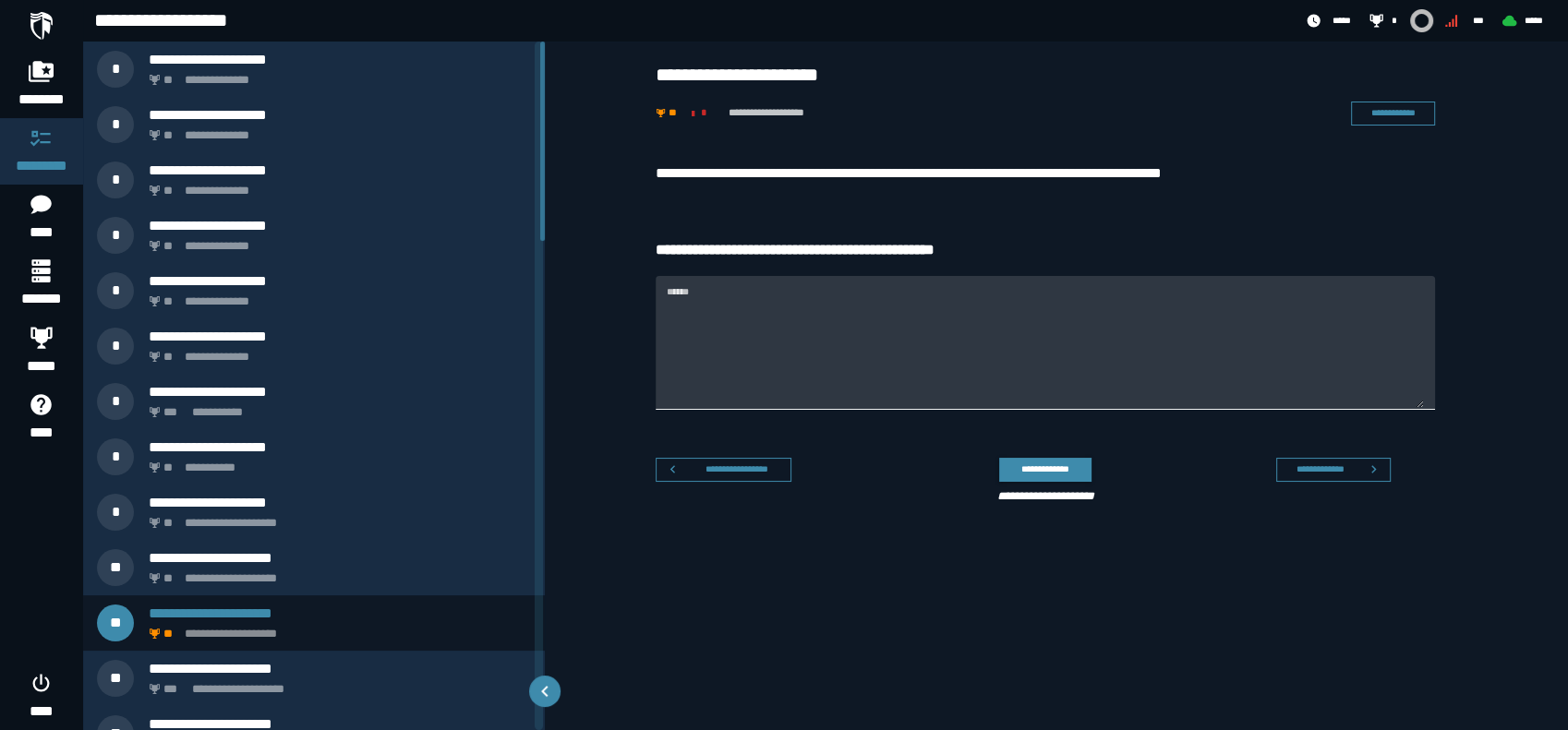 click on "******" at bounding box center (1045, 353) 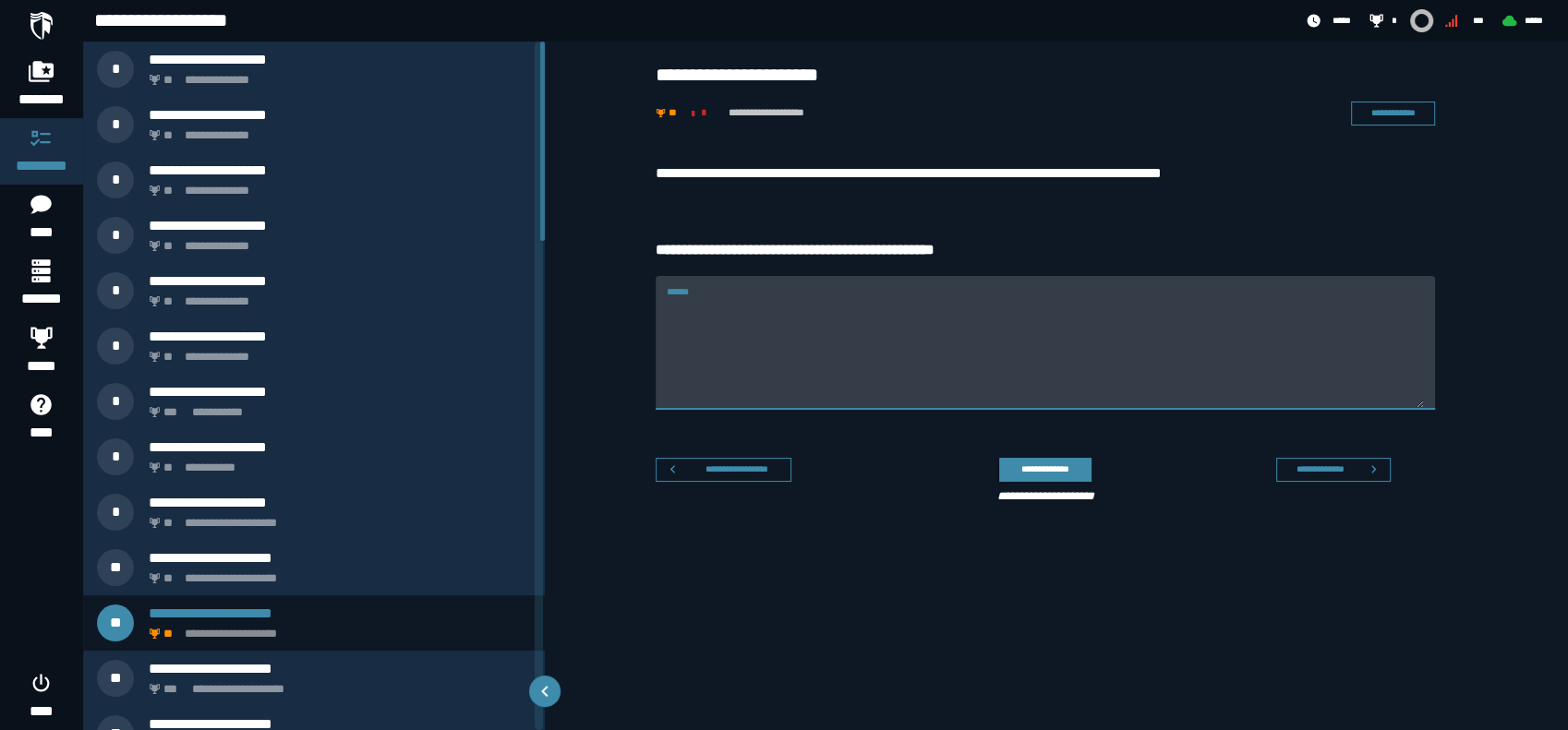 drag, startPoint x: 771, startPoint y: 308, endPoint x: 555, endPoint y: 295, distance: 216.39085 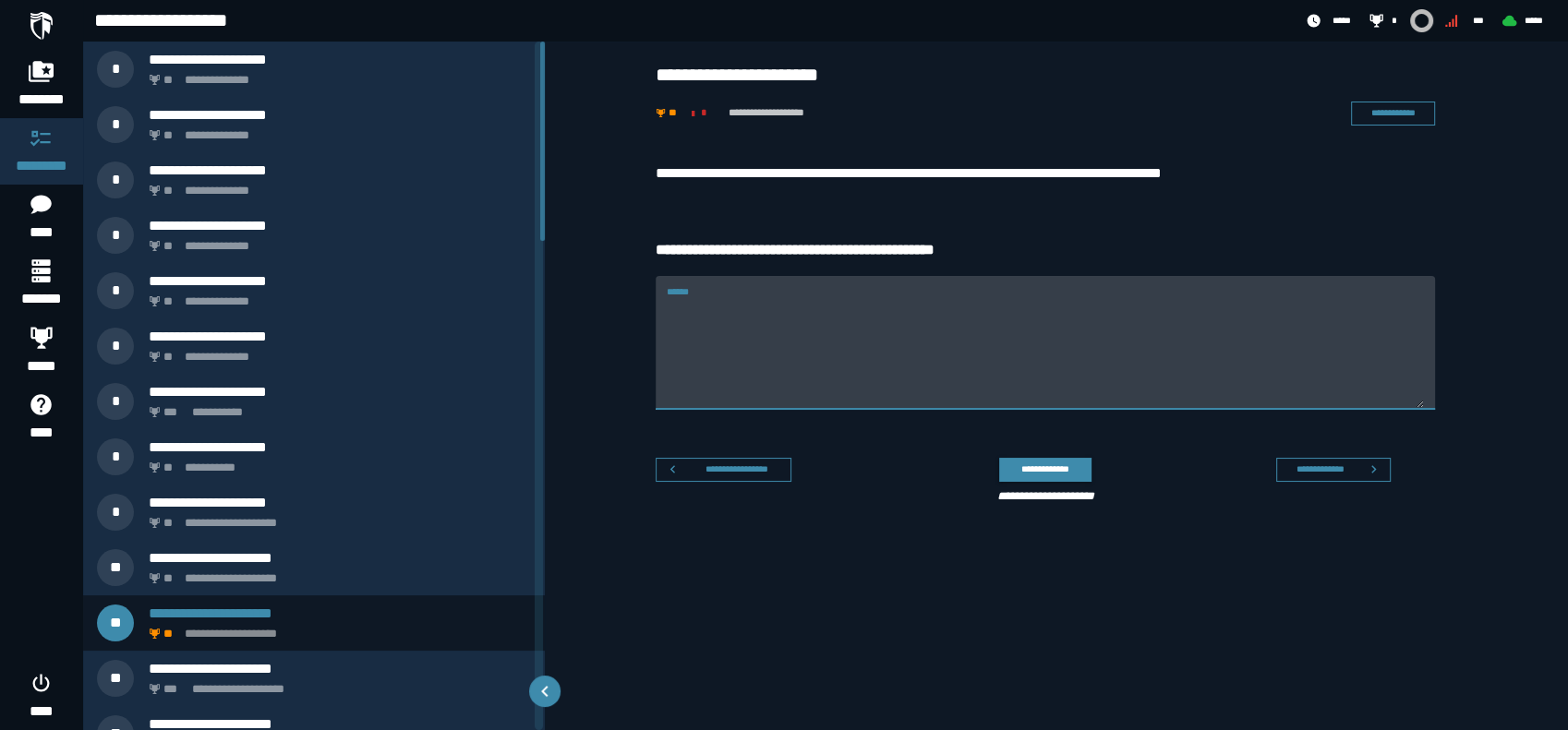 click on "******" at bounding box center [1045, 353] 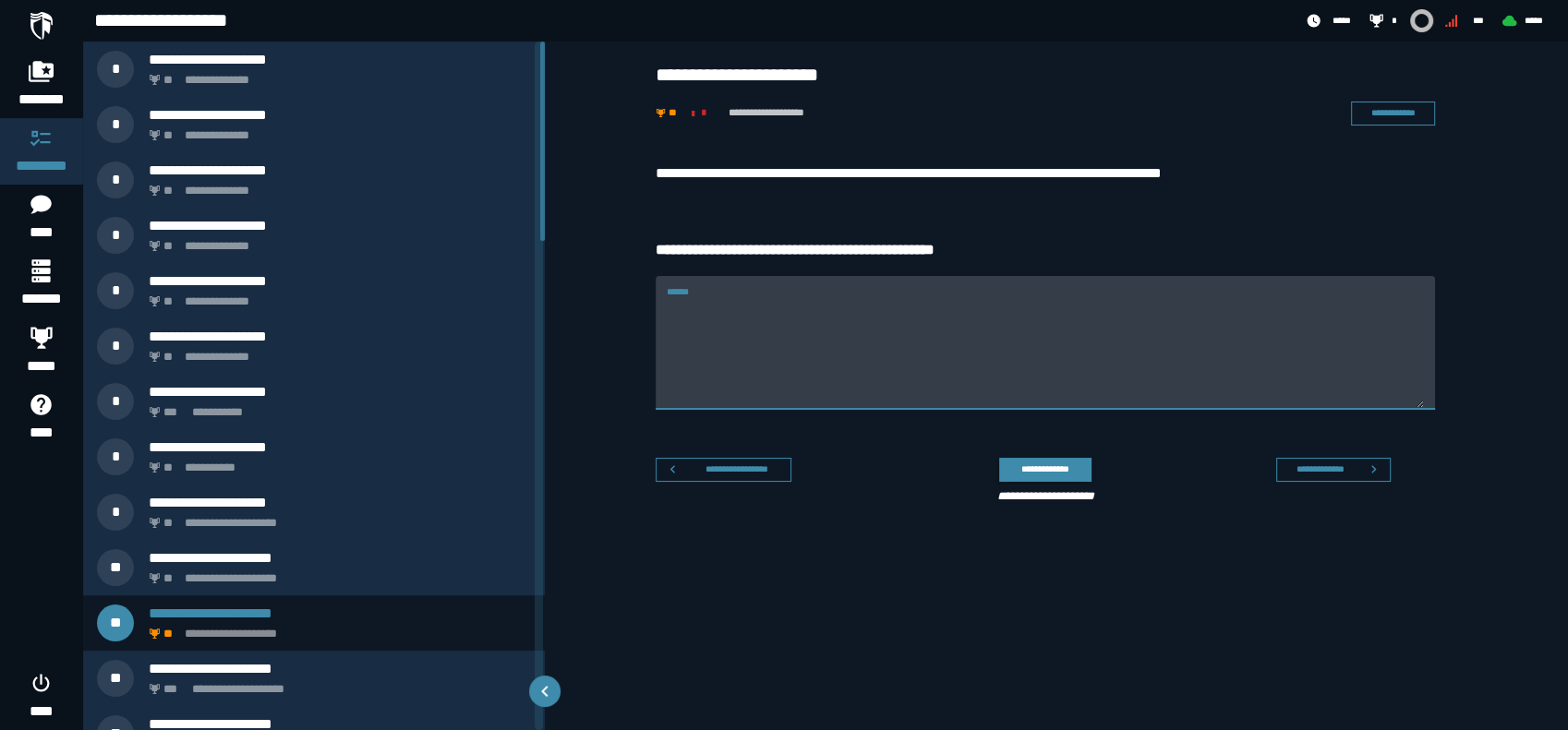 click on "**********" 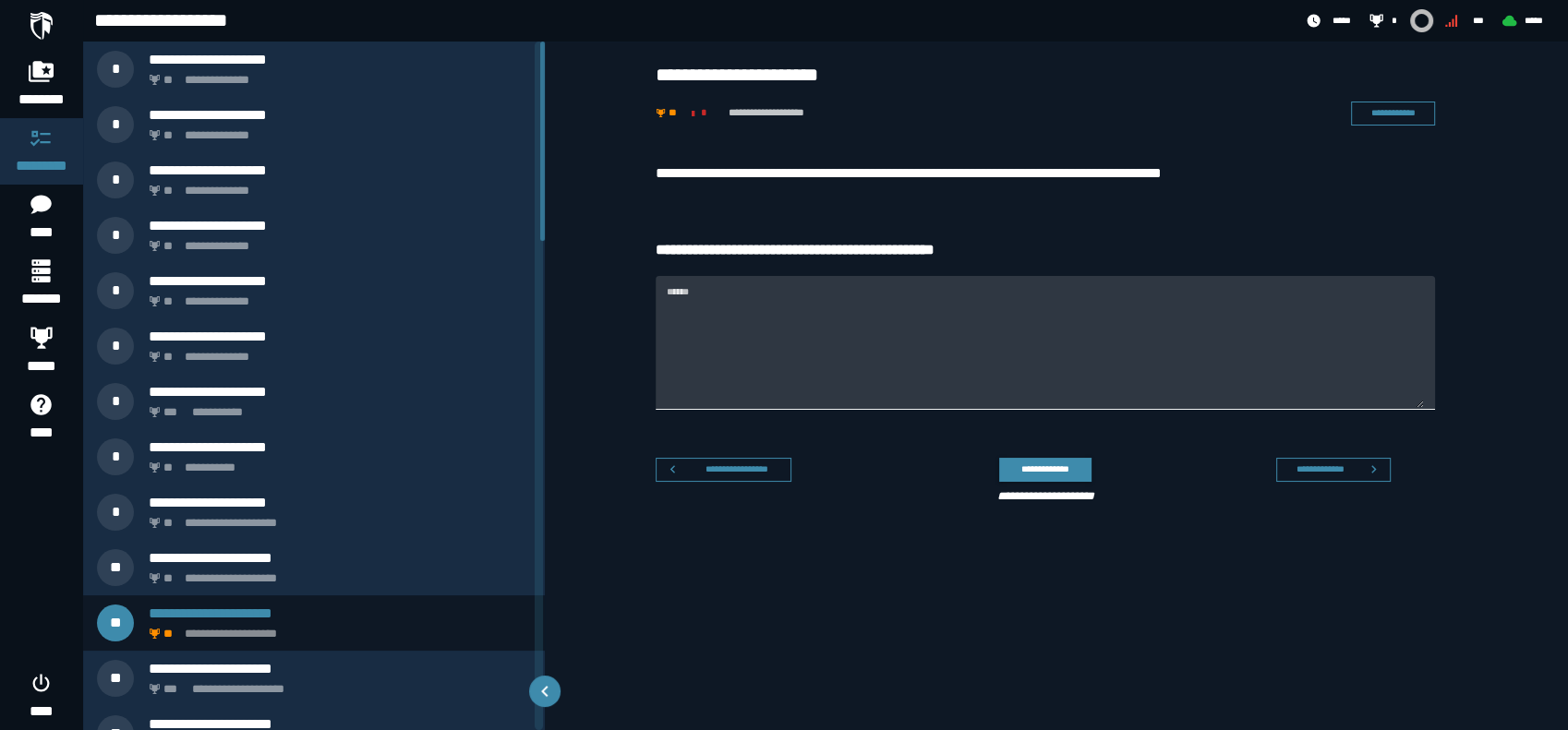 click on "******" at bounding box center [1045, 353] 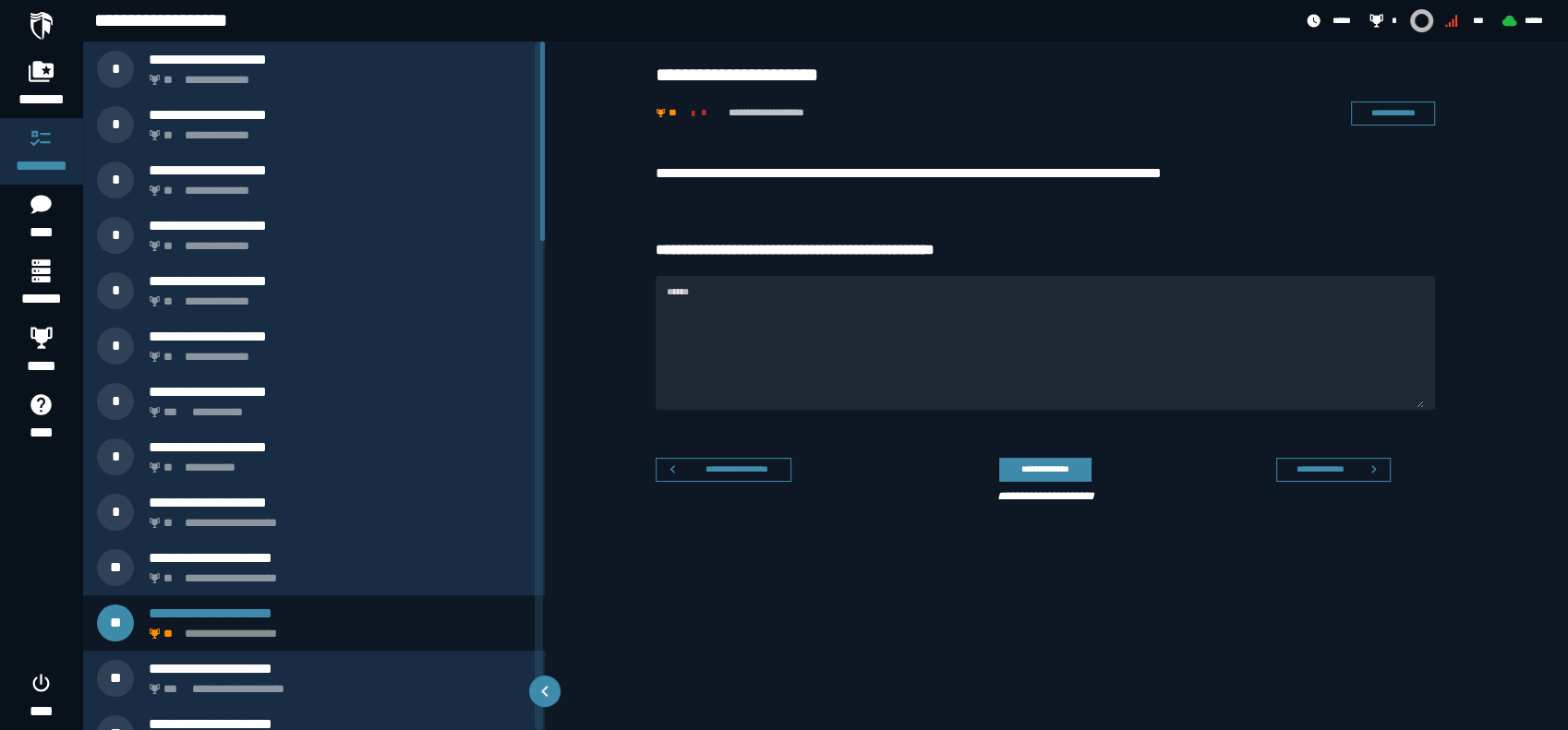 click on "**********" at bounding box center (1056, 337) 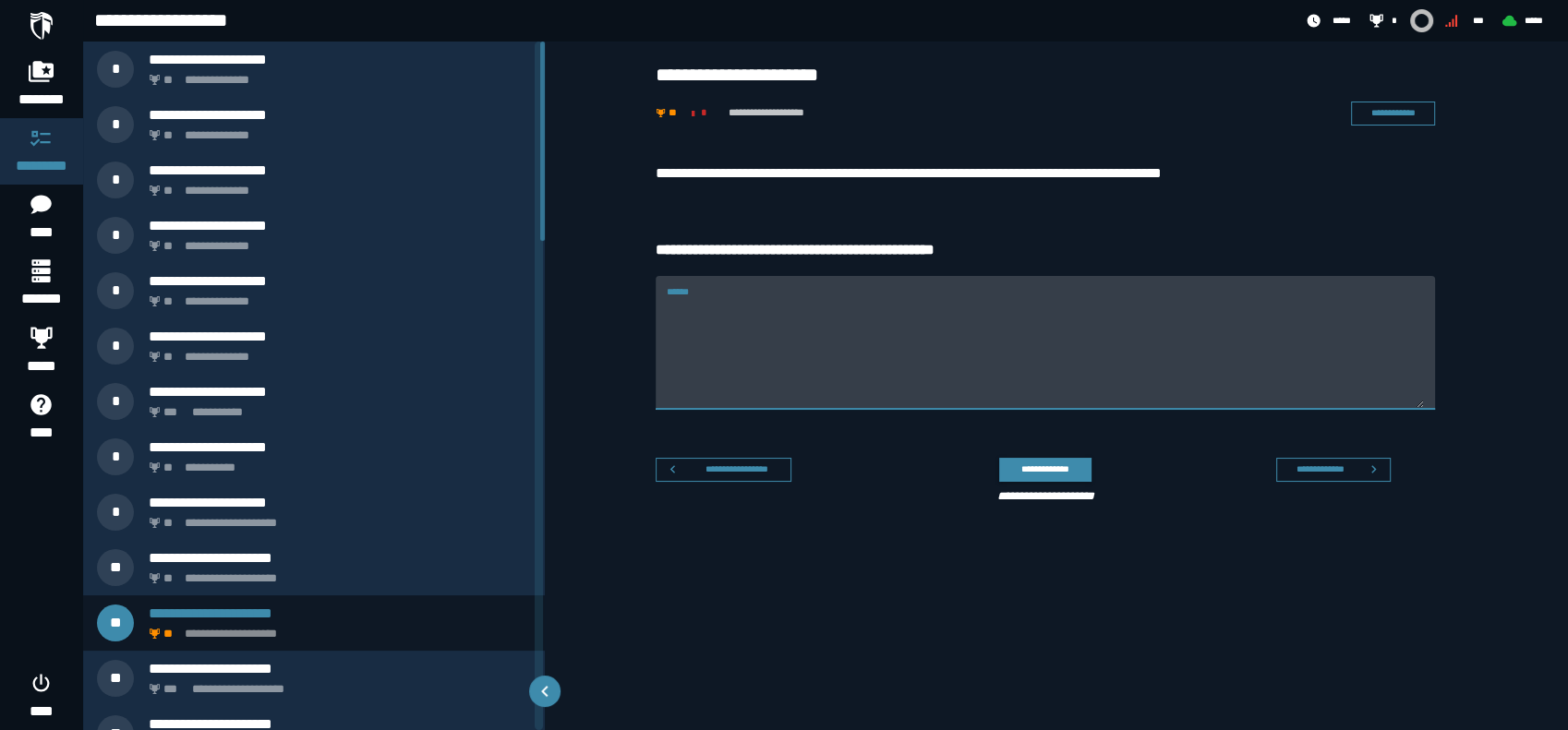 click on "******" at bounding box center (1045, 353) 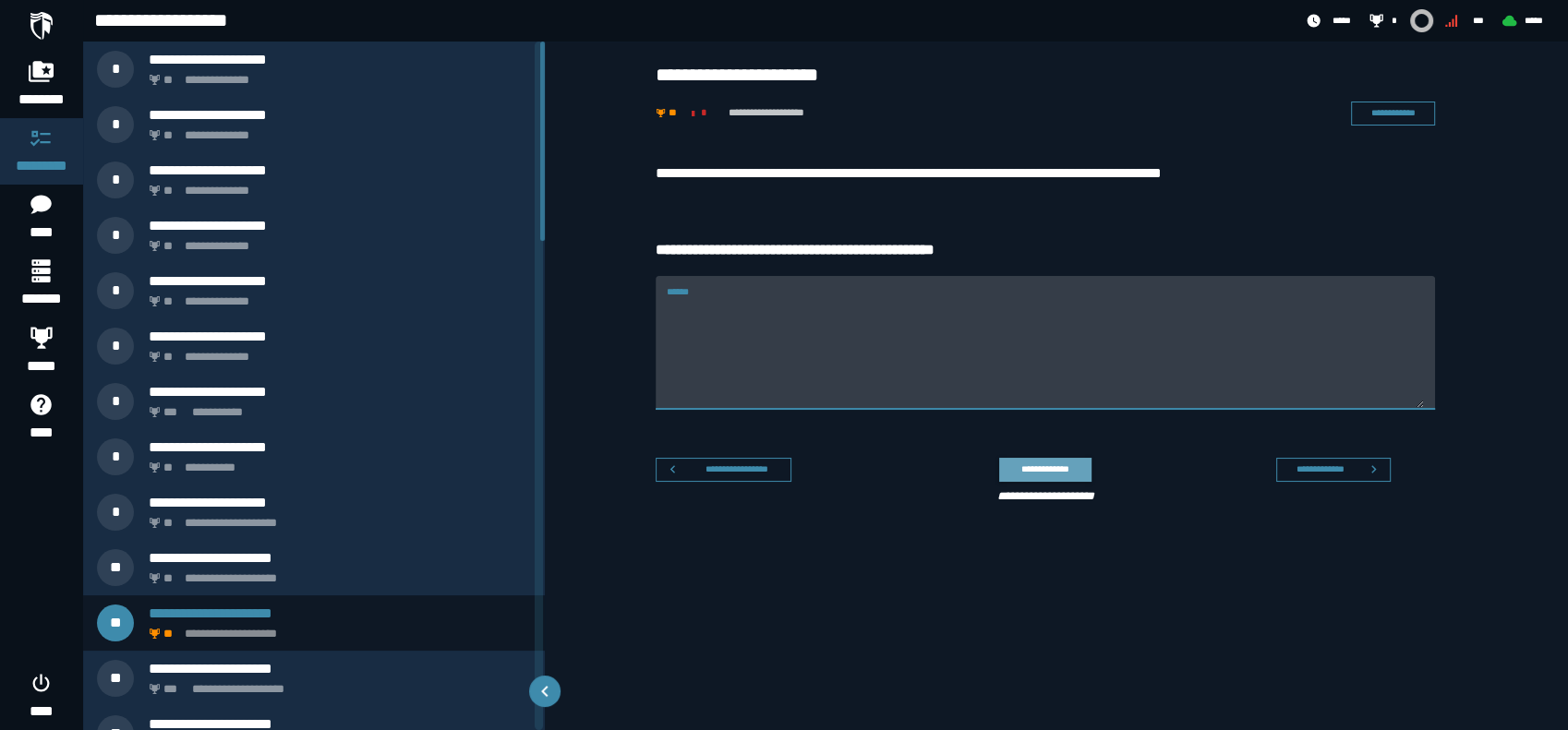 click on "**********" at bounding box center (1044, 469) 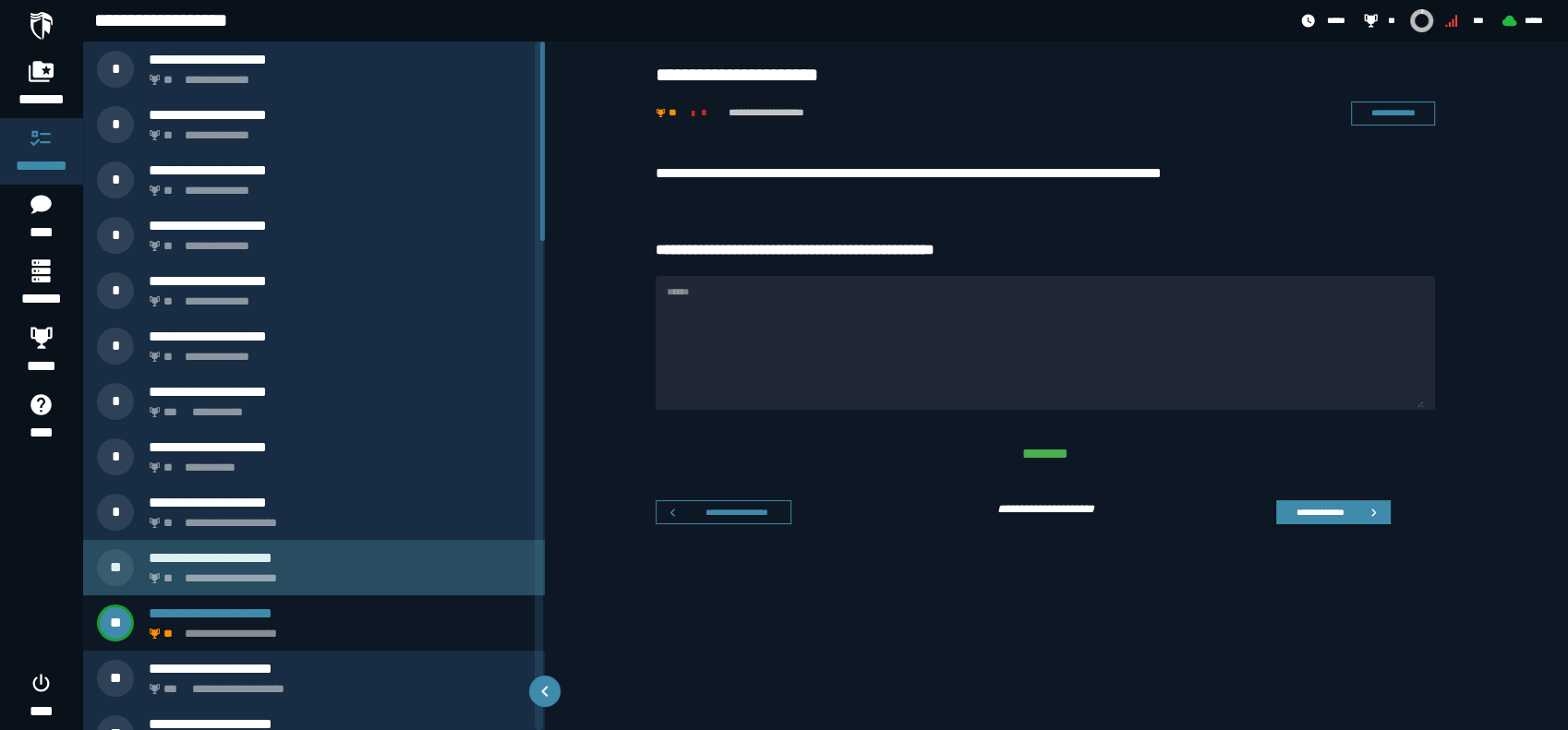 click on "**********" at bounding box center (336, 573) 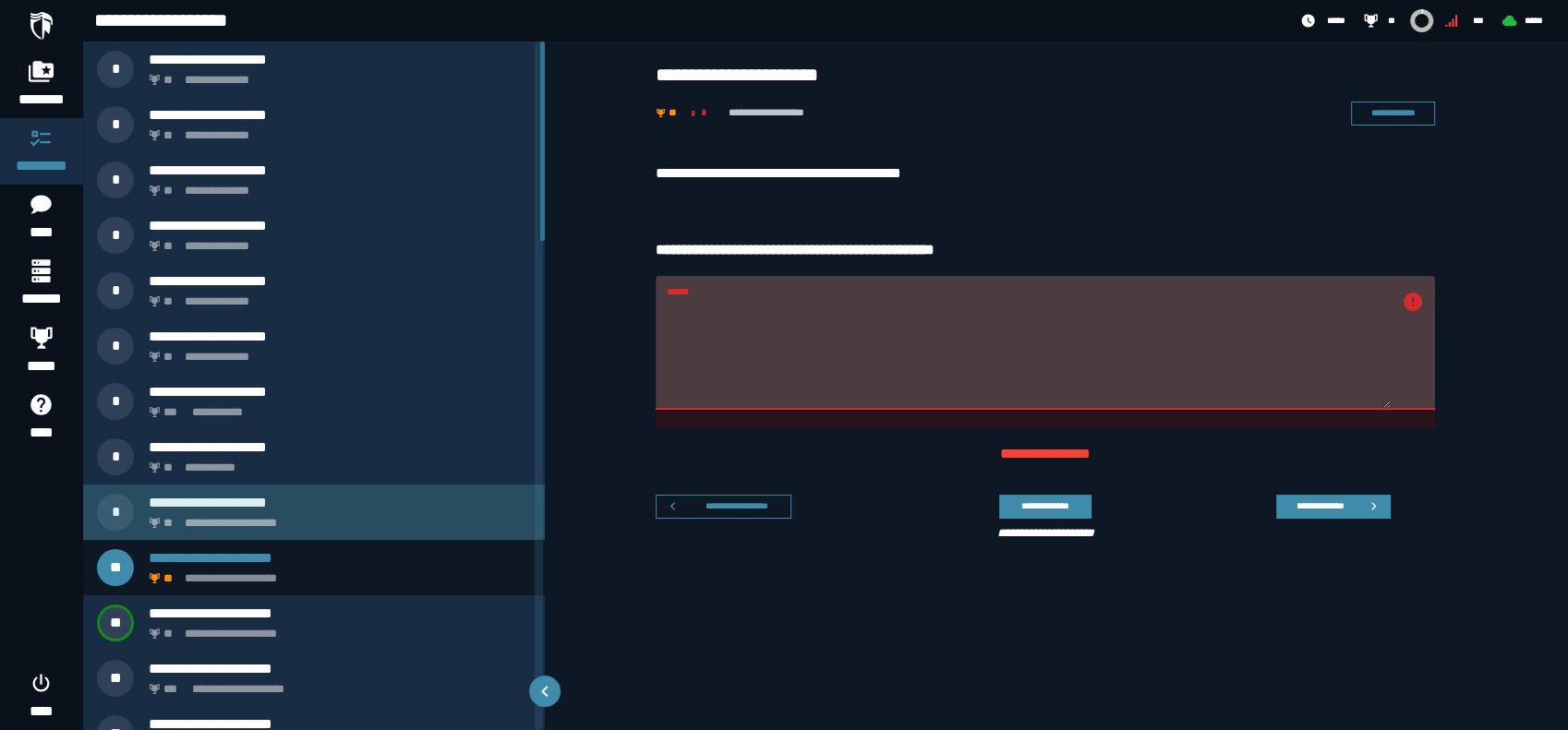 click on "**********" 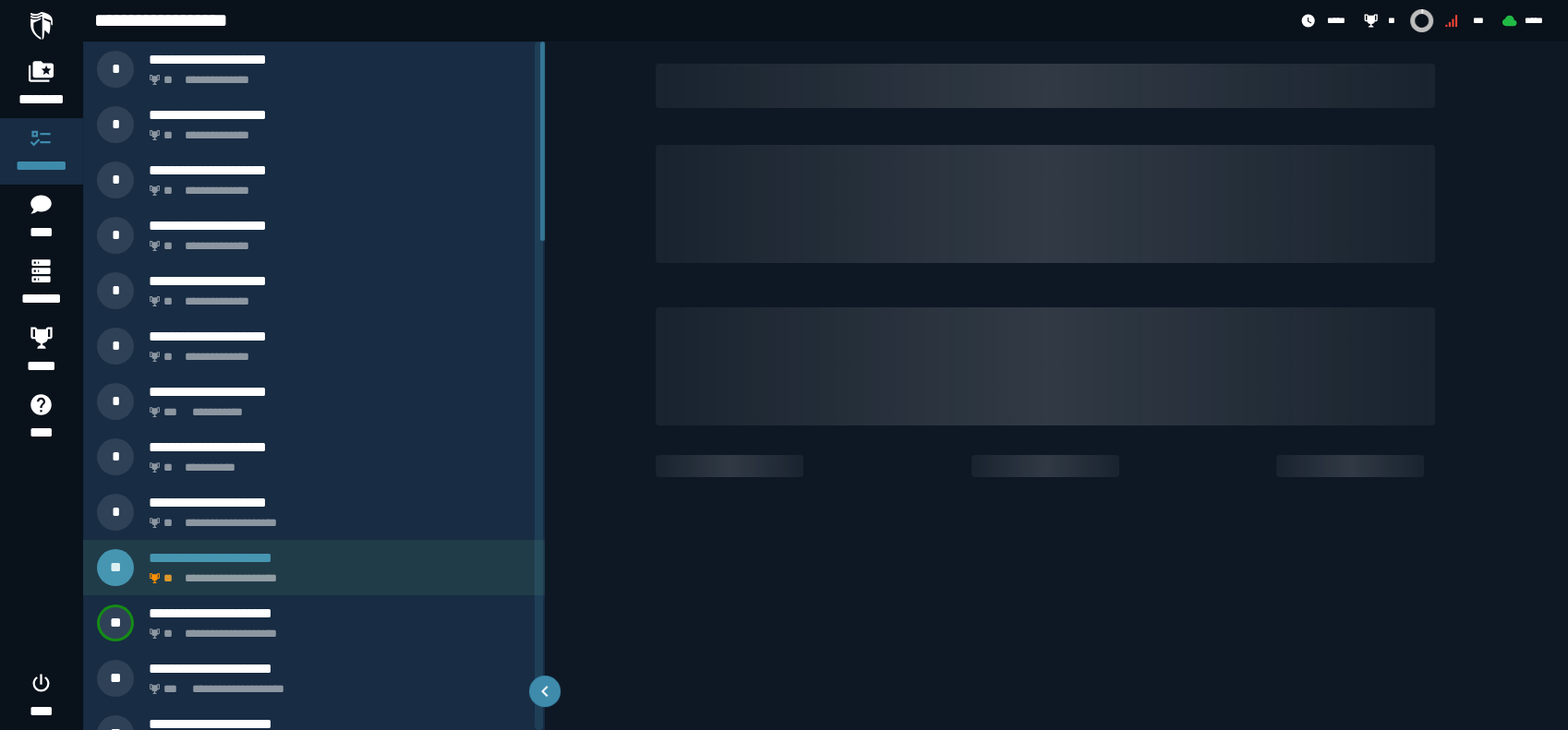 click on "**********" at bounding box center (336, 573) 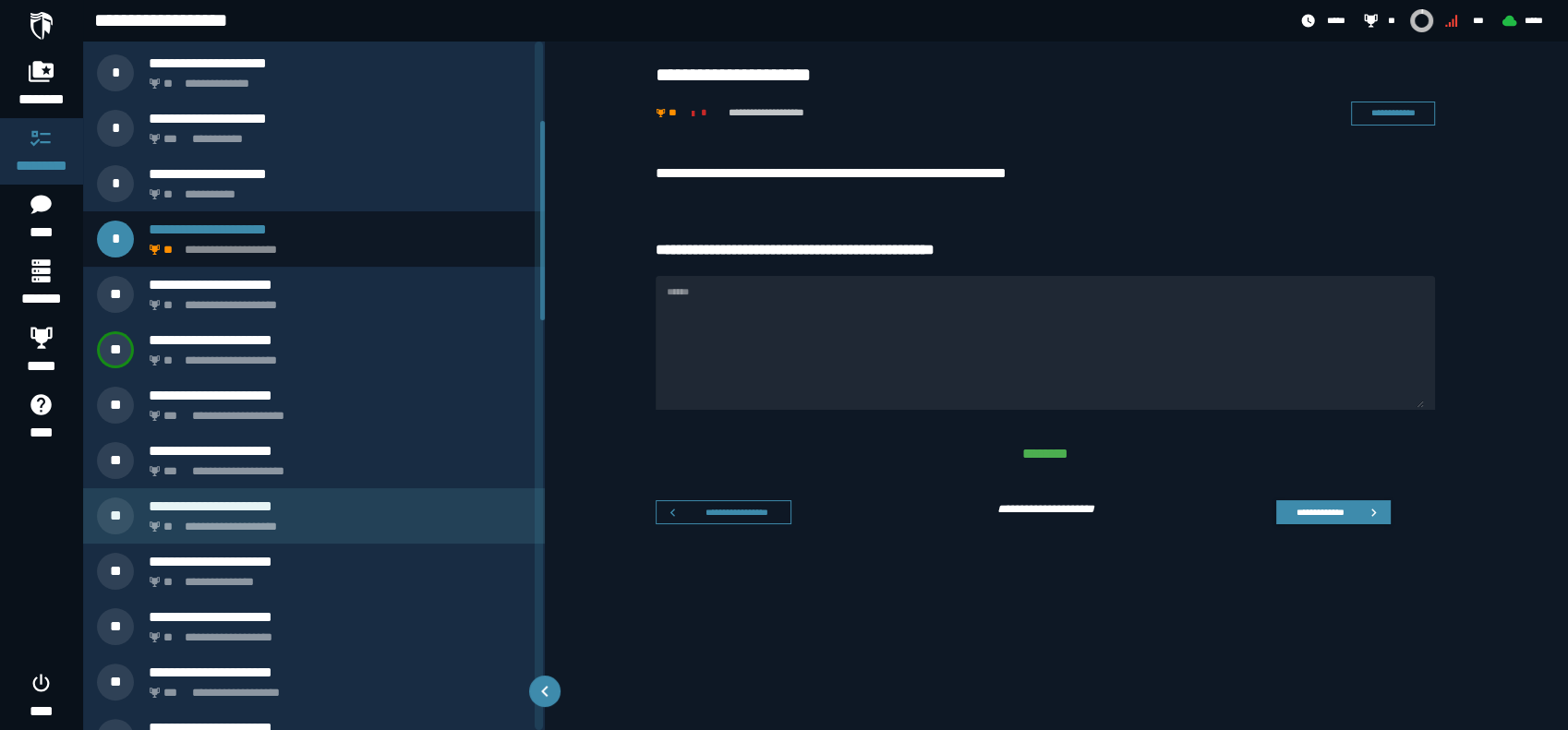 type on "******" 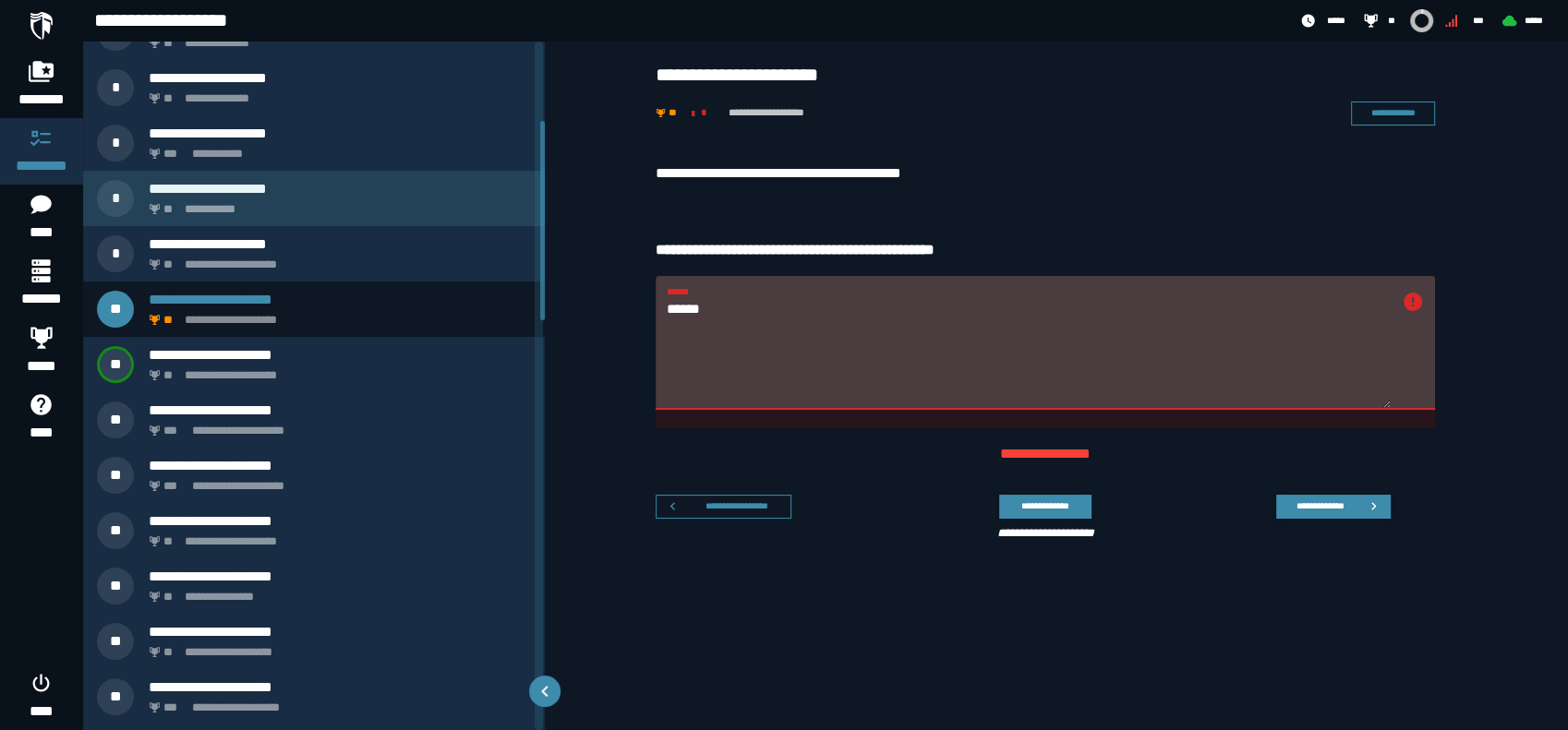 scroll, scrollTop: 273, scrollLeft: 0, axis: vertical 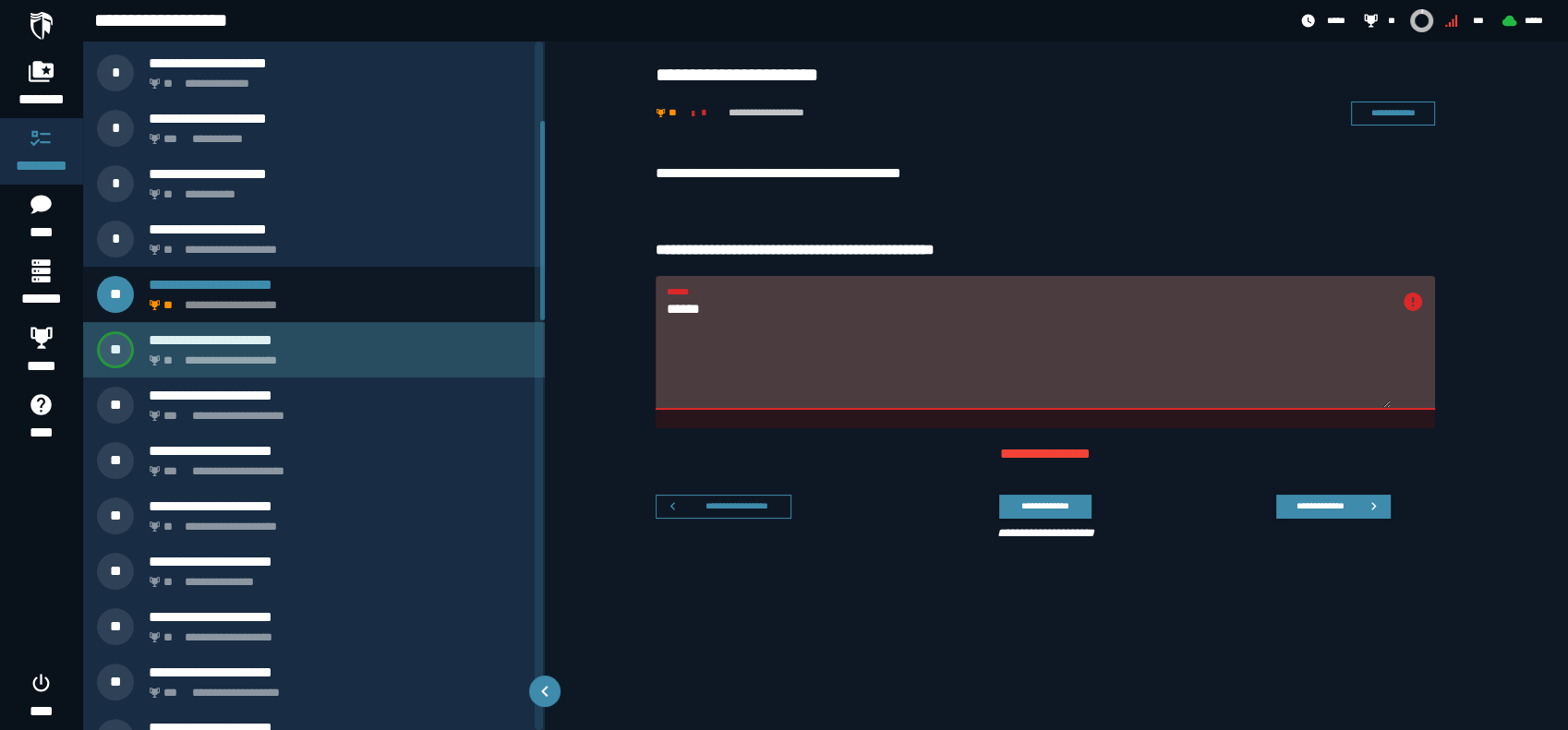 click on "**********" 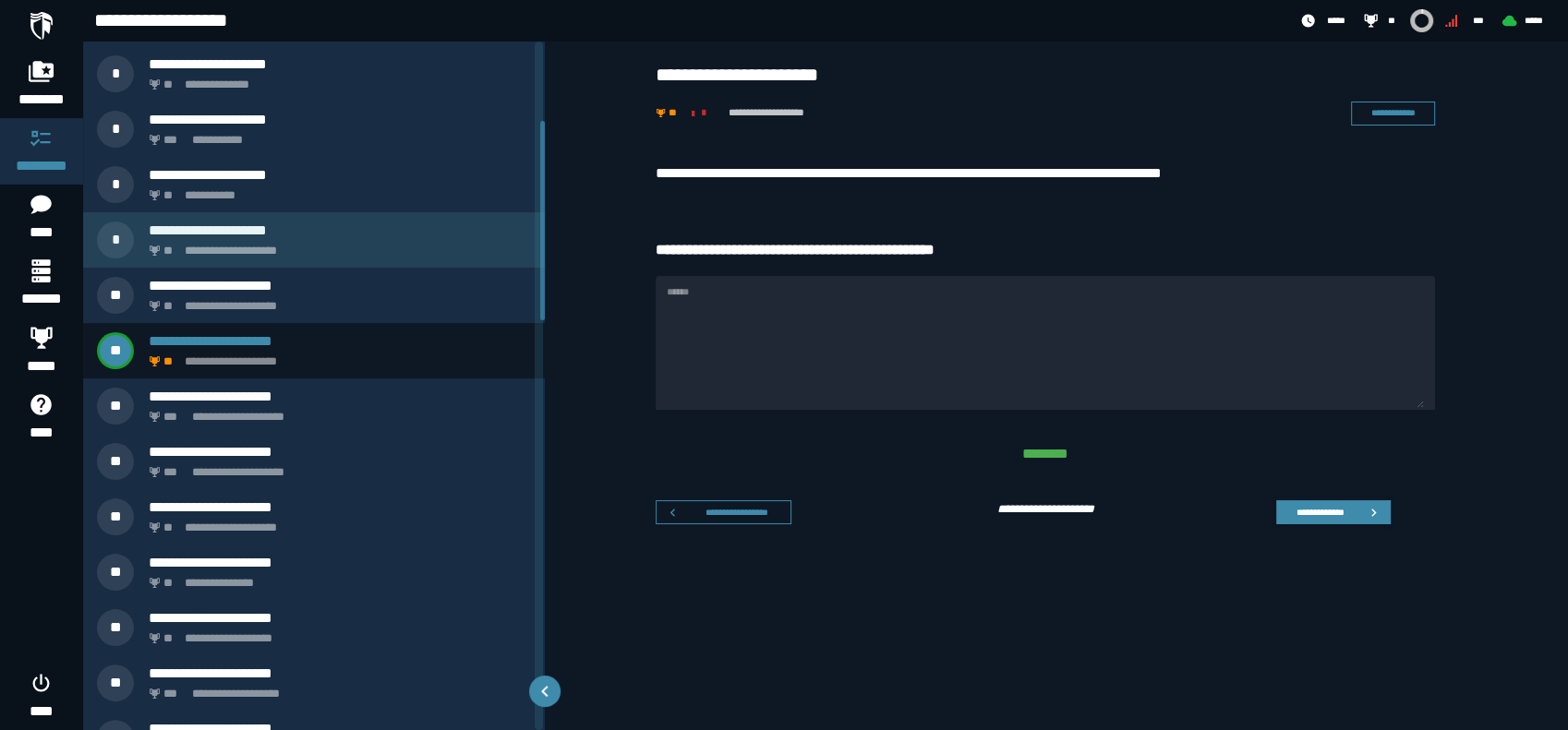 scroll, scrollTop: 273, scrollLeft: 0, axis: vertical 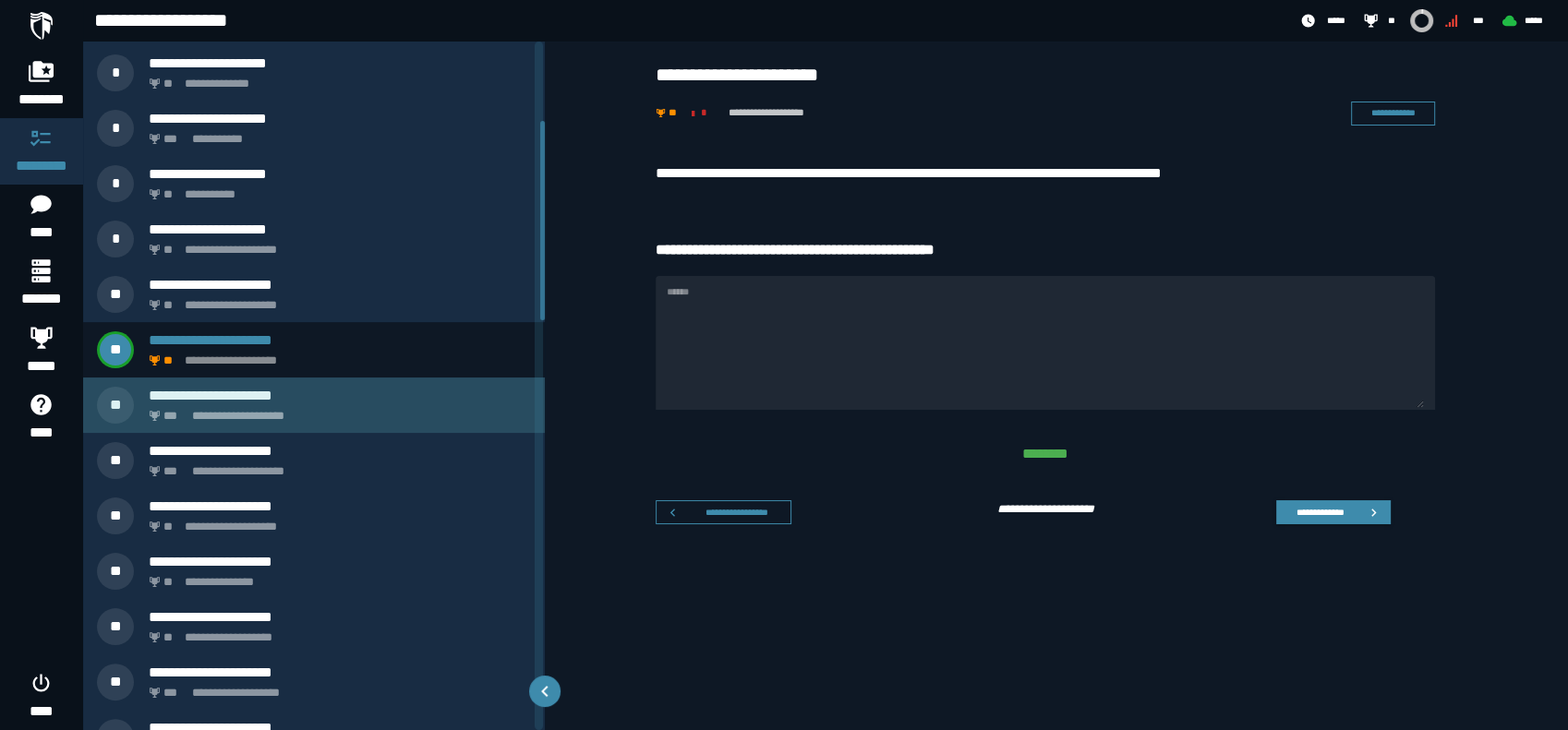 click on "**********" at bounding box center (314, 405) 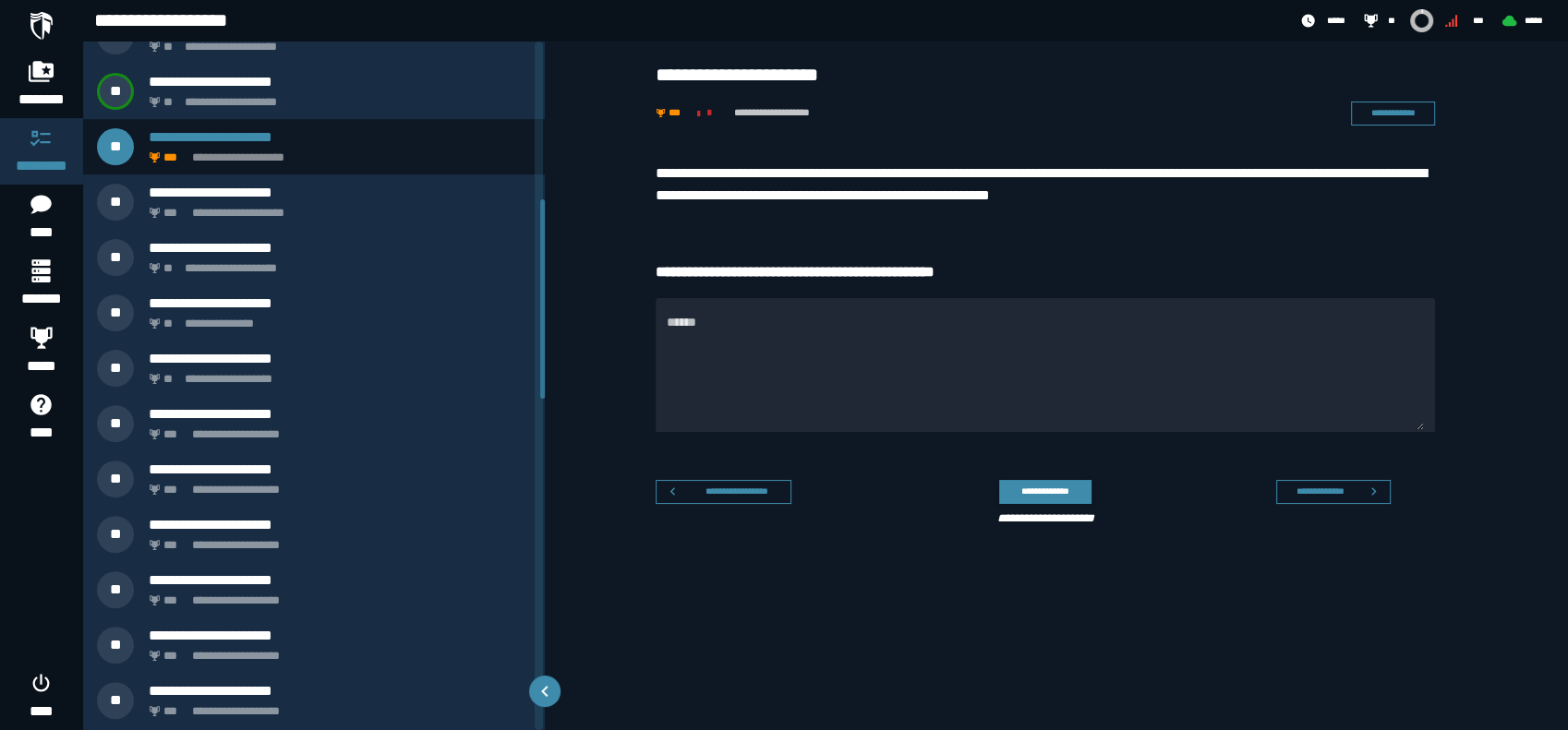 scroll, scrollTop: 546, scrollLeft: 0, axis: vertical 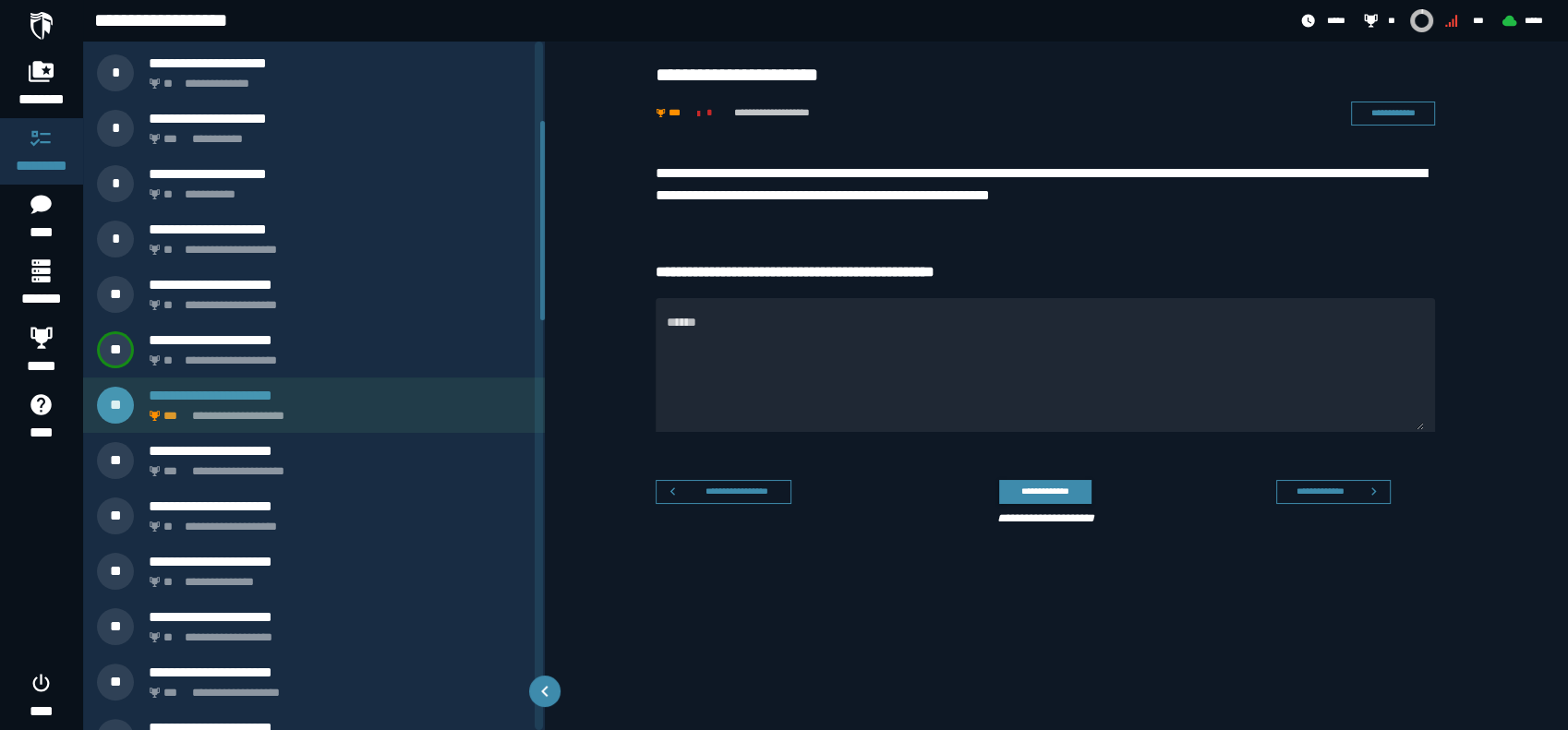click on "**********" 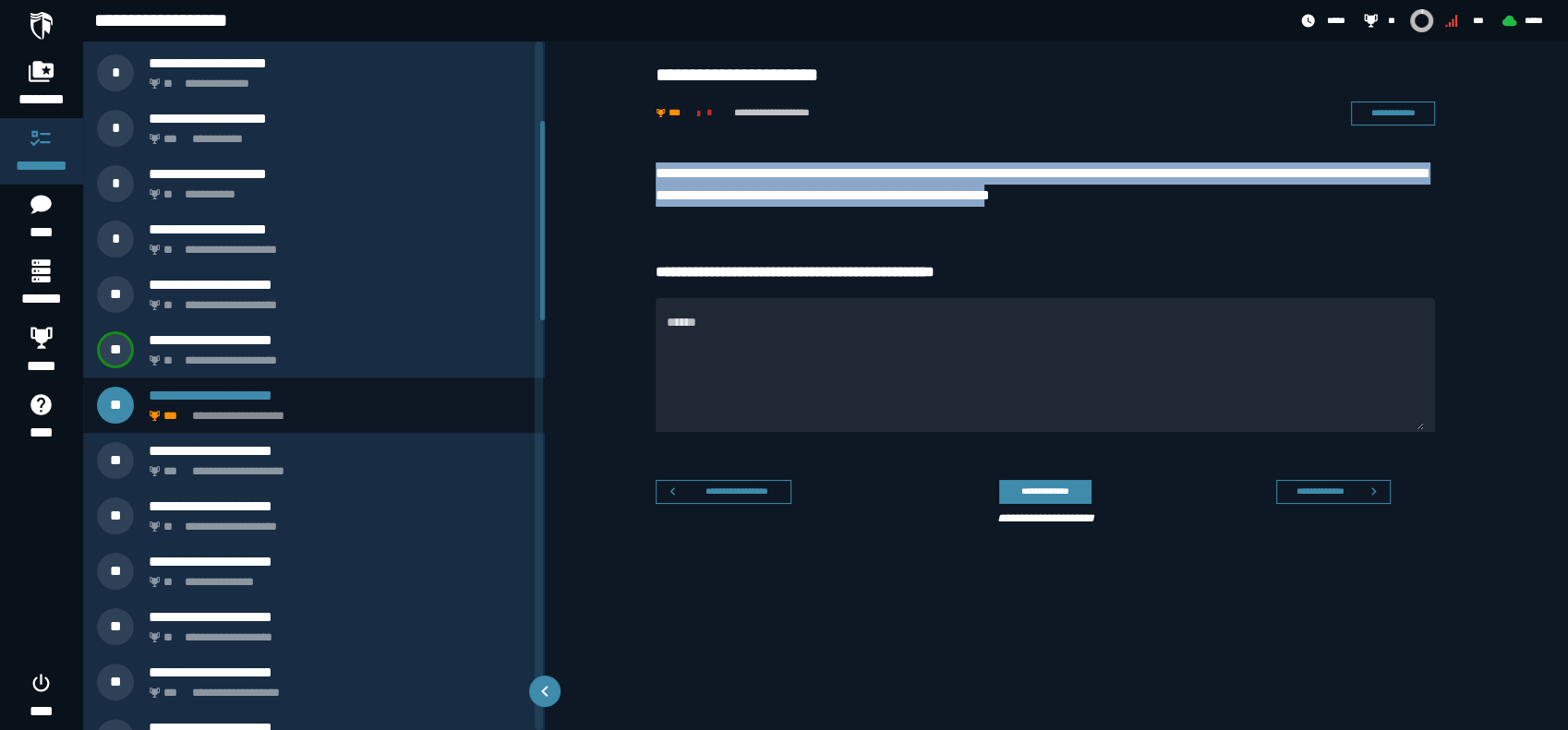 drag, startPoint x: 1189, startPoint y: 190, endPoint x: 656, endPoint y: 176, distance: 533.1838 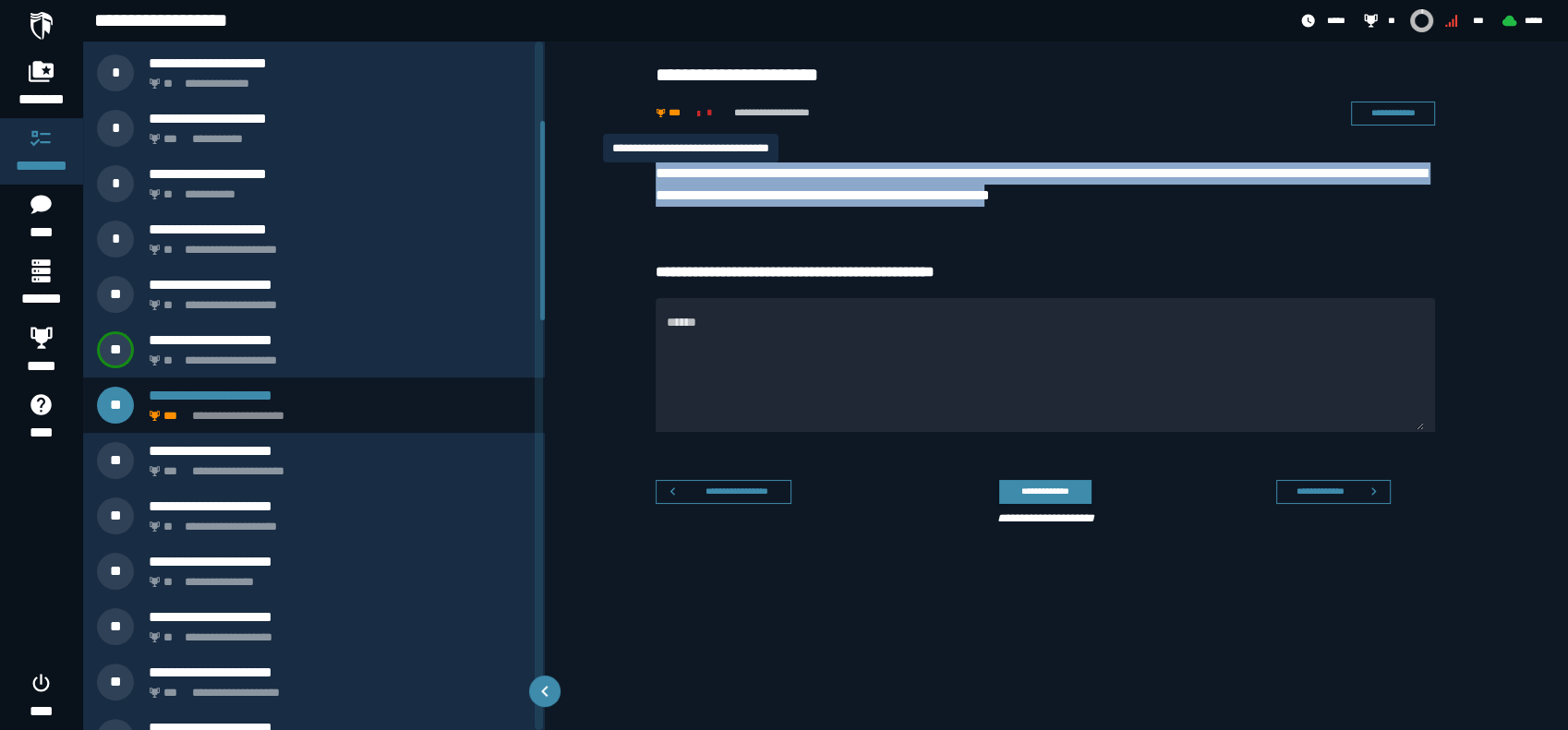 copy on "**********" 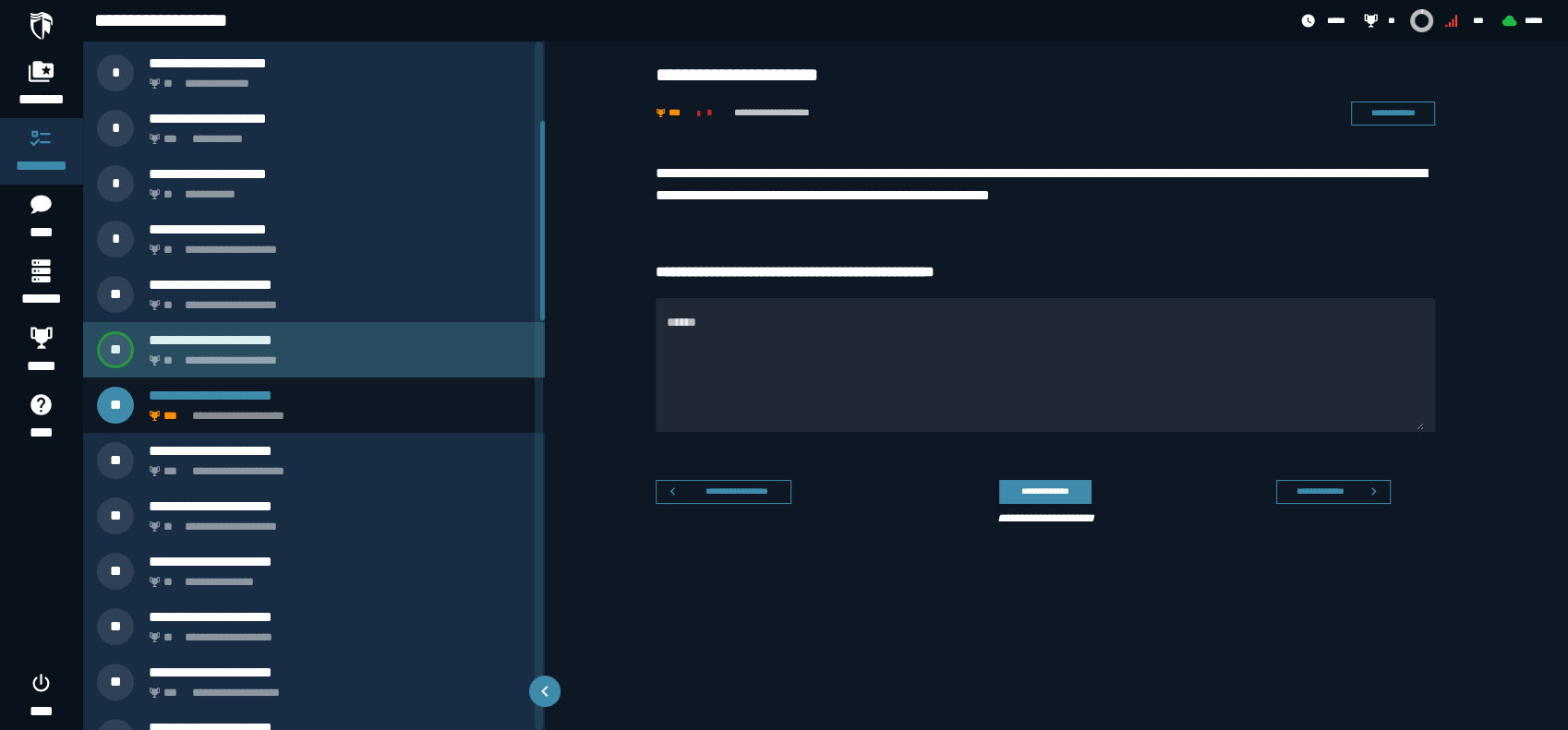 click on "**********" at bounding box center (340, 340) 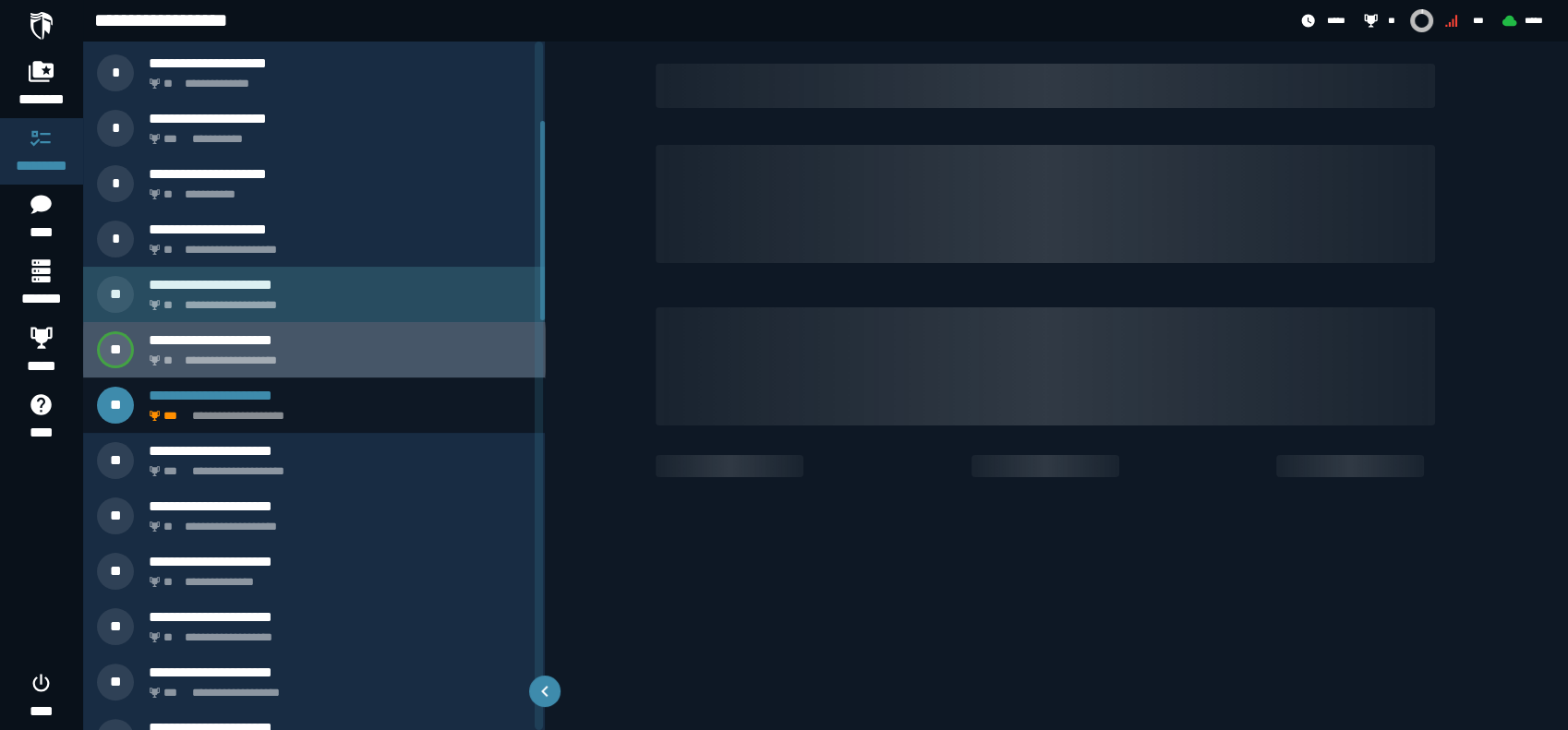 click on "**********" 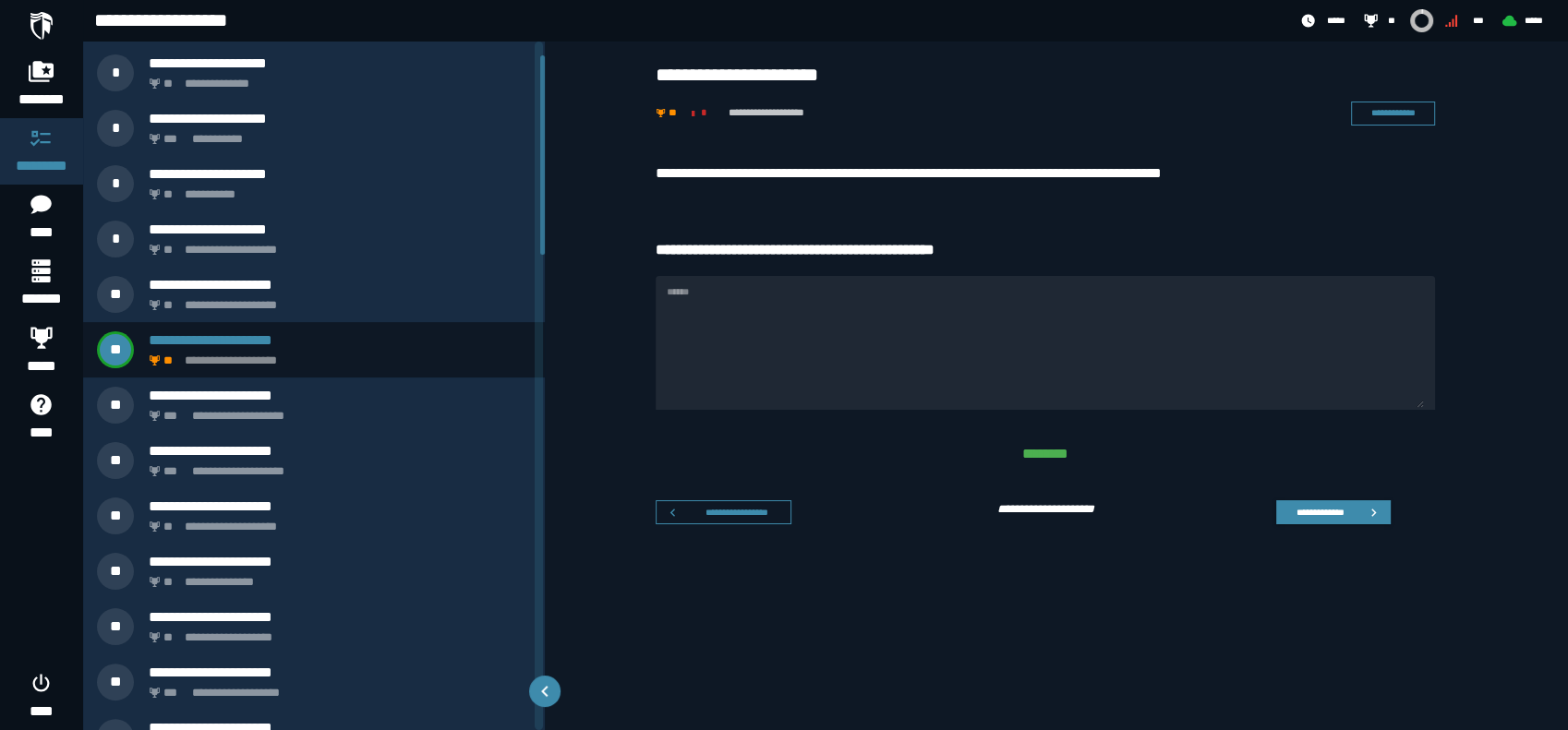 scroll, scrollTop: 0, scrollLeft: 0, axis: both 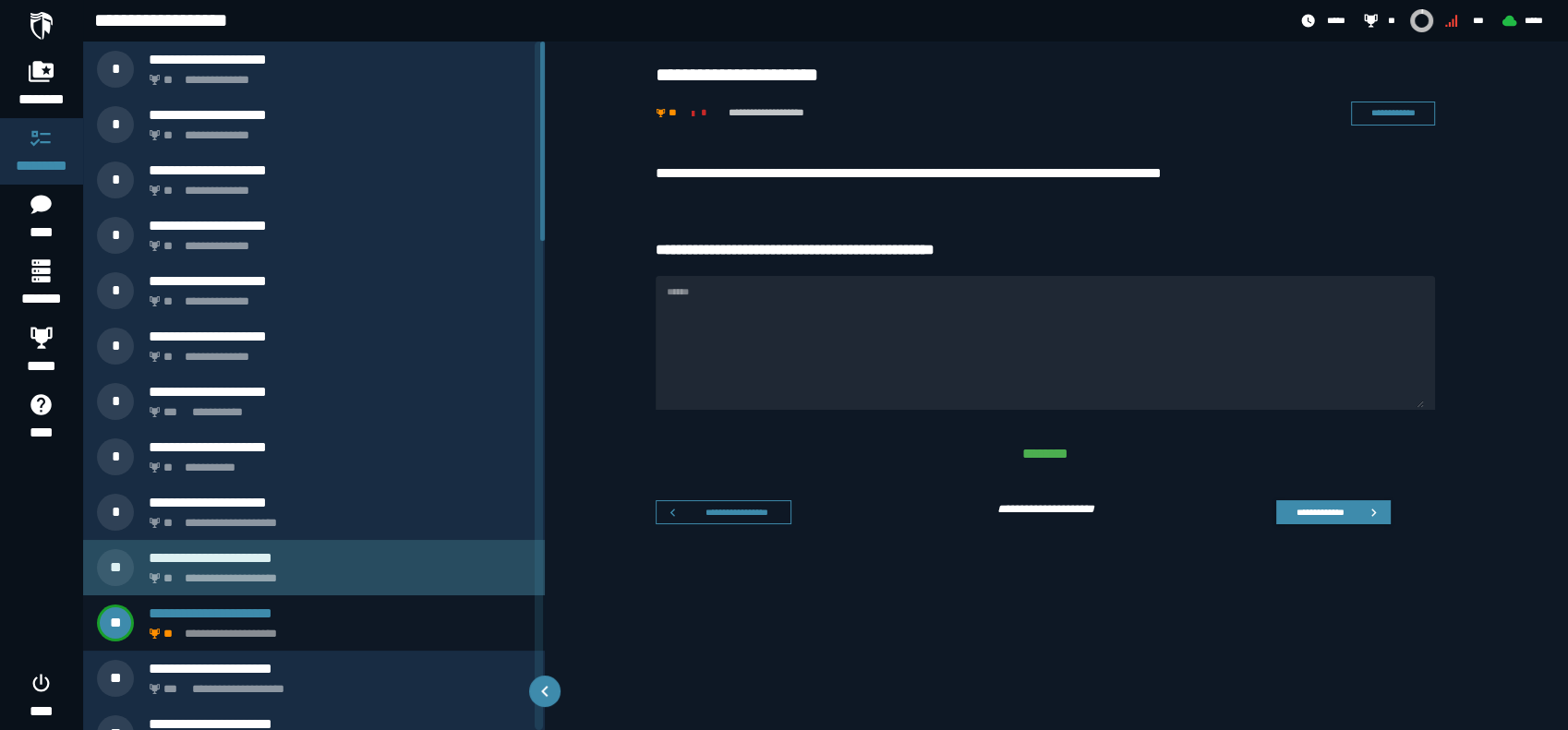 click on "**********" at bounding box center [336, 573] 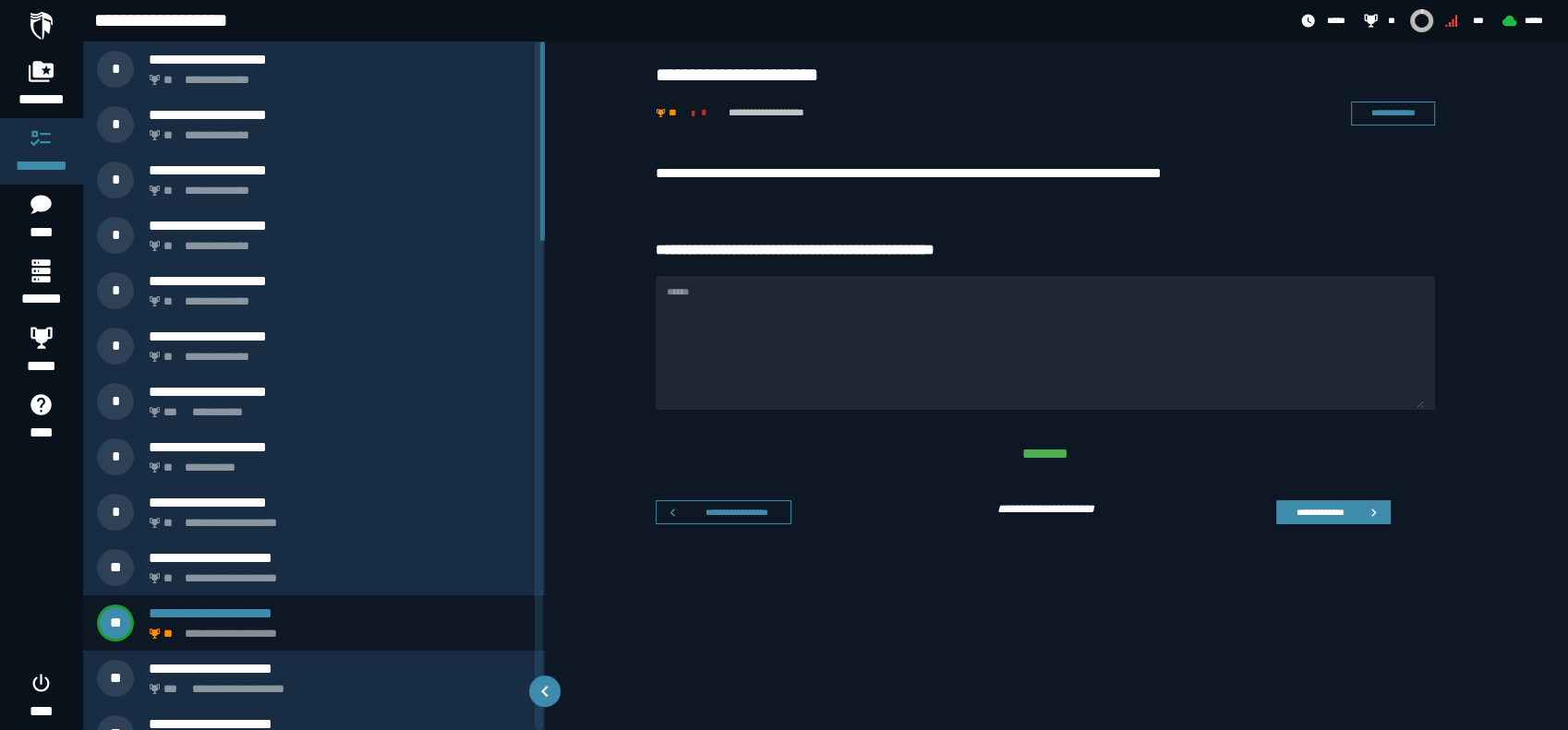 click on "******" at bounding box center (1045, 342) 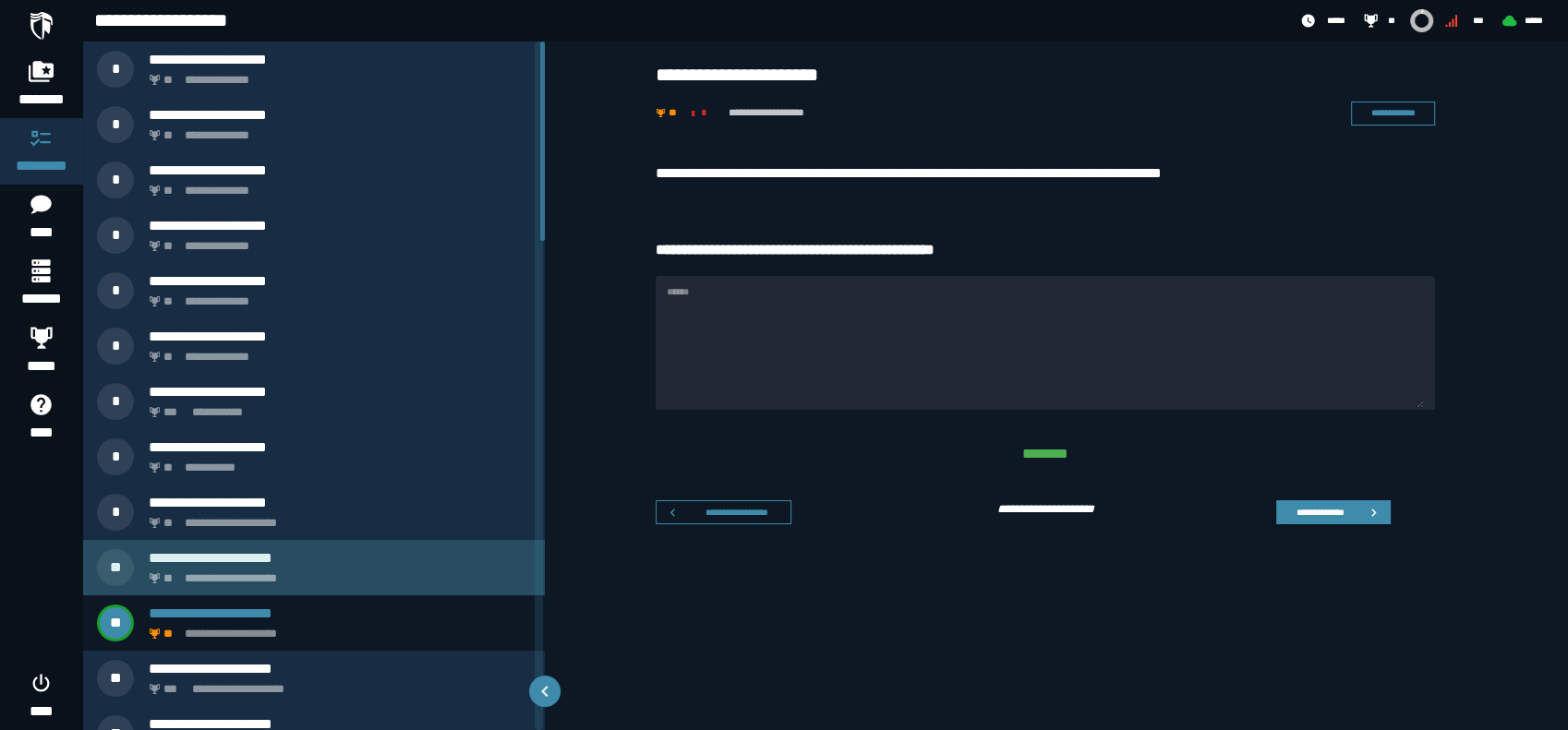 click on "**********" at bounding box center (340, 557) 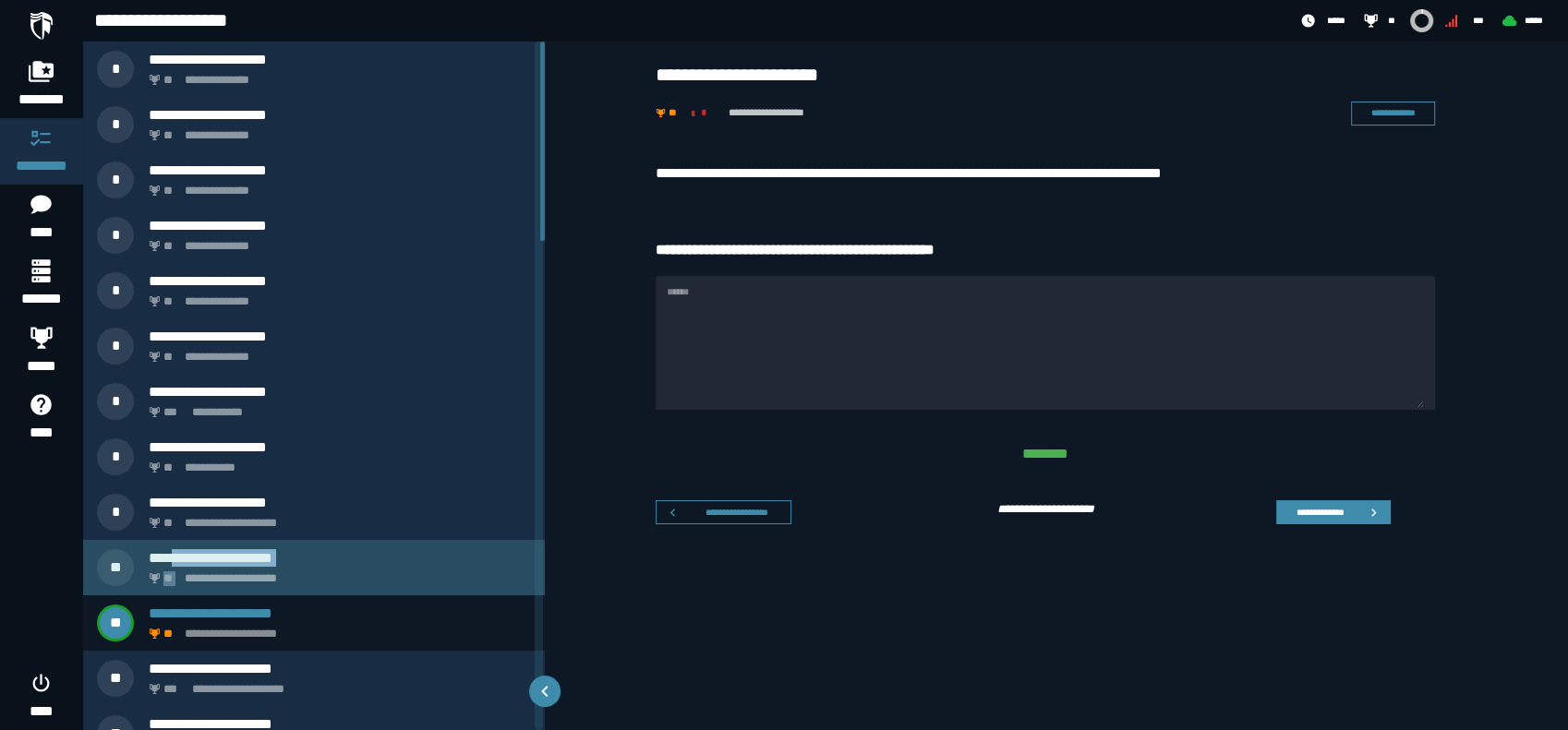 click on "**********" at bounding box center (340, 568) 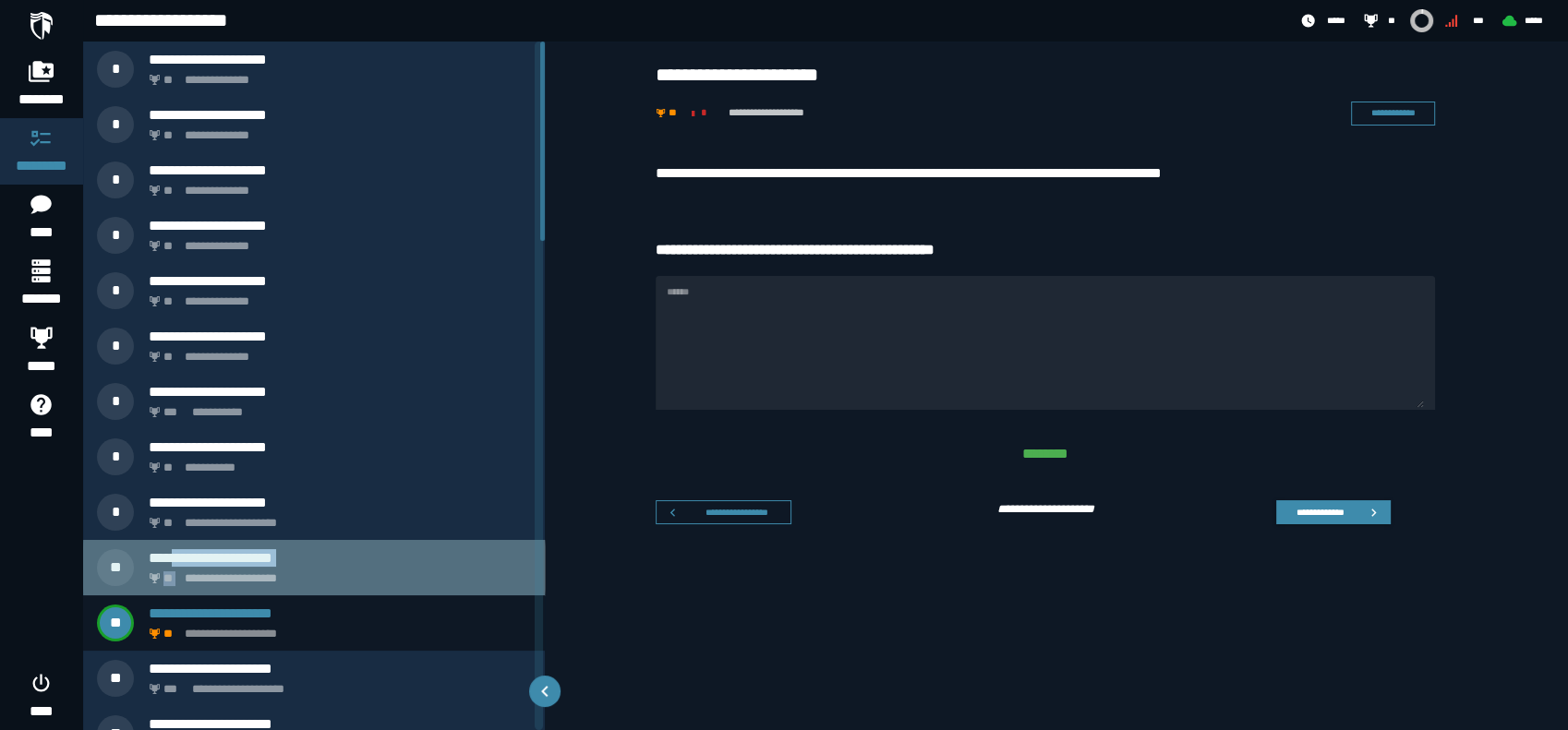 click on "**********" at bounding box center [340, 568] 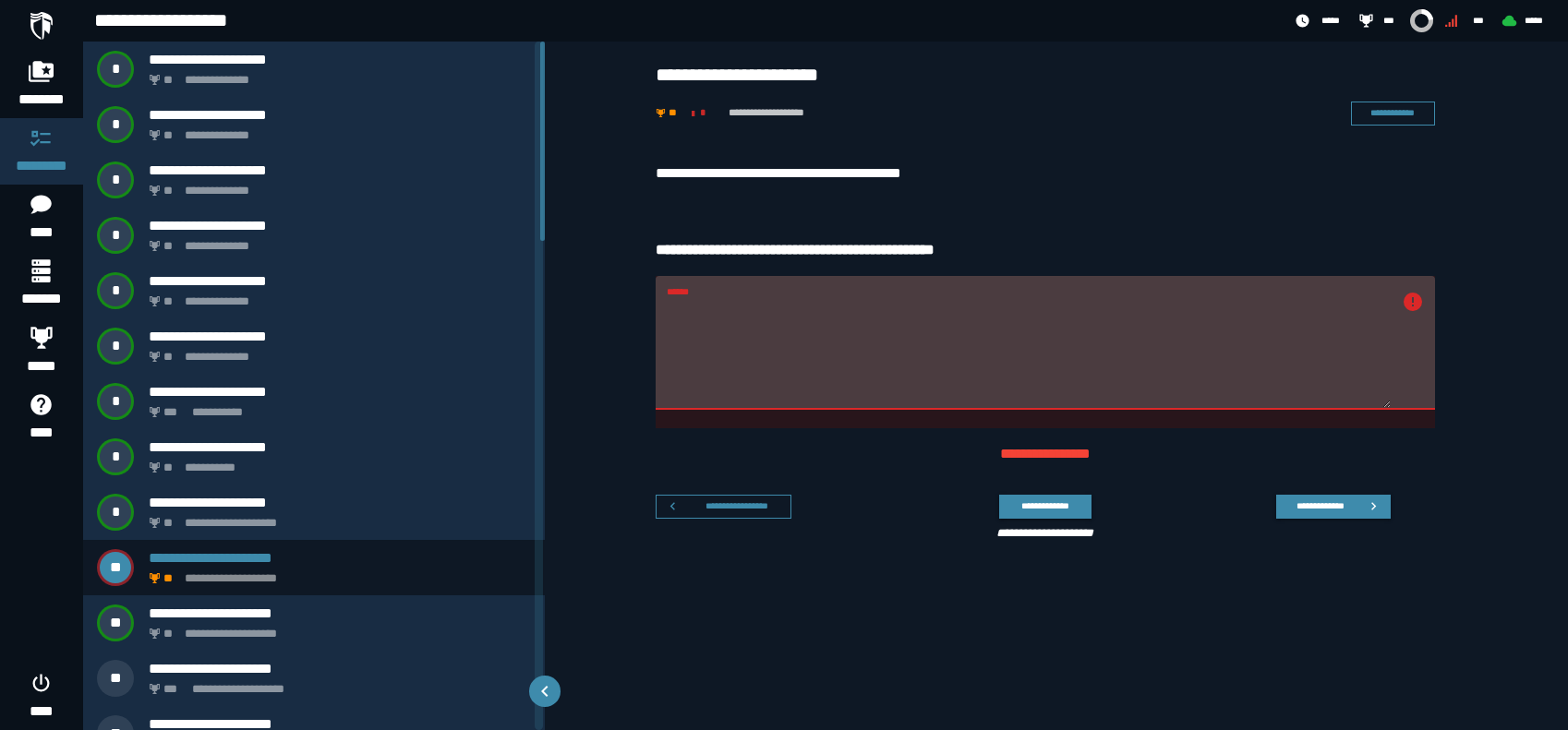 scroll, scrollTop: 0, scrollLeft: 0, axis: both 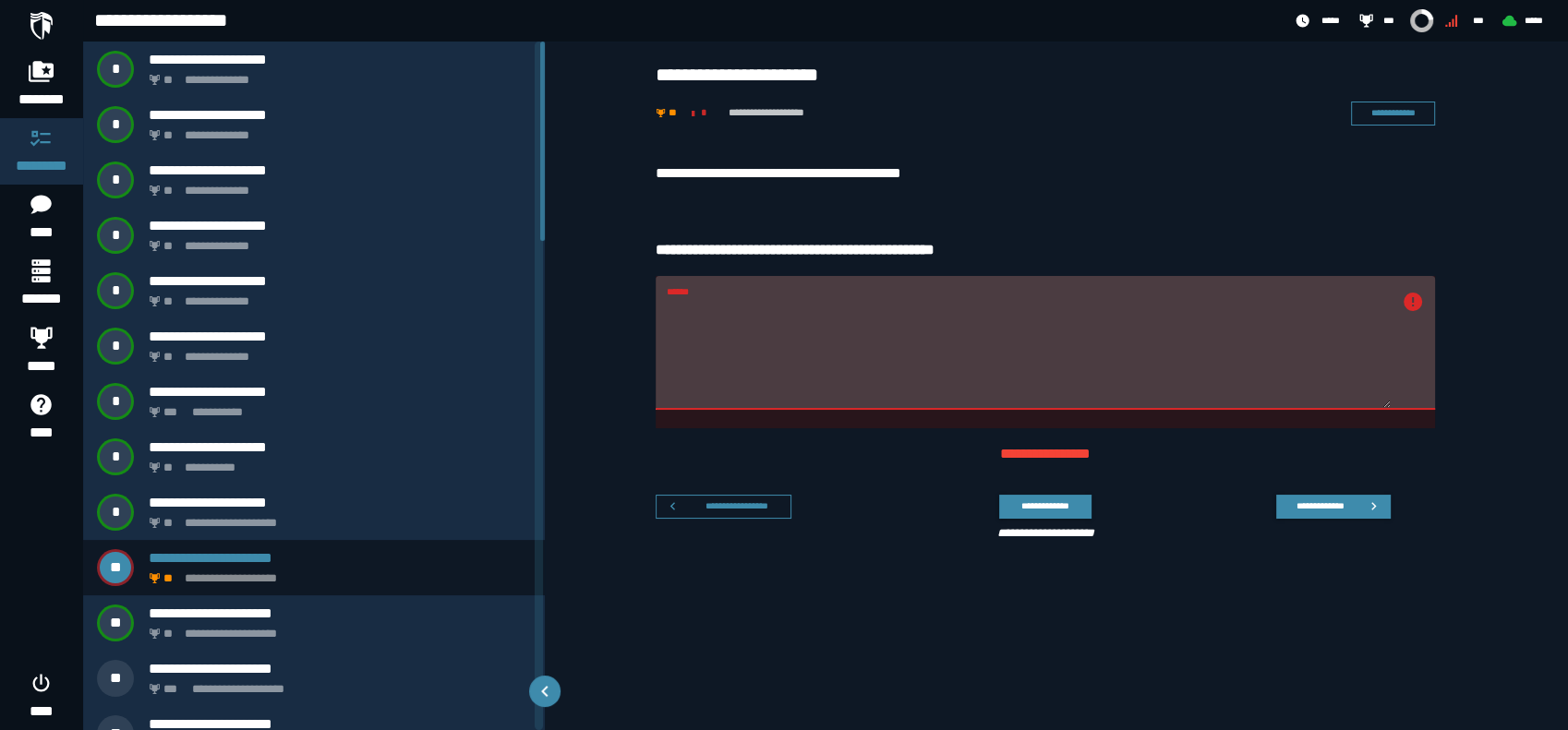 click on "******" at bounding box center [1029, 353] 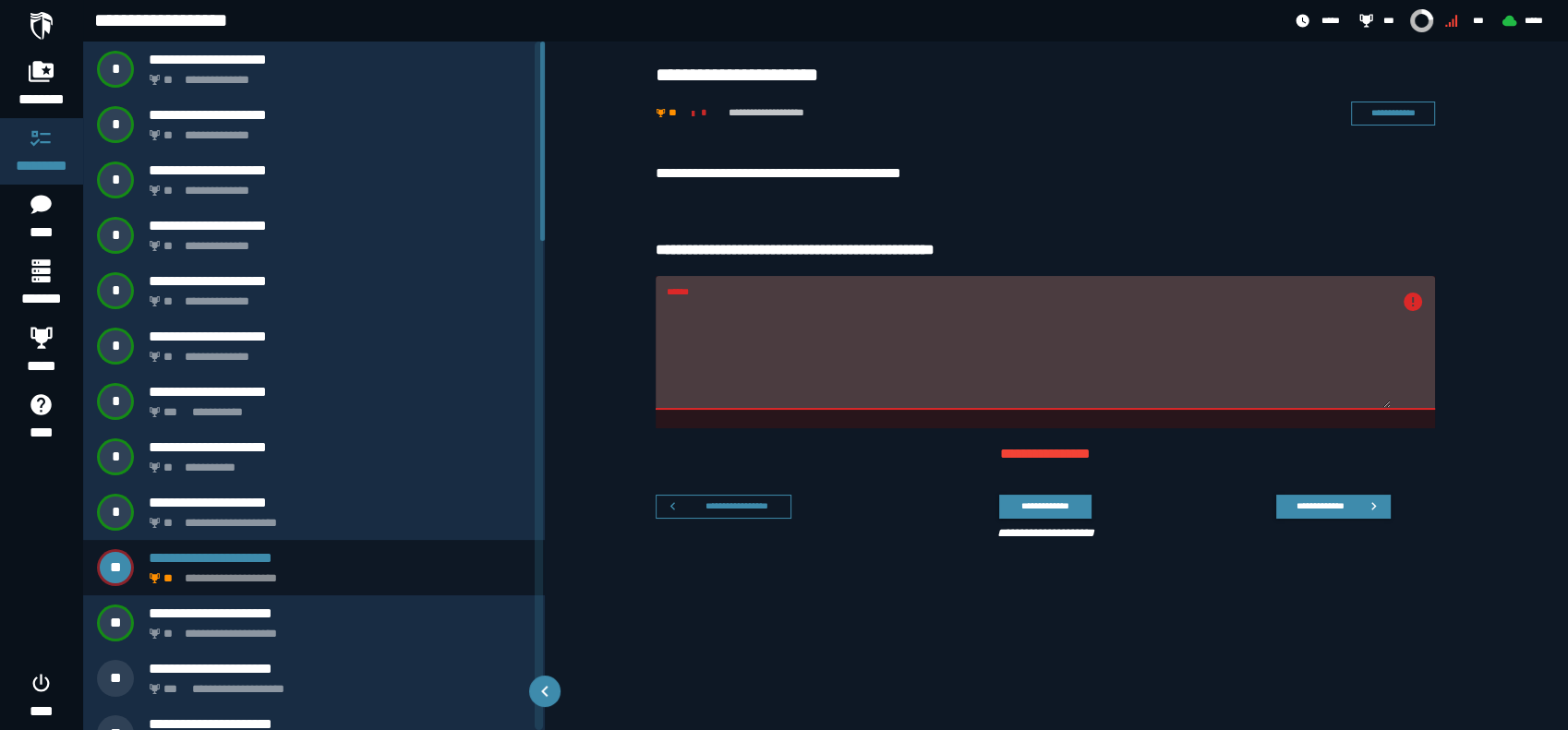 drag, startPoint x: 743, startPoint y: 314, endPoint x: 577, endPoint y: 313, distance: 166.00301 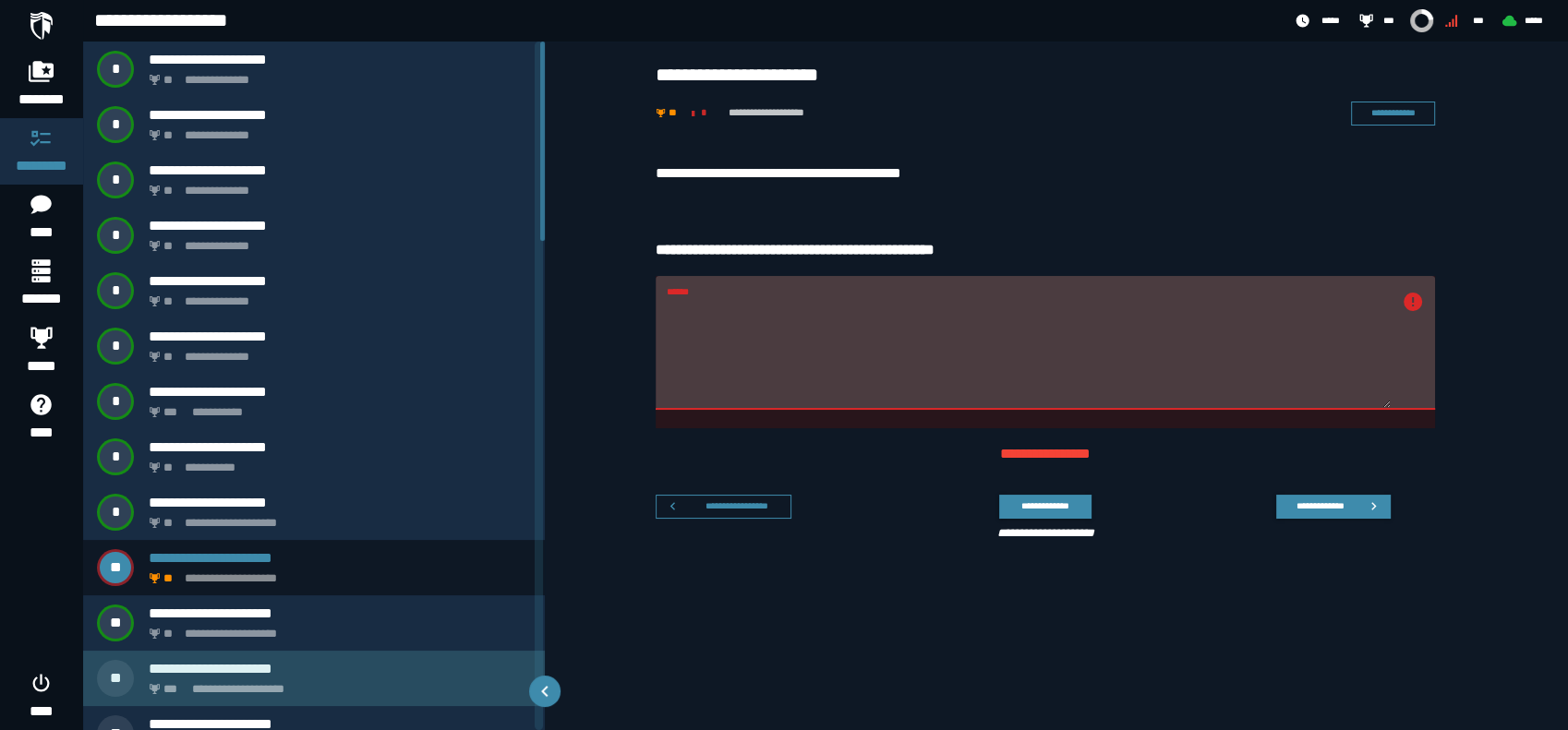 click on "**********" at bounding box center (336, 684) 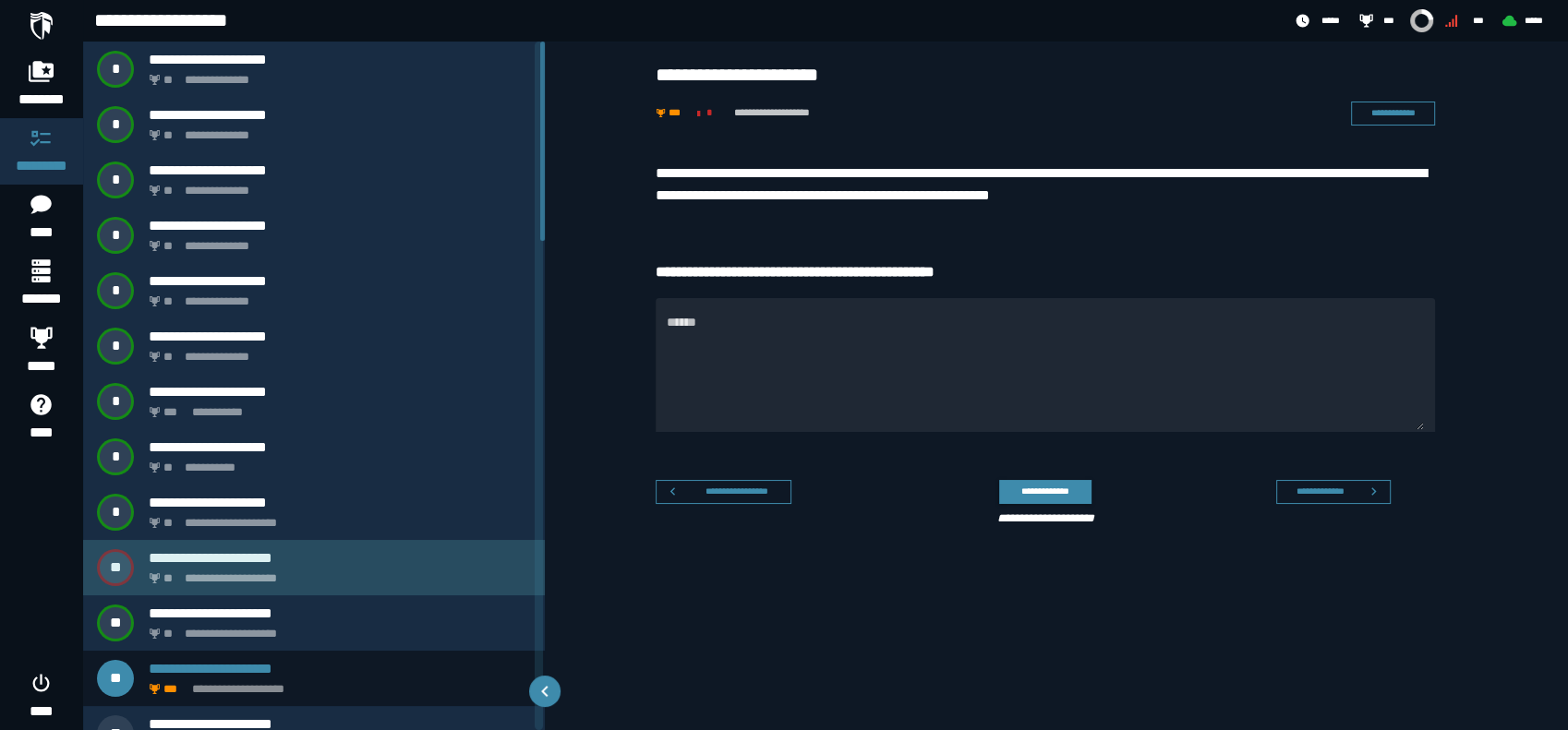click on "**********" at bounding box center (336, 573) 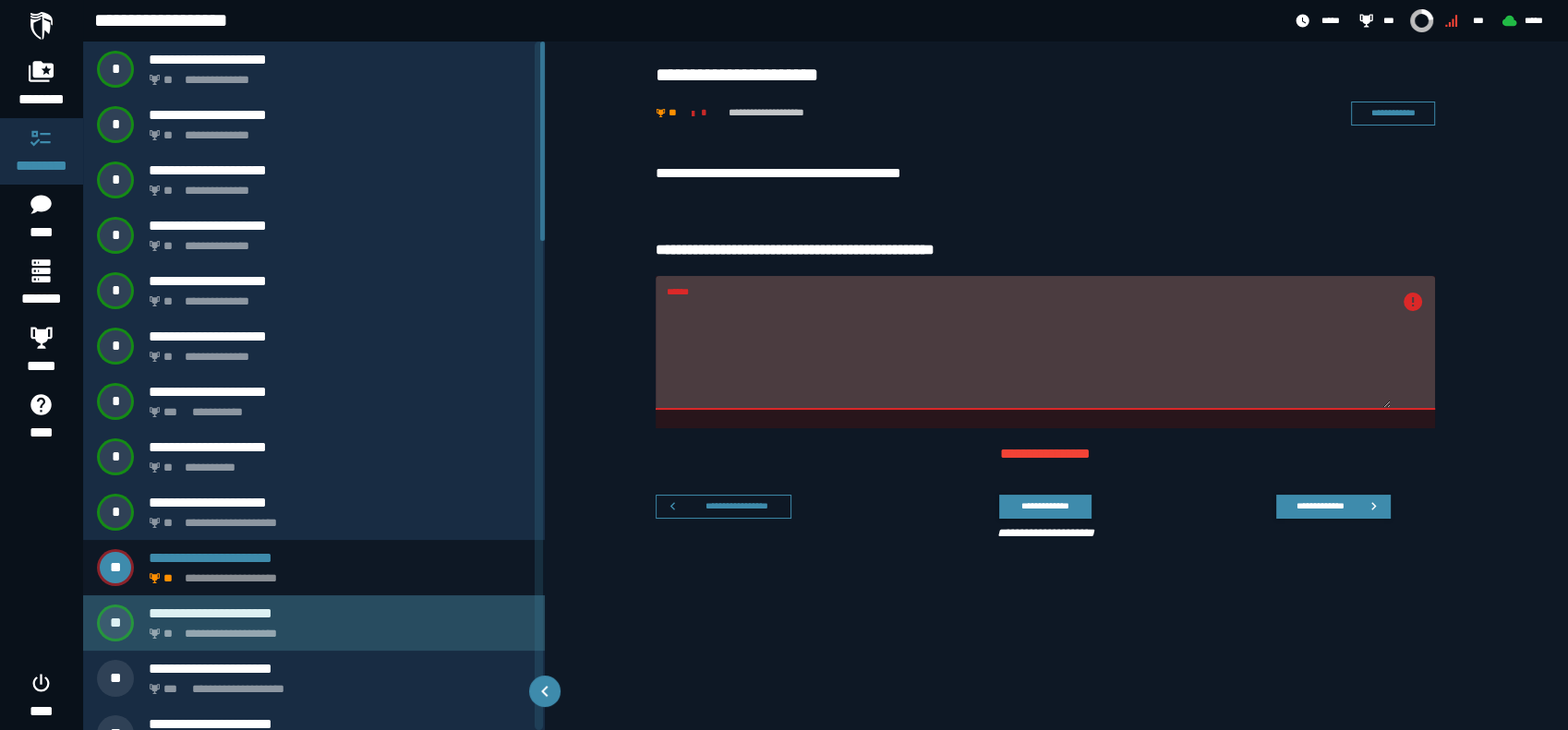 click on "**********" 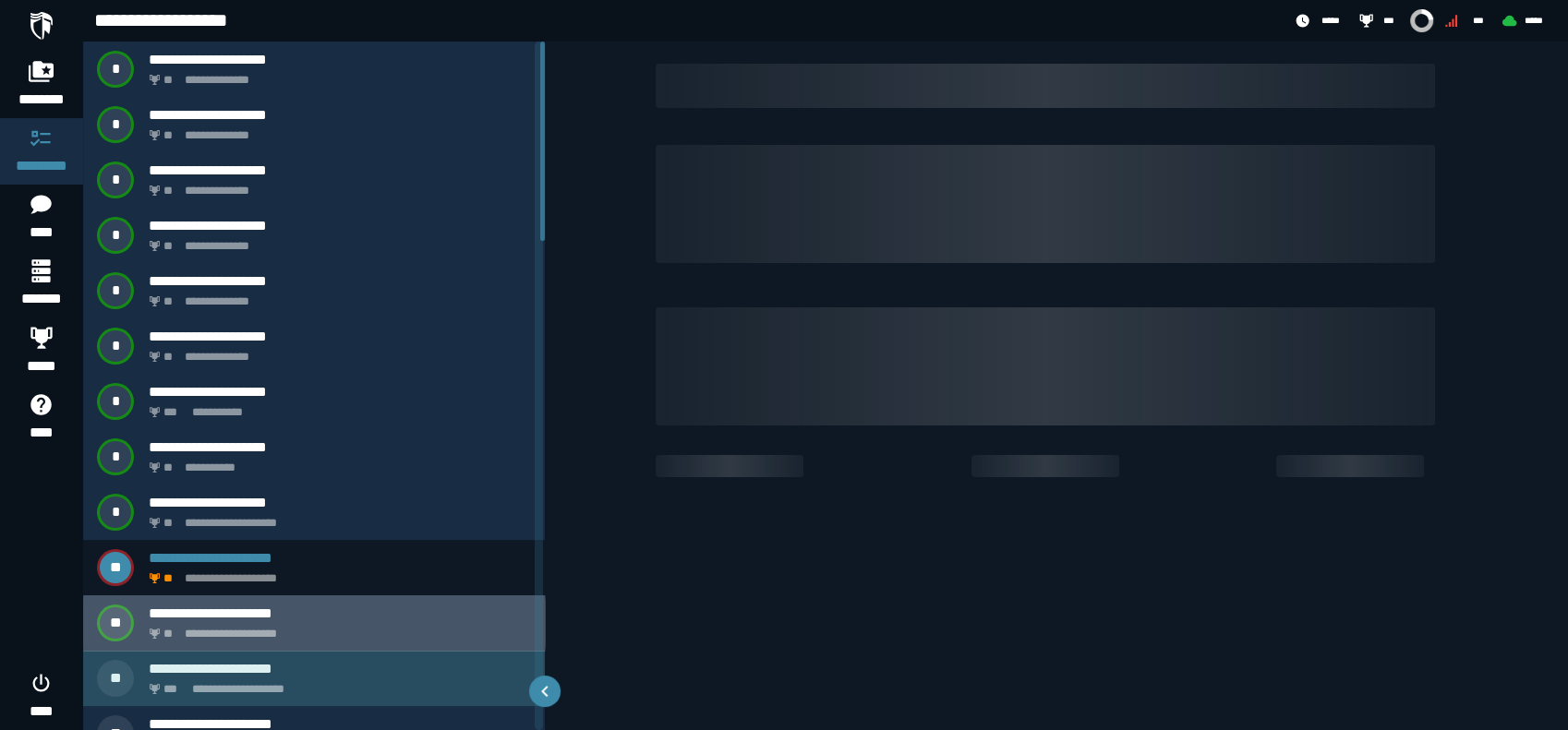 click on "**********" at bounding box center [336, 684] 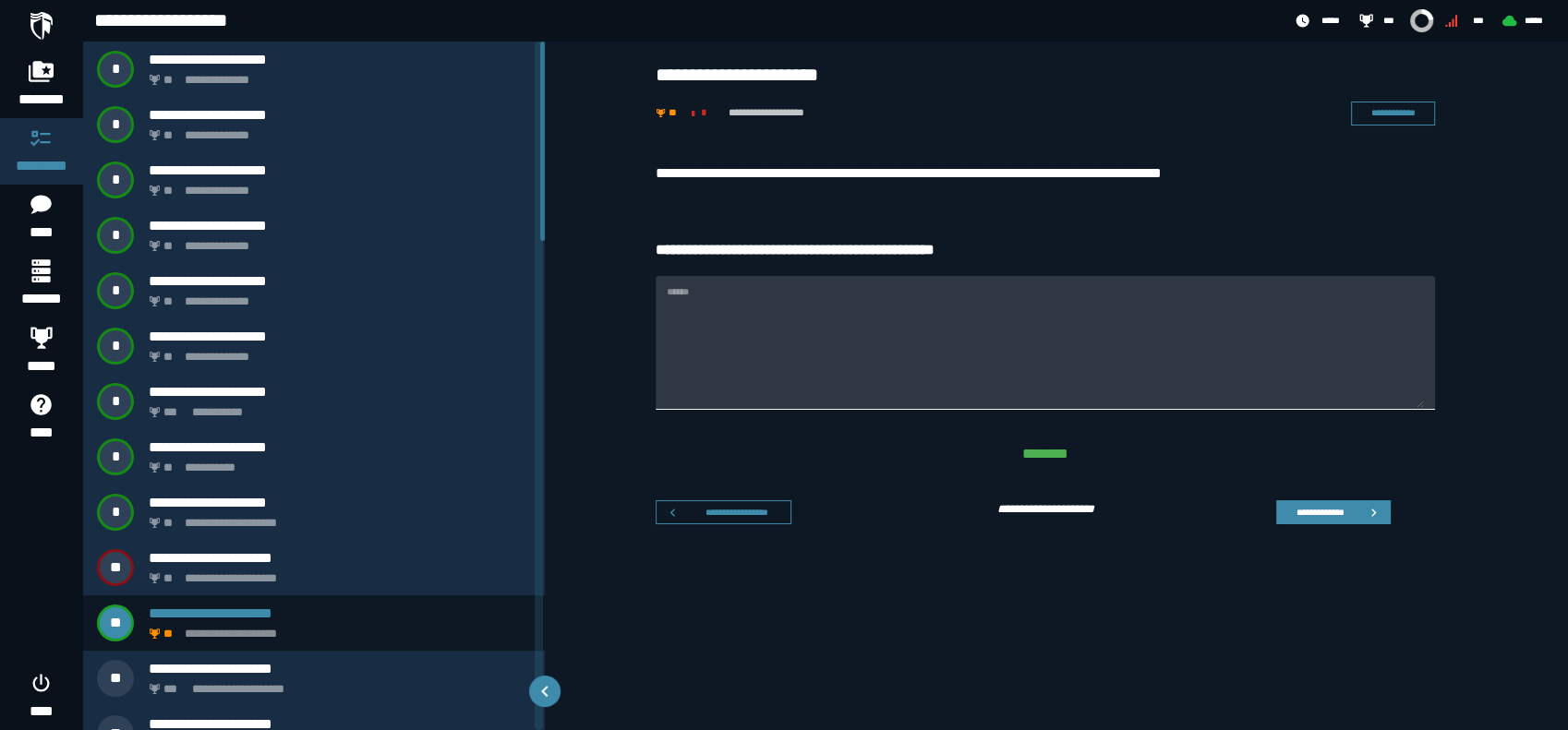 type 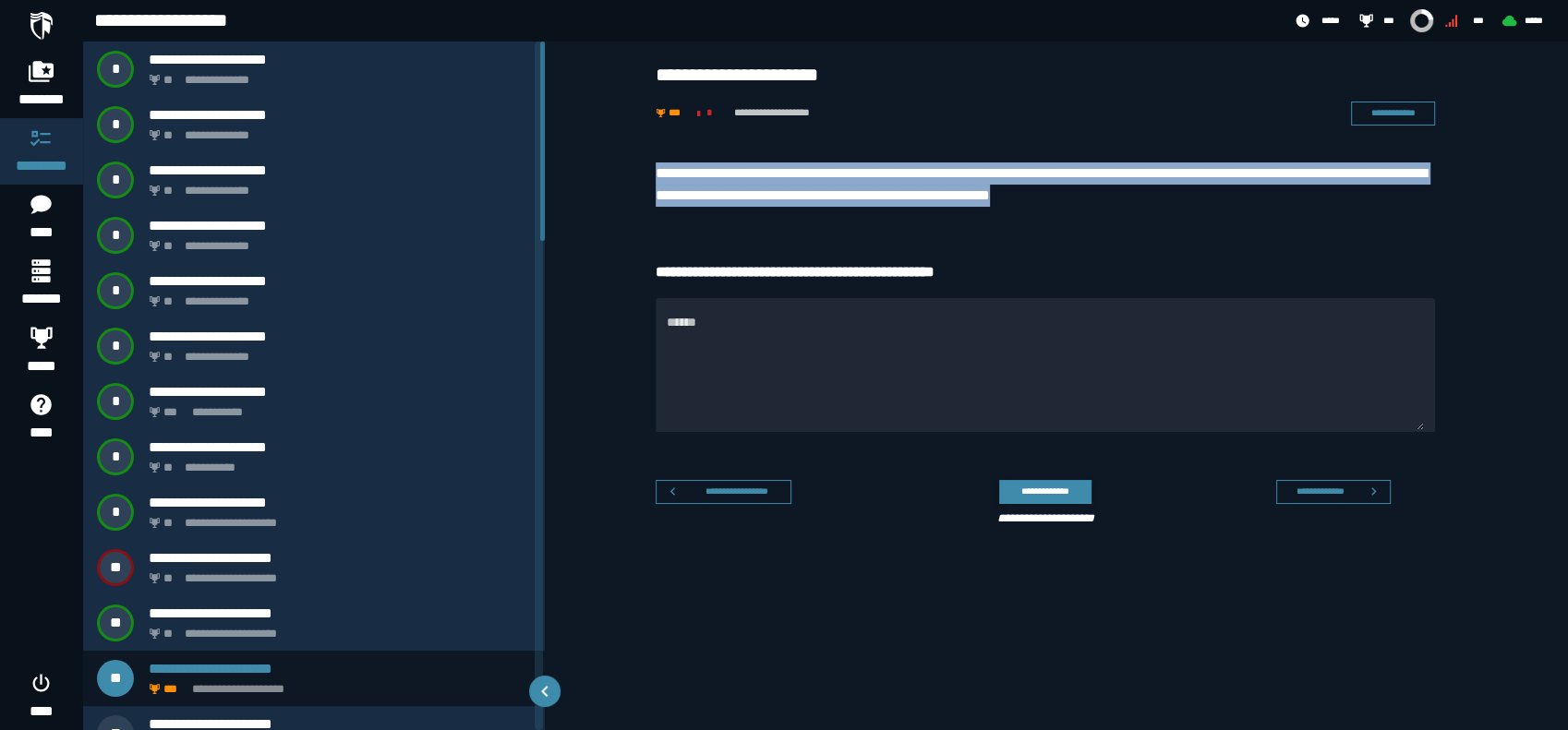 drag, startPoint x: 1197, startPoint y: 195, endPoint x: 636, endPoint y: 171, distance: 561.5131 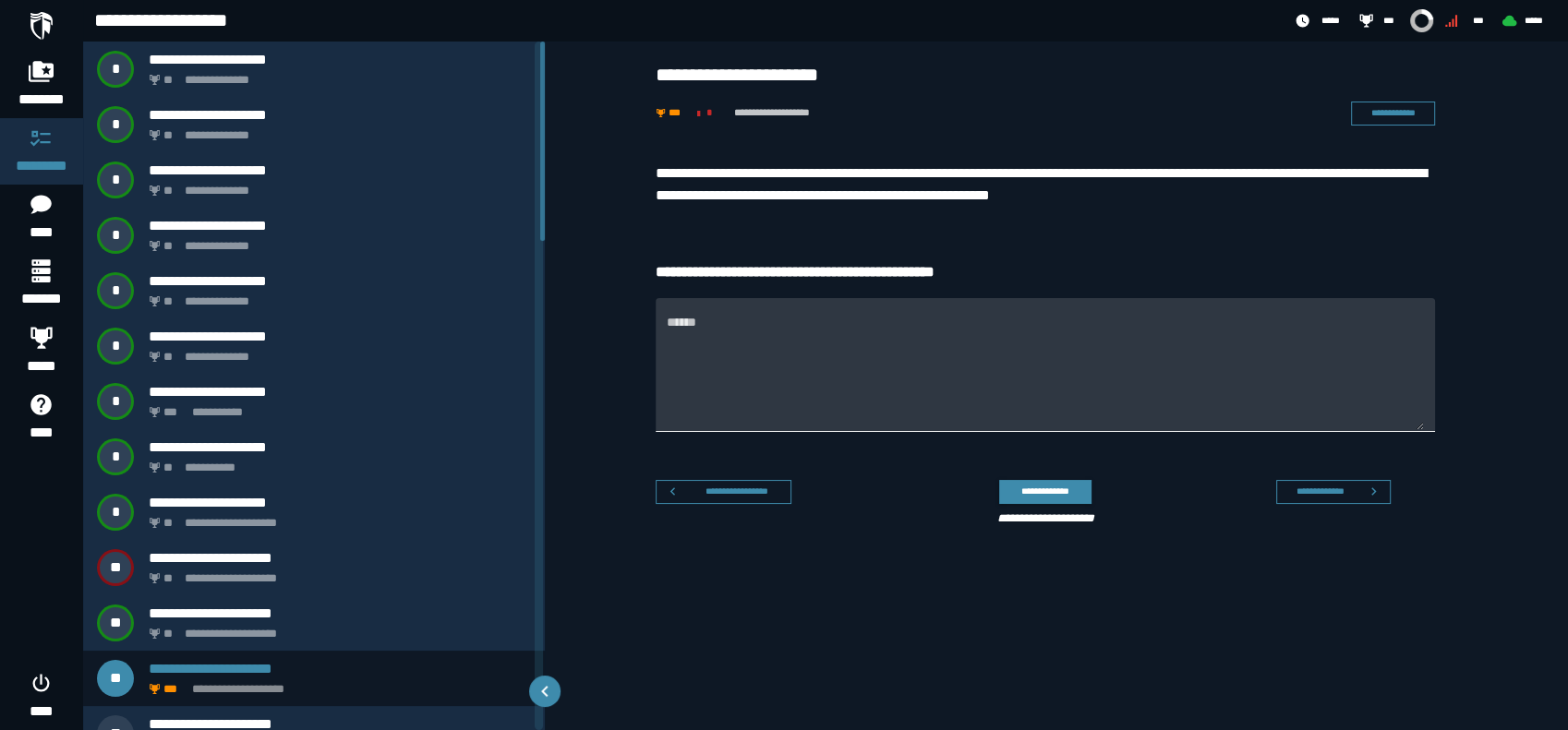 click on "******" at bounding box center [1045, 376] 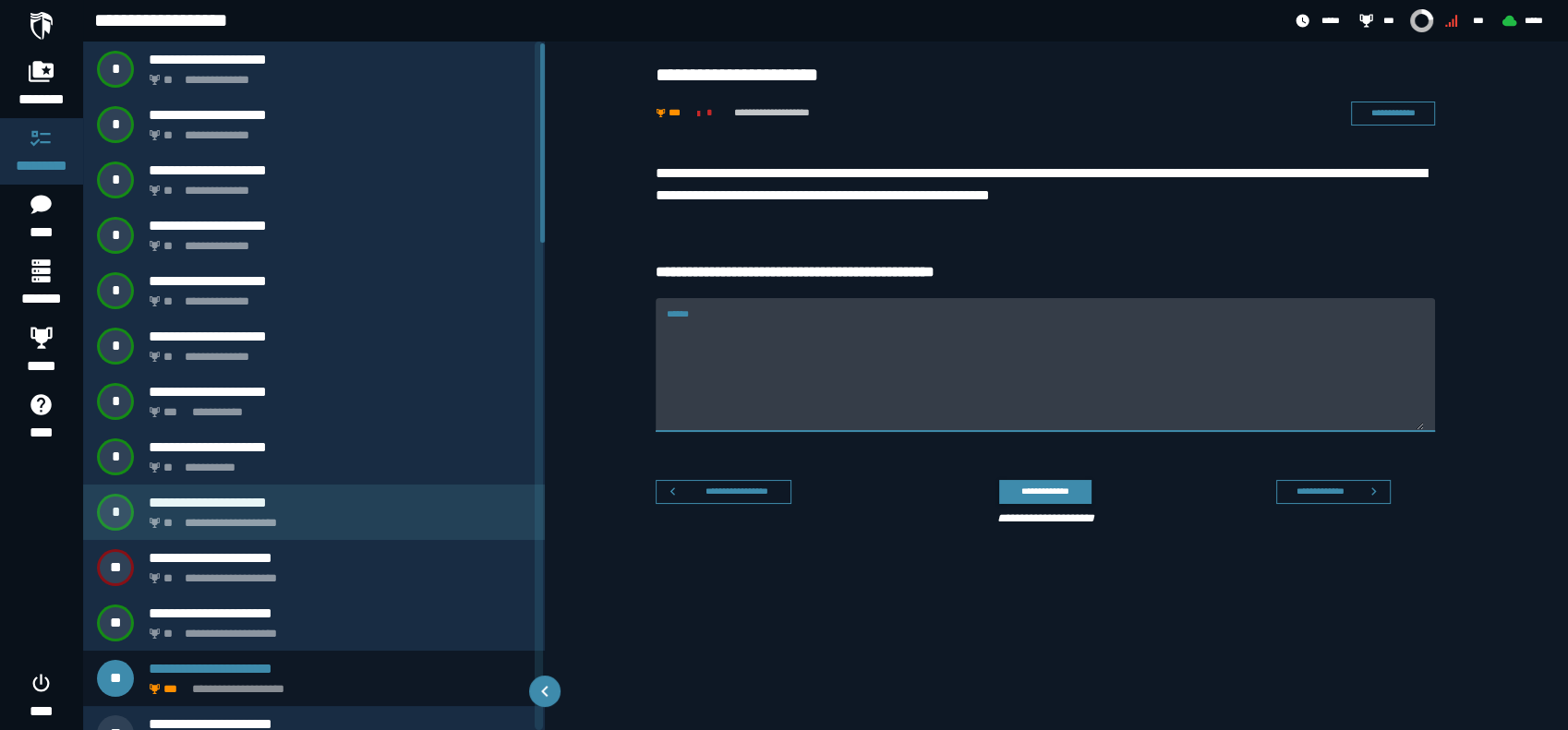 scroll, scrollTop: 273, scrollLeft: 0, axis: vertical 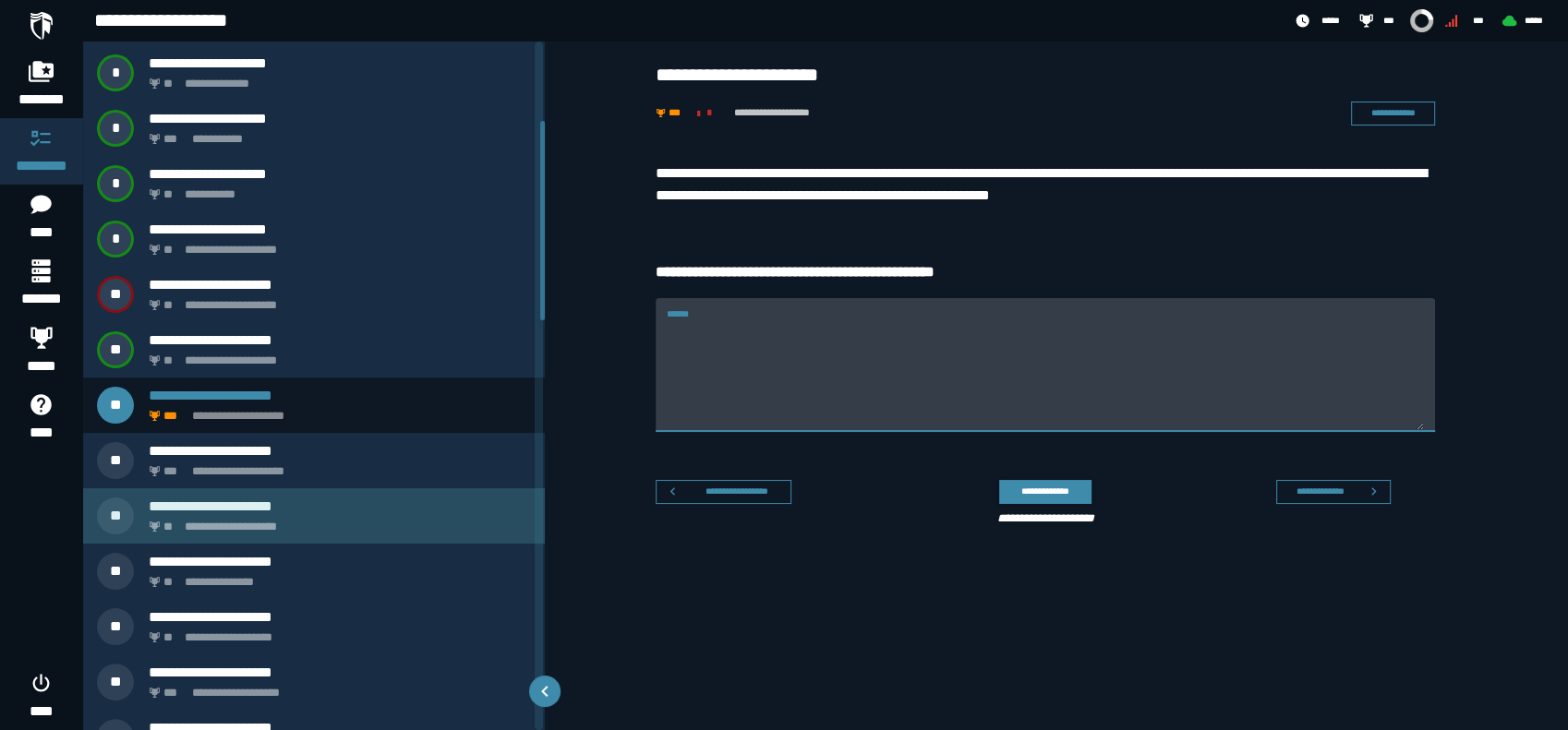 click on "**********" 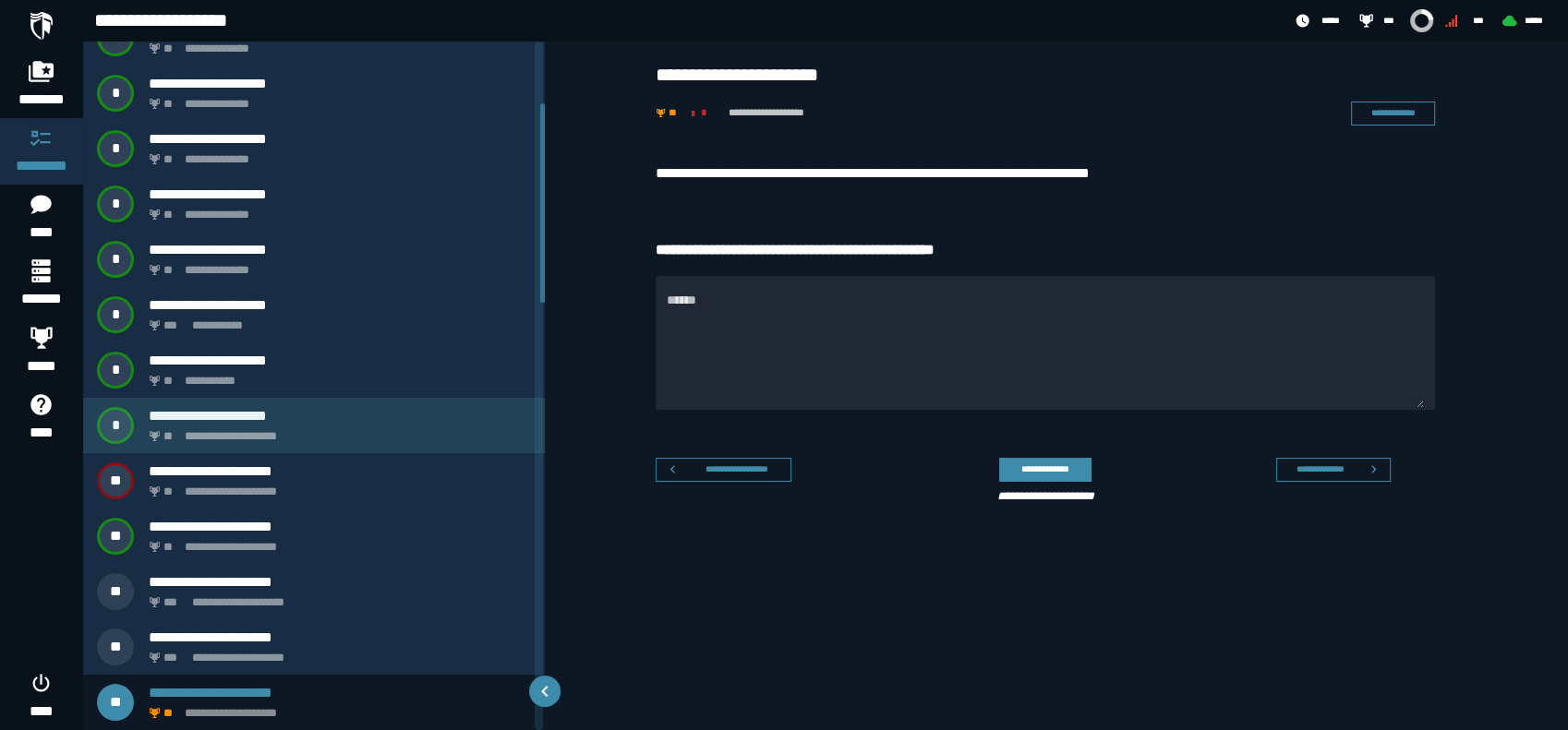 scroll, scrollTop: 634, scrollLeft: 0, axis: vertical 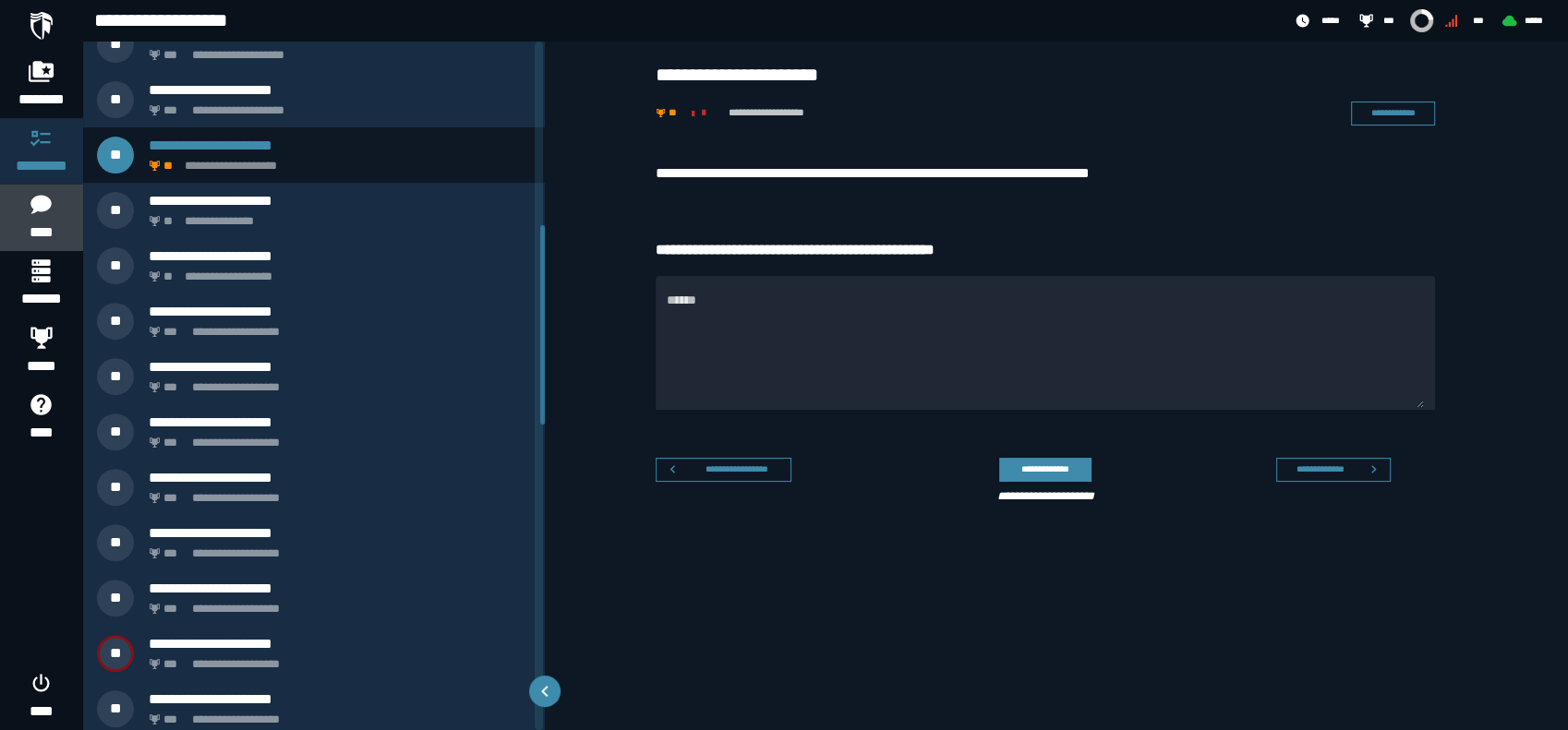 click on "****" 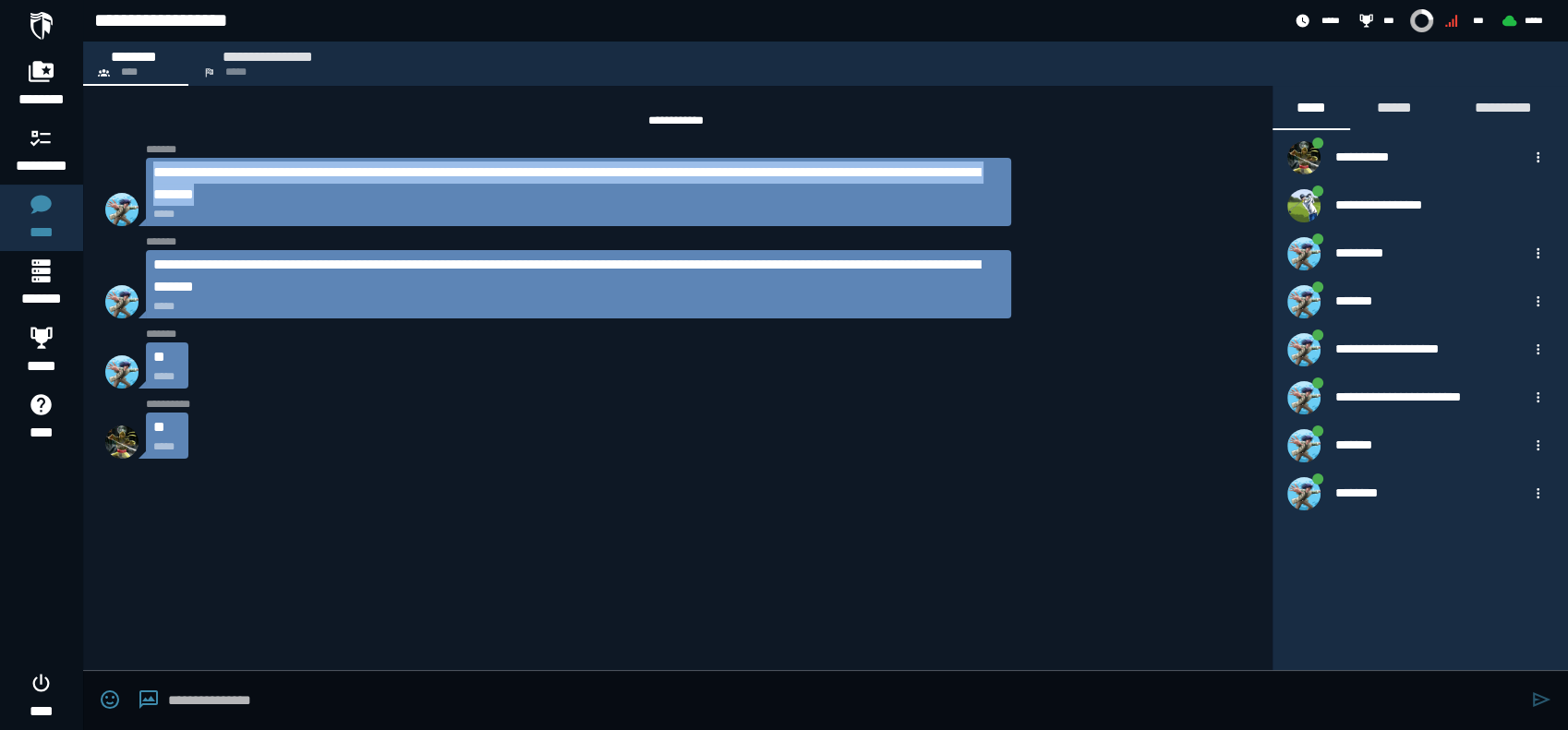 drag, startPoint x: 450, startPoint y: 192, endPoint x: 151, endPoint y: 167, distance: 300.04333 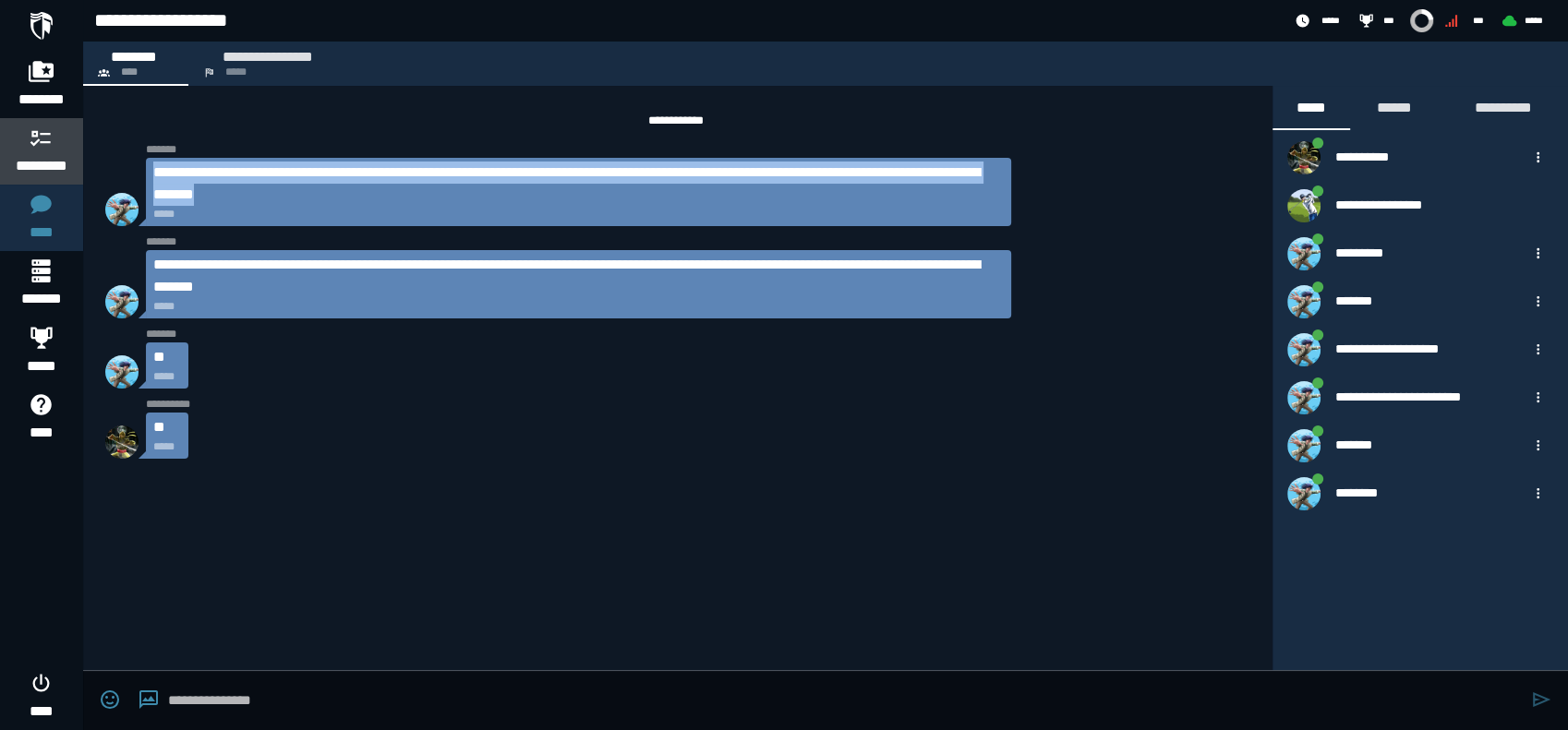 click on "*********" at bounding box center [42, 166] 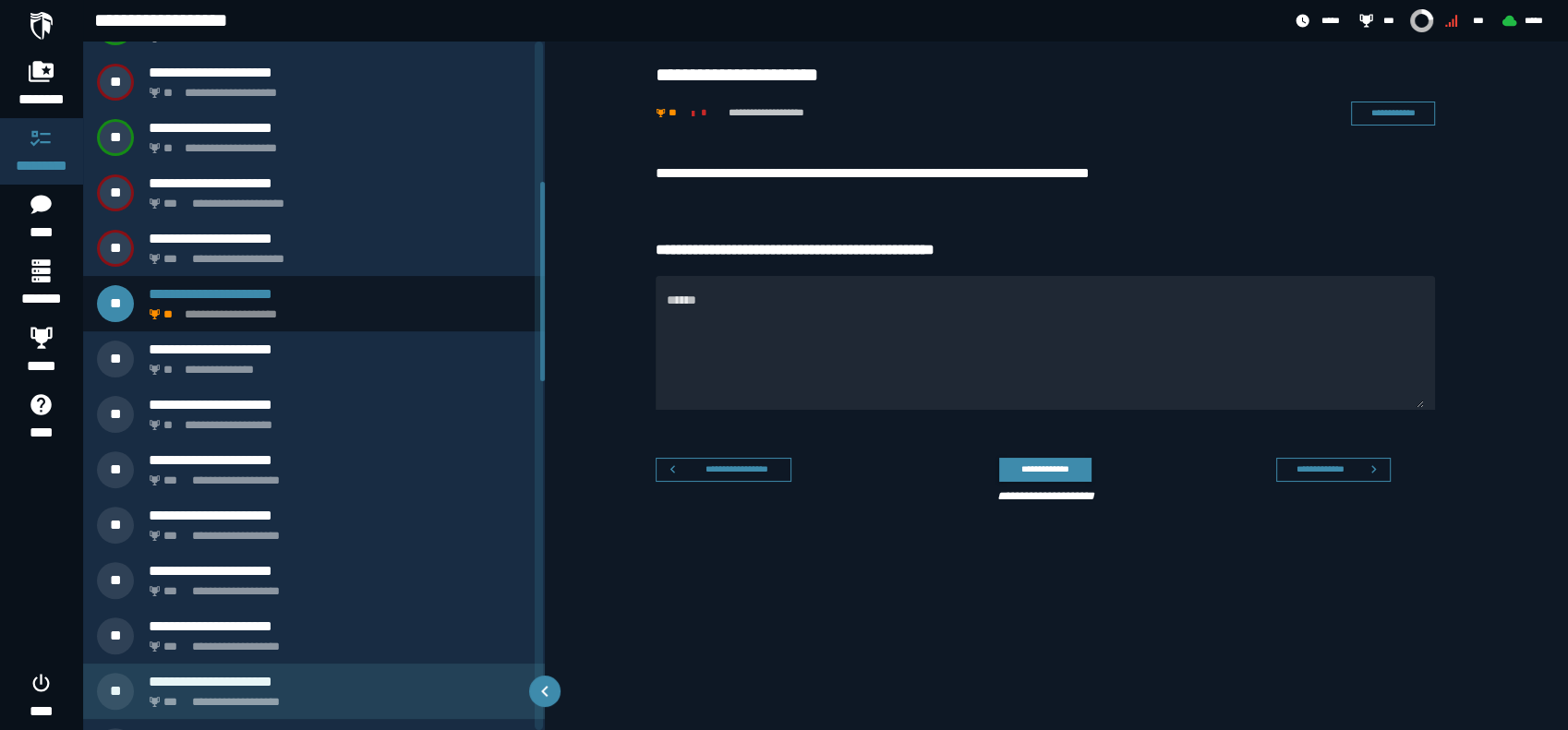 scroll, scrollTop: 546, scrollLeft: 0, axis: vertical 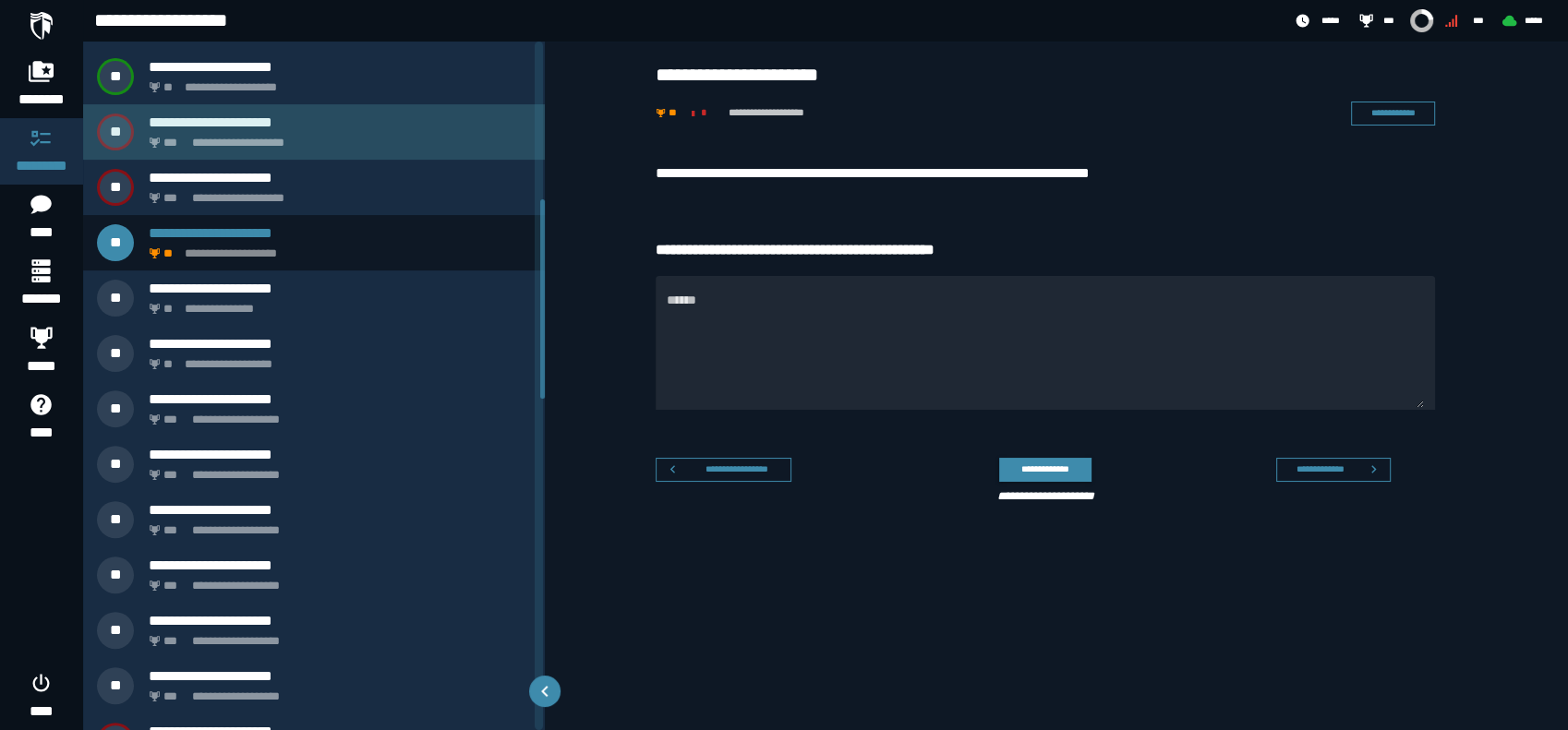 click on "**********" 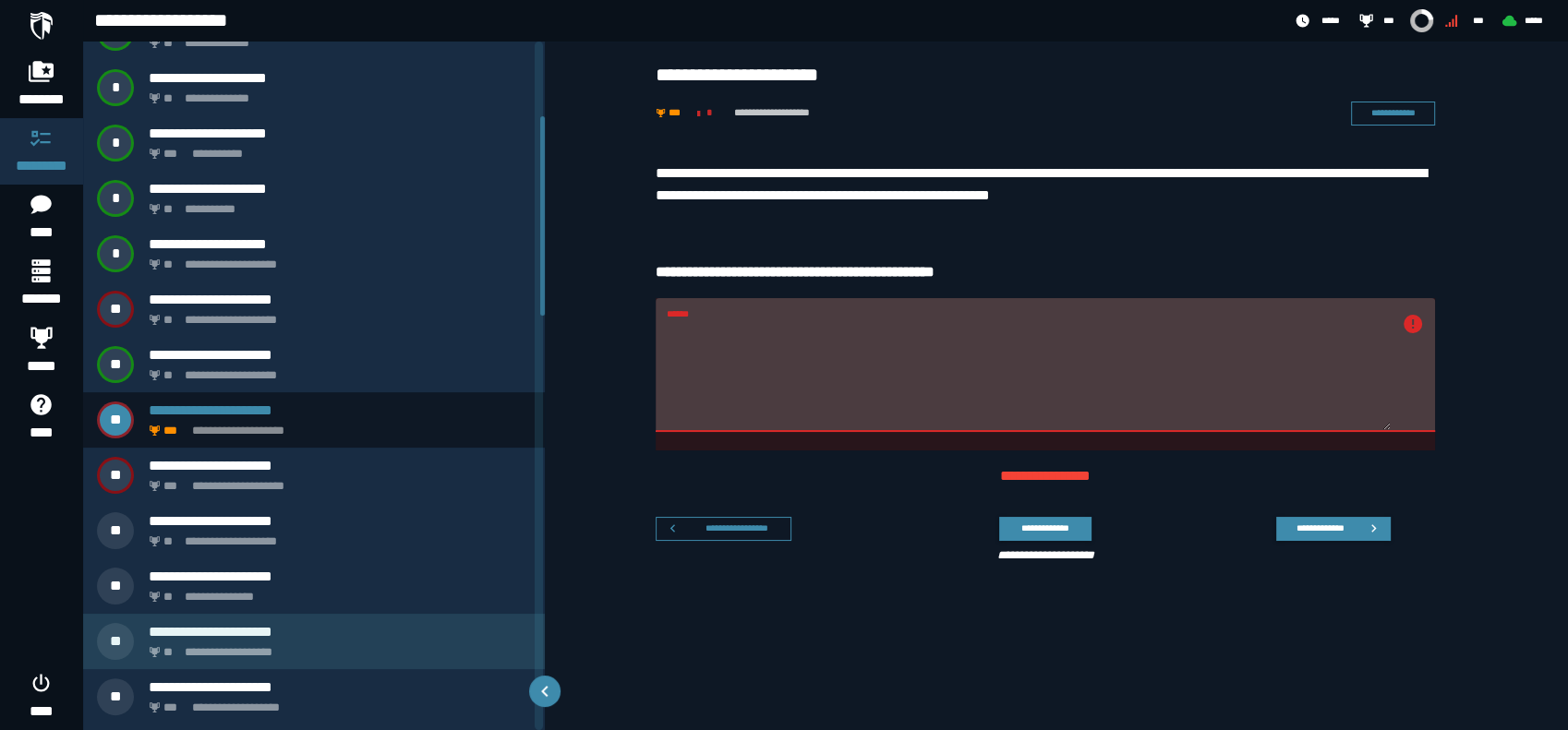 scroll, scrollTop: 273, scrollLeft: 0, axis: vertical 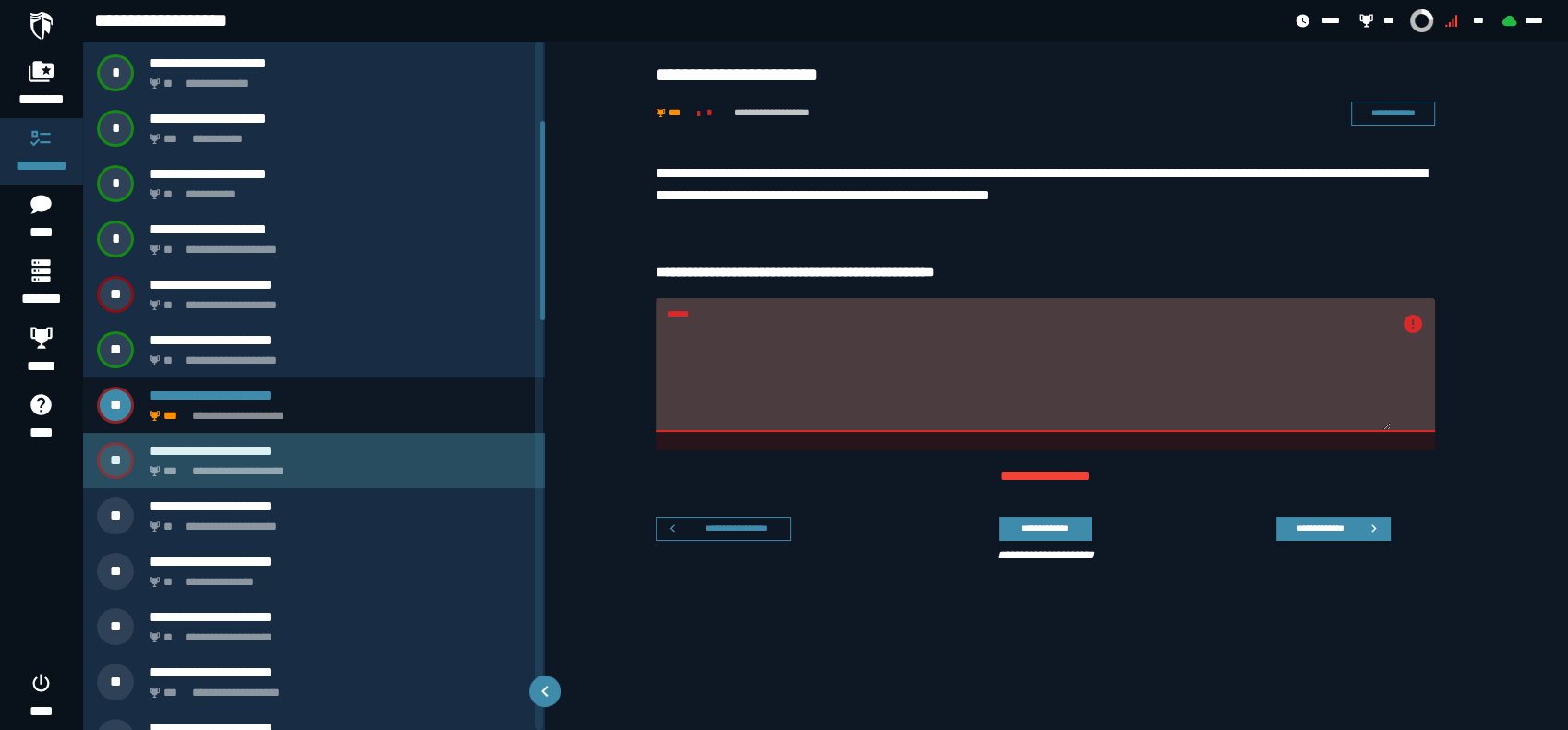 click on "**********" at bounding box center [336, 466] 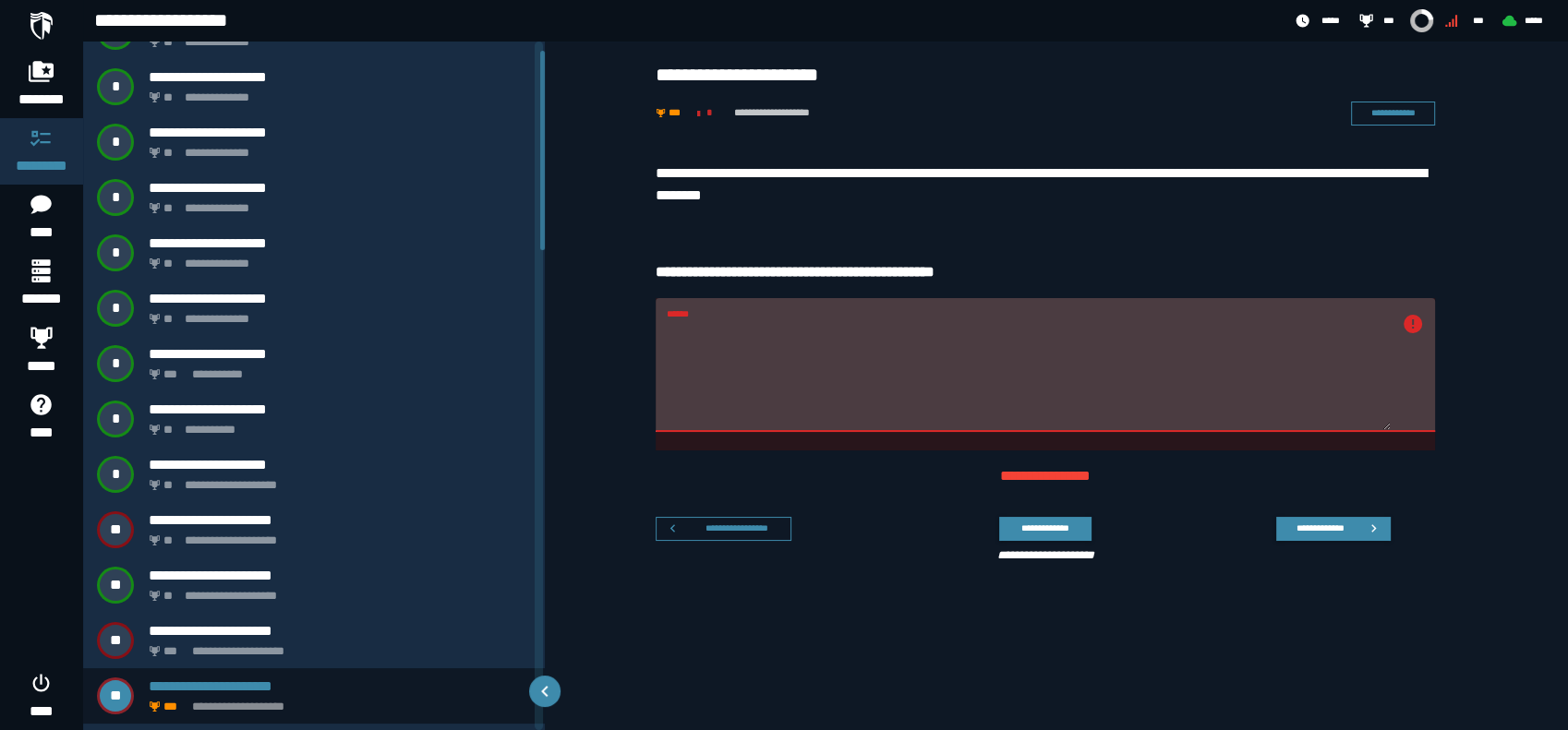 scroll, scrollTop: 30, scrollLeft: 0, axis: vertical 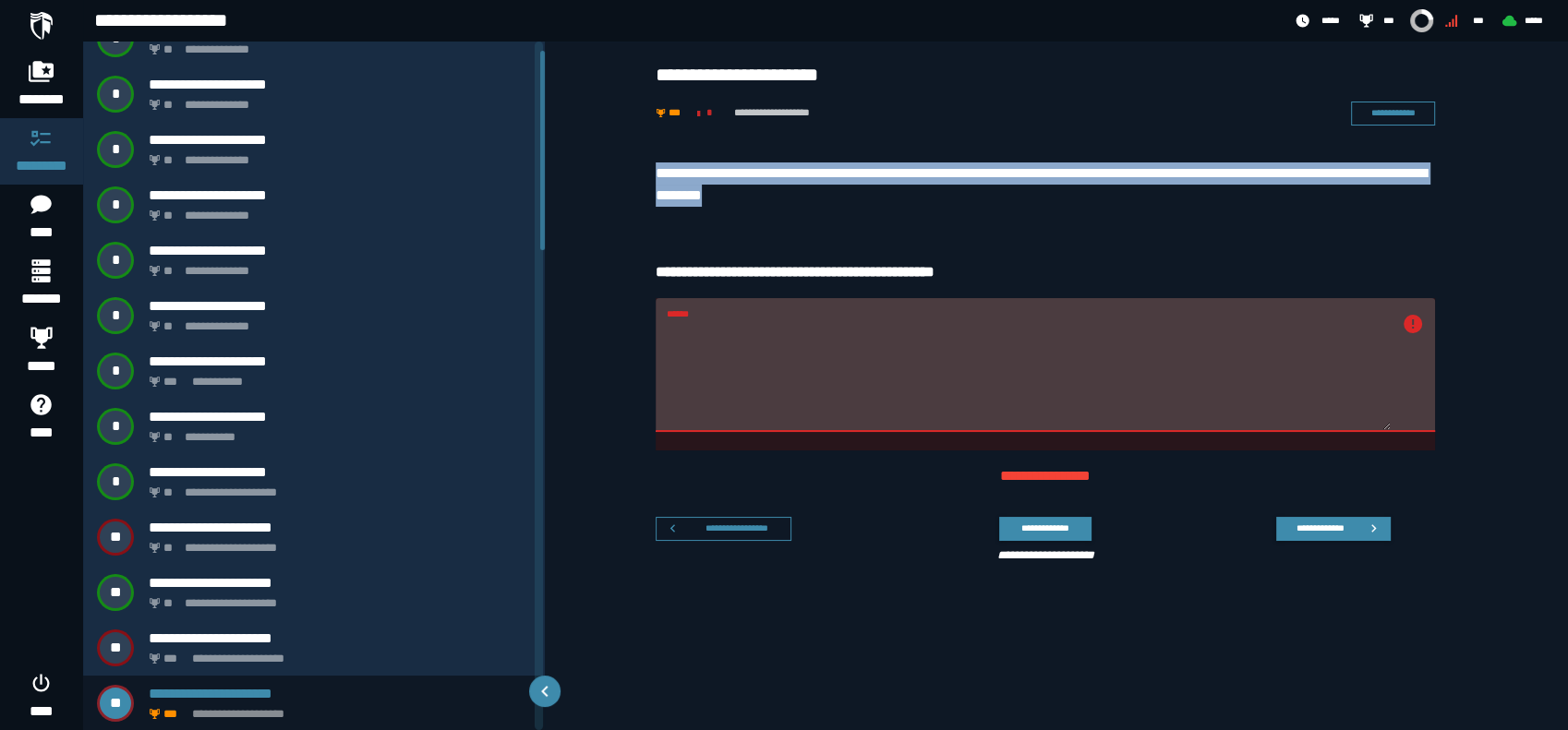 drag, startPoint x: 820, startPoint y: 193, endPoint x: 655, endPoint y: 178, distance: 165.68042 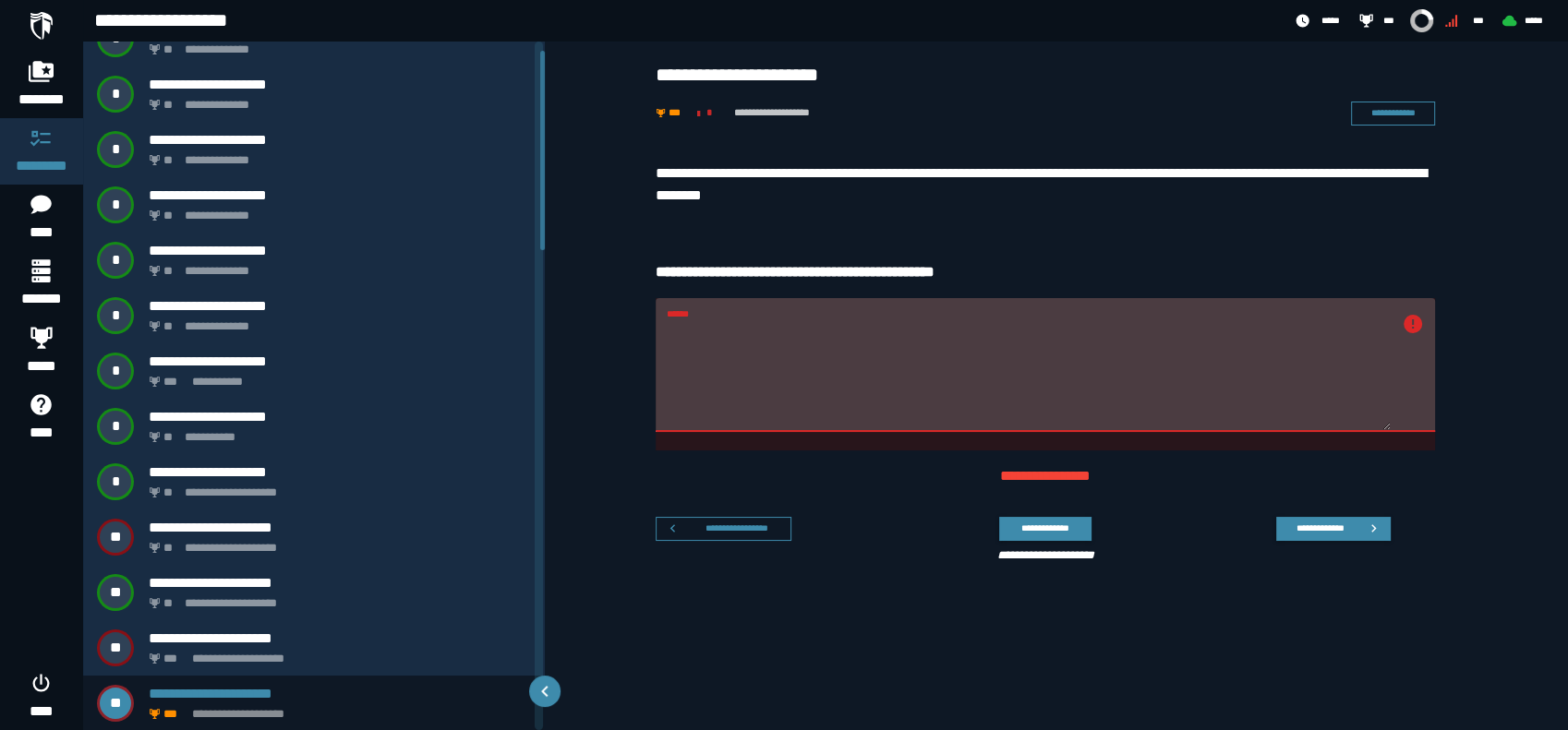 click on "******" at bounding box center (1029, 376) 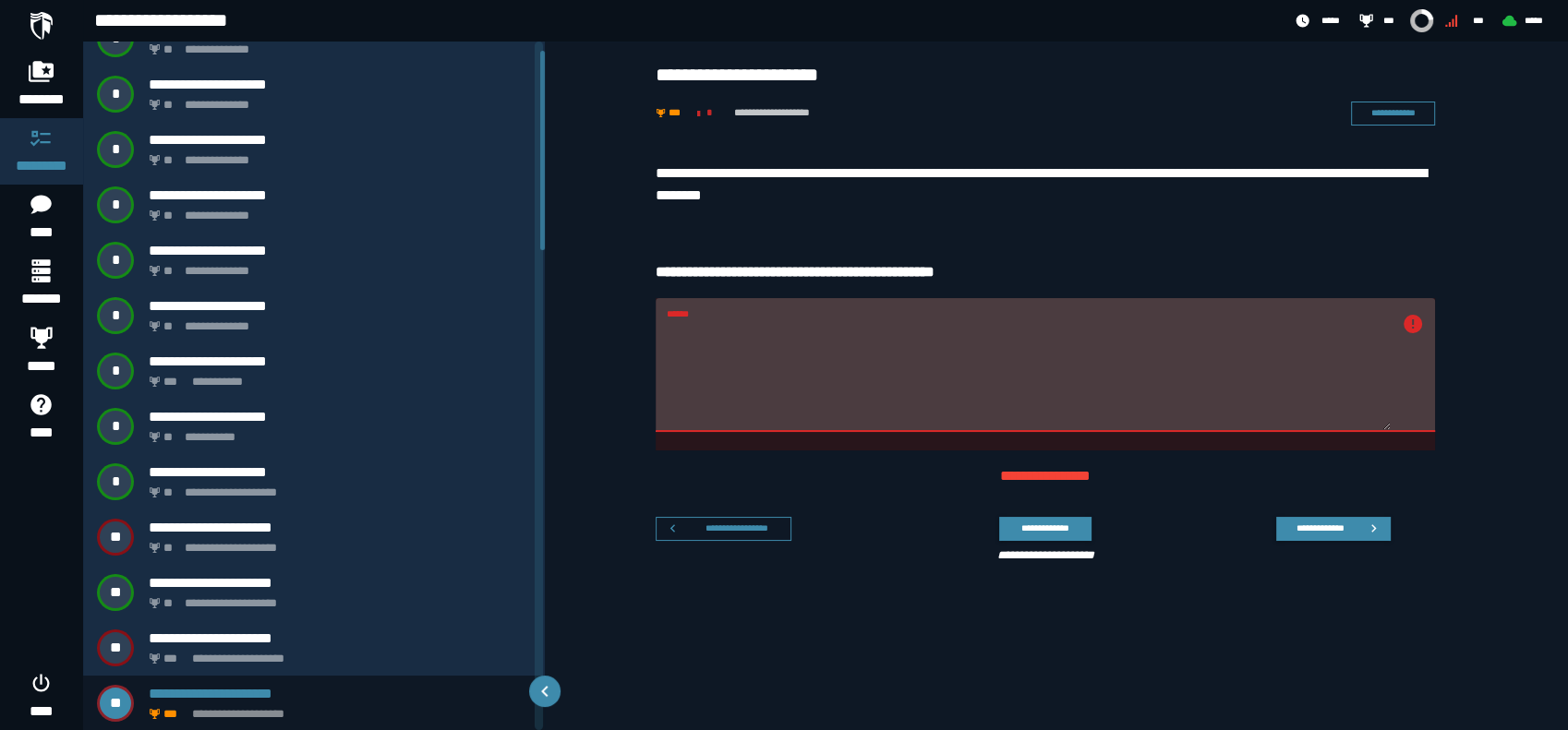 drag, startPoint x: 828, startPoint y: 331, endPoint x: 621, endPoint y: 331, distance: 207 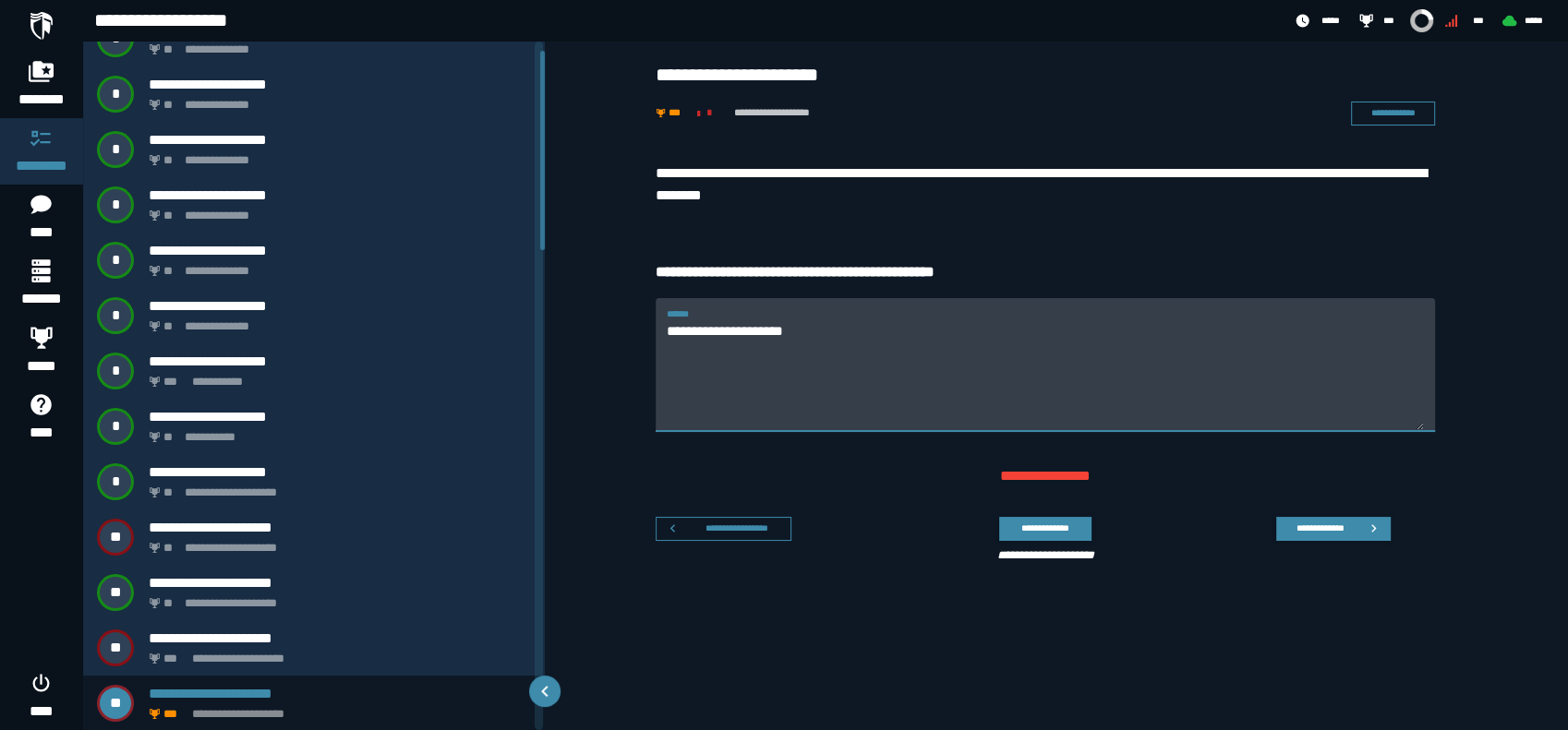 click on "**********" at bounding box center [1045, 376] 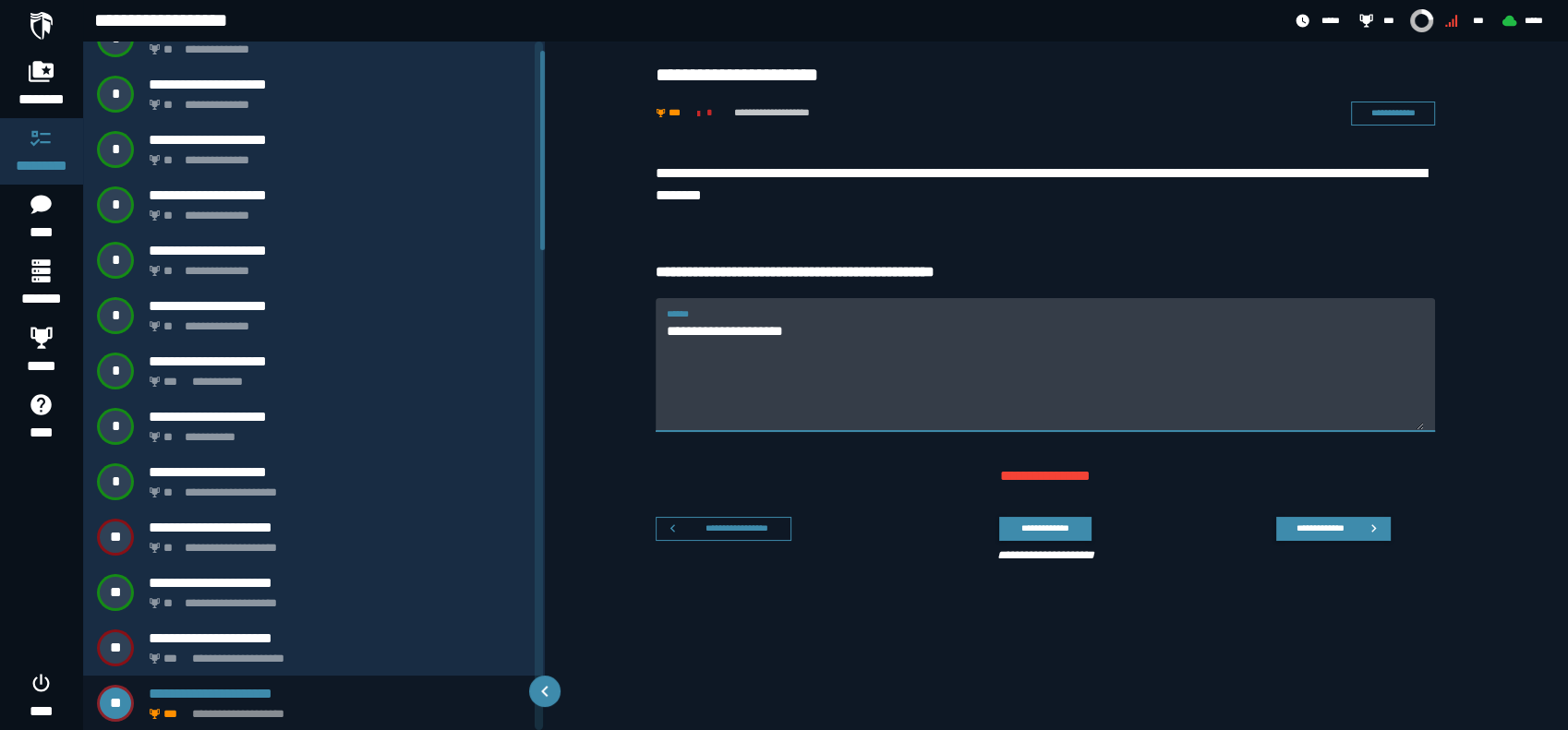 type on "**********" 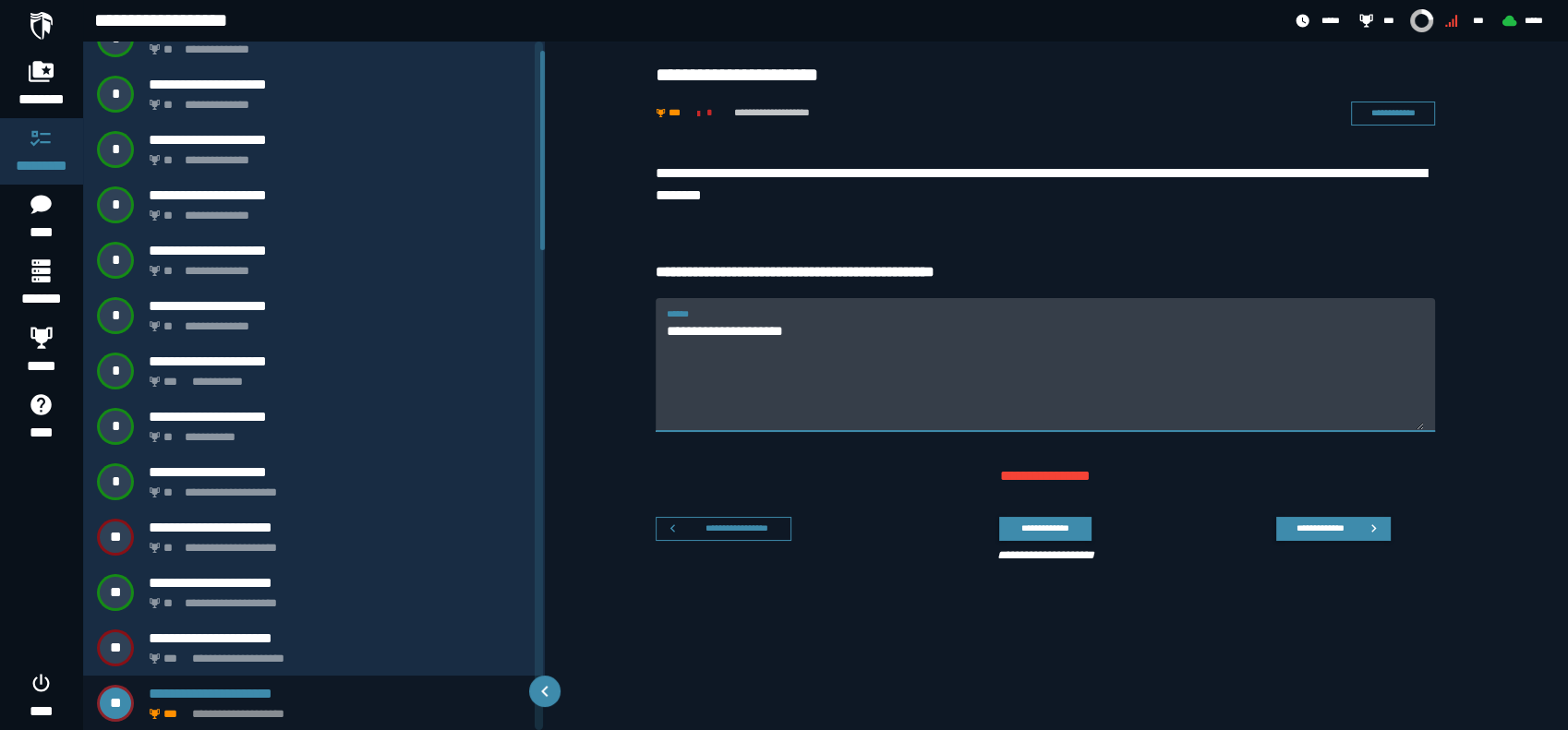 click on "**********" at bounding box center [1045, 376] 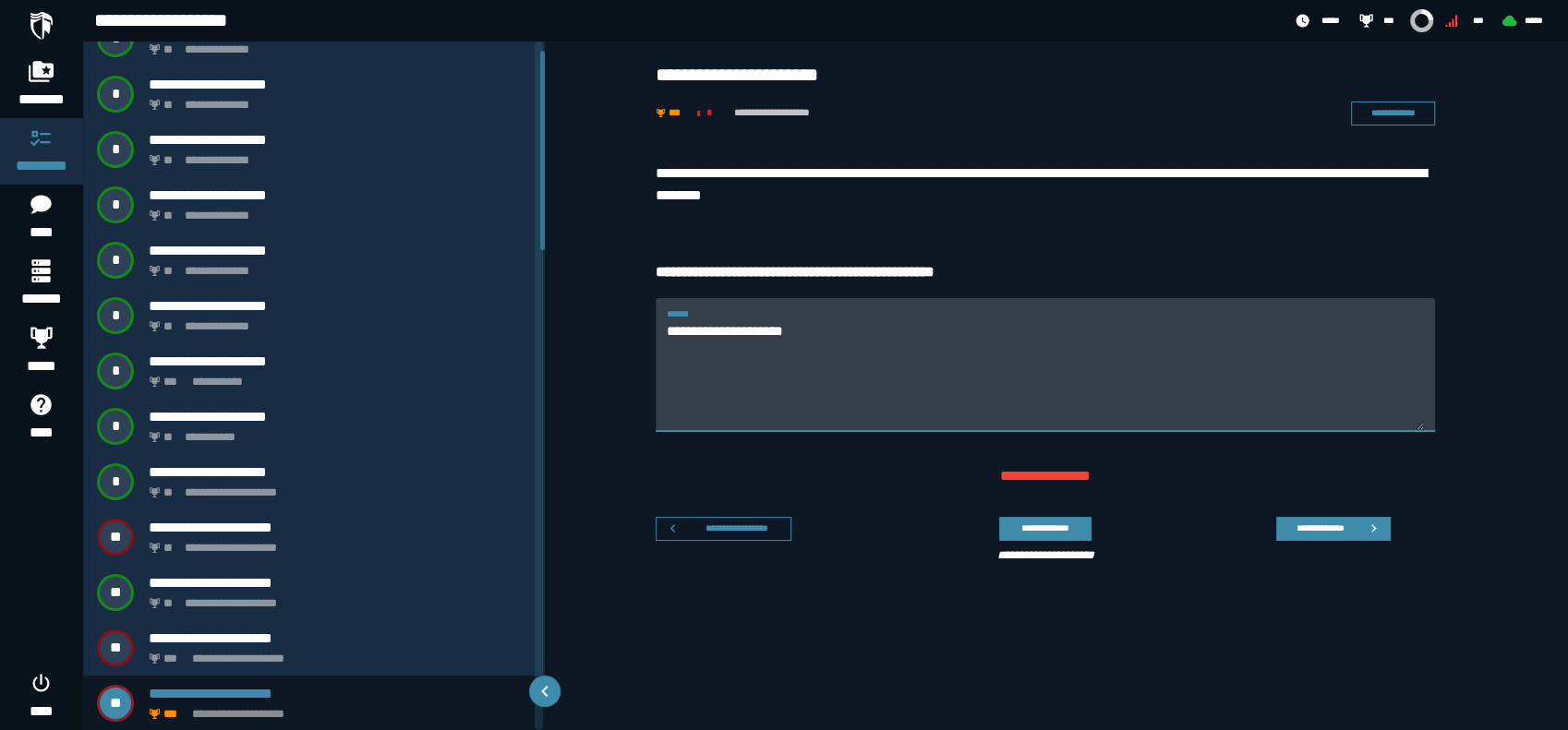 drag, startPoint x: 852, startPoint y: 335, endPoint x: 561, endPoint y: 331, distance: 291.0275 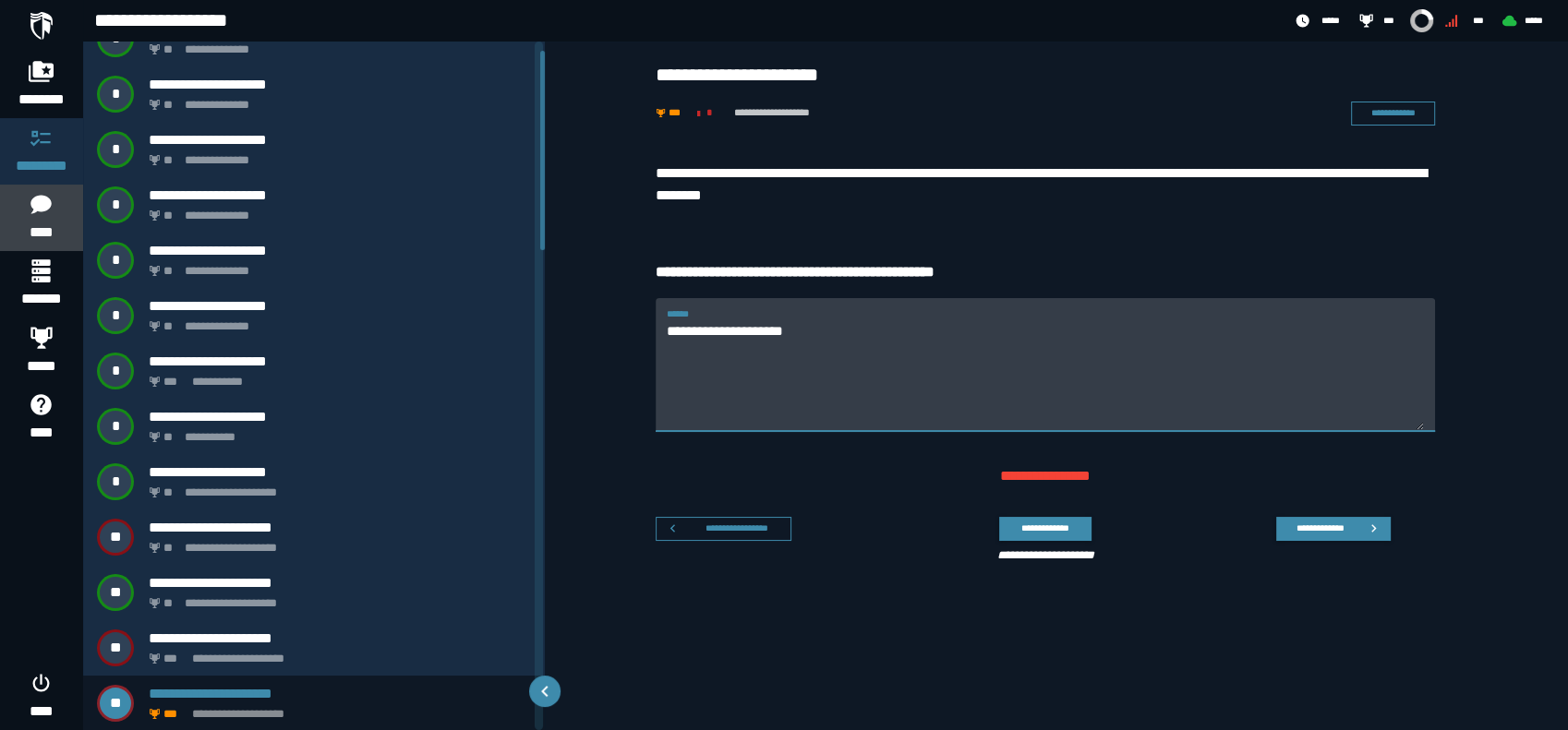 click at bounding box center (41, 204) 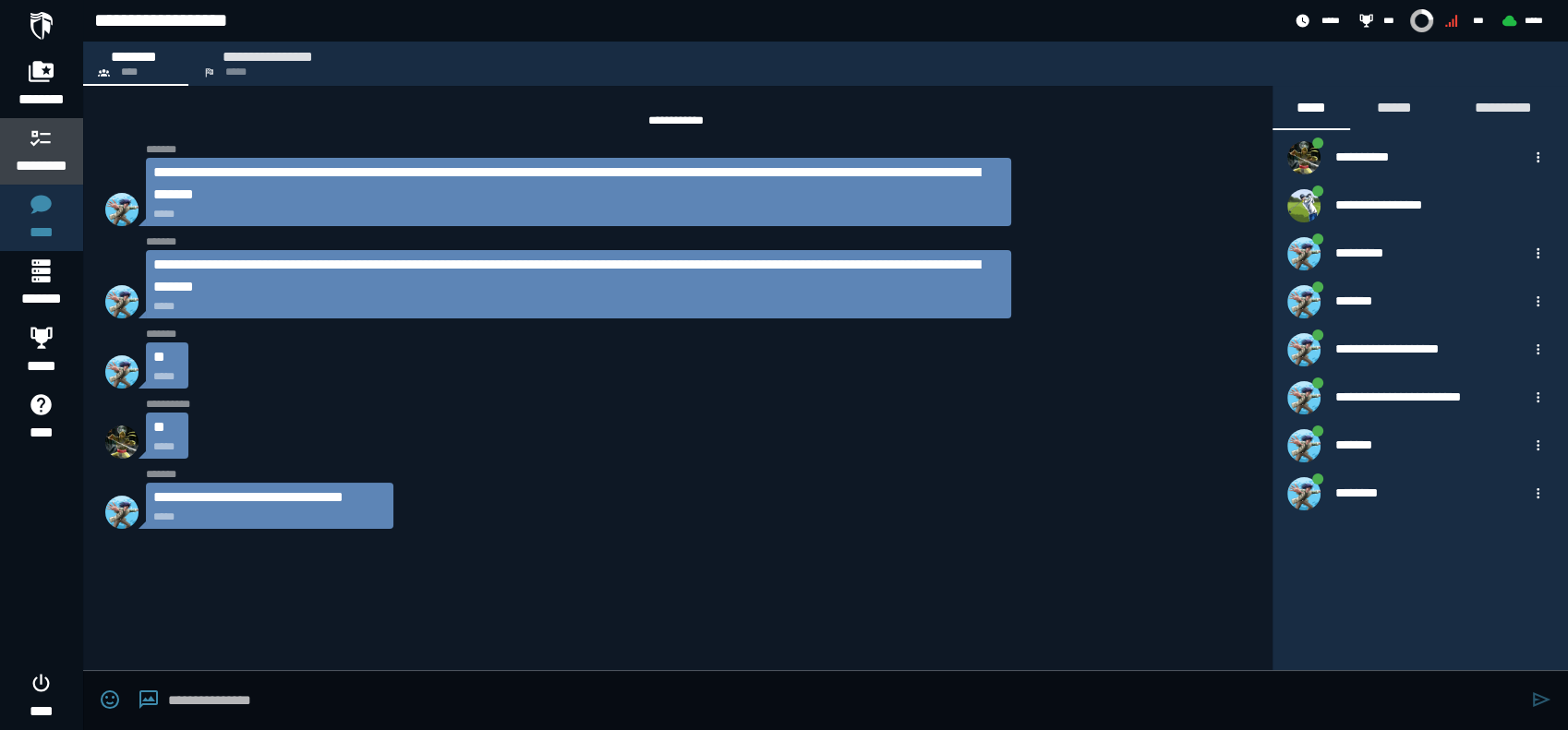 click on "*********" at bounding box center (42, 166) 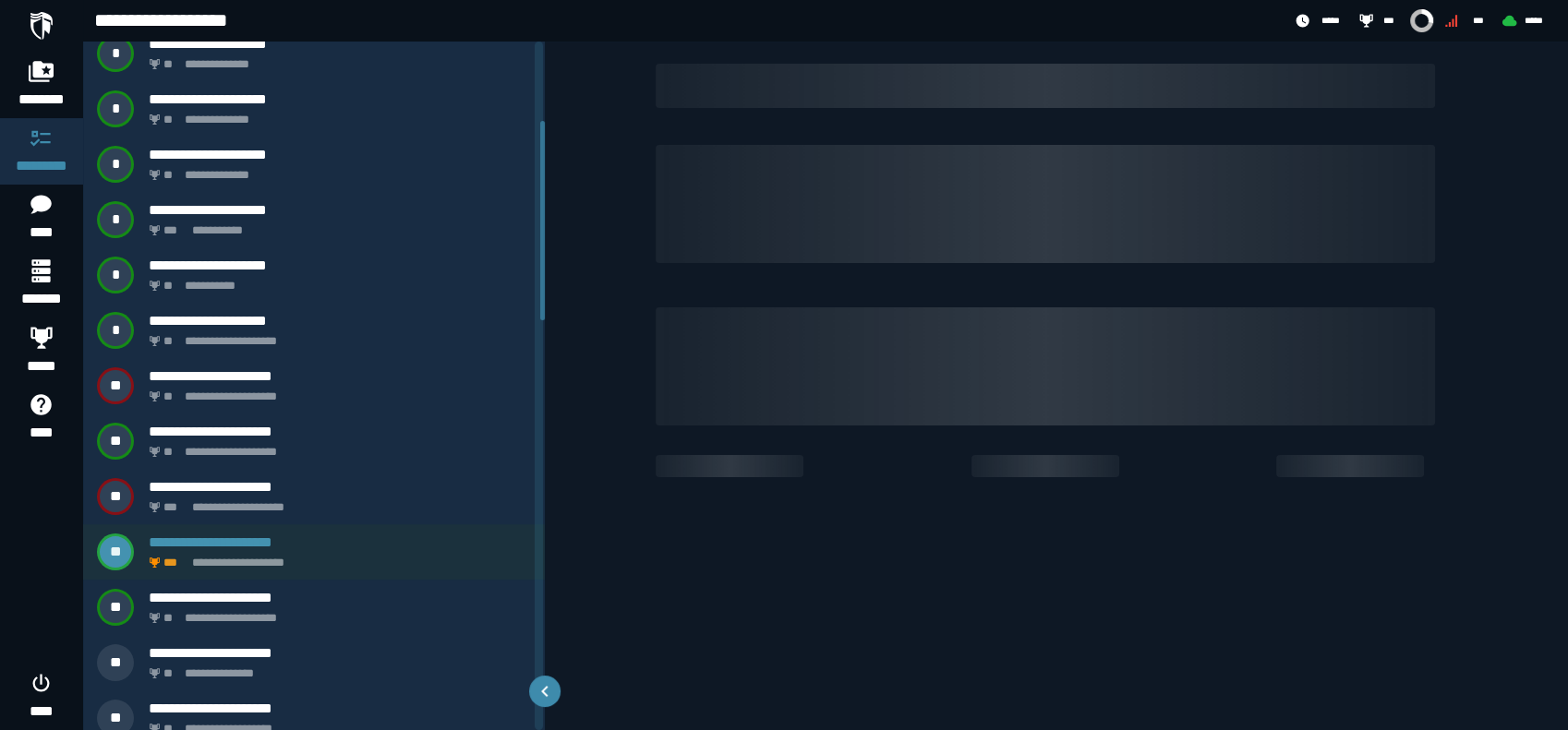 scroll, scrollTop: 273, scrollLeft: 0, axis: vertical 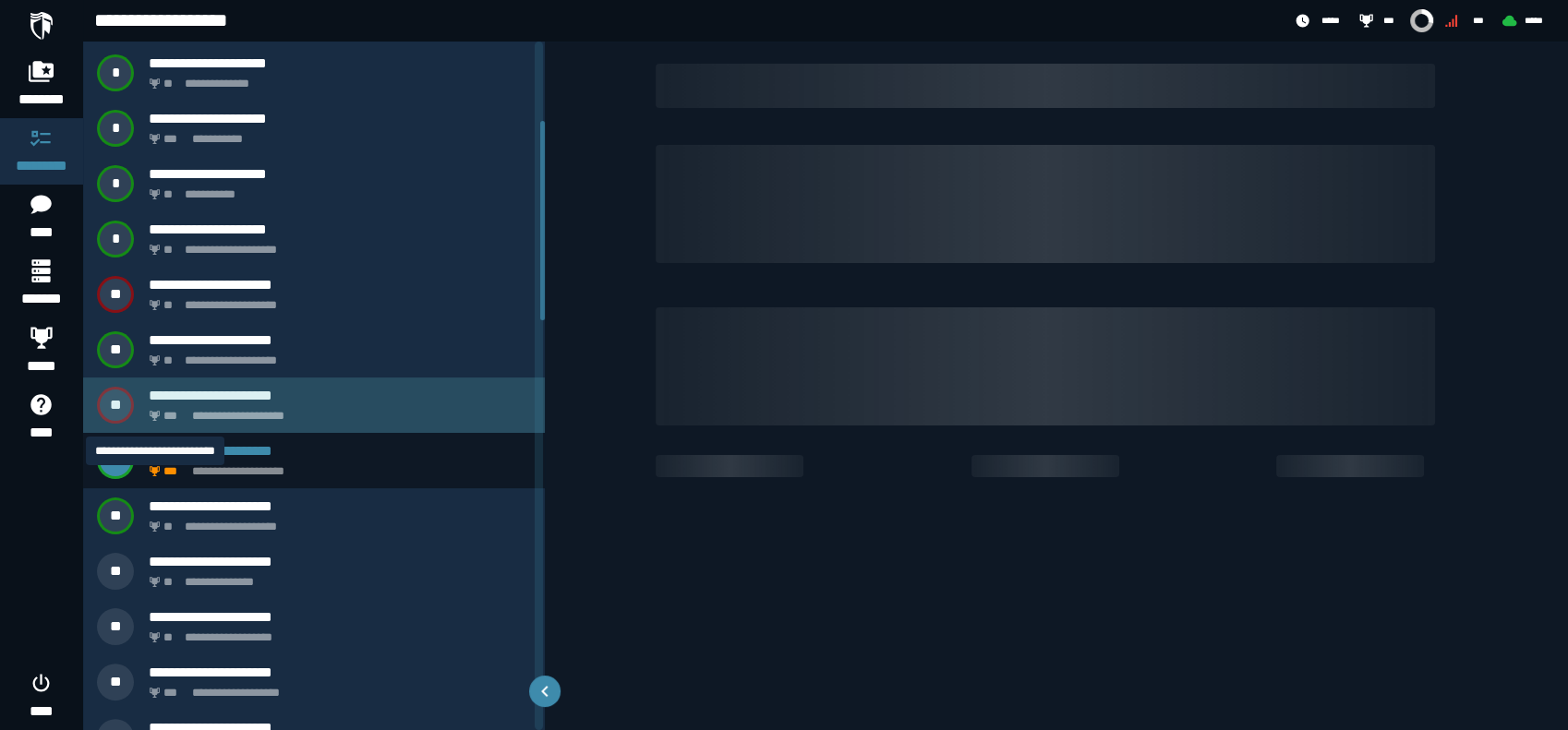 click on "**********" at bounding box center (336, 411) 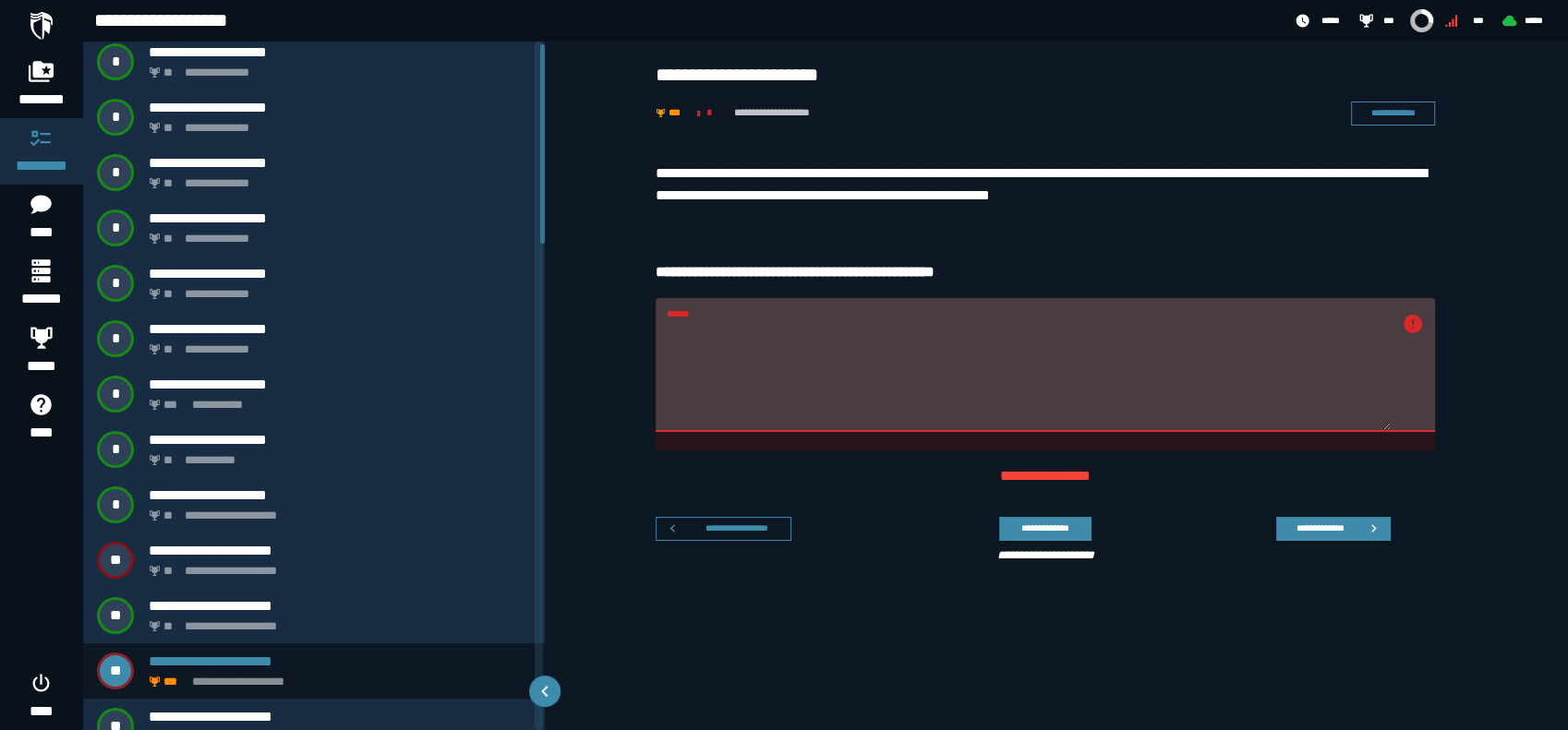 scroll, scrollTop: 0, scrollLeft: 0, axis: both 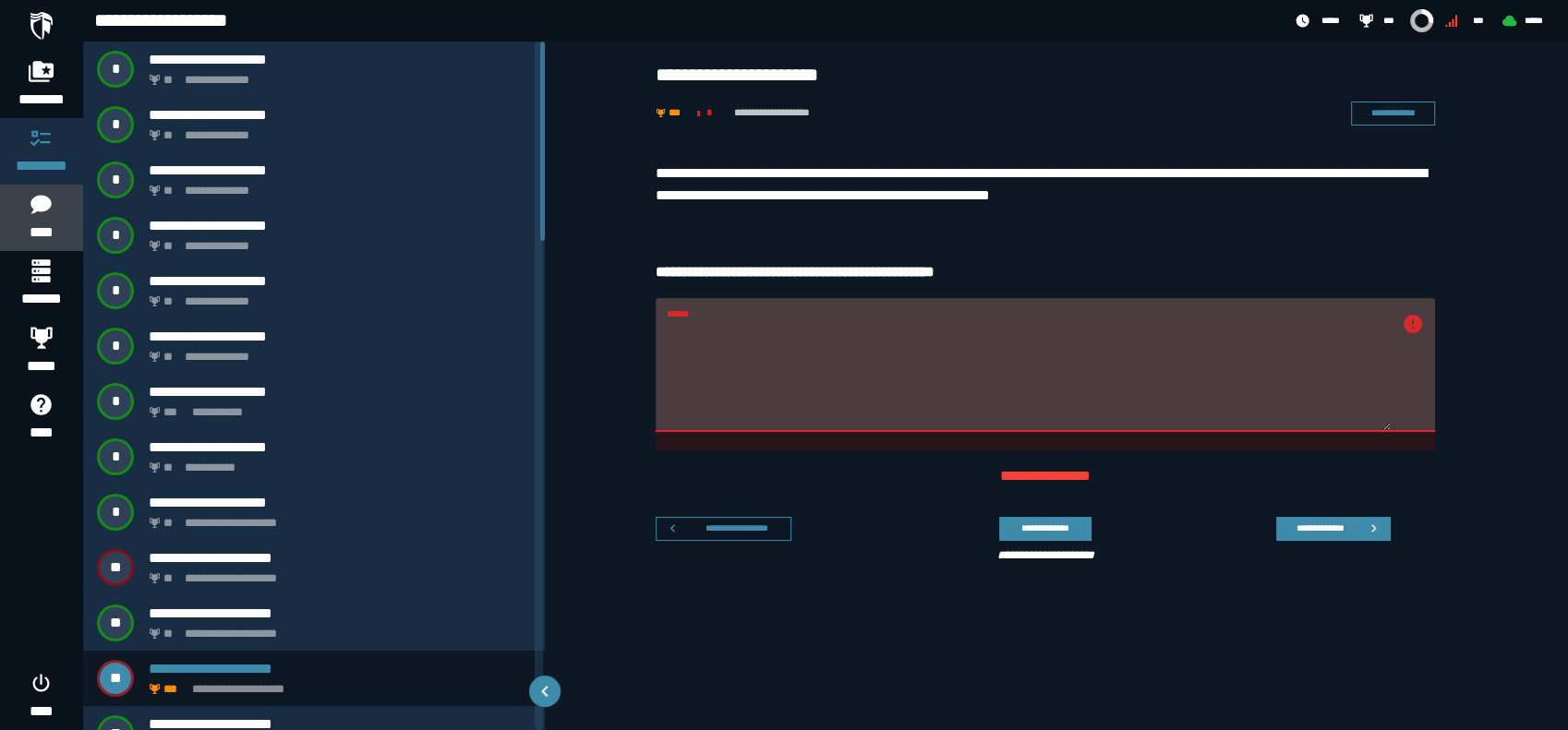 click 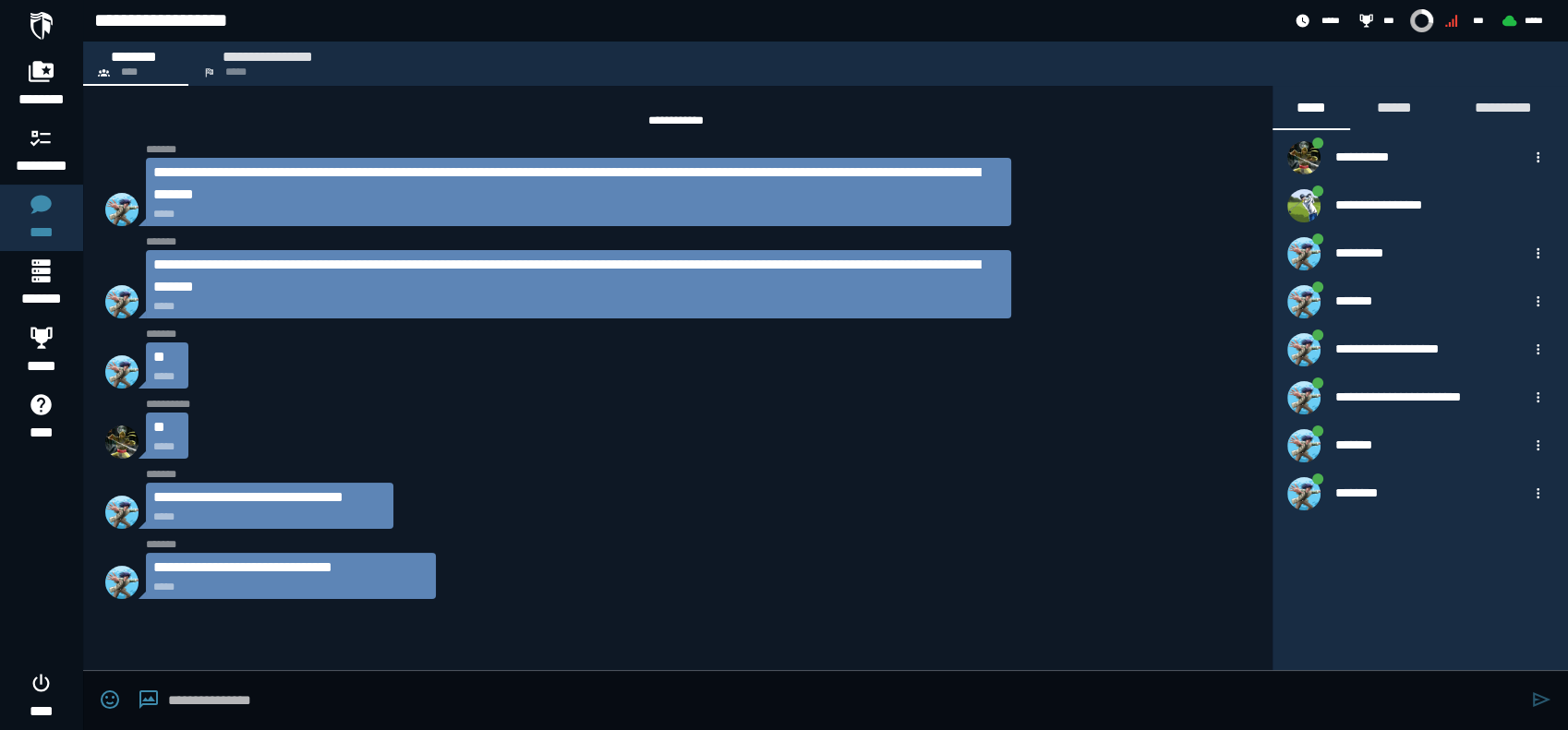 click at bounding box center [845, 700] 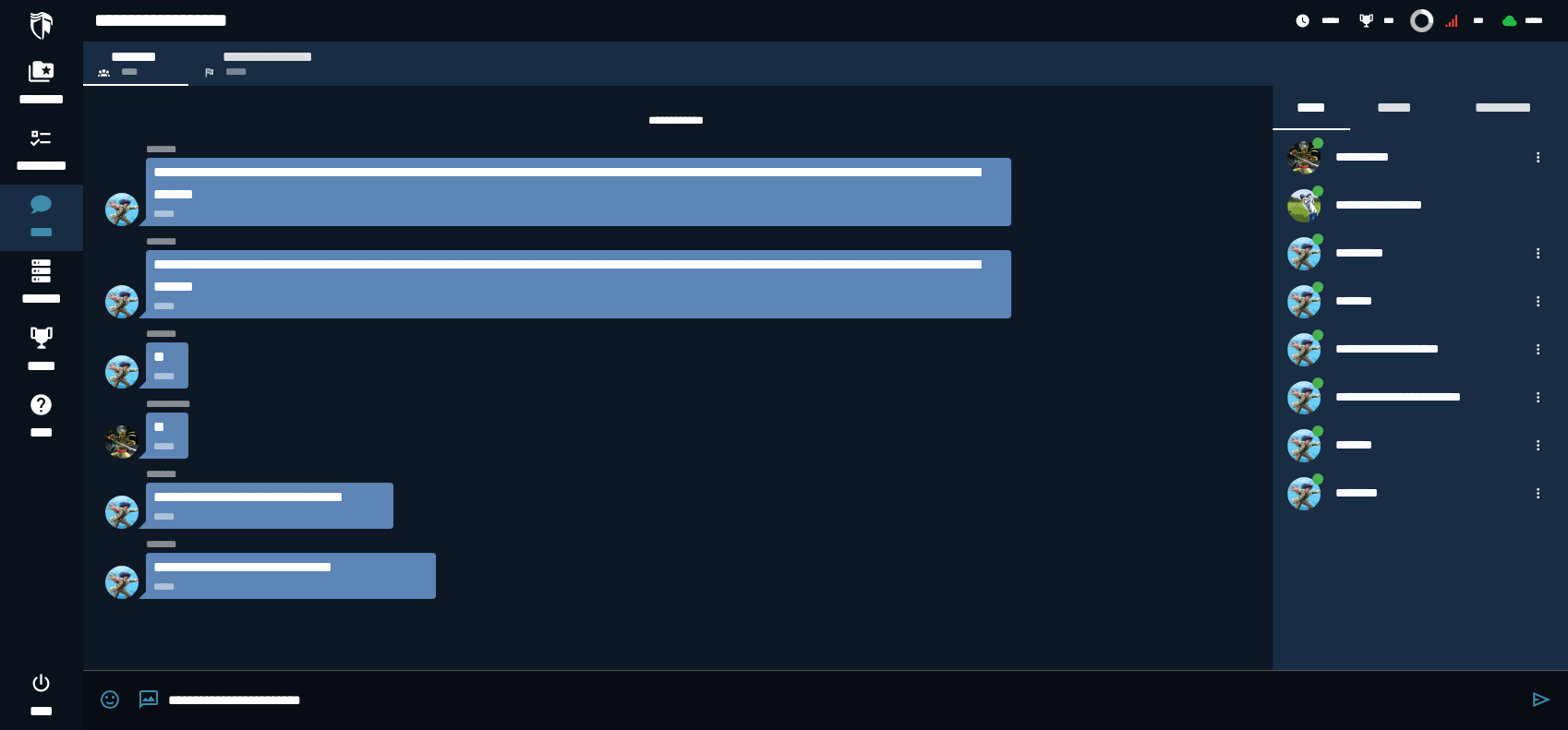 type on "**********" 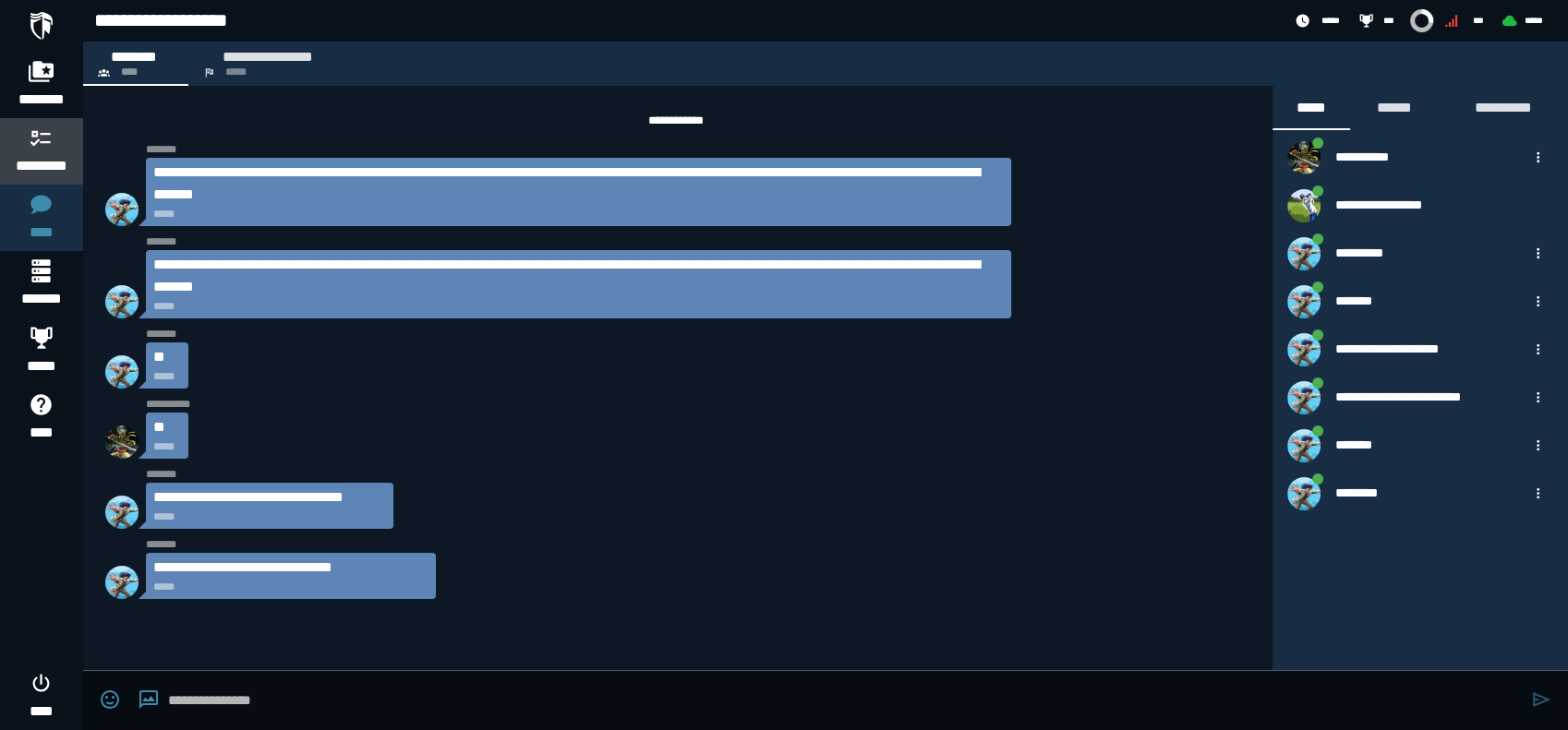 click on "*********" at bounding box center (42, 151) 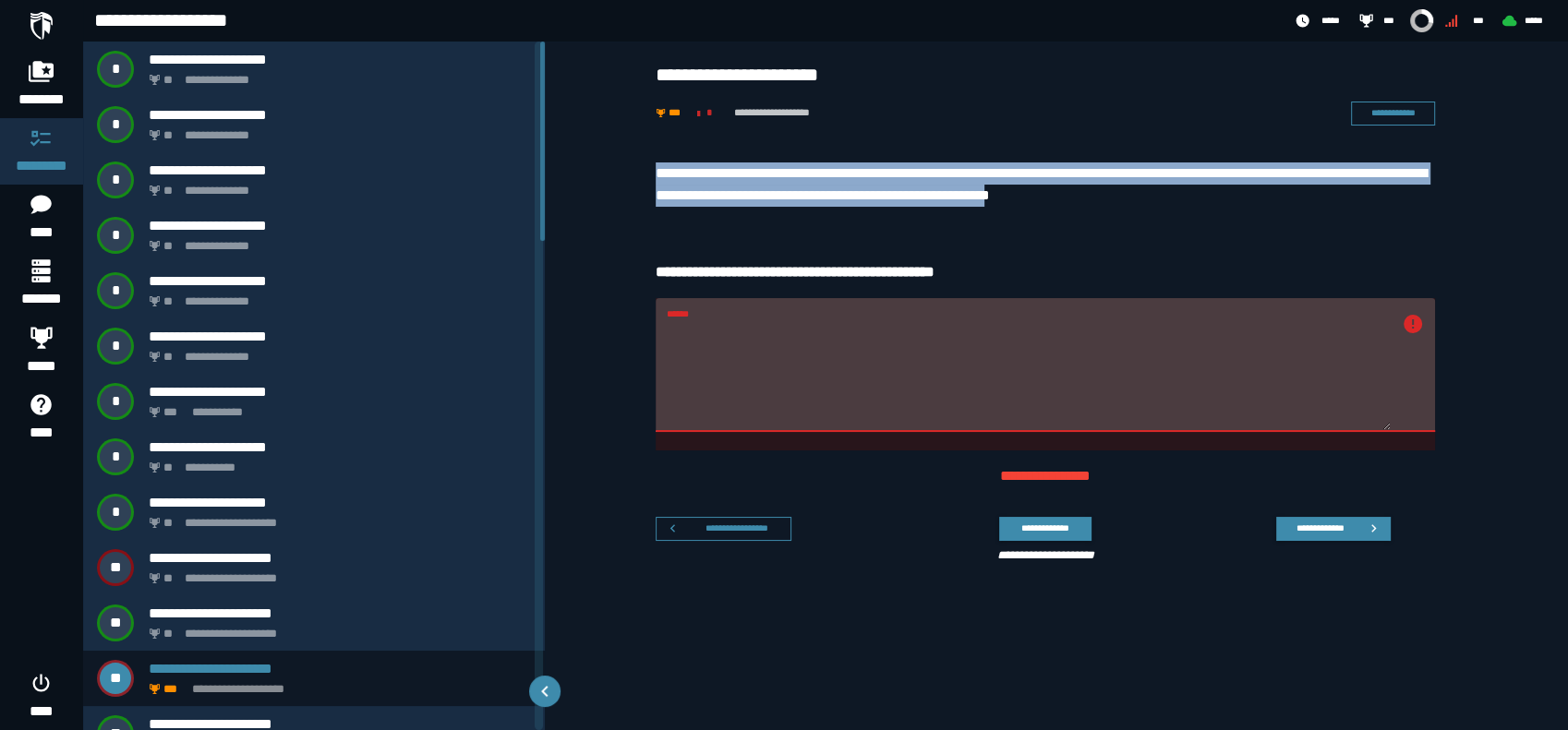 drag, startPoint x: 655, startPoint y: 166, endPoint x: 1193, endPoint y: 198, distance: 538.9508 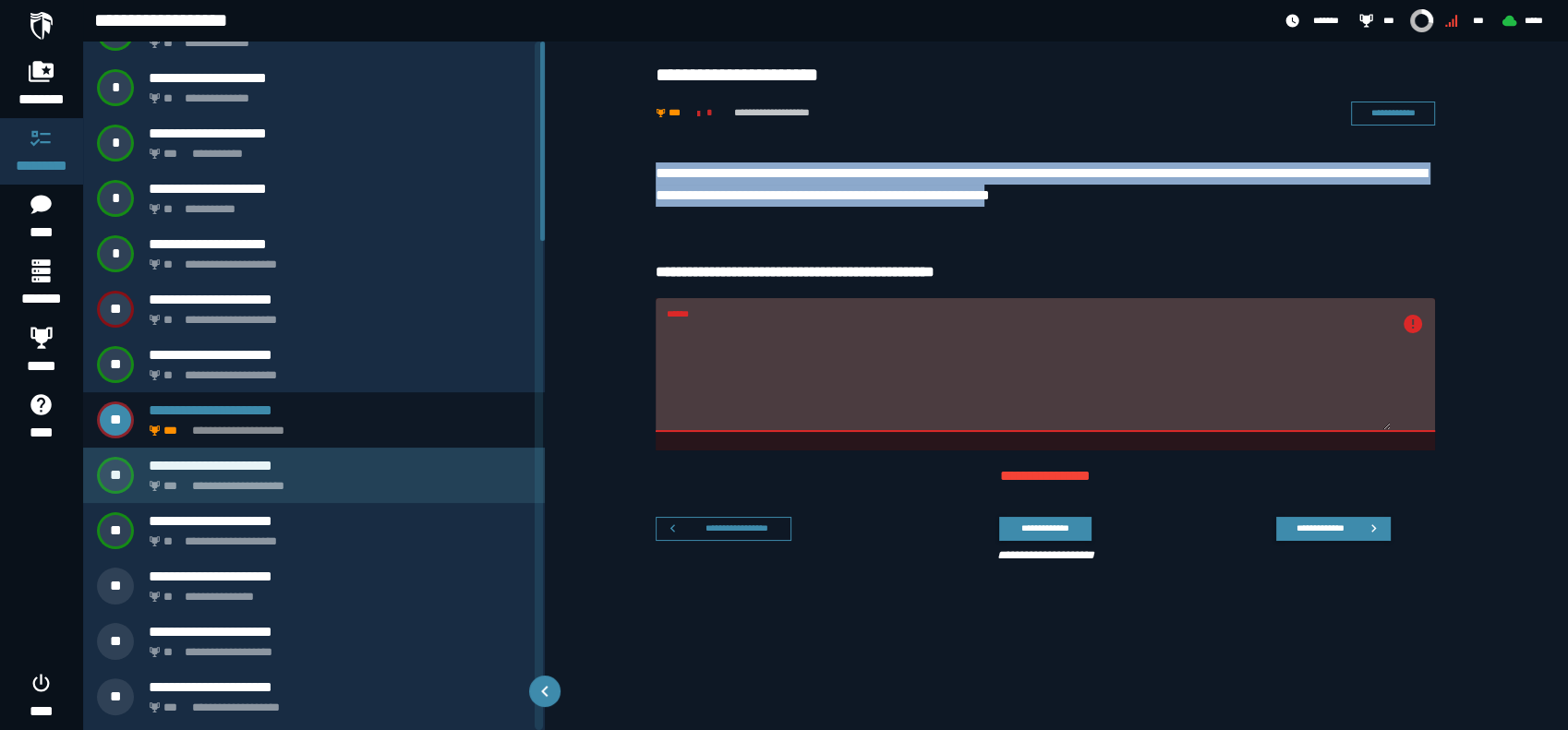 scroll, scrollTop: 273, scrollLeft: 0, axis: vertical 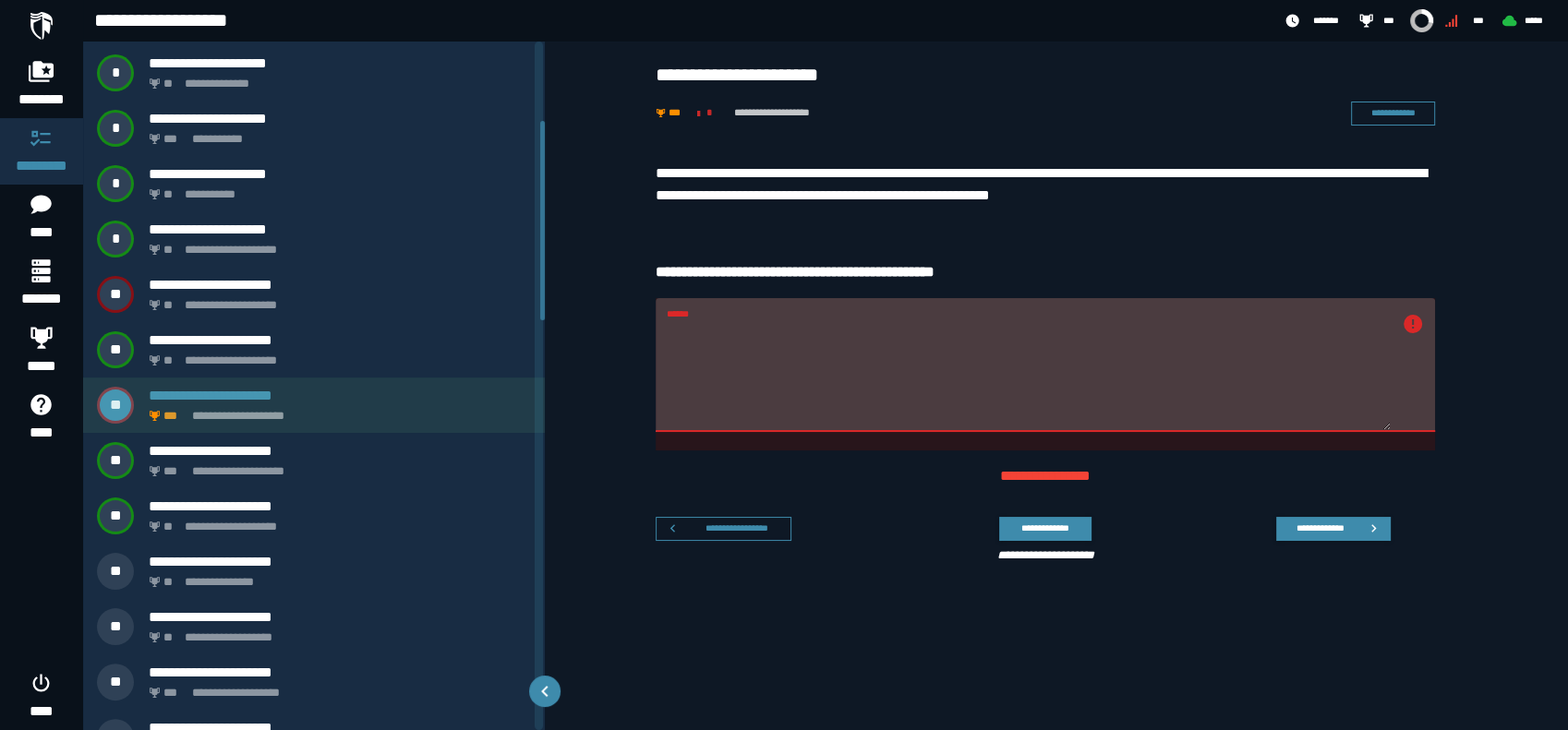 click on "**********" at bounding box center [336, 411] 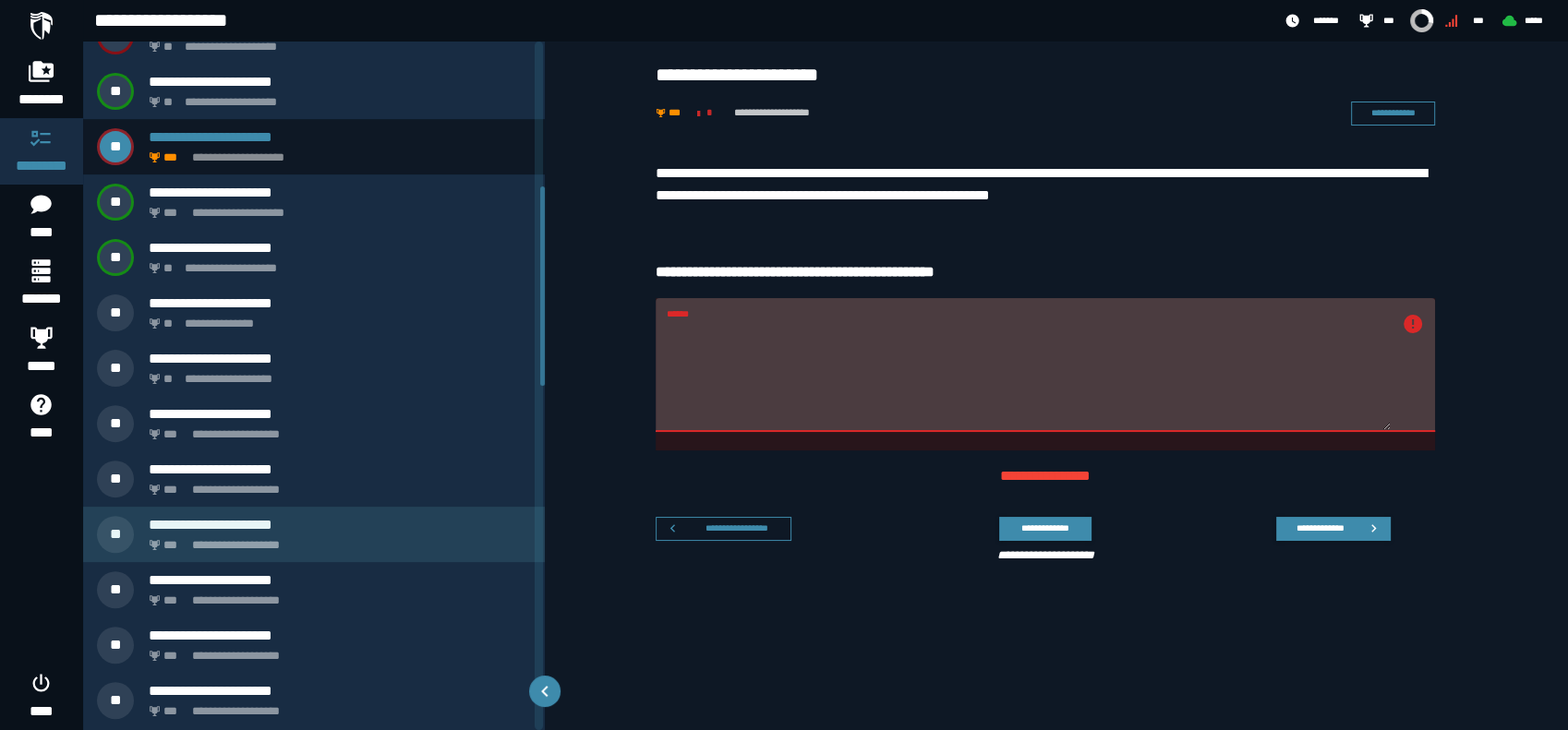 scroll, scrollTop: 546, scrollLeft: 0, axis: vertical 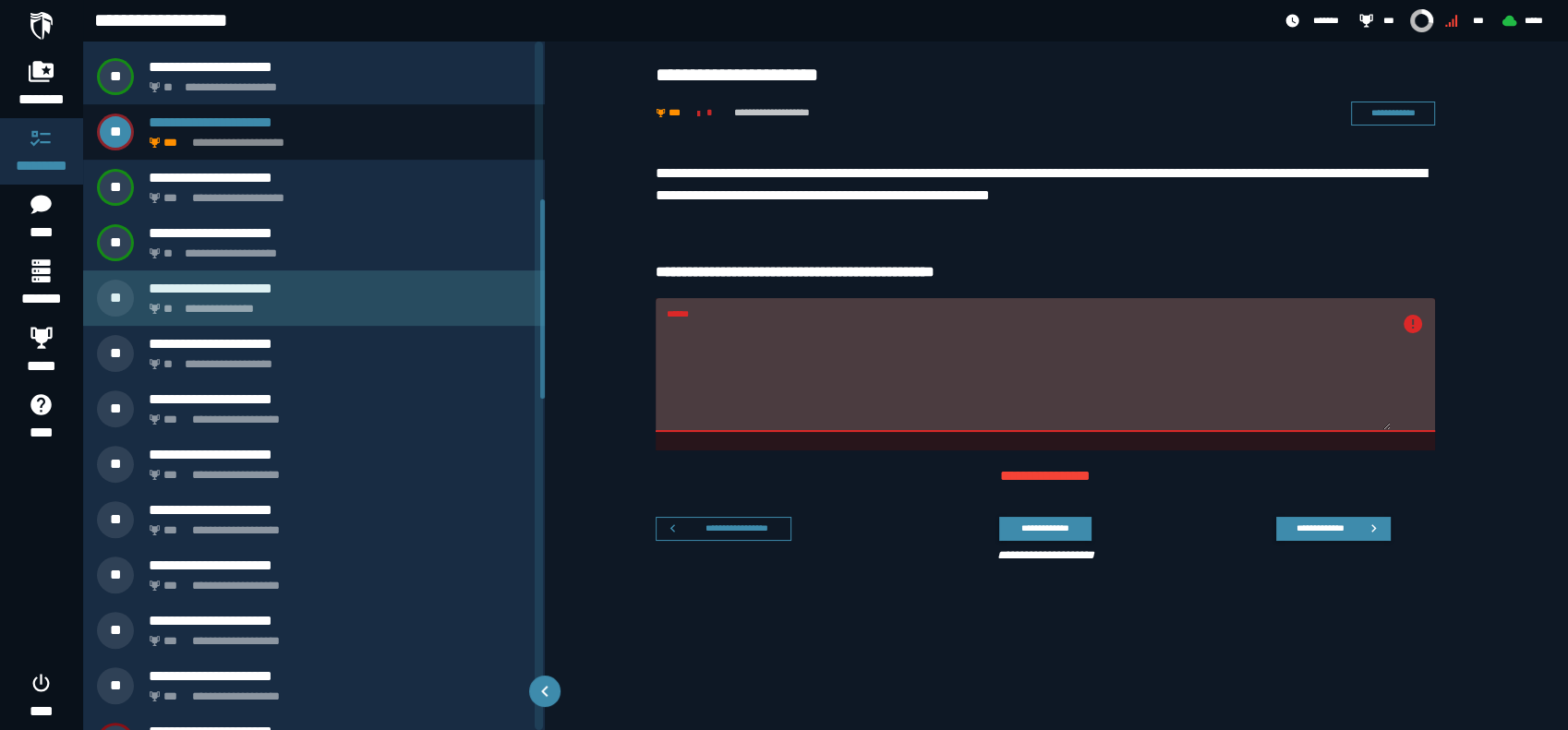 click on "**********" at bounding box center [336, 304] 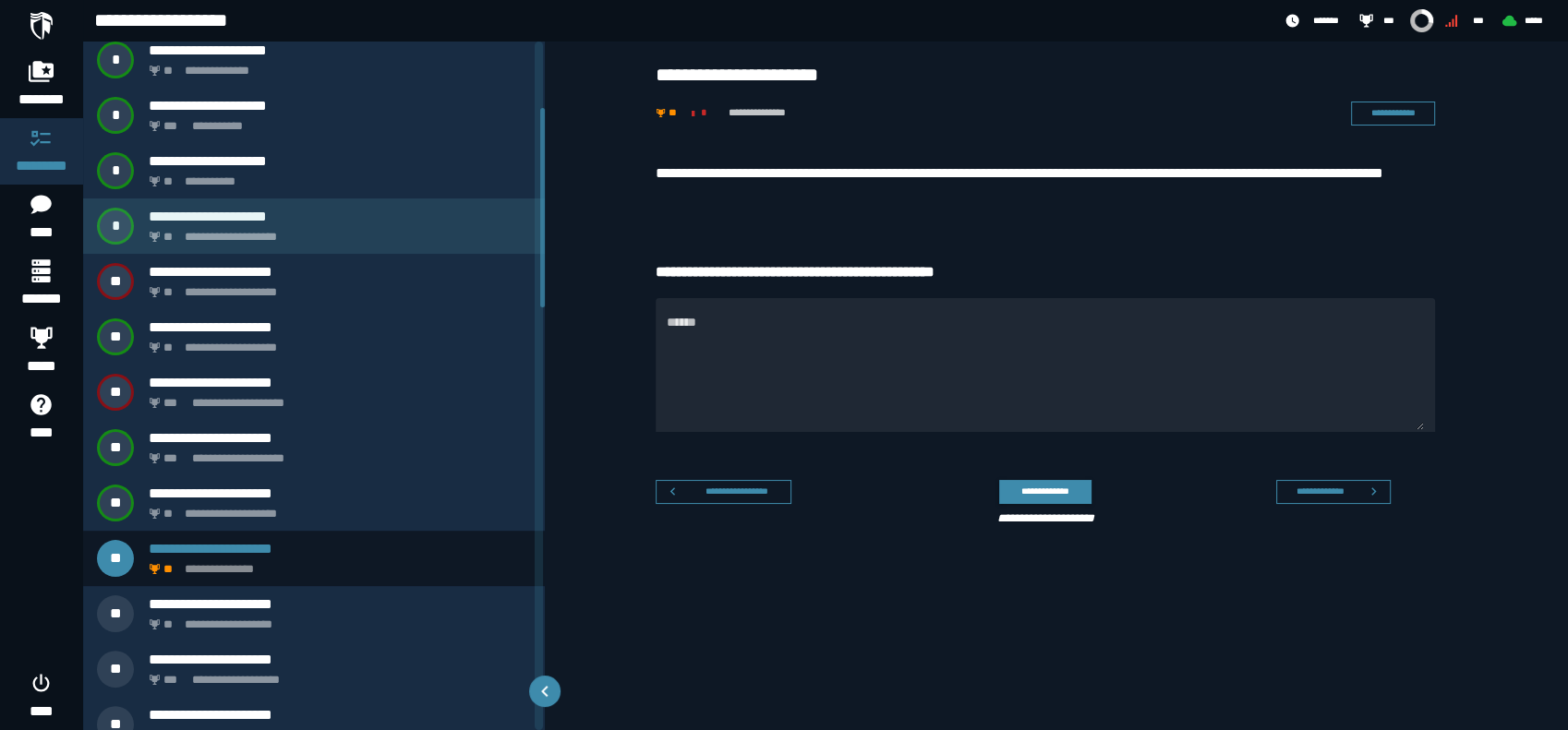 scroll, scrollTop: 141, scrollLeft: 0, axis: vertical 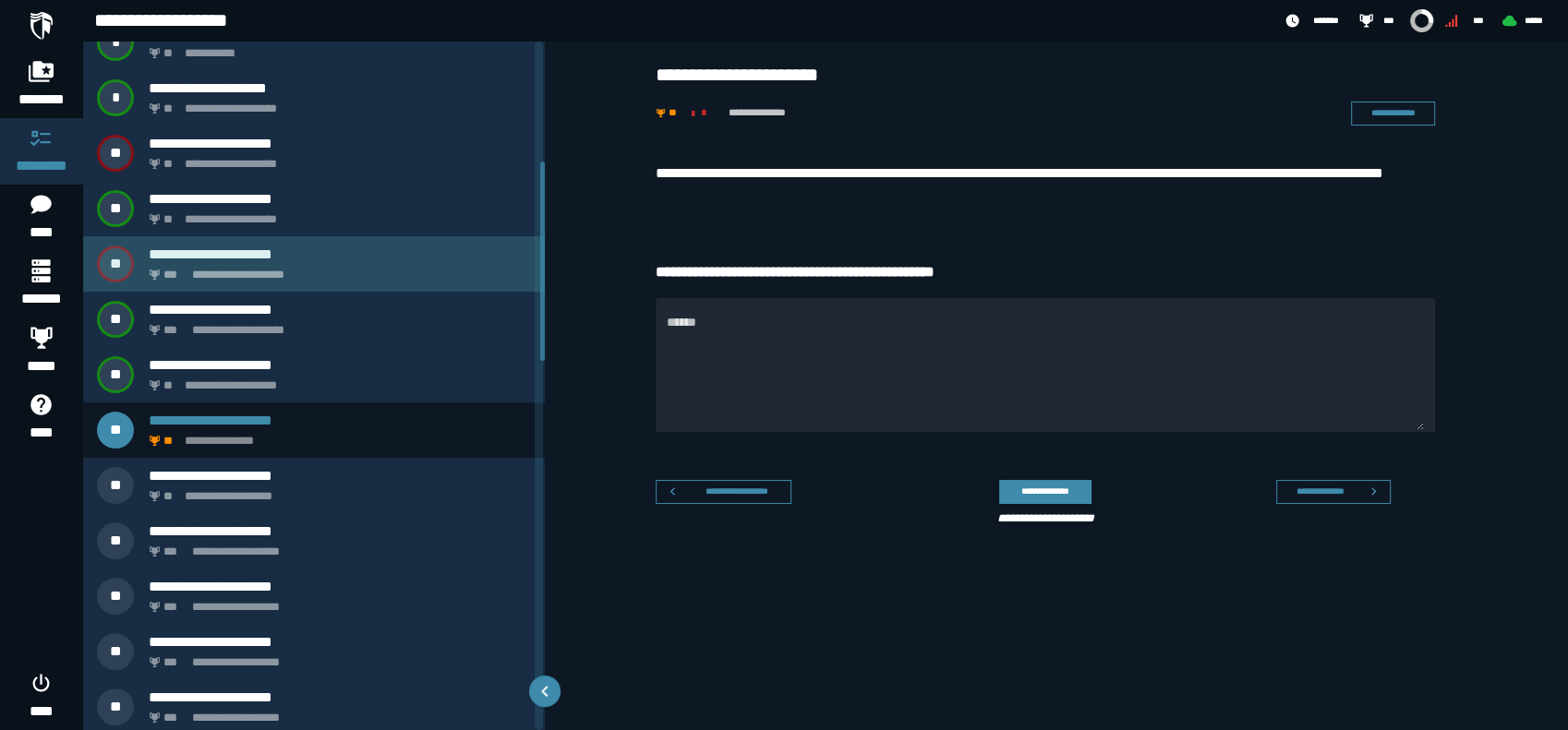 click on "**********" 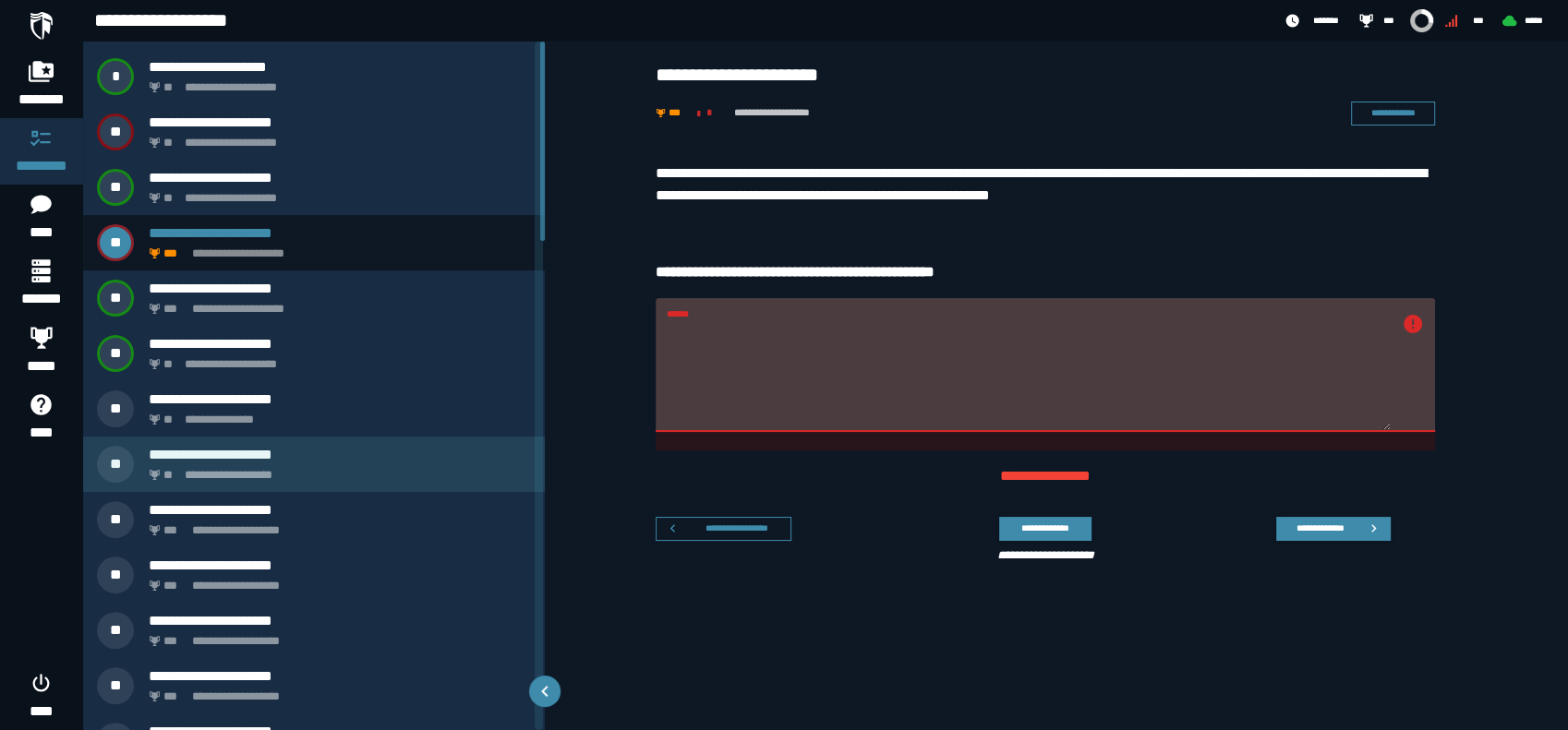 scroll, scrollTop: 546, scrollLeft: 0, axis: vertical 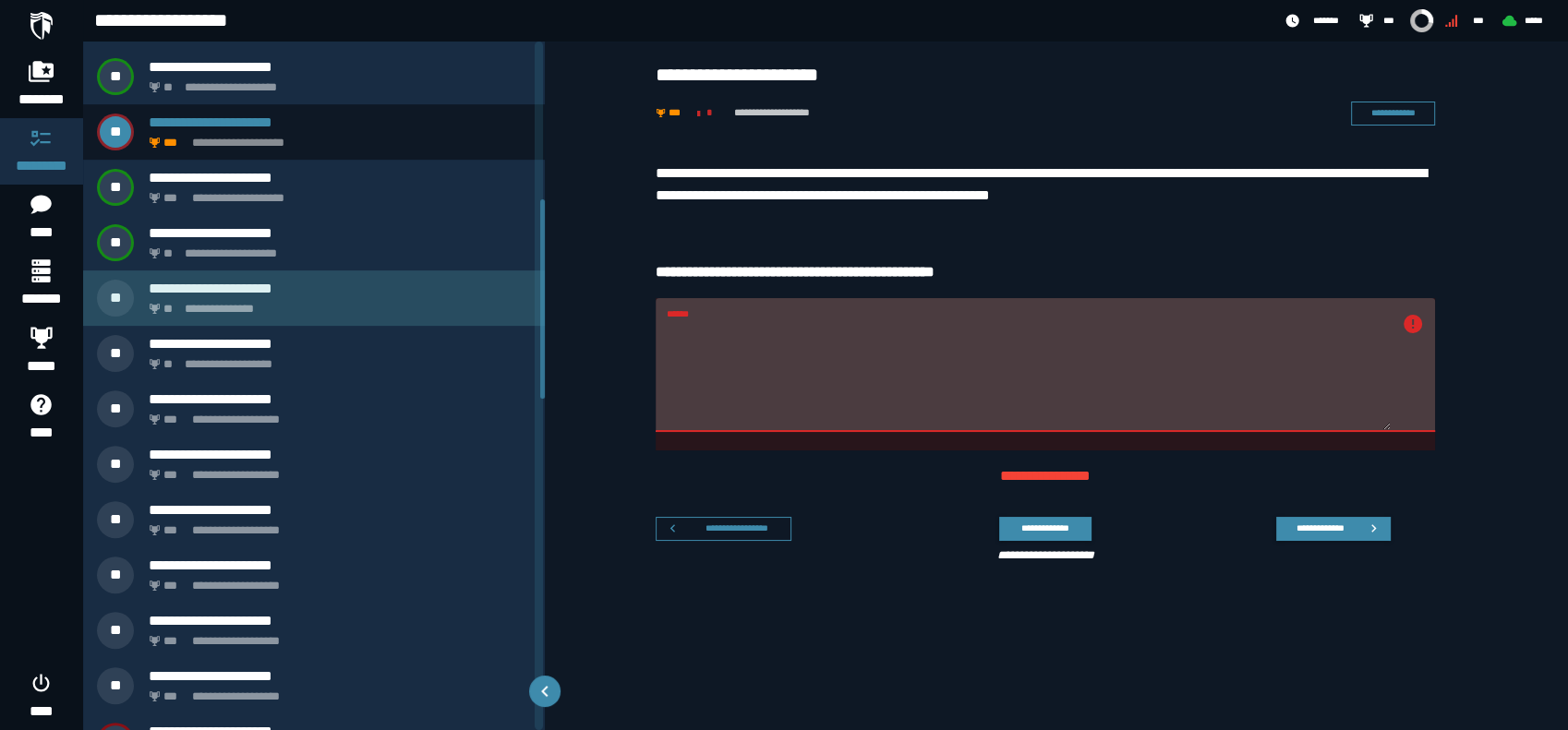 click on "**********" 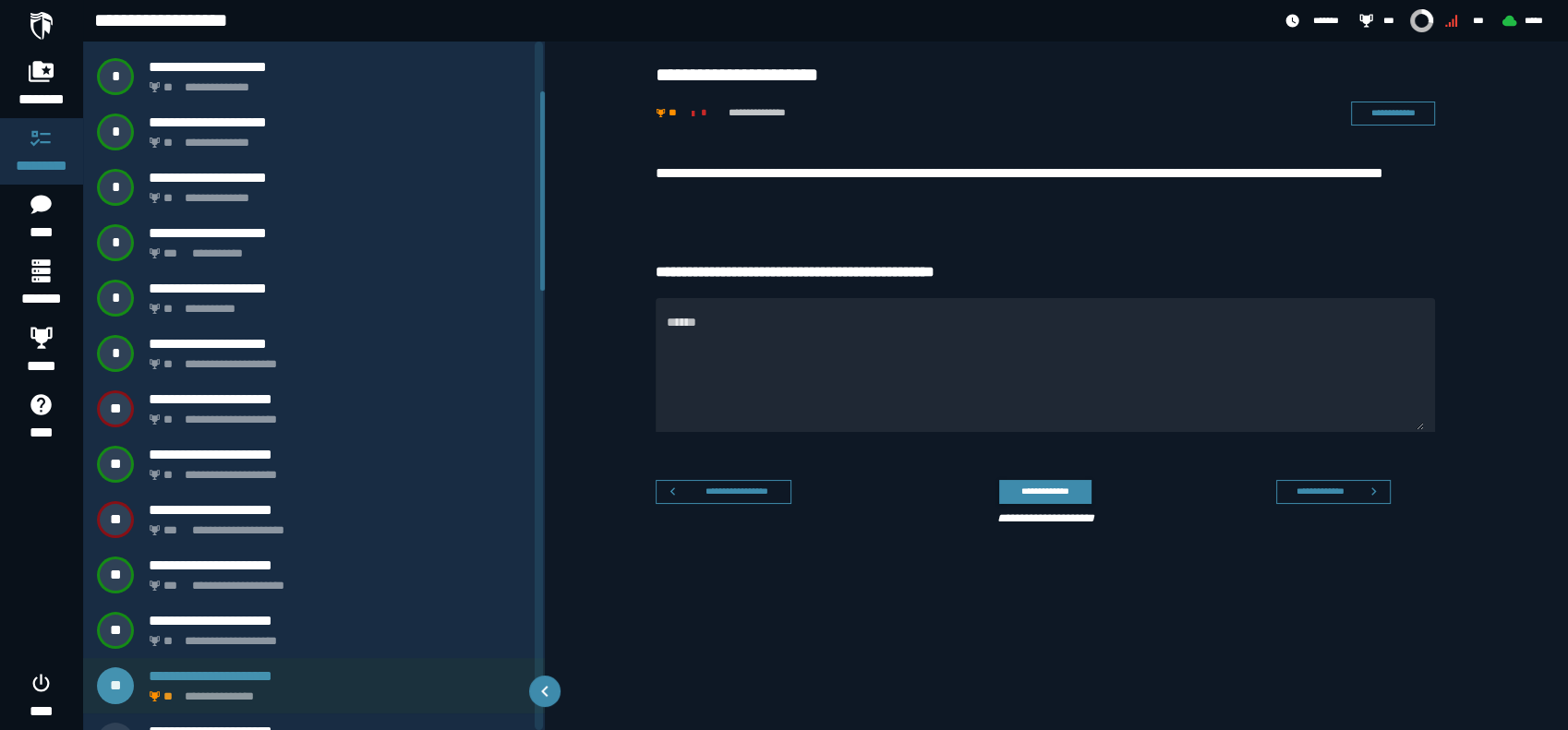 scroll, scrollTop: 141, scrollLeft: 0, axis: vertical 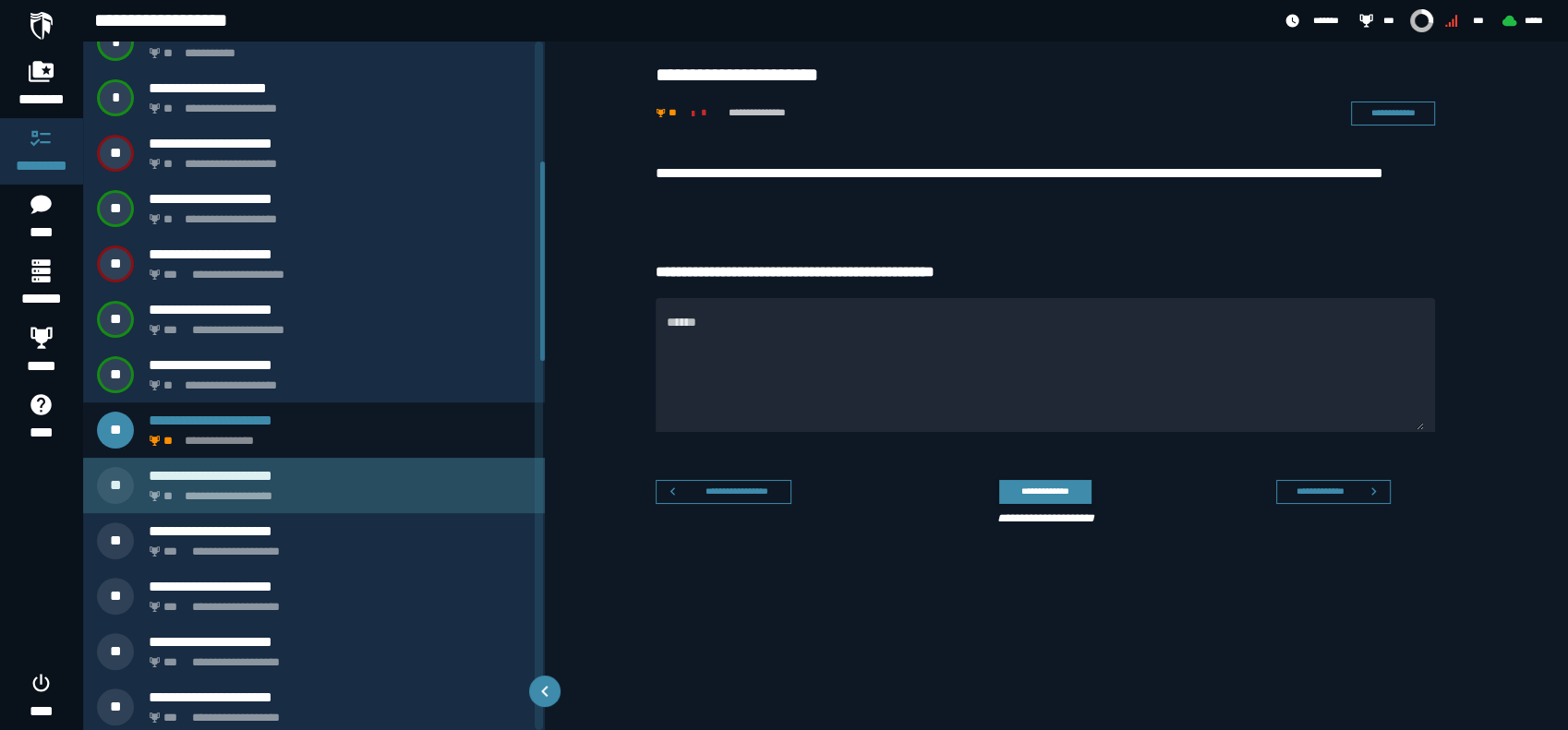 click on "**********" at bounding box center (340, 475) 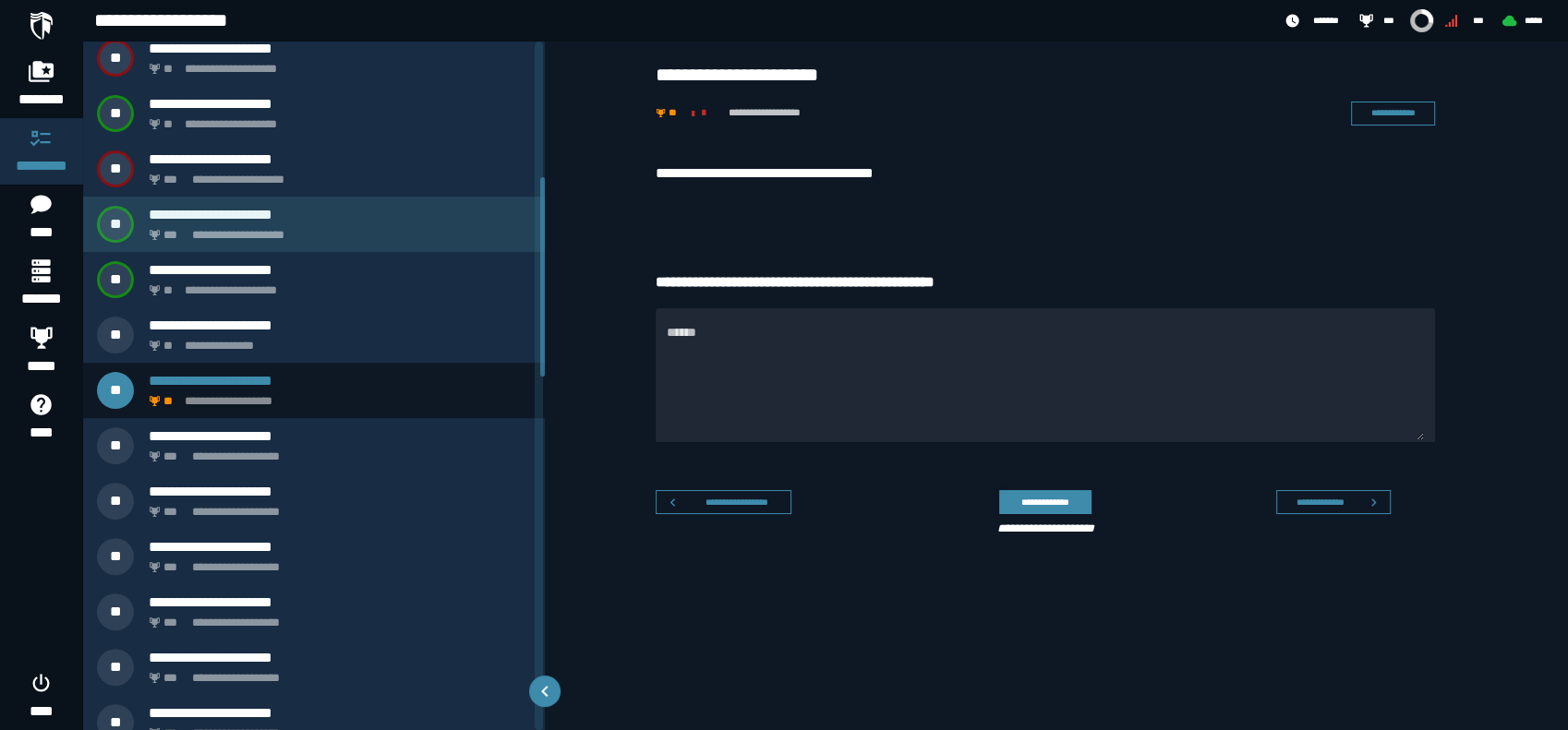 scroll, scrollTop: 471, scrollLeft: 0, axis: vertical 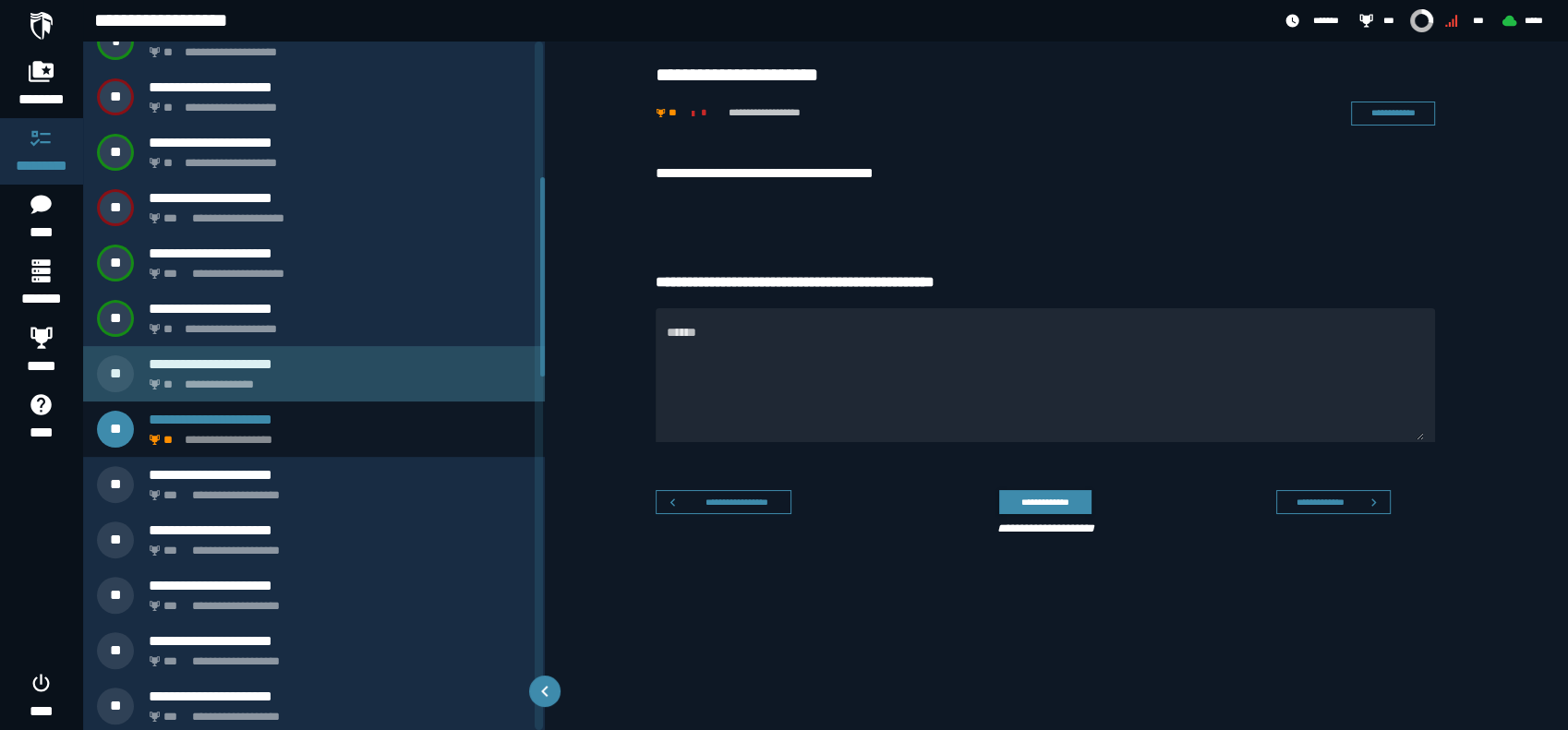 click on "**********" 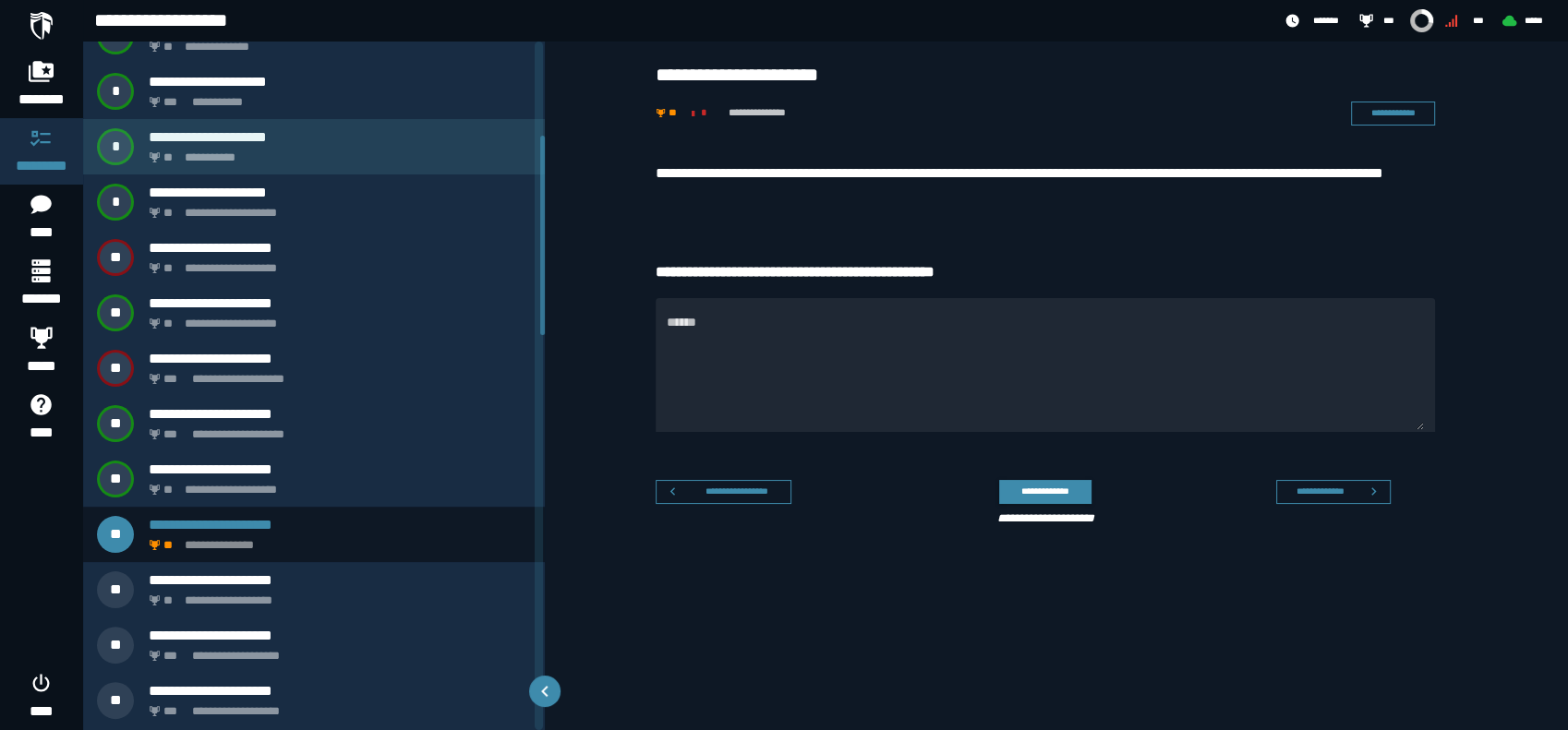 scroll, scrollTop: 325, scrollLeft: 0, axis: vertical 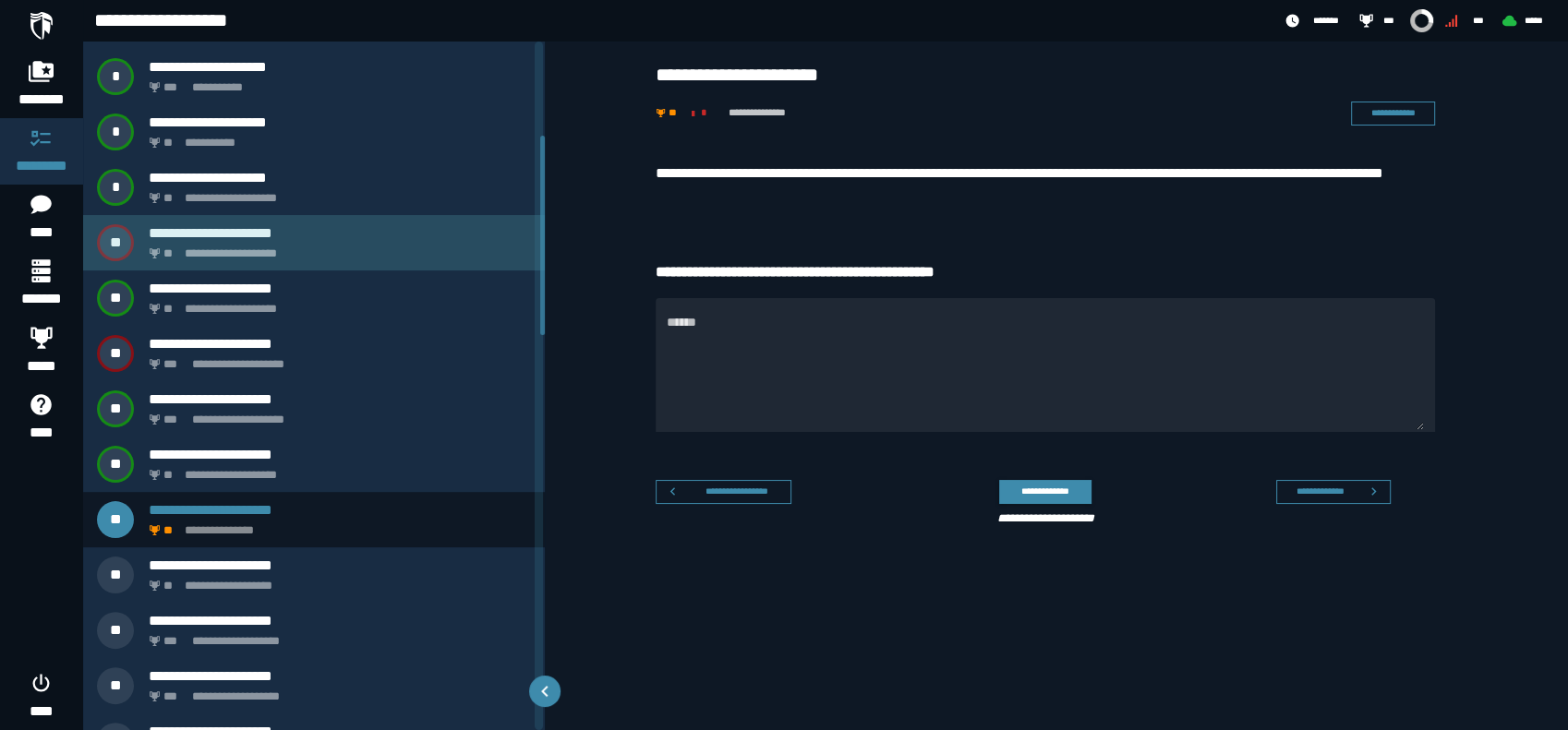 click on "**********" 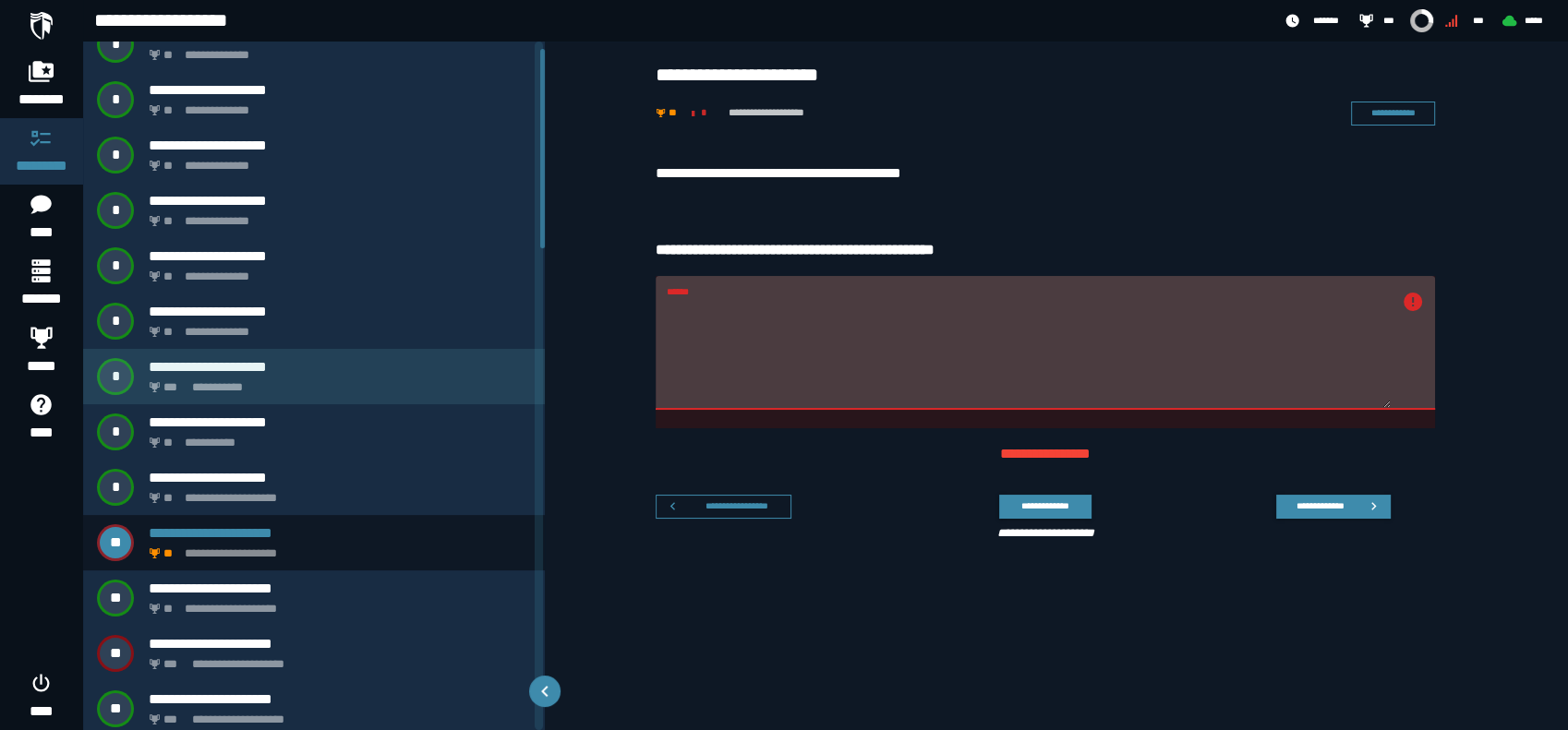 scroll, scrollTop: 0, scrollLeft: 0, axis: both 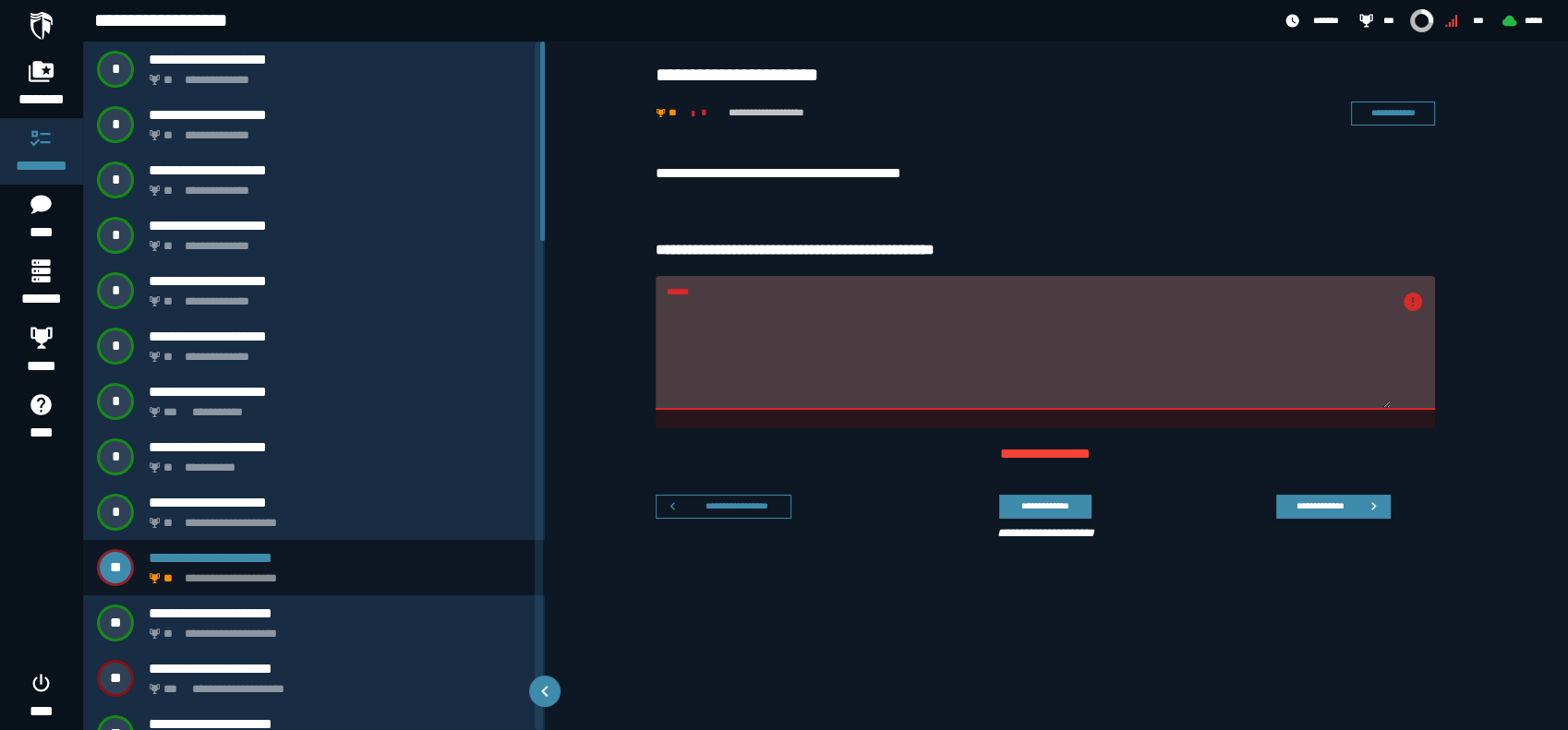 click on "******" at bounding box center [1029, 353] 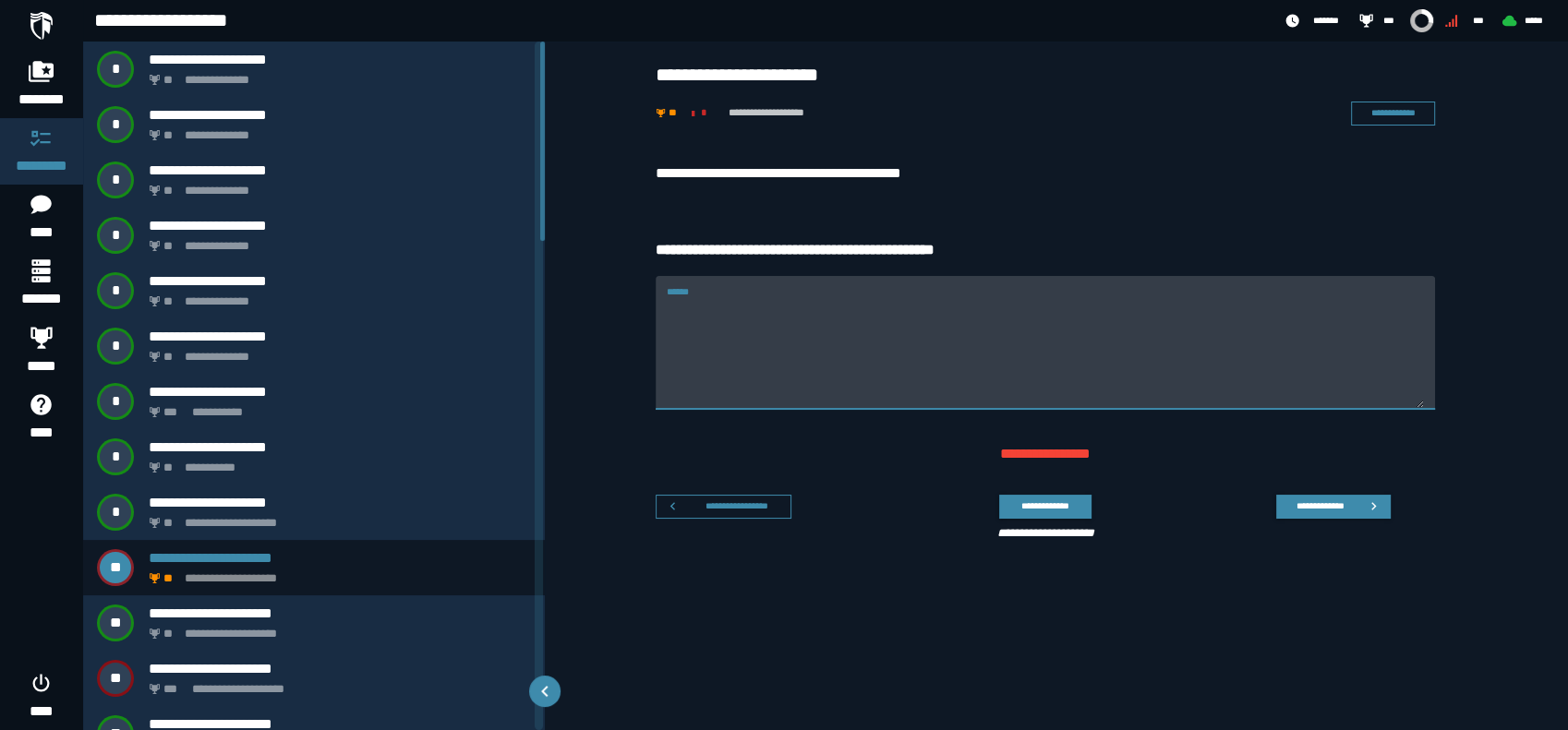 type 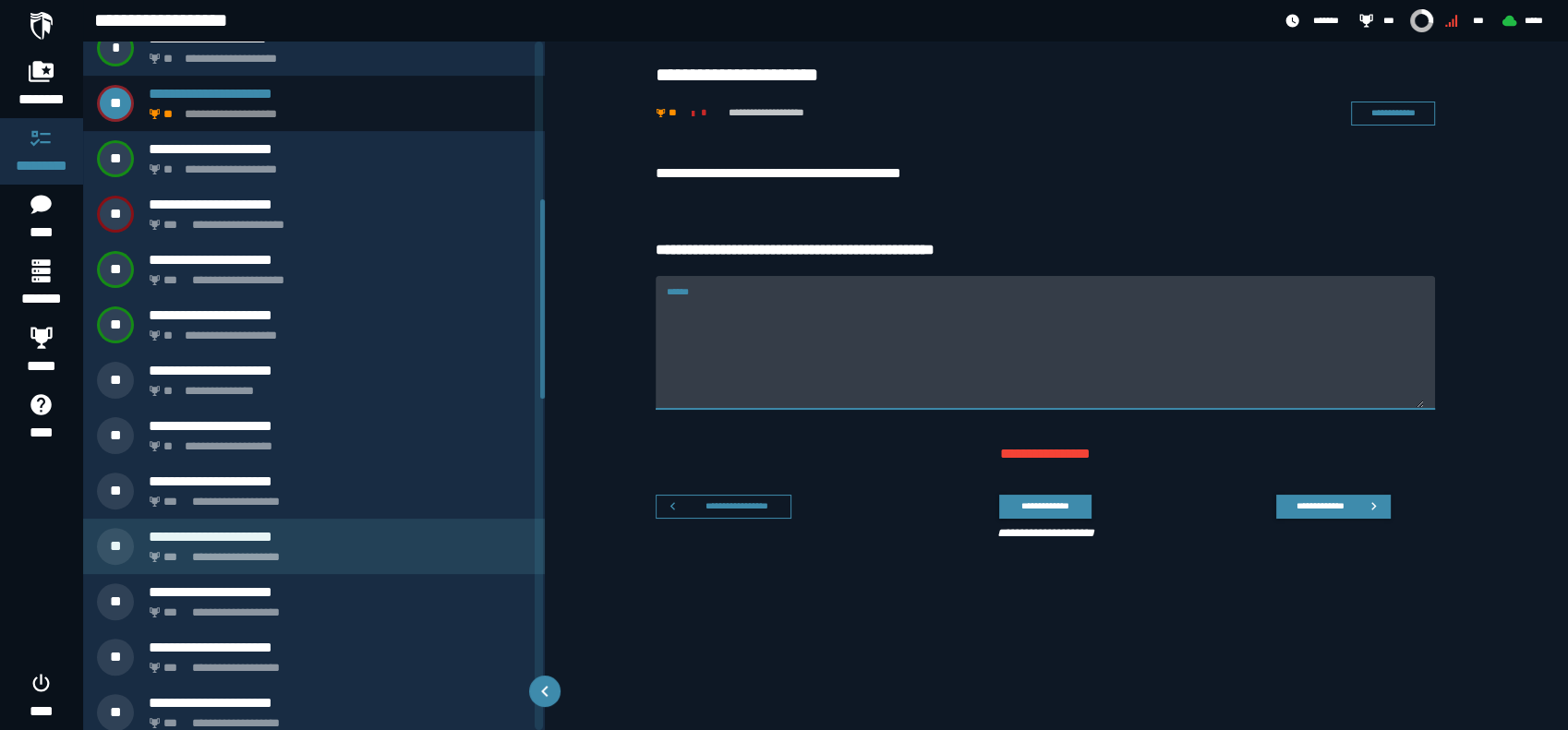 scroll, scrollTop: 546, scrollLeft: 0, axis: vertical 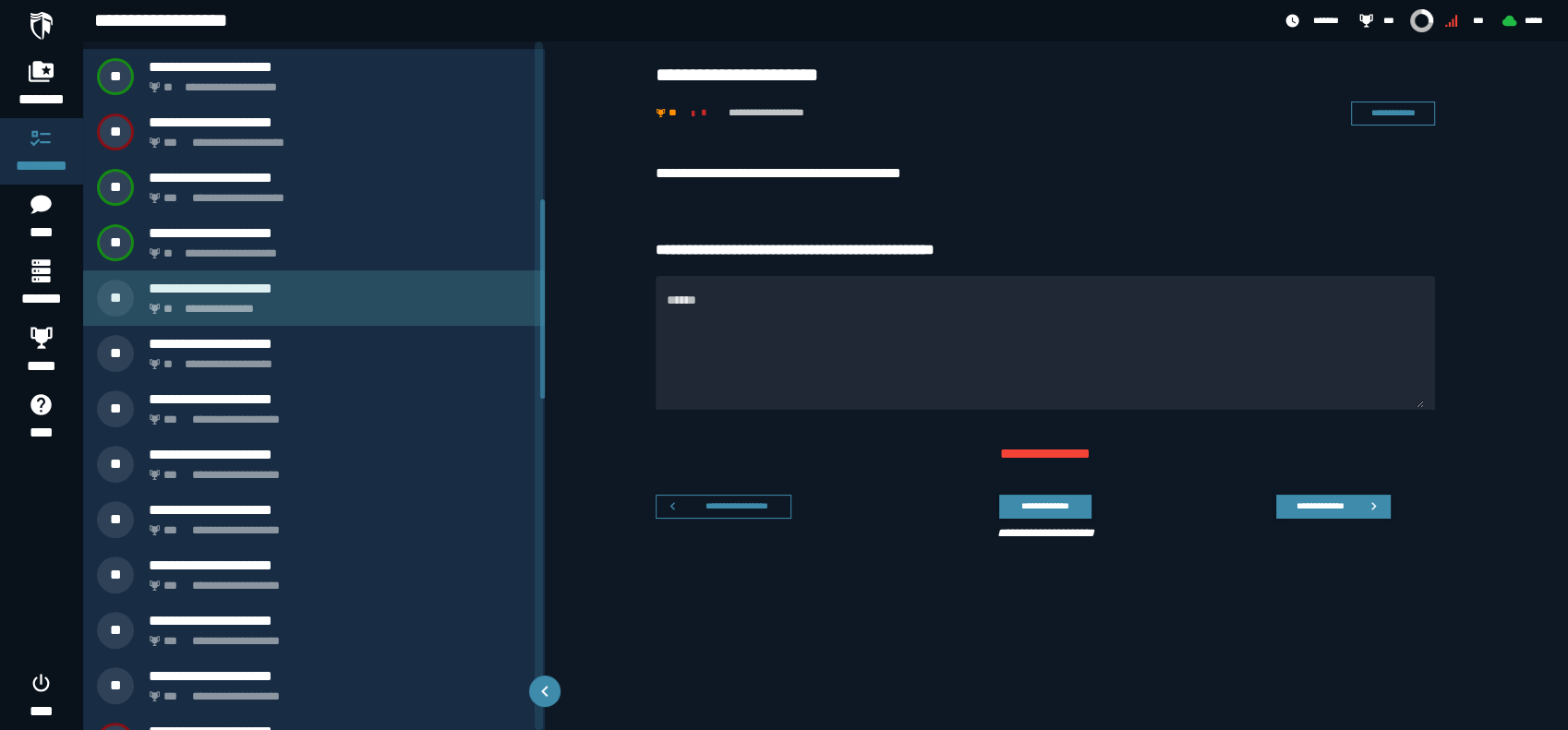 click on "**********" 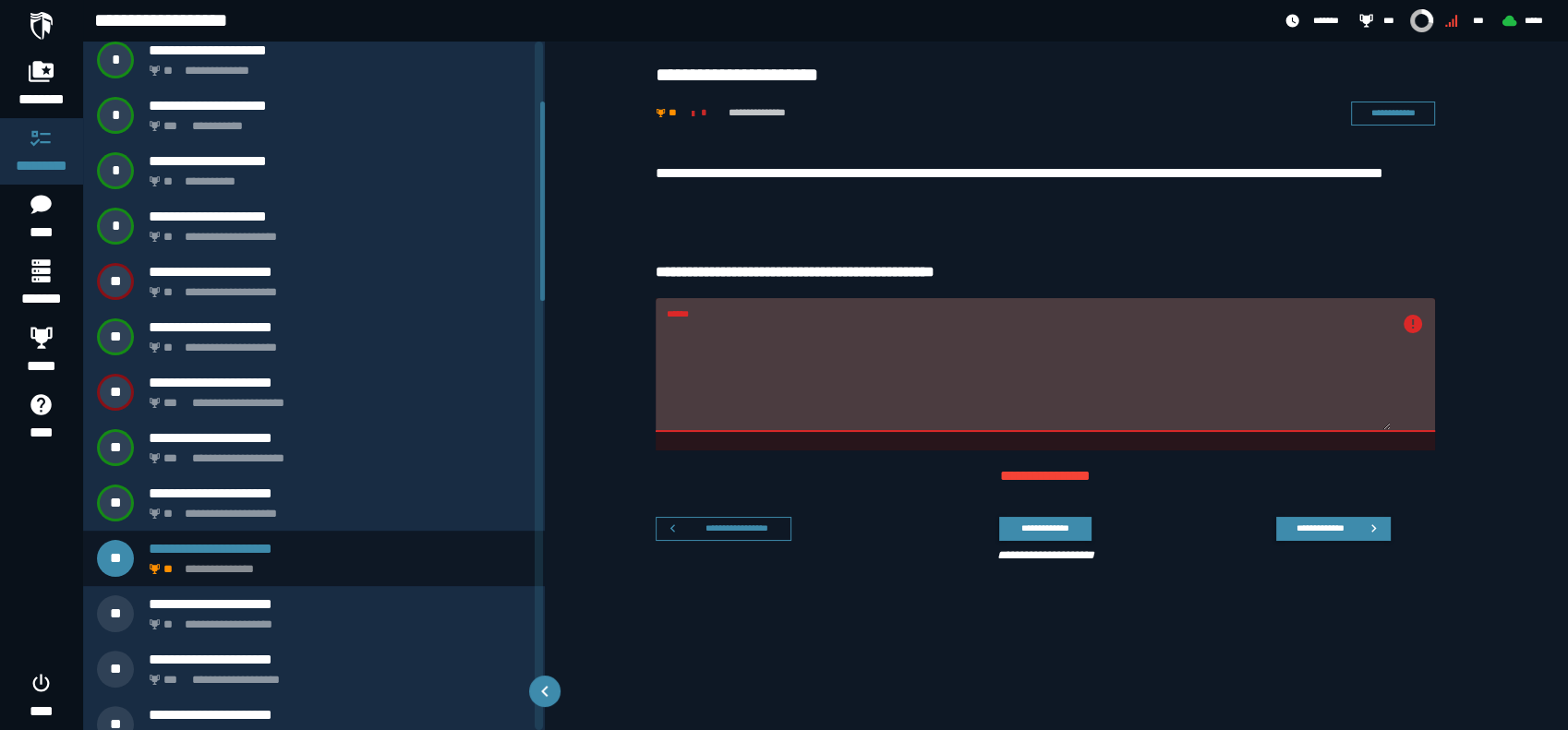 scroll, scrollTop: 141, scrollLeft: 0, axis: vertical 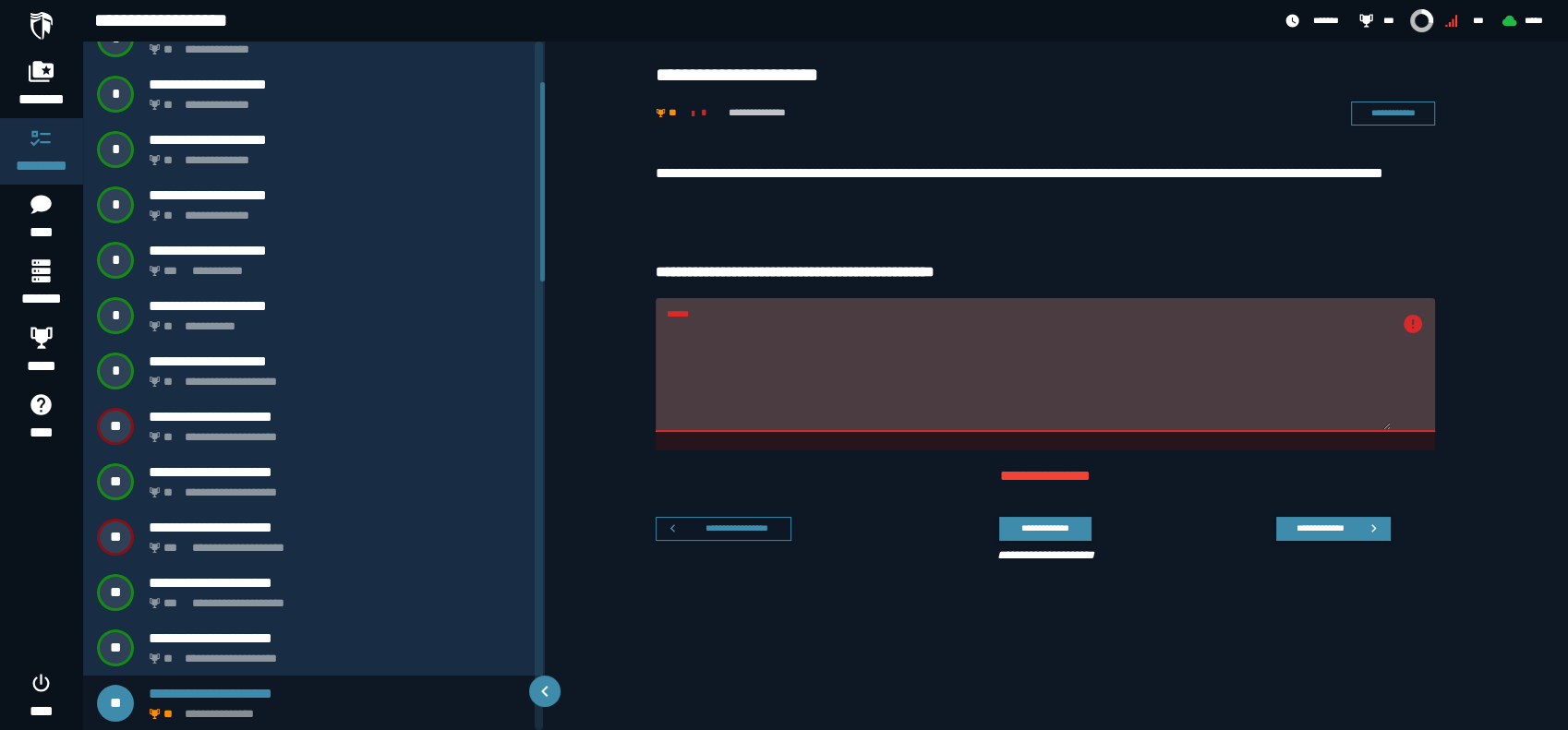 click on "******" at bounding box center [1029, 376] 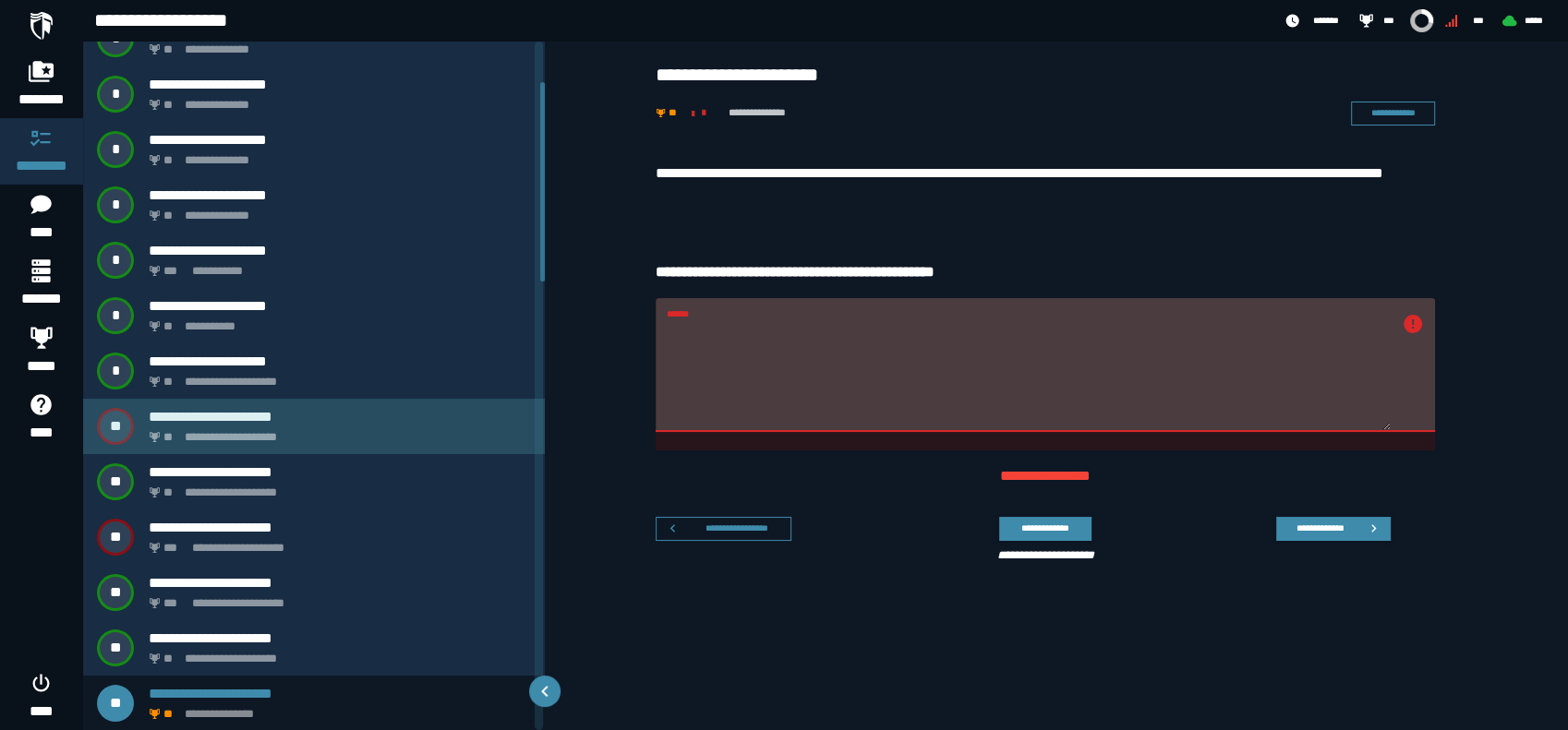 click on "**********" 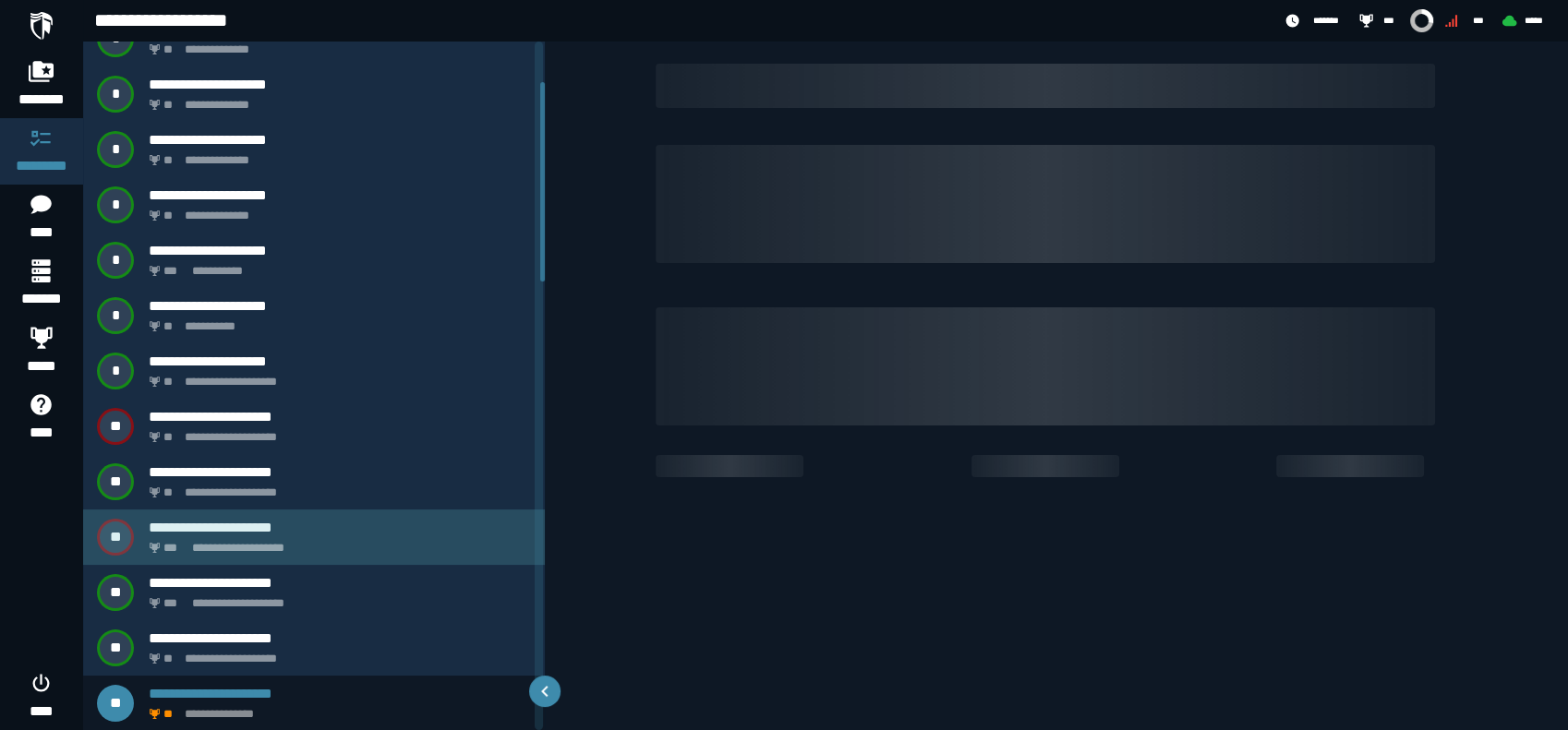 click on "**********" 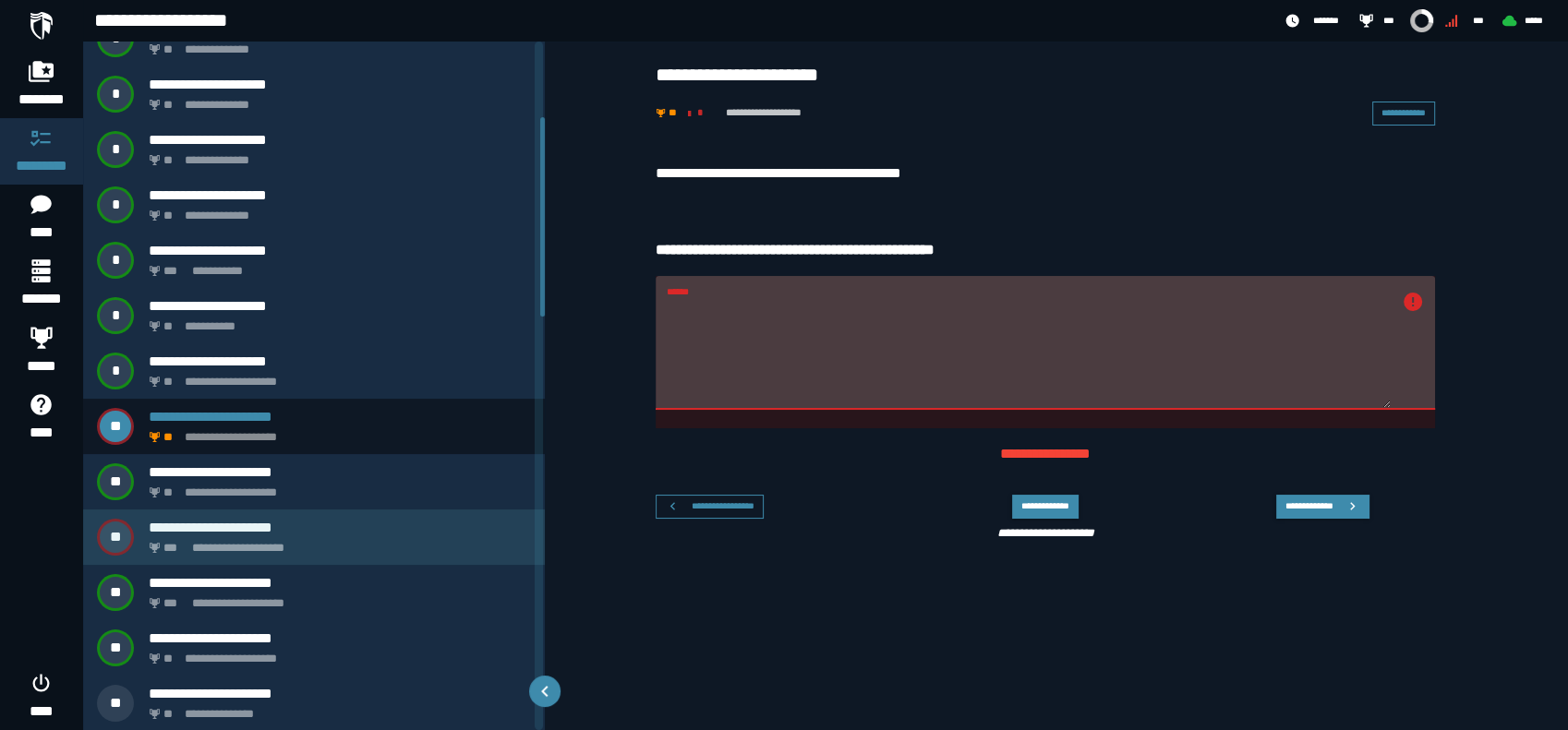 scroll, scrollTop: 185, scrollLeft: 0, axis: vertical 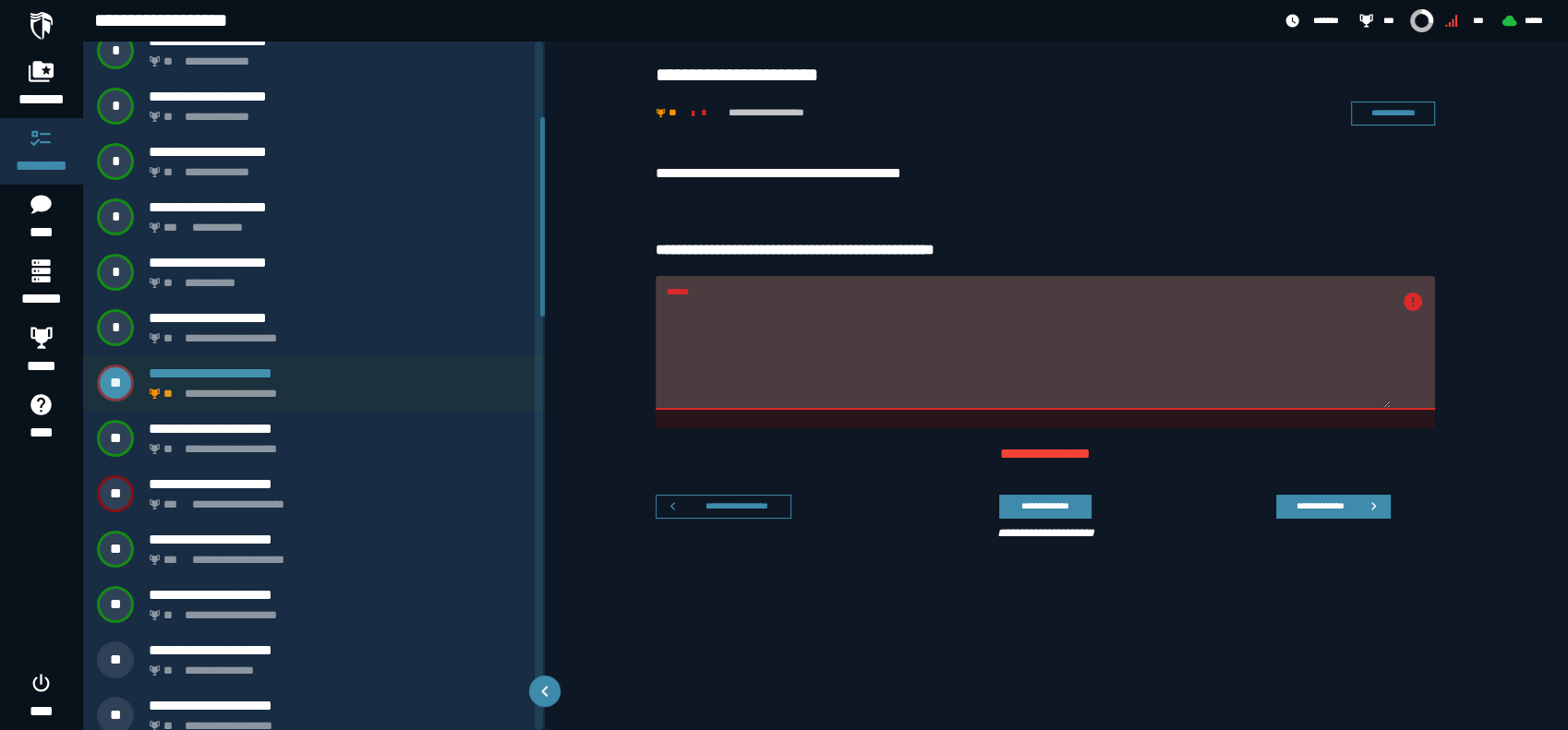 type on "**********" 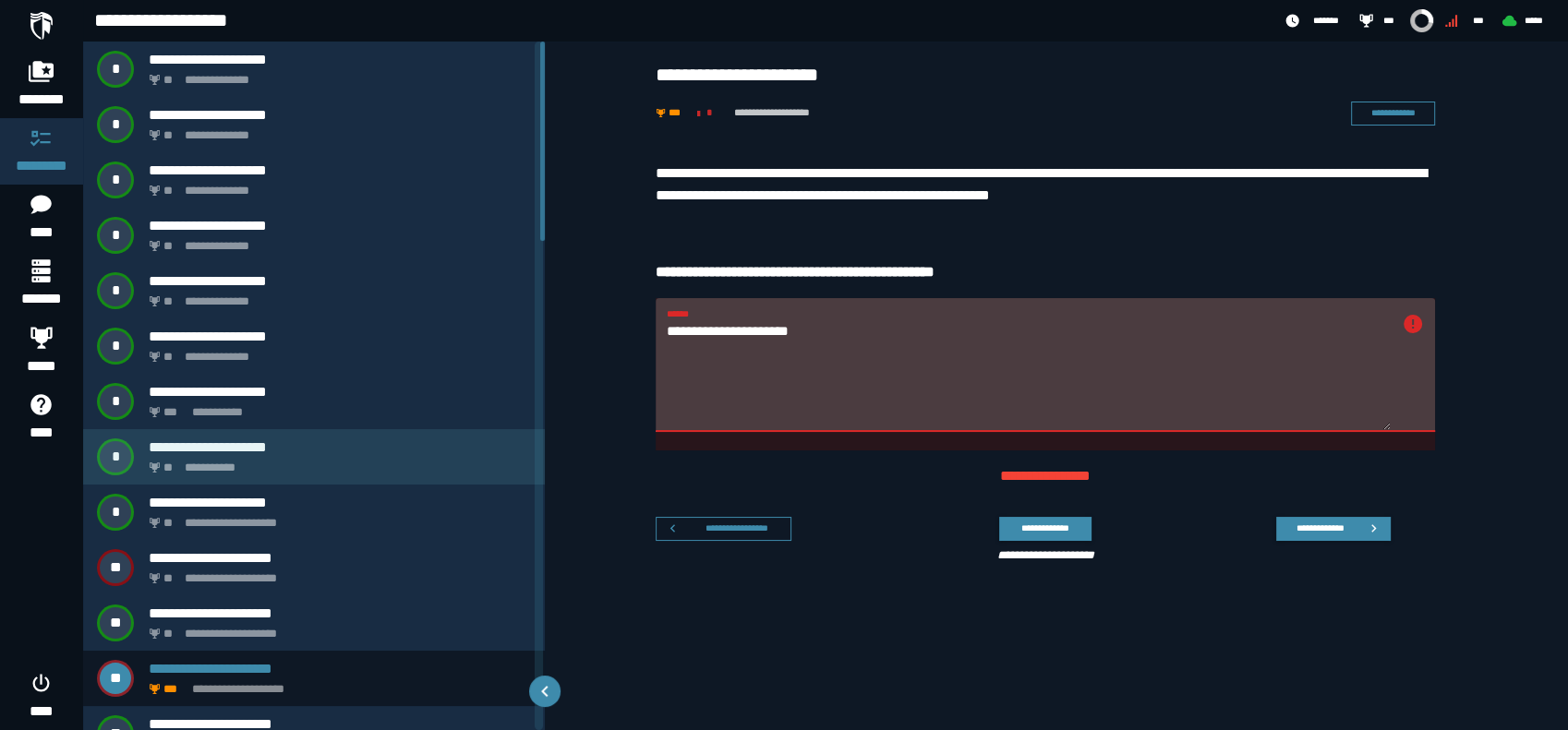scroll, scrollTop: 546, scrollLeft: 0, axis: vertical 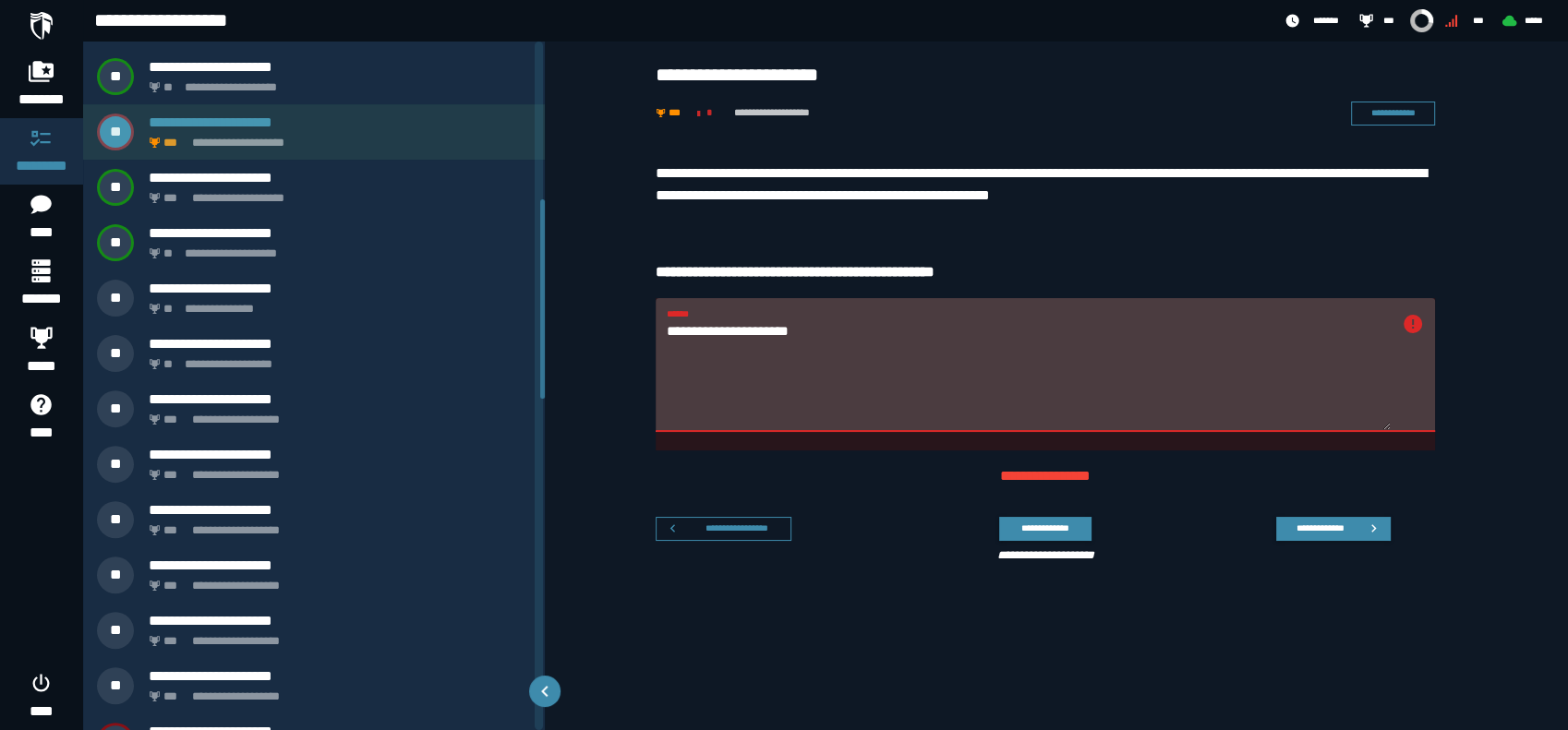 click on "**********" 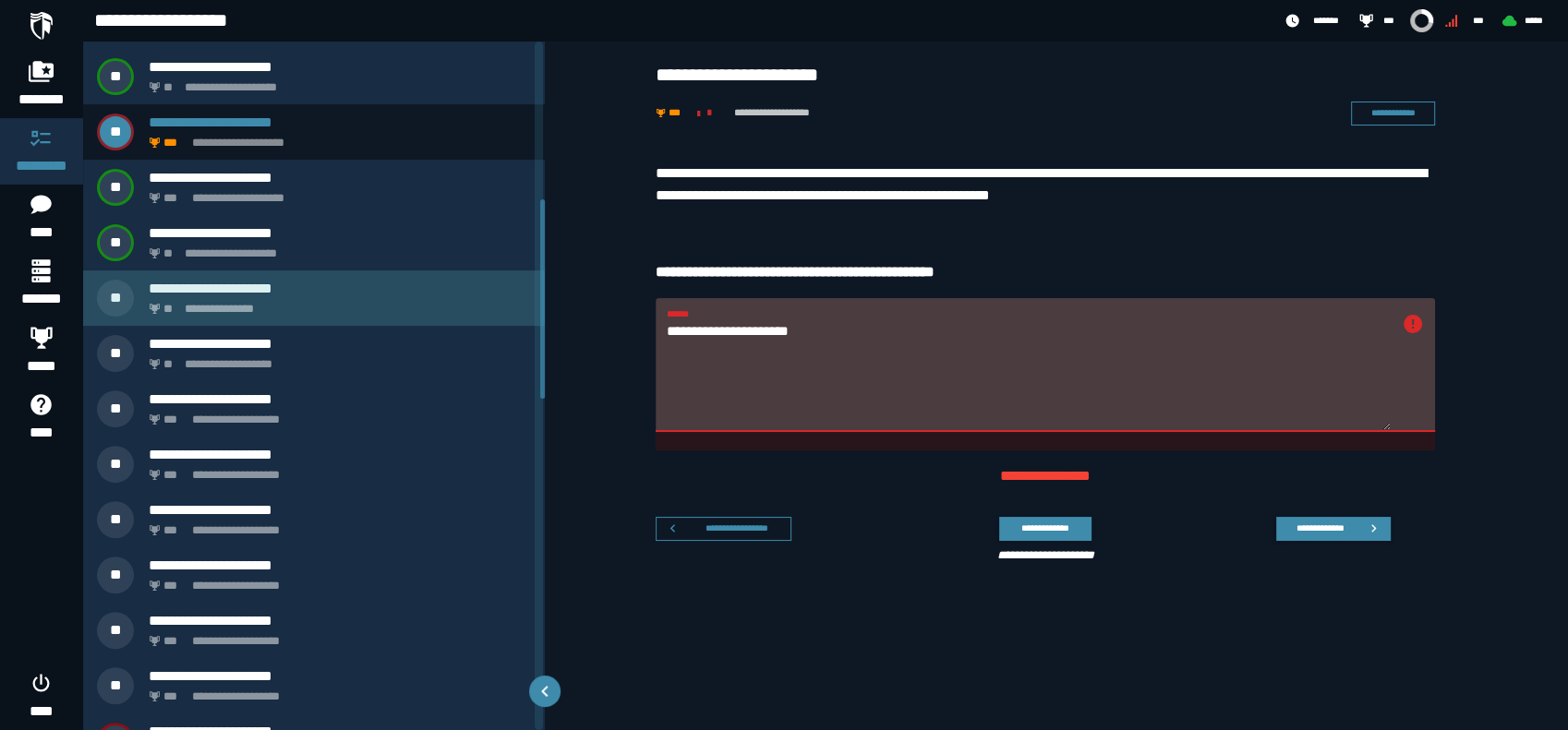 click on "**********" 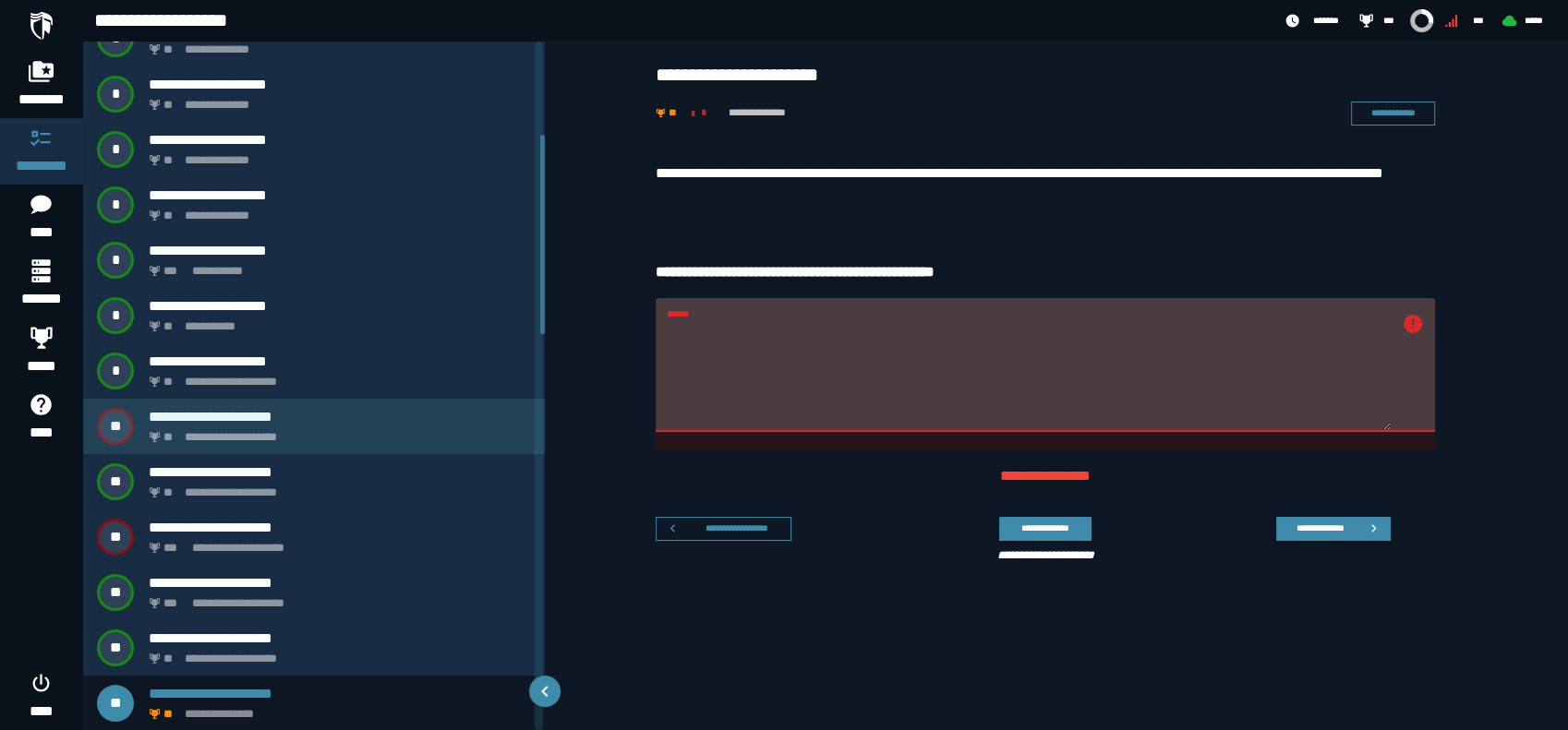 scroll, scrollTop: 414, scrollLeft: 0, axis: vertical 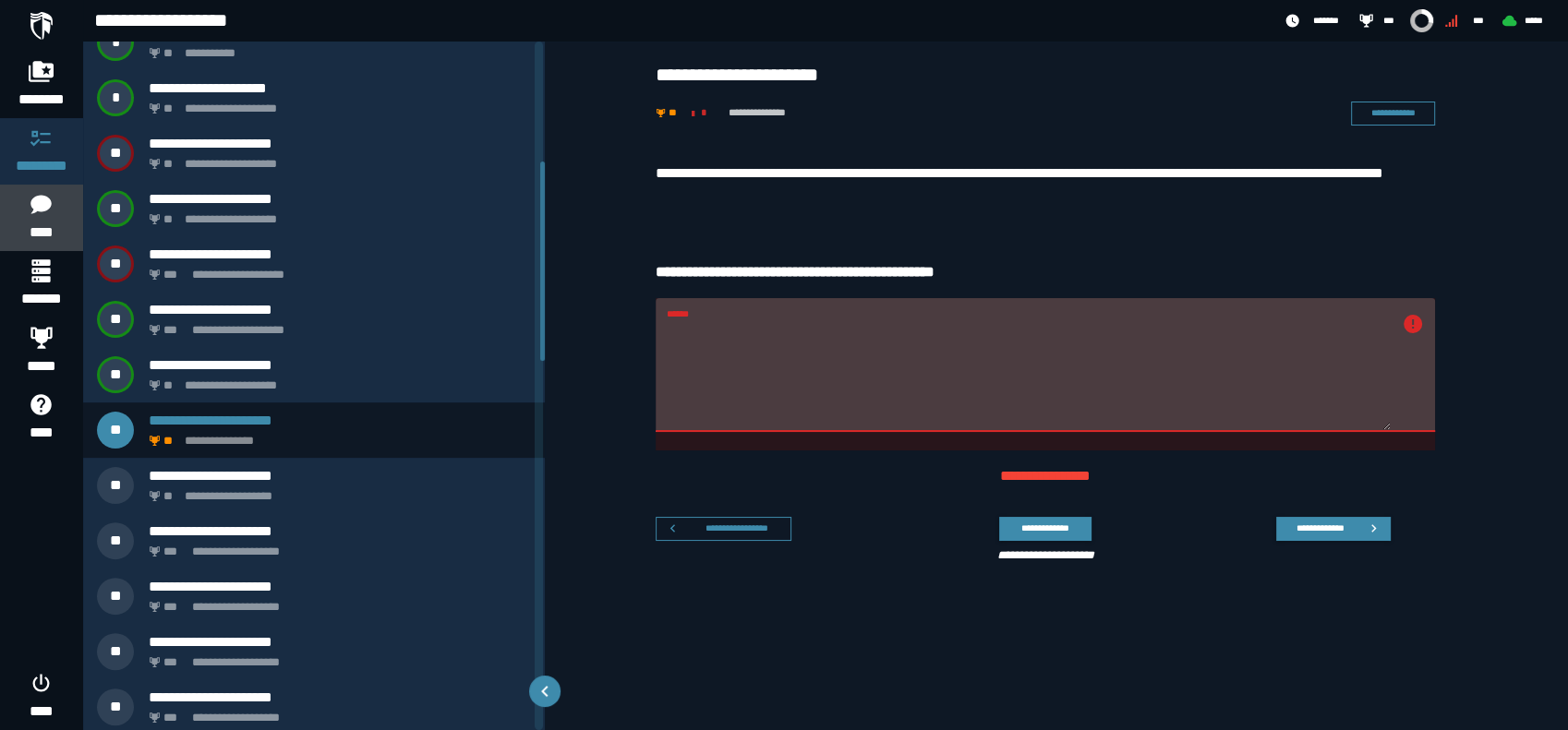 click on "****" at bounding box center [41, 233] 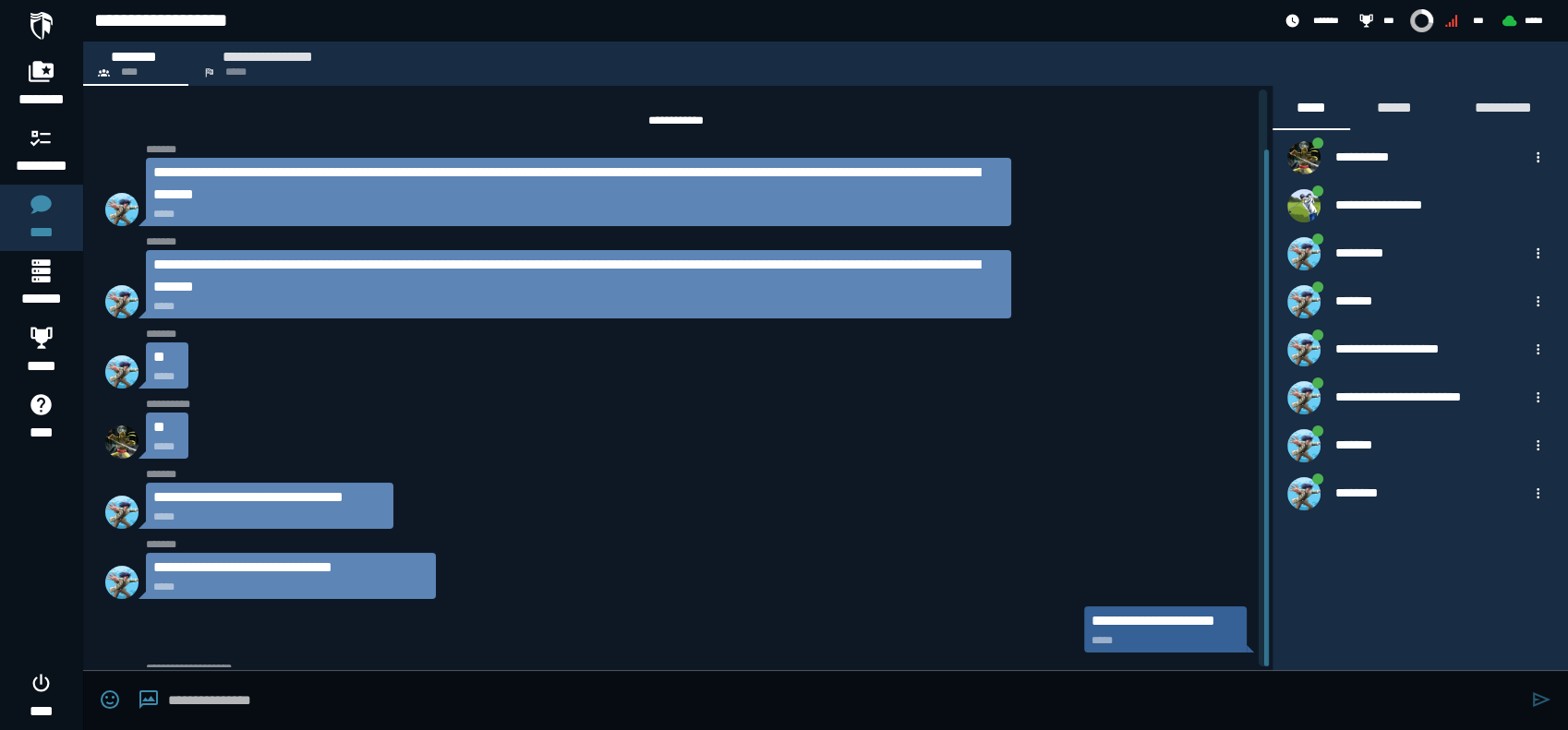 scroll, scrollTop: 66, scrollLeft: 0, axis: vertical 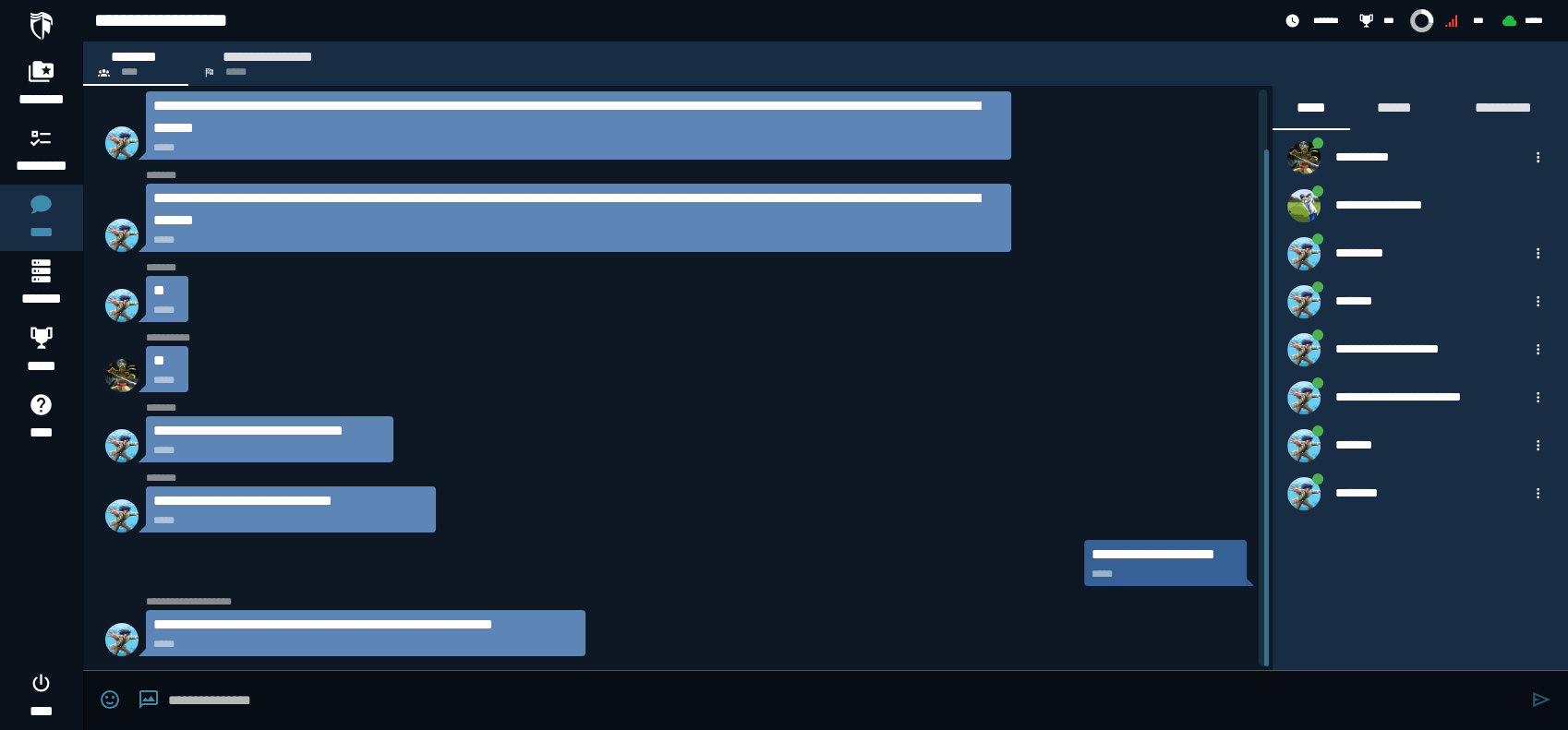 click at bounding box center [845, 700] 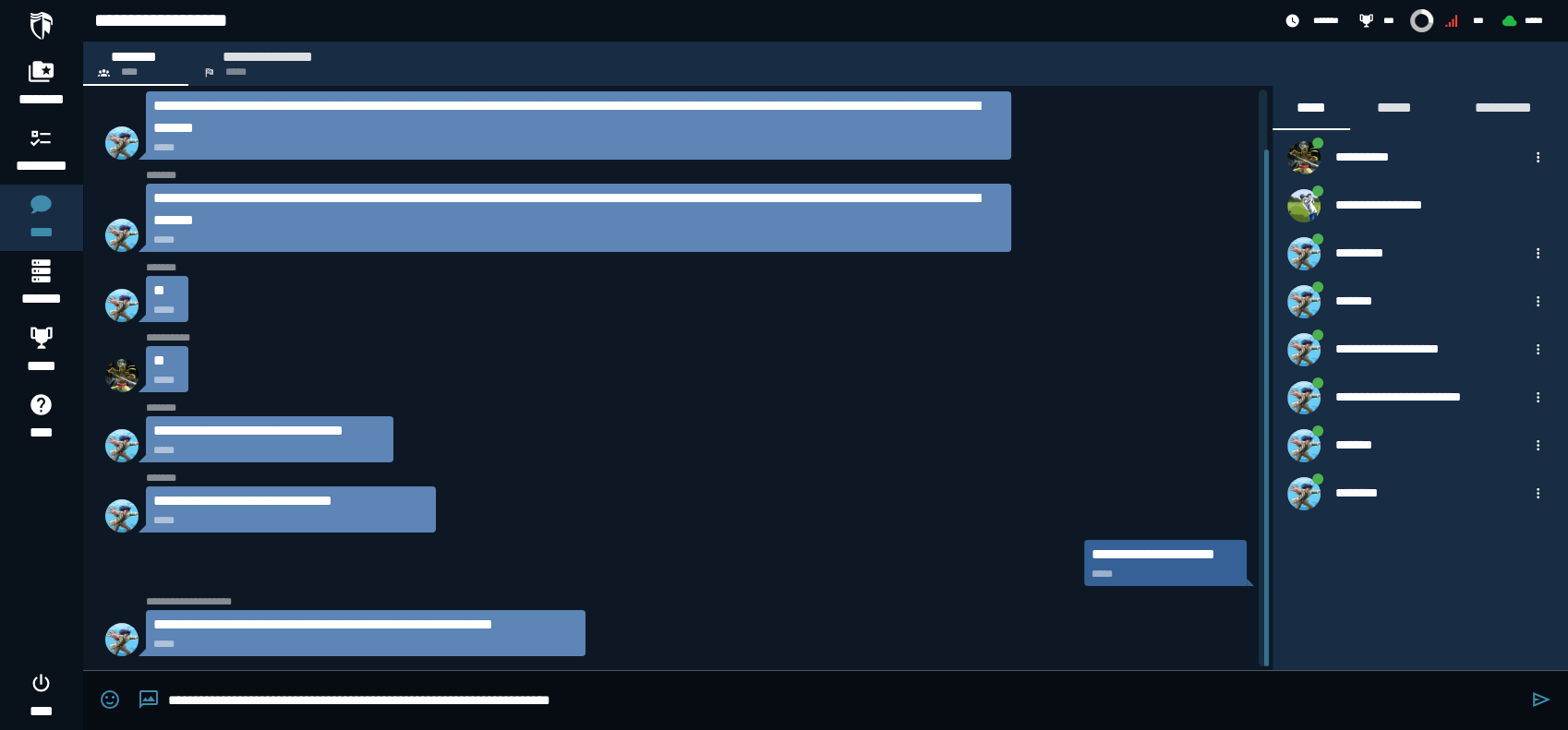 type on "**********" 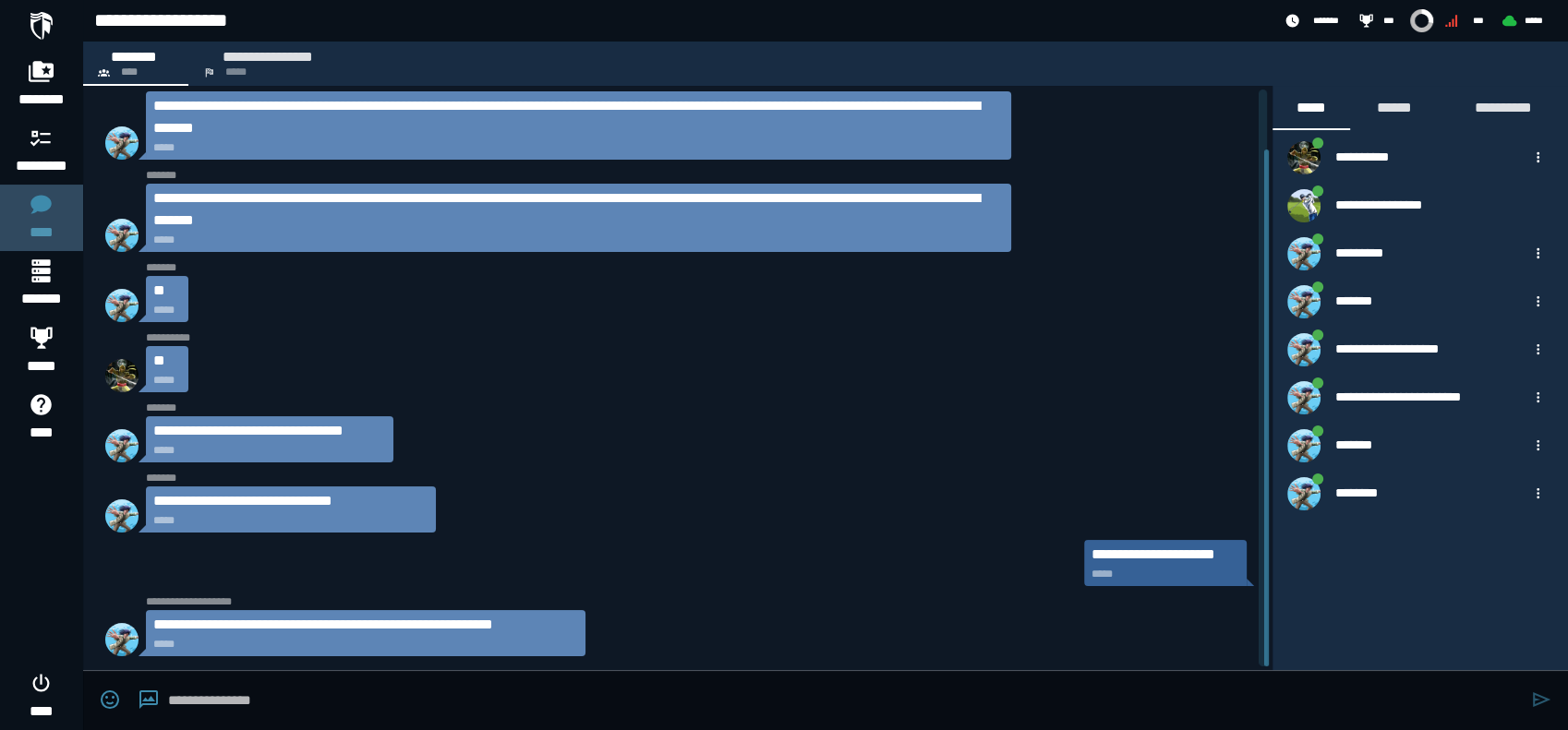 click 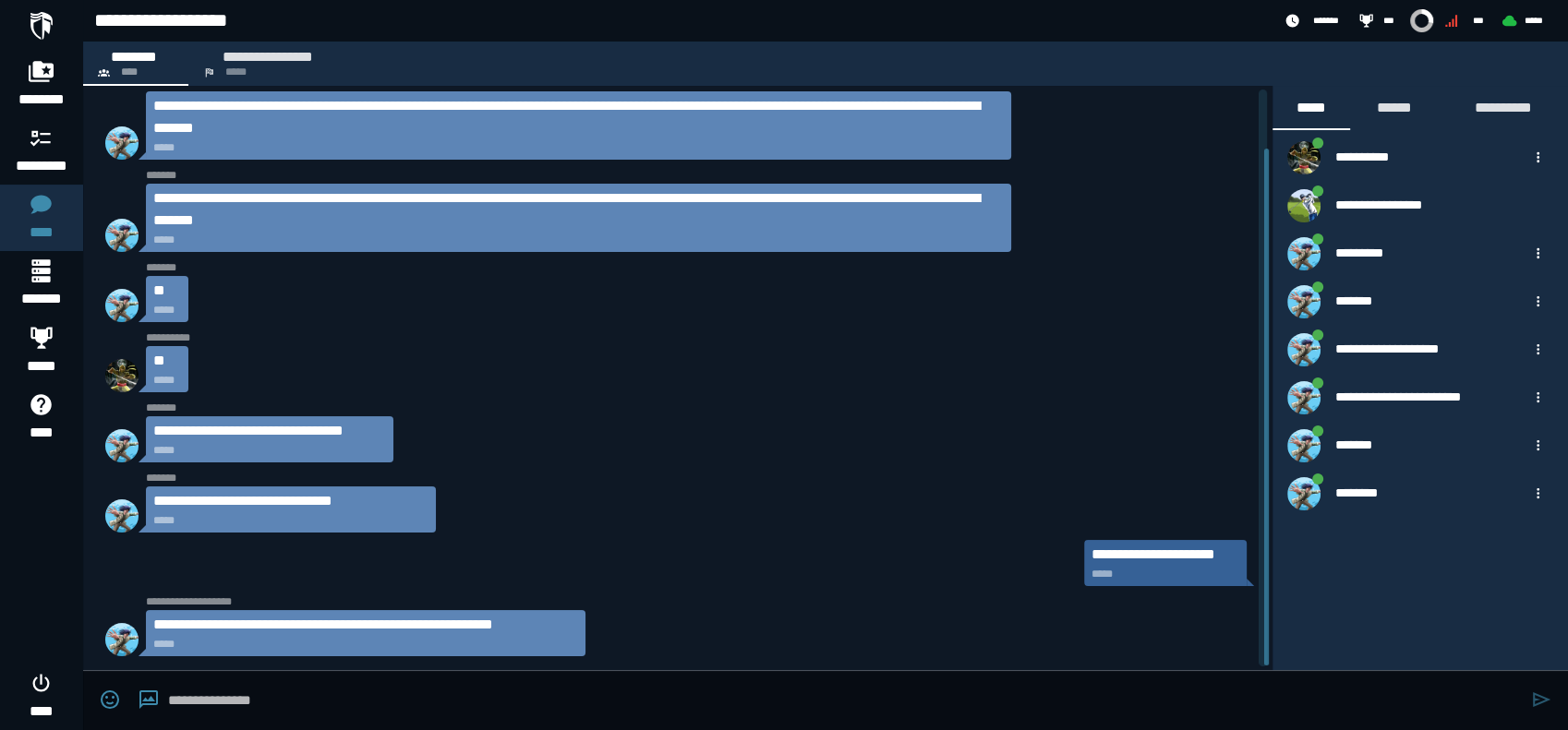 scroll, scrollTop: 0, scrollLeft: 0, axis: both 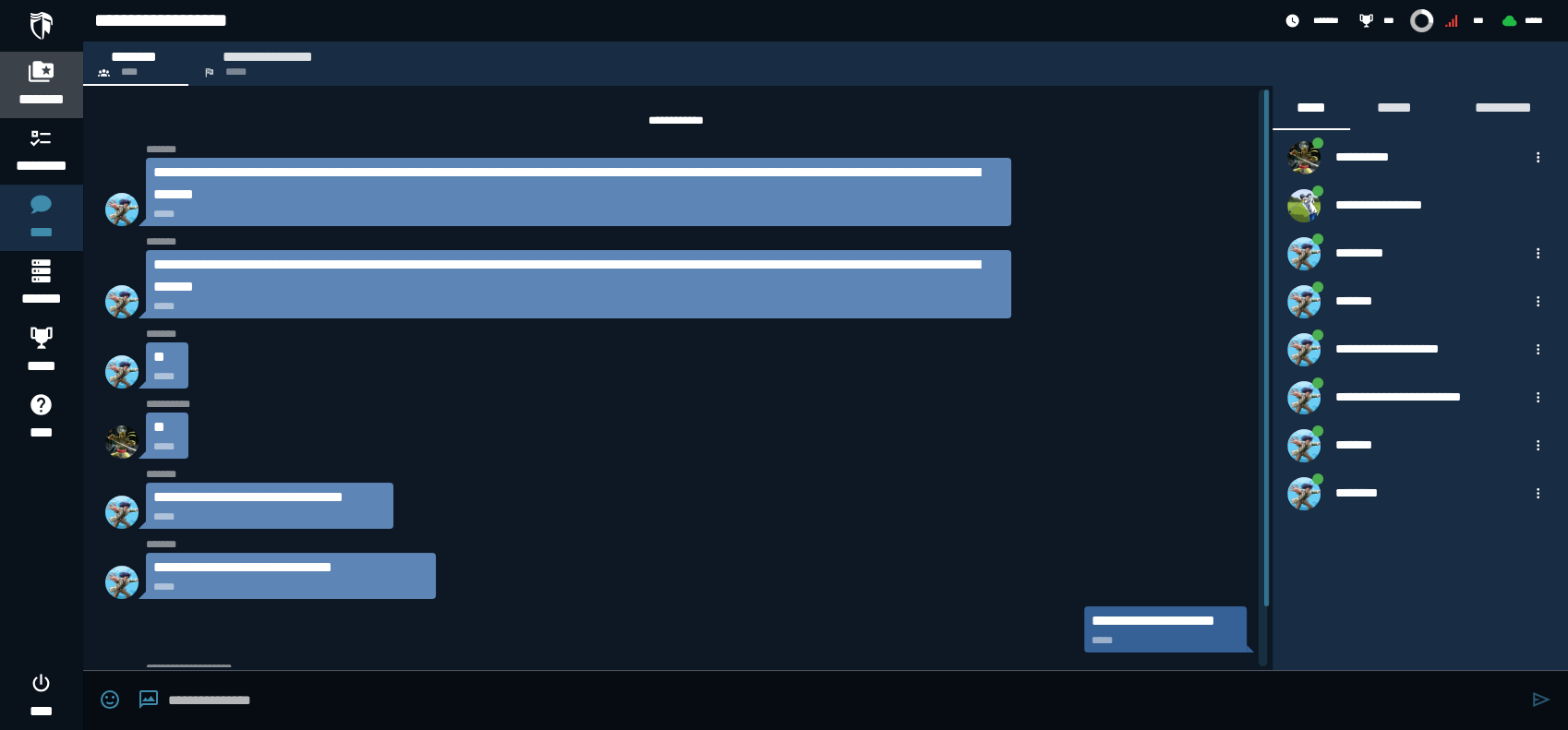 click 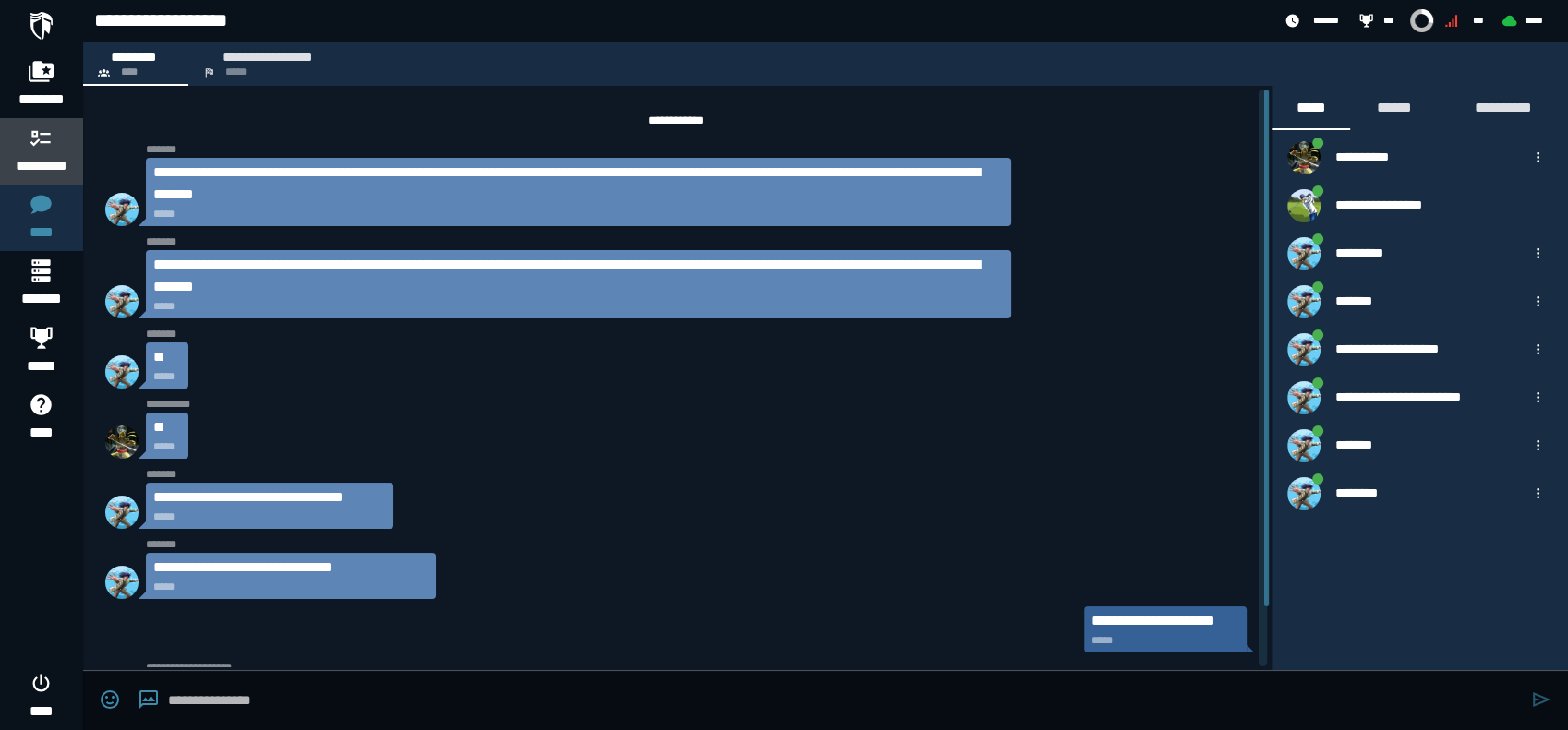 click 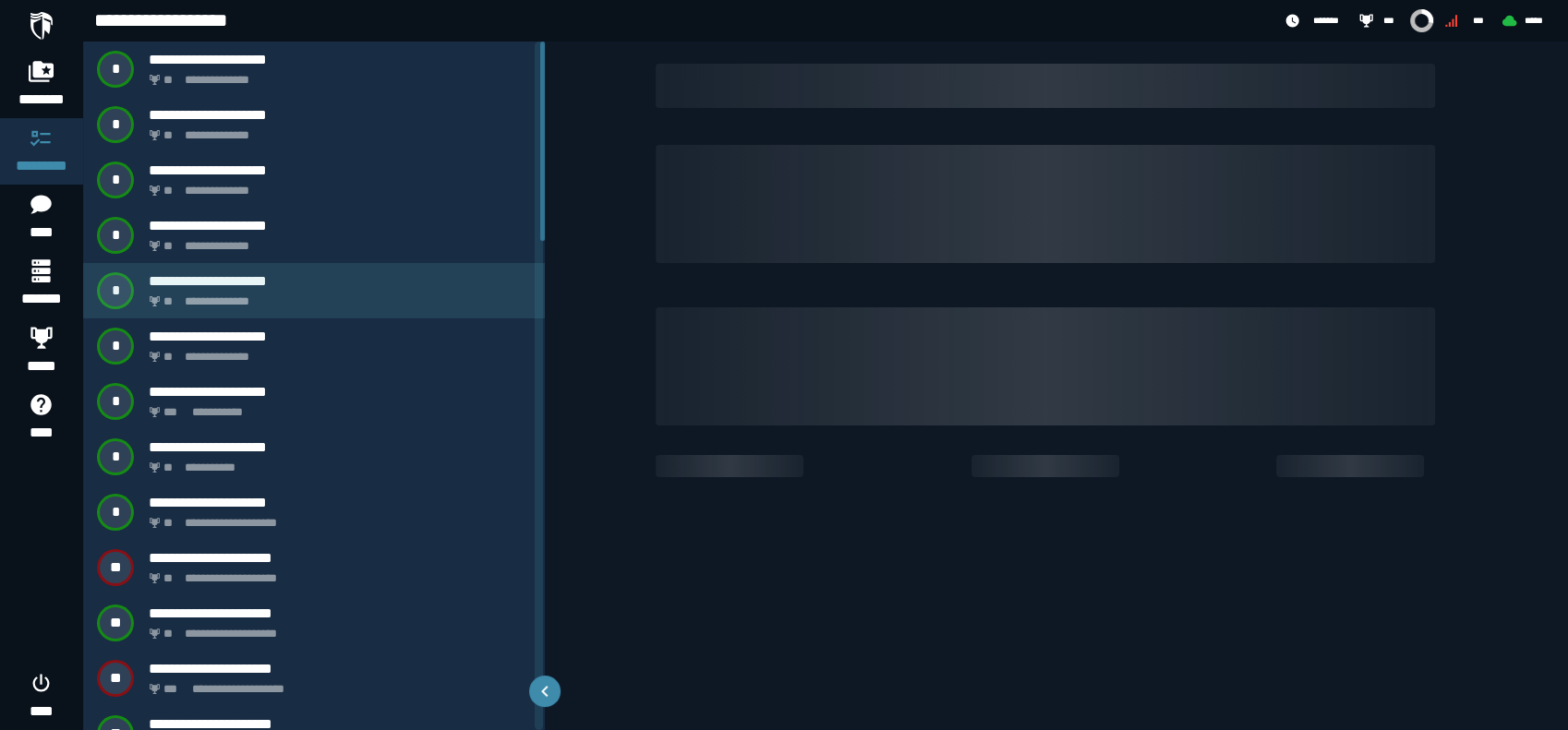 scroll, scrollTop: 273, scrollLeft: 0, axis: vertical 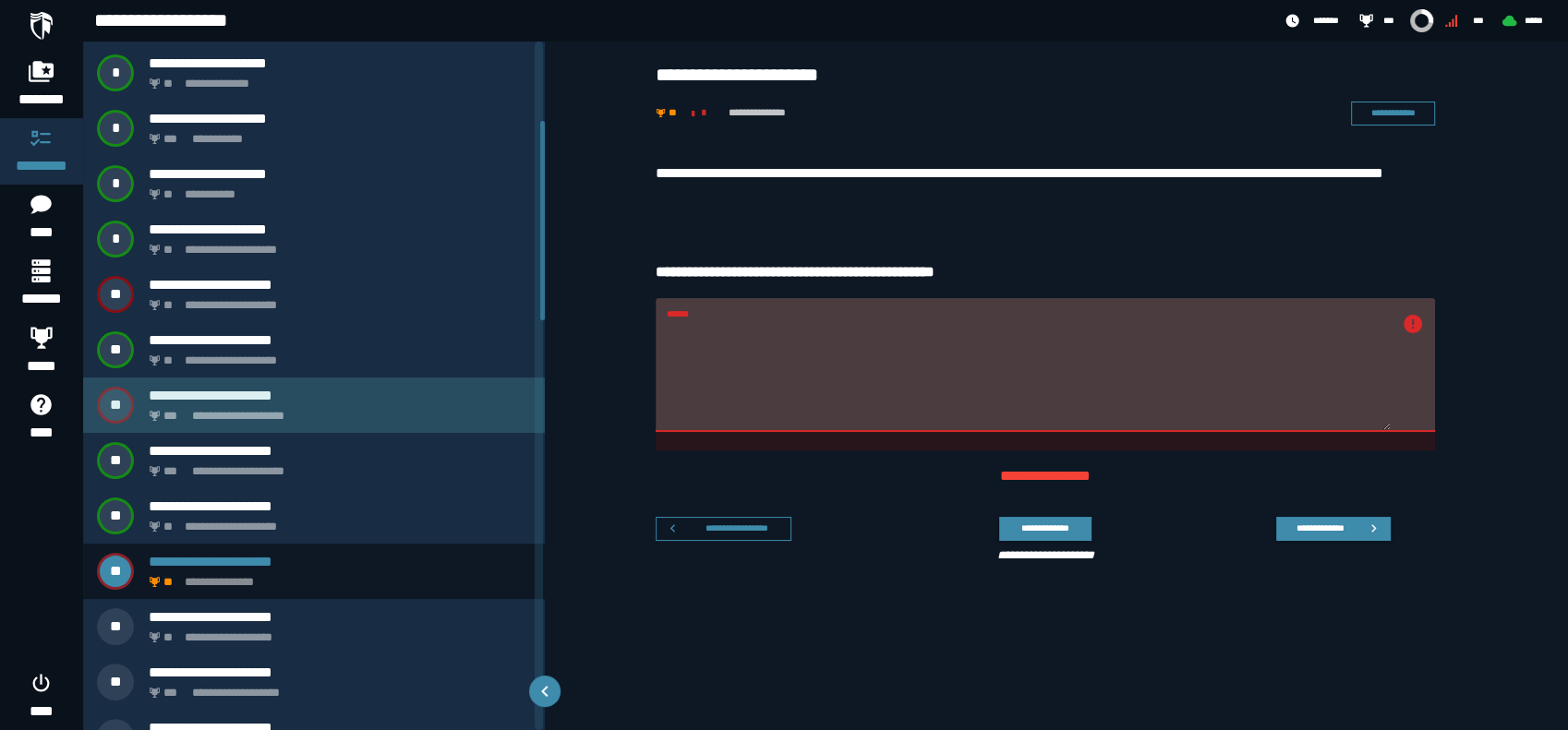 click on "**********" 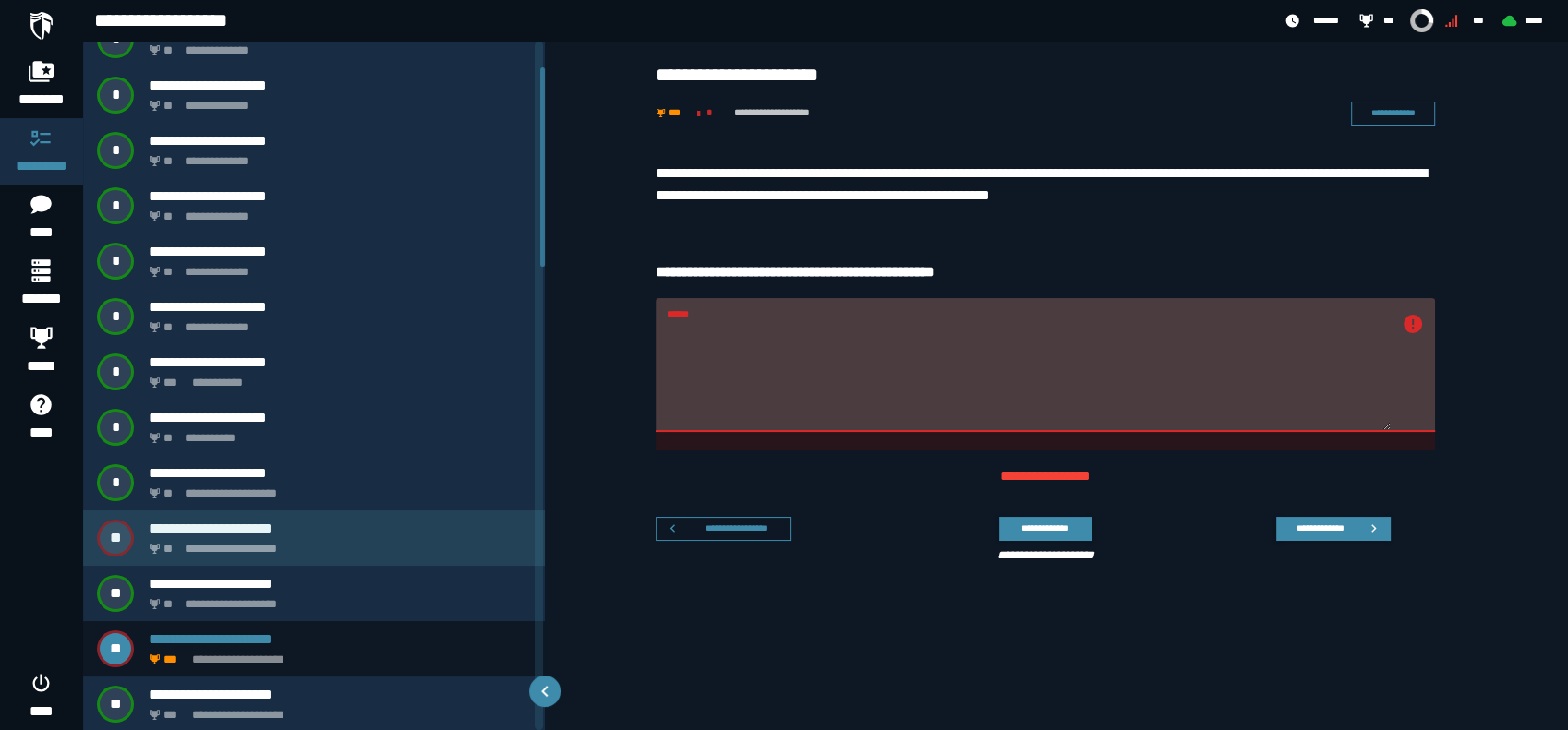 scroll, scrollTop: 0, scrollLeft: 0, axis: both 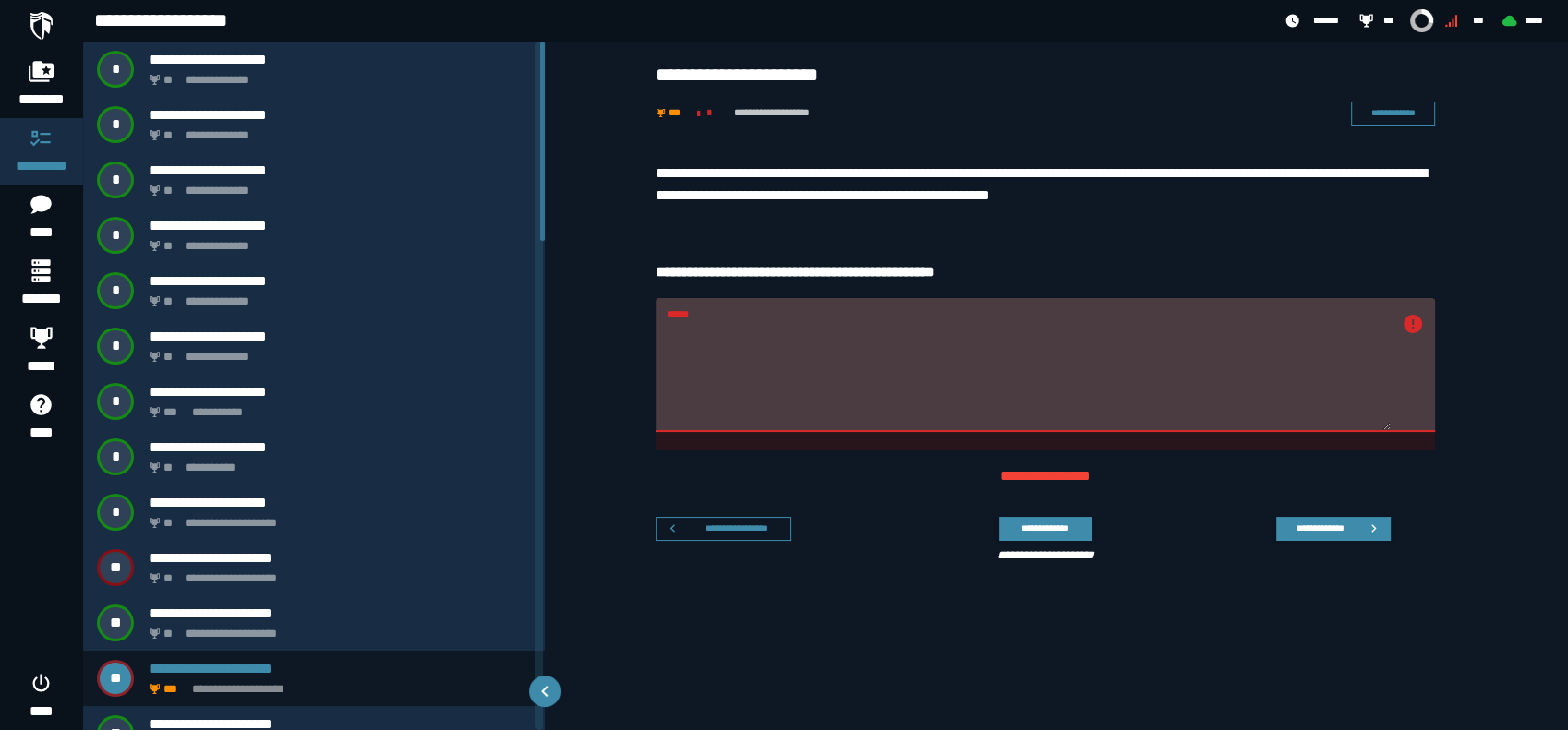 click on "******" at bounding box center (1029, 376) 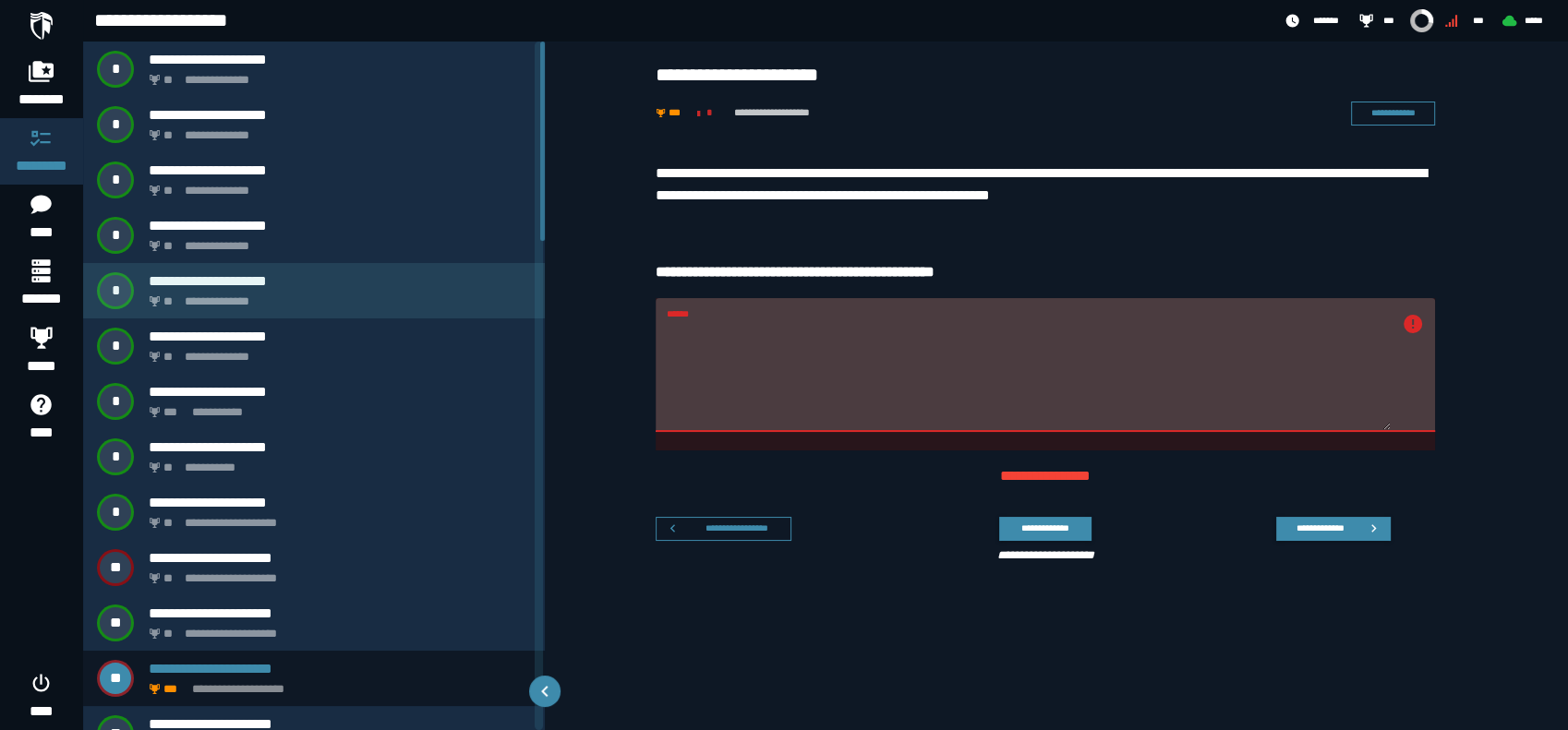 drag, startPoint x: 899, startPoint y: 352, endPoint x: 483, endPoint y: 310, distance: 418.11482 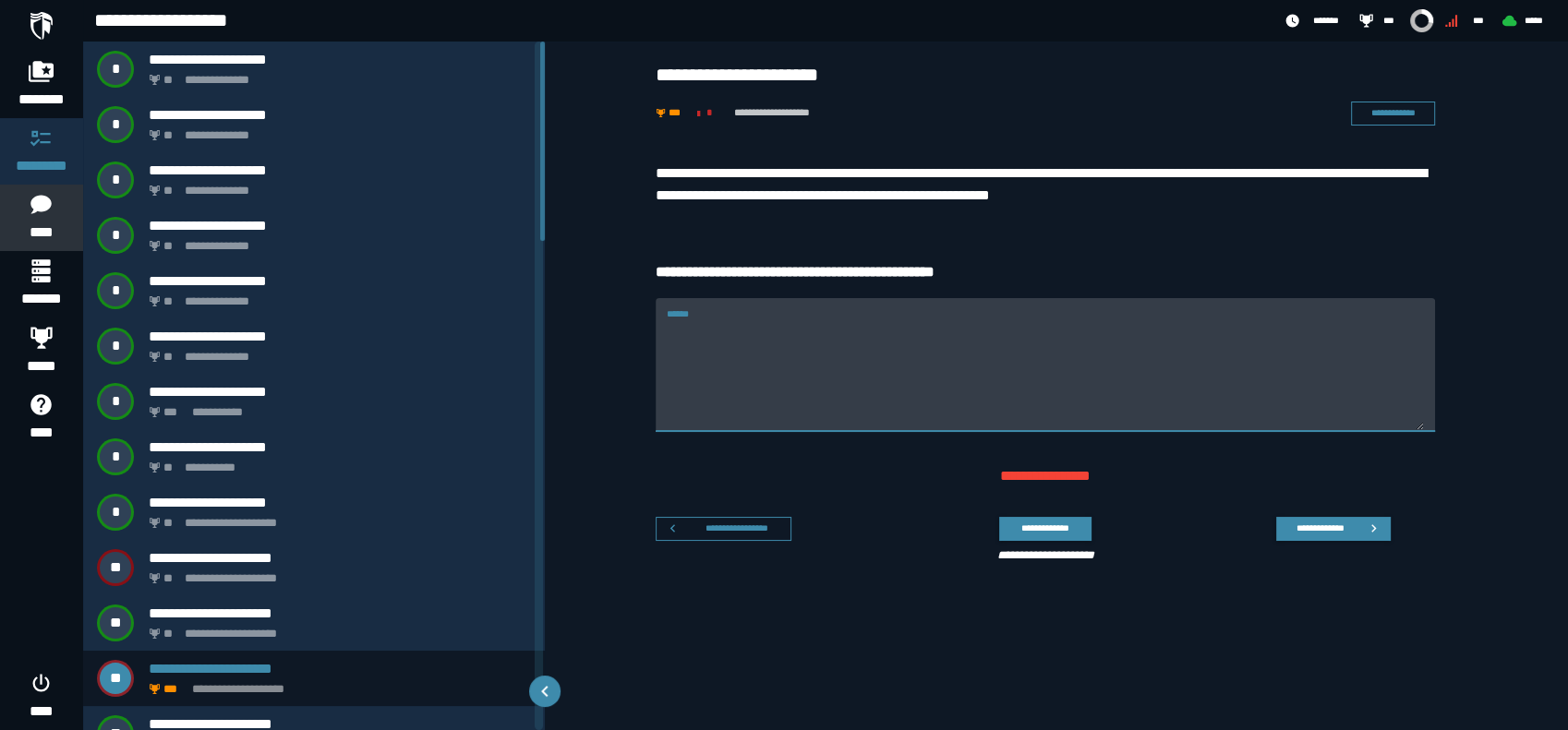 type 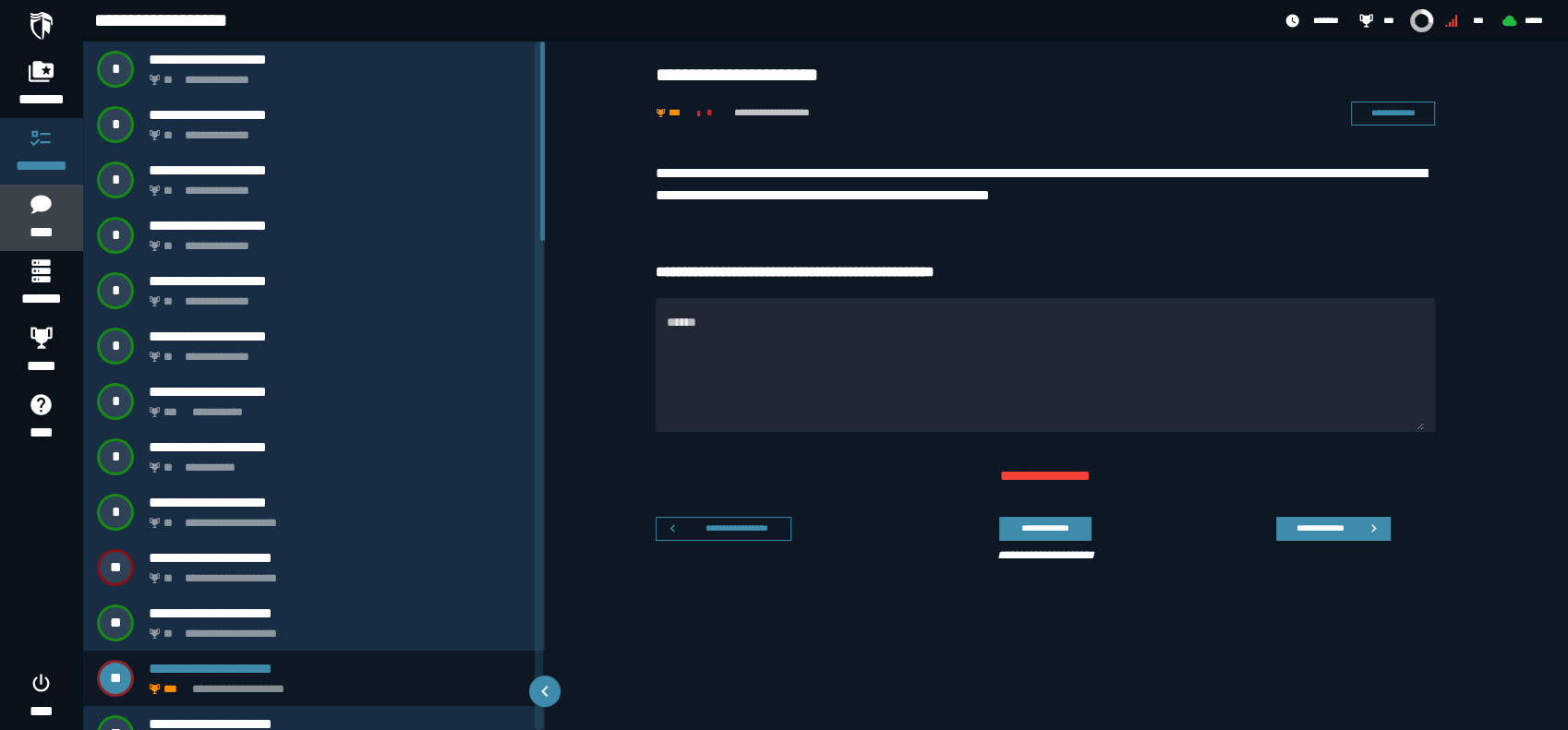 click 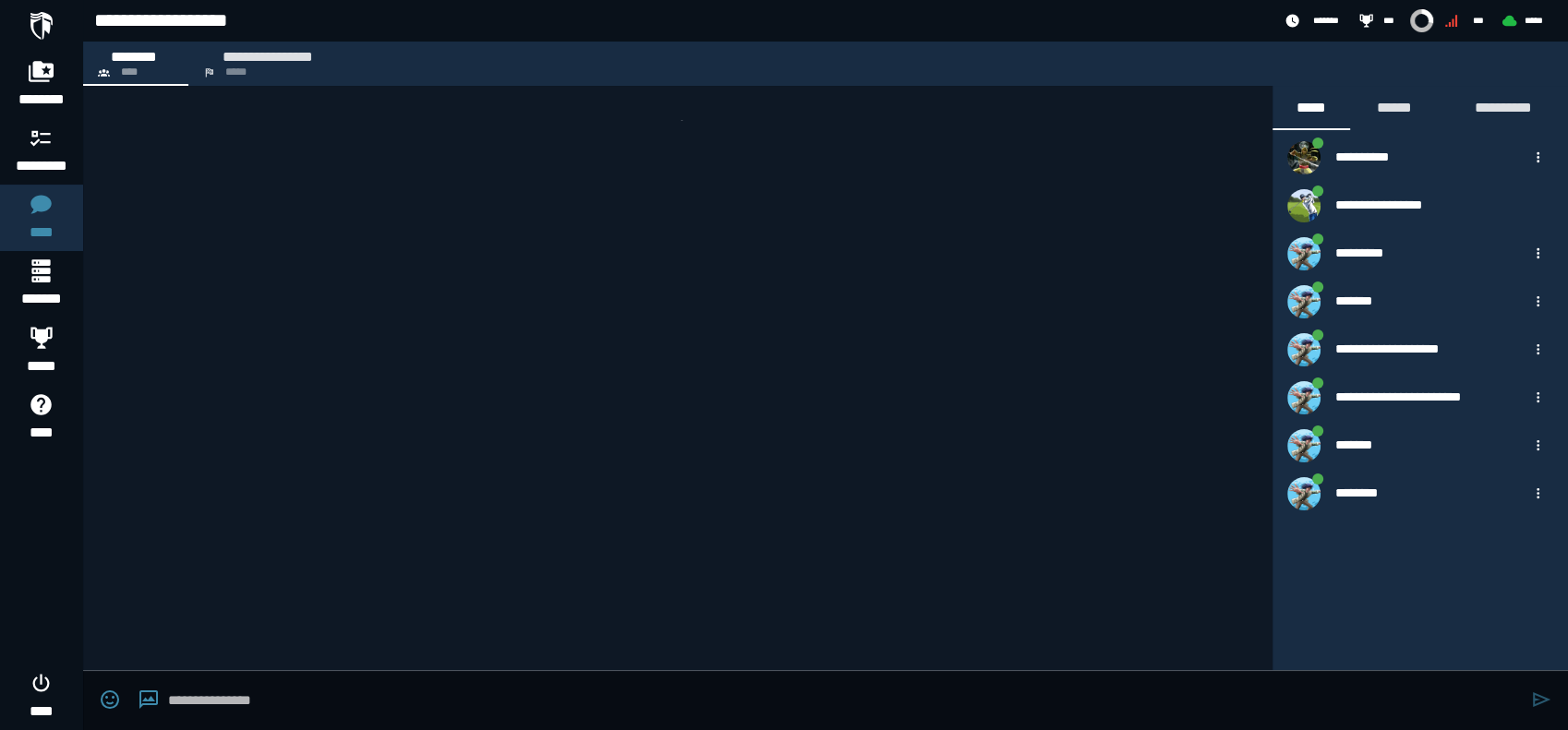 scroll, scrollTop: 120, scrollLeft: 0, axis: vertical 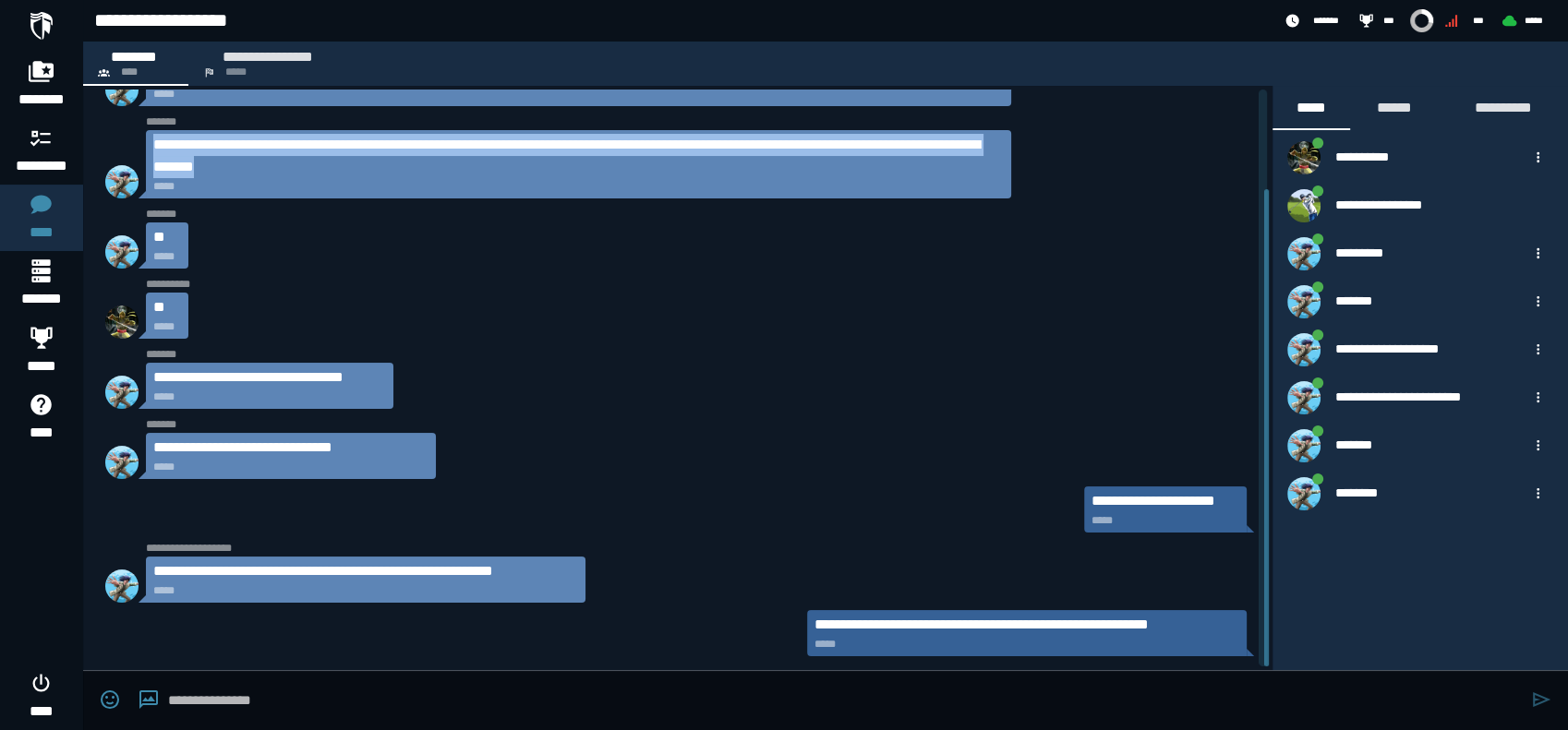 drag, startPoint x: 516, startPoint y: 166, endPoint x: 153, endPoint y: 143, distance: 363.72792 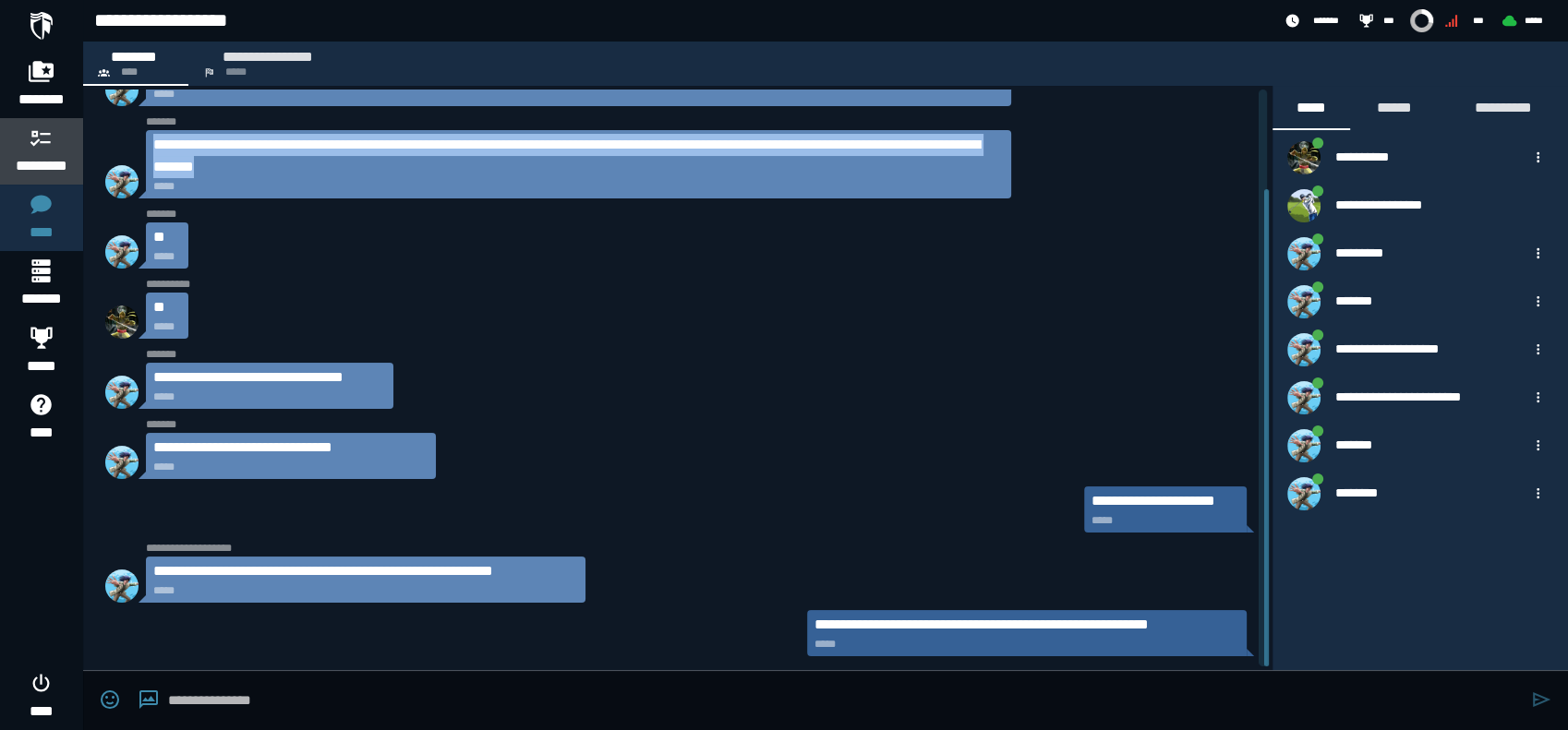 click 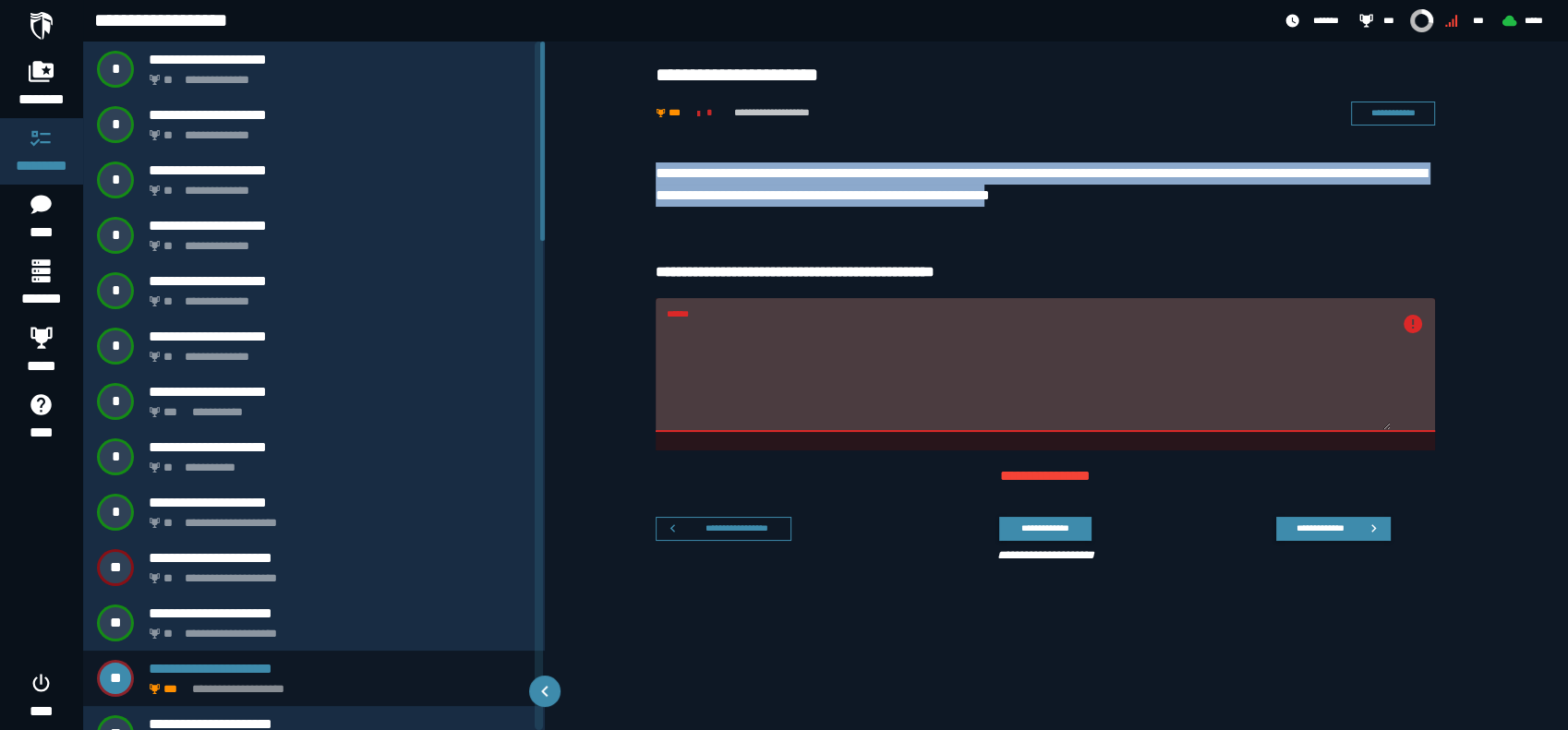 drag, startPoint x: 1194, startPoint y: 195, endPoint x: 643, endPoint y: 166, distance: 551.7626 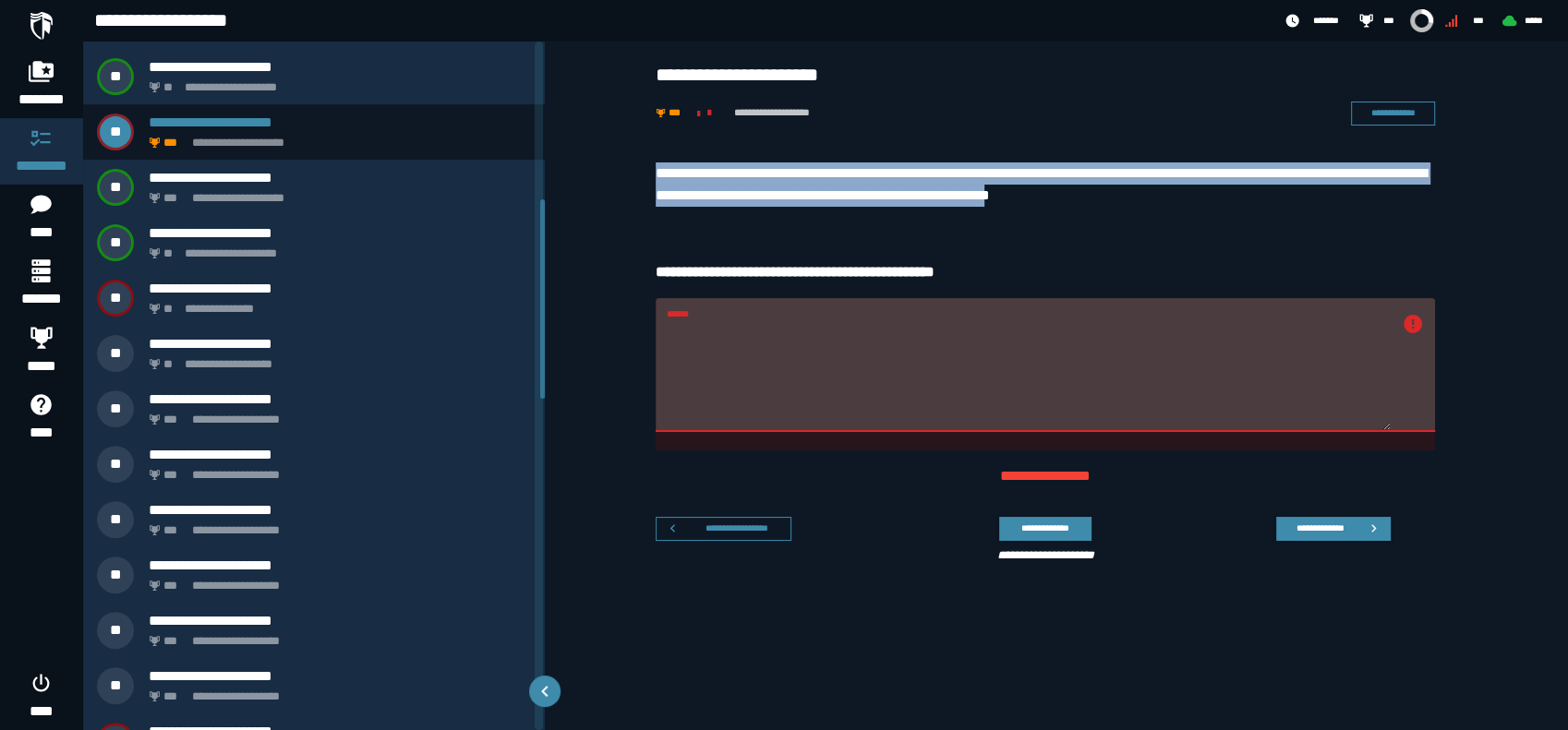 scroll, scrollTop: 273, scrollLeft: 0, axis: vertical 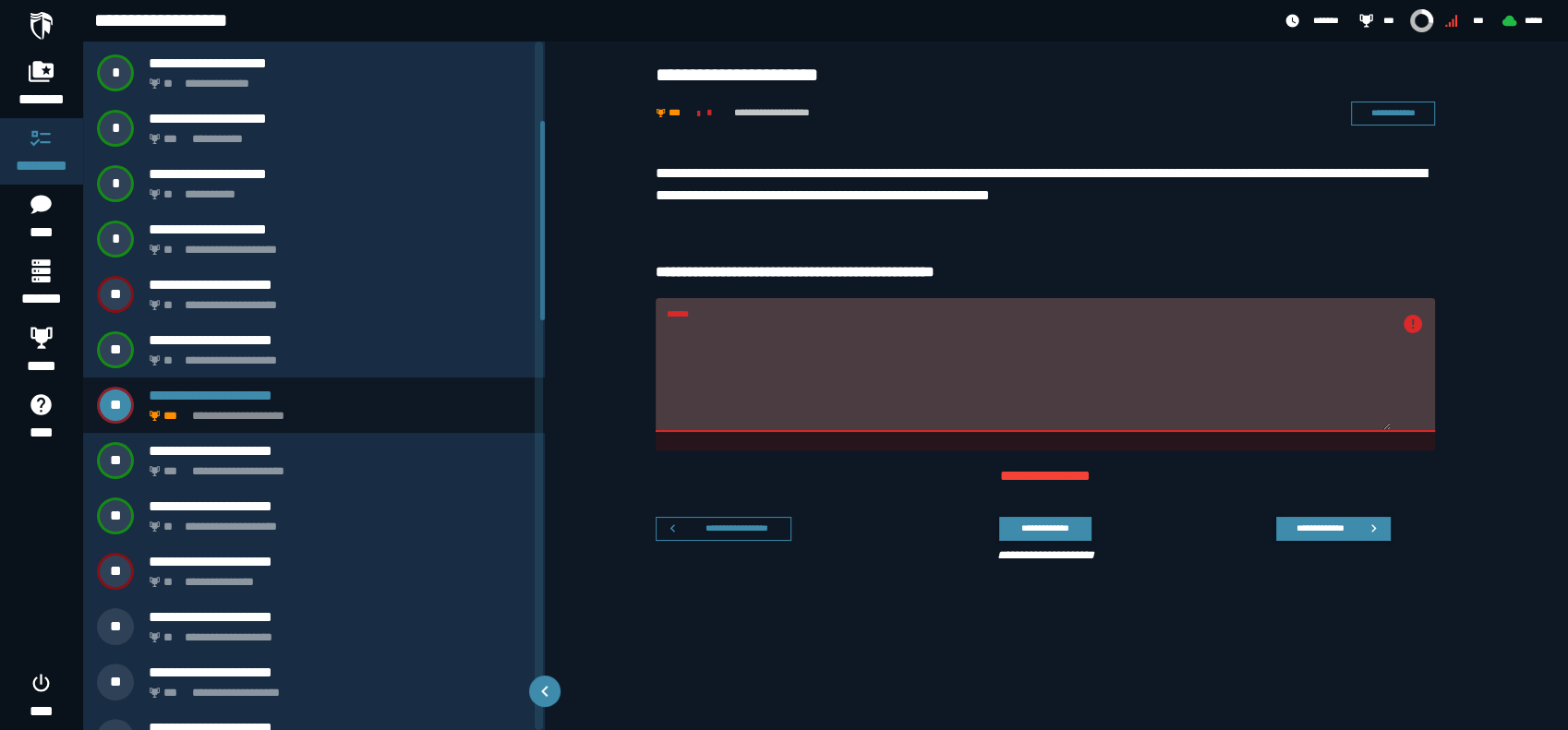 click on "******" at bounding box center (1029, 376) 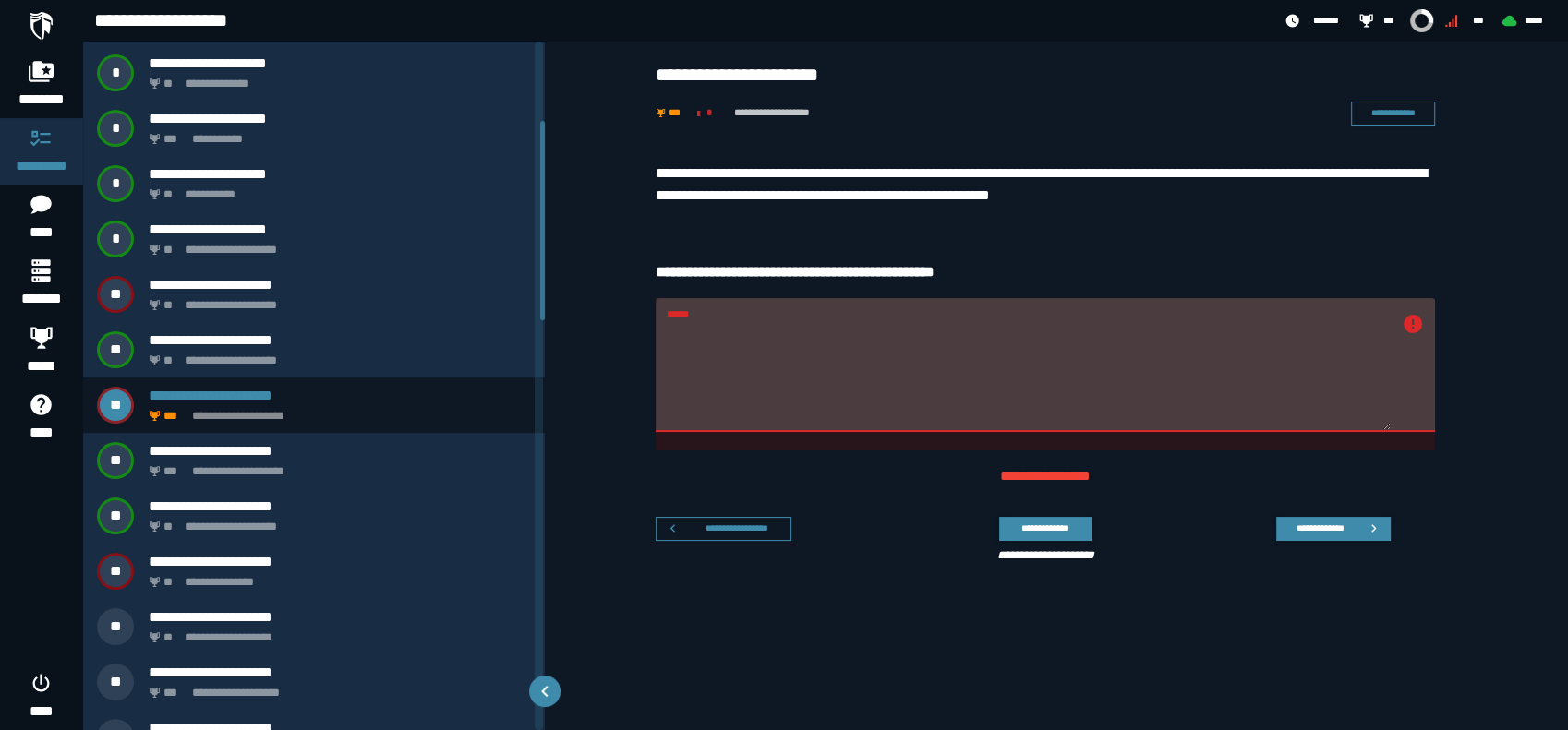 drag, startPoint x: 888, startPoint y: 348, endPoint x: 597, endPoint y: 317, distance: 292.64654 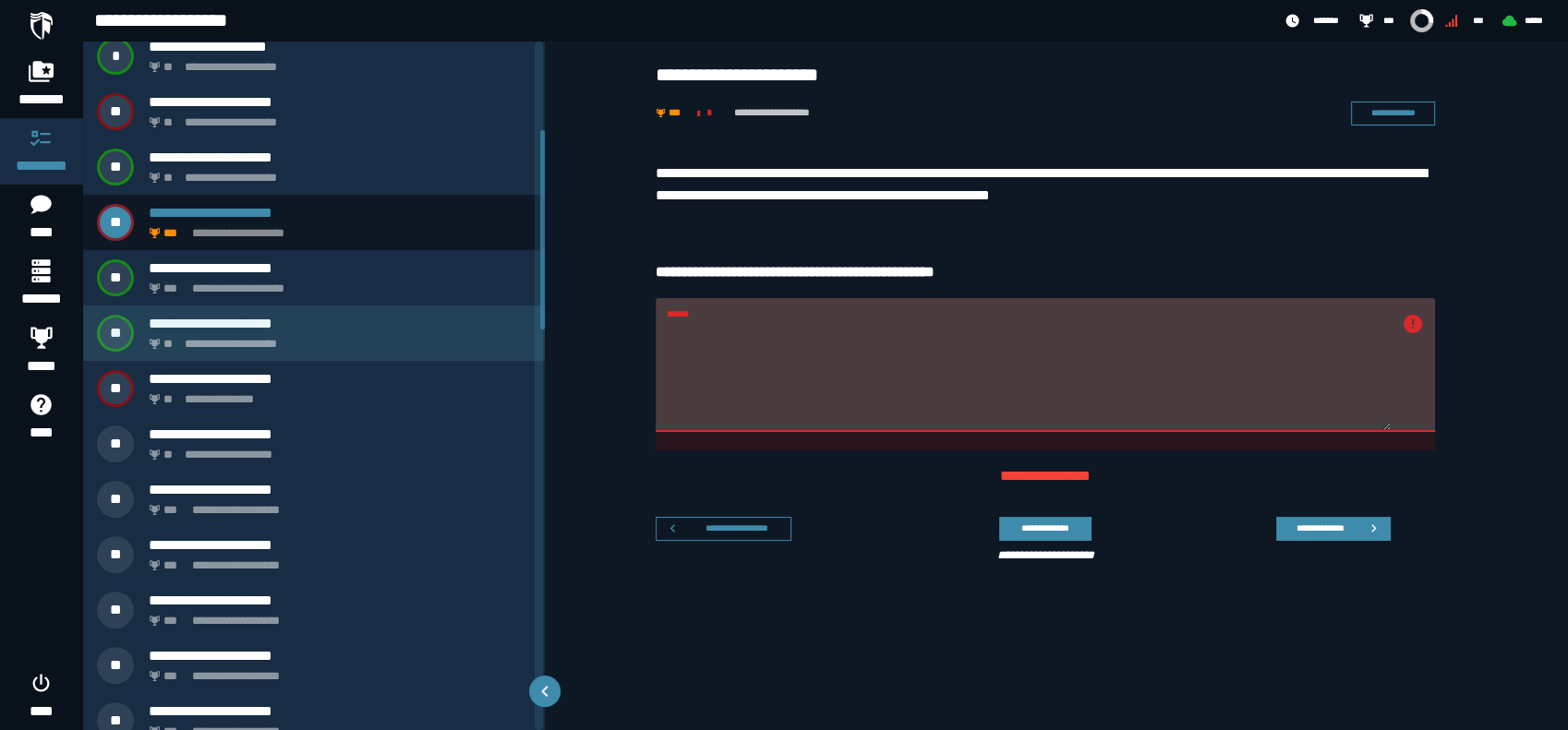 scroll, scrollTop: 546, scrollLeft: 0, axis: vertical 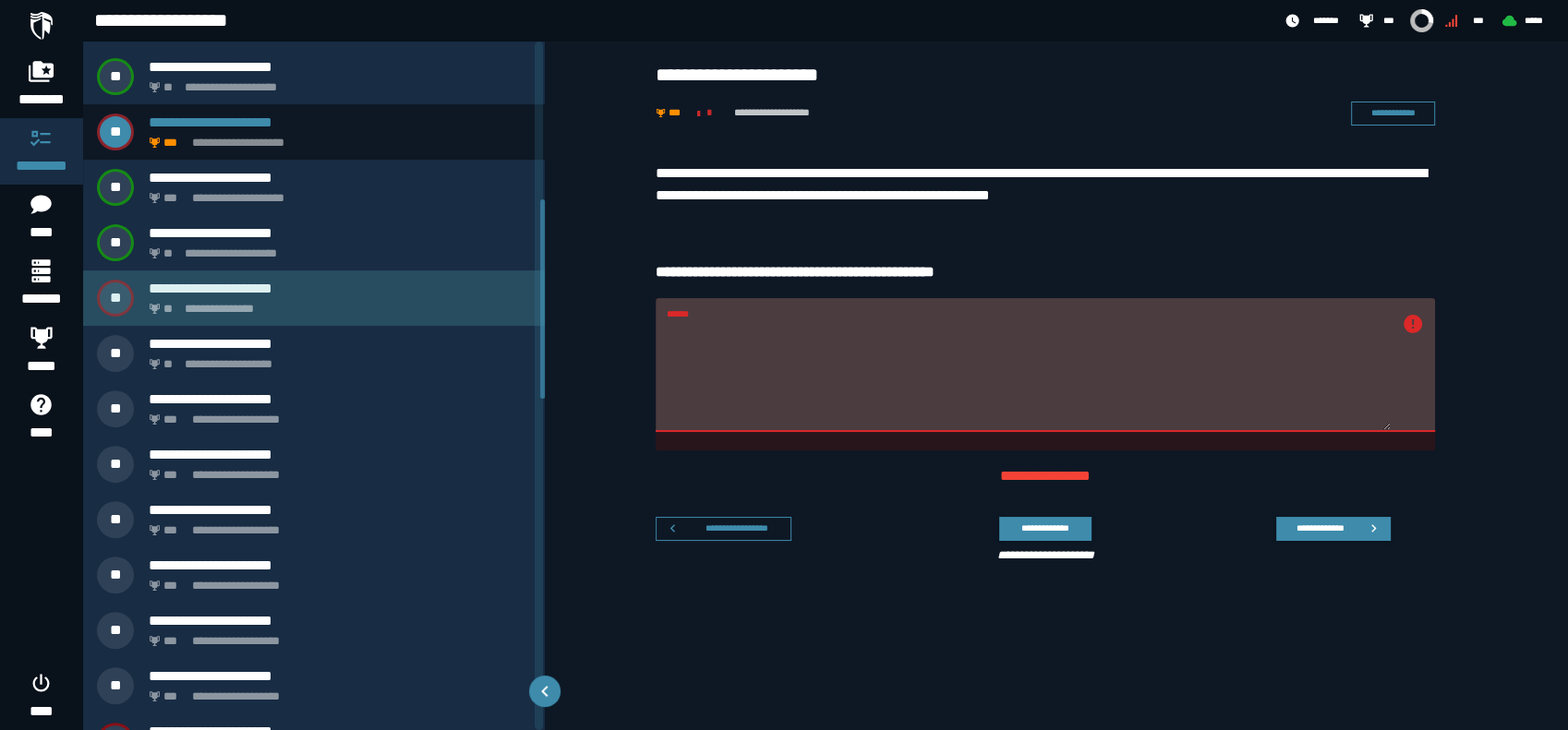 click on "**********" at bounding box center [314, 298] 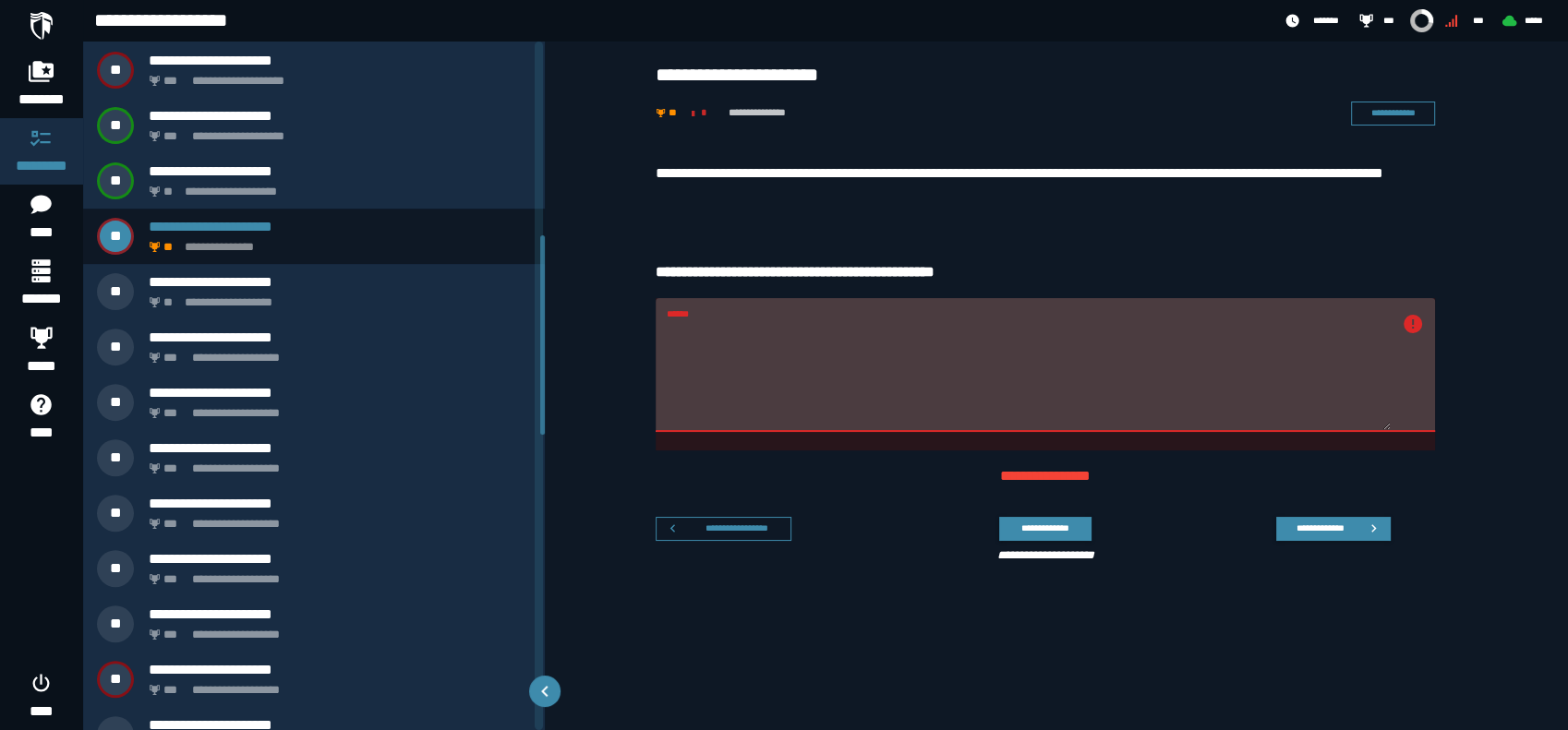 scroll, scrollTop: 688, scrollLeft: 0, axis: vertical 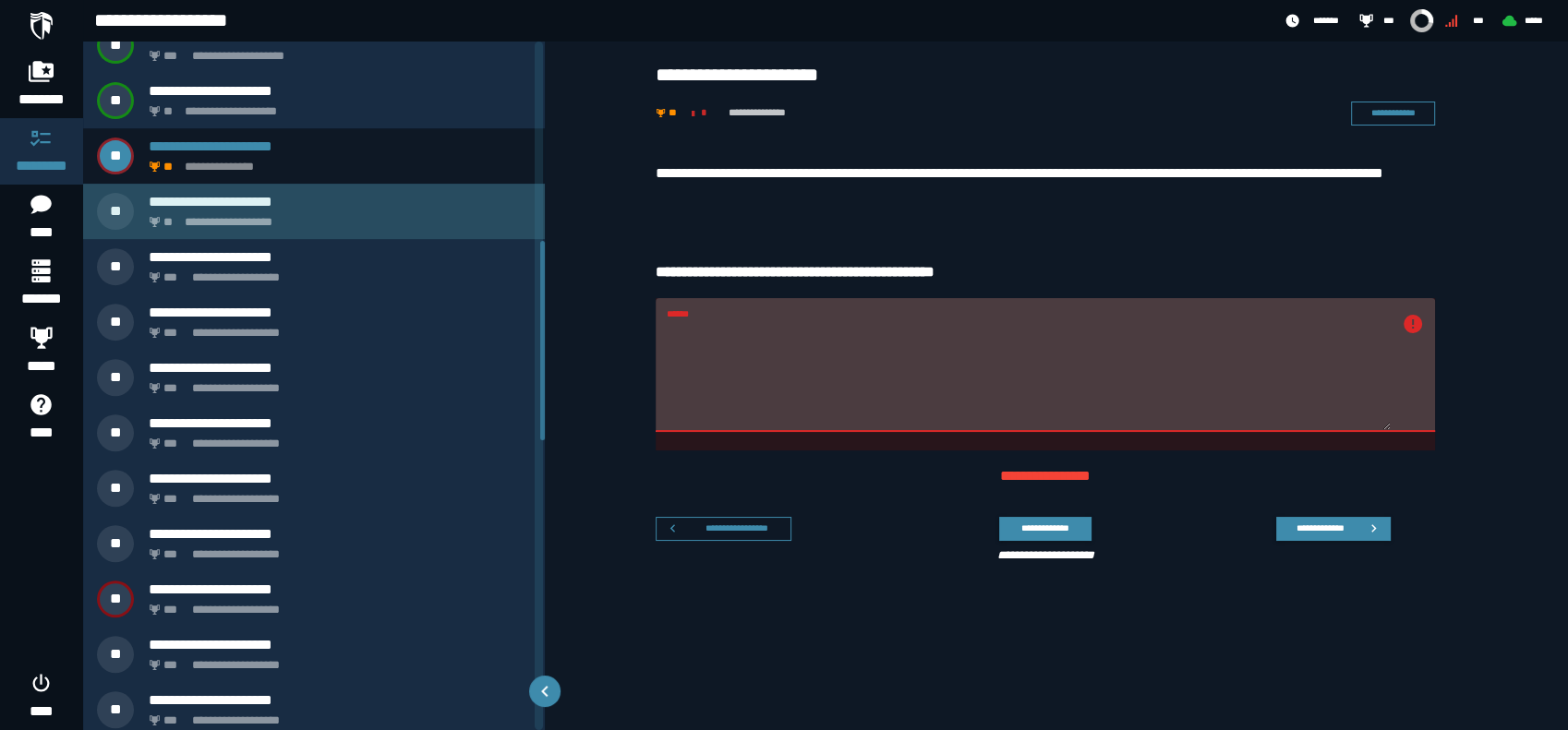 click on "**********" at bounding box center (336, 217) 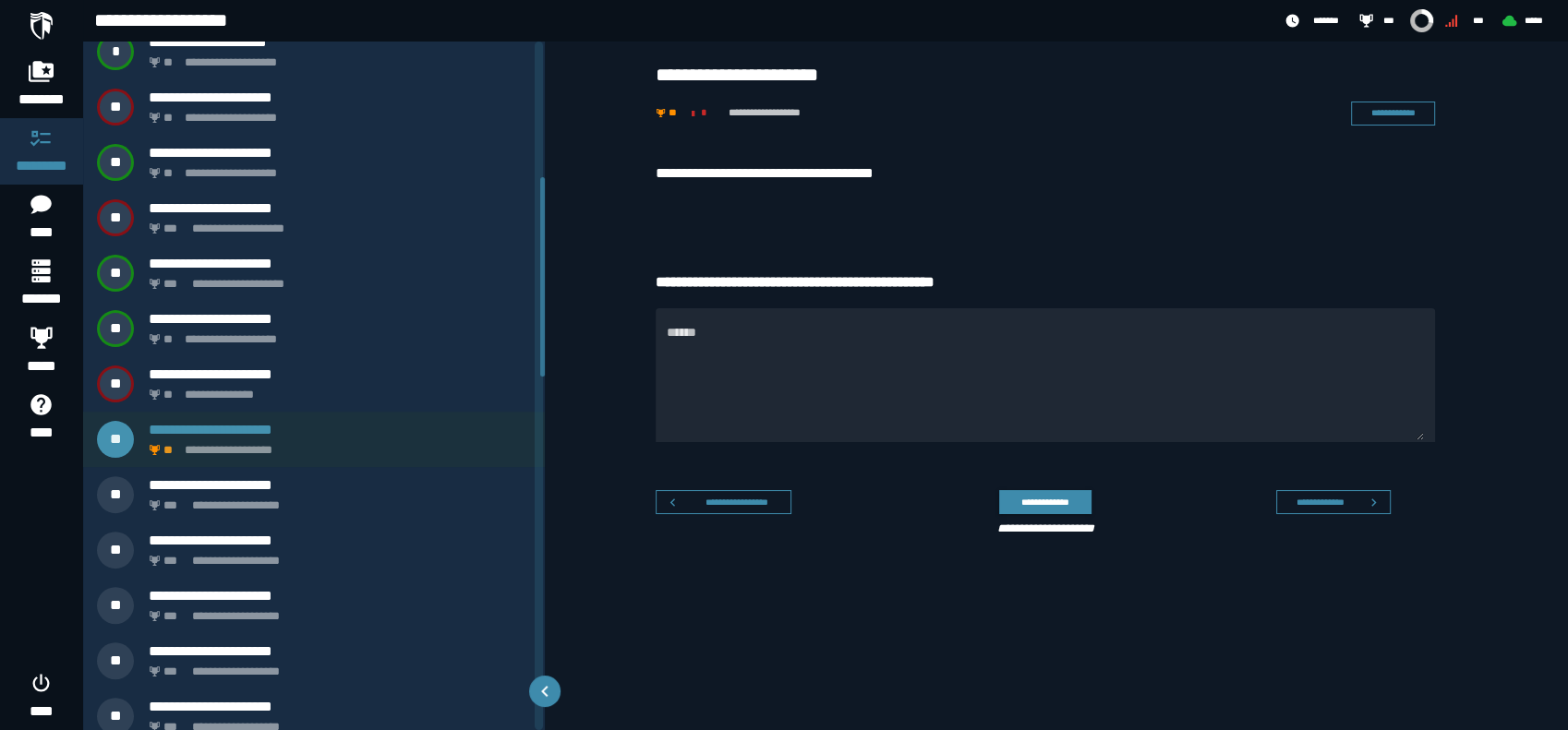 scroll, scrollTop: 471, scrollLeft: 0, axis: vertical 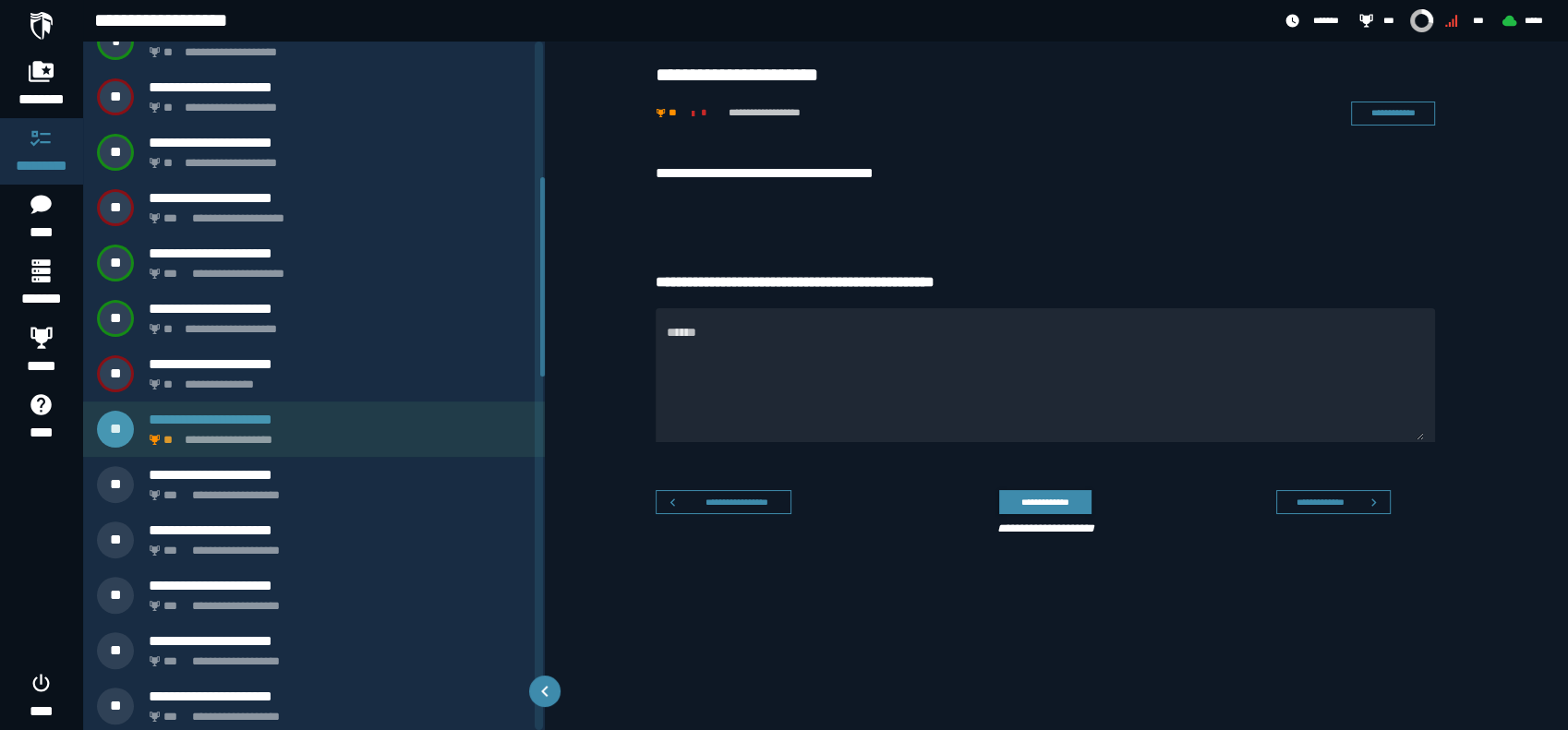 click on "**********" 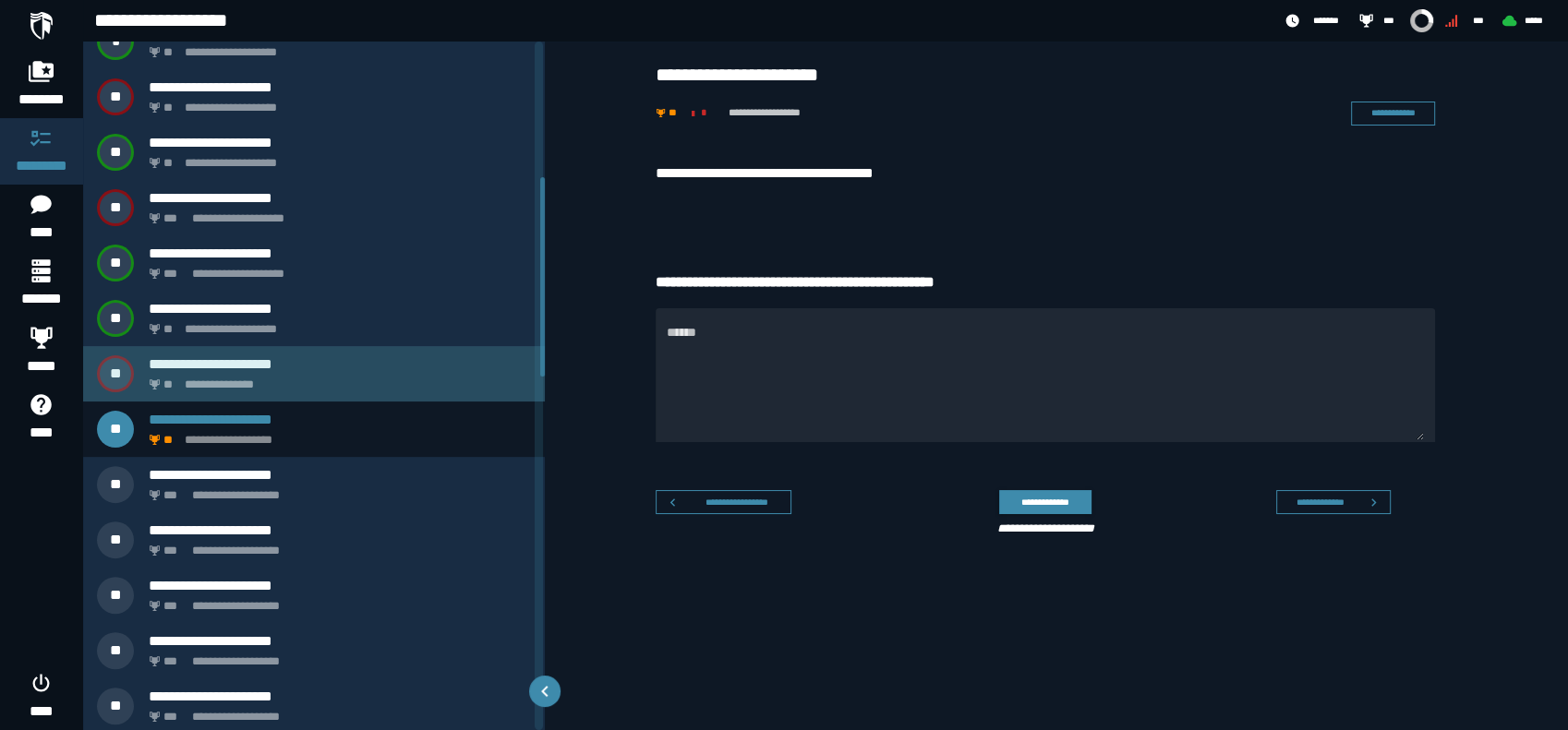 click on "**********" at bounding box center [336, 379] 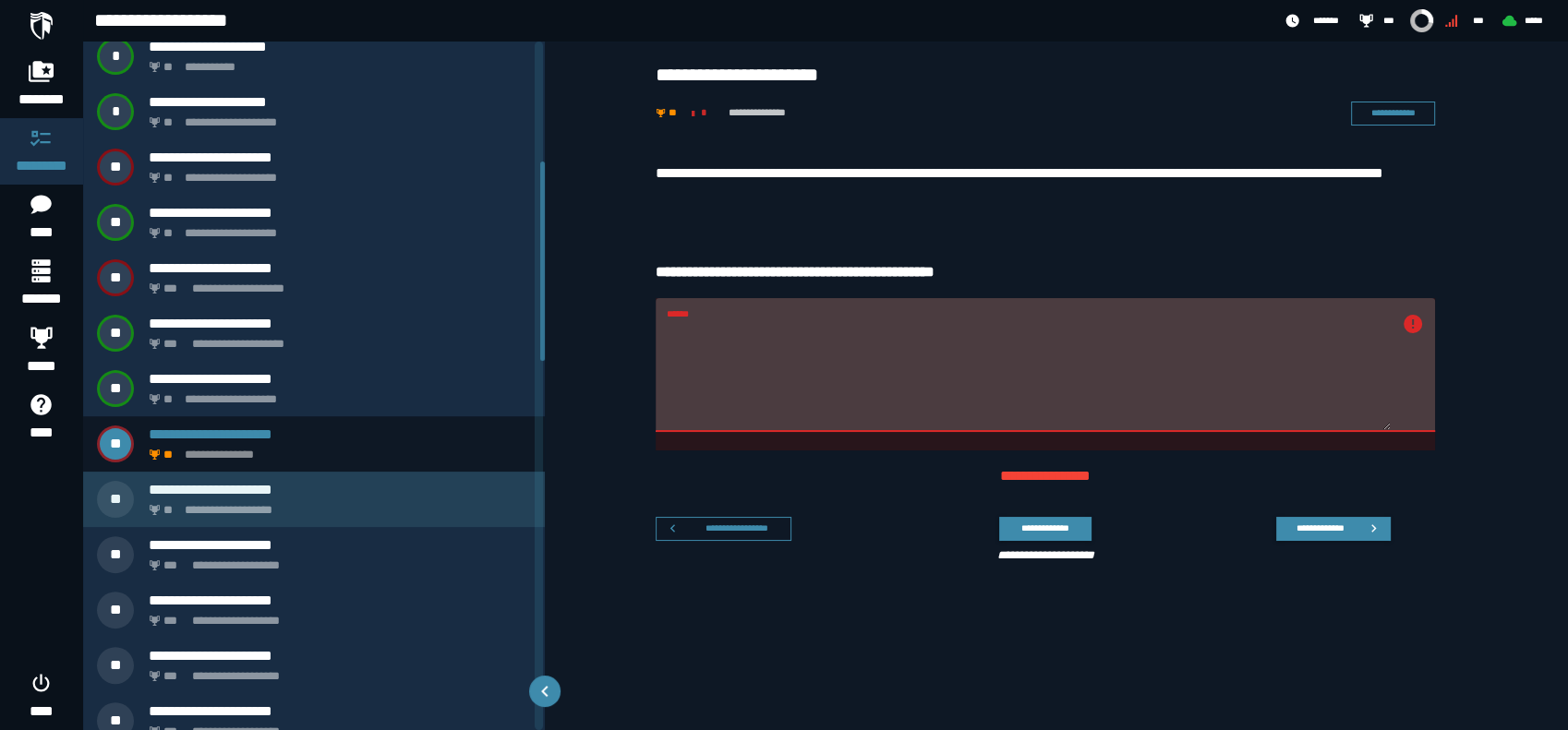 scroll, scrollTop: 414, scrollLeft: 0, axis: vertical 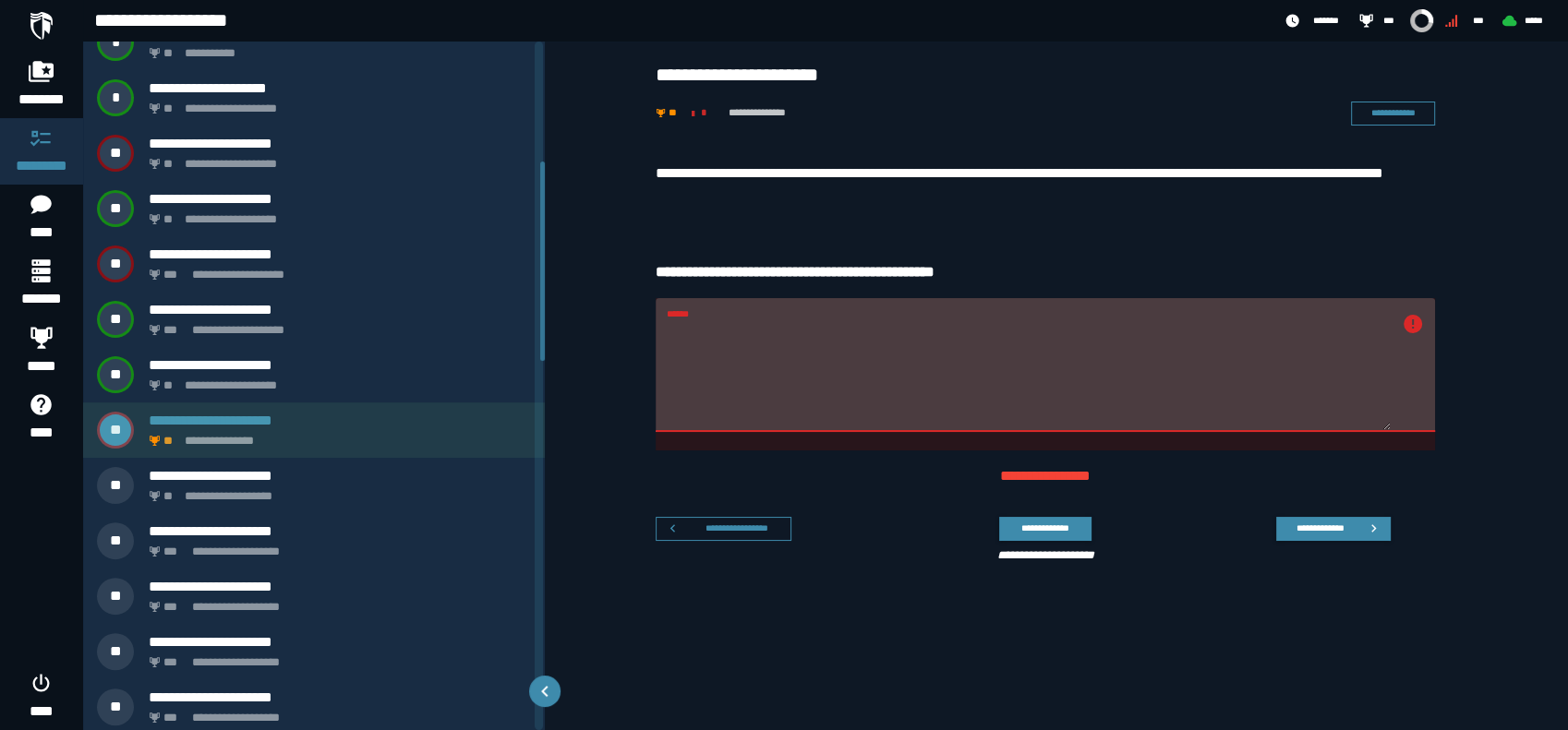 click on "**********" at bounding box center (336, 436) 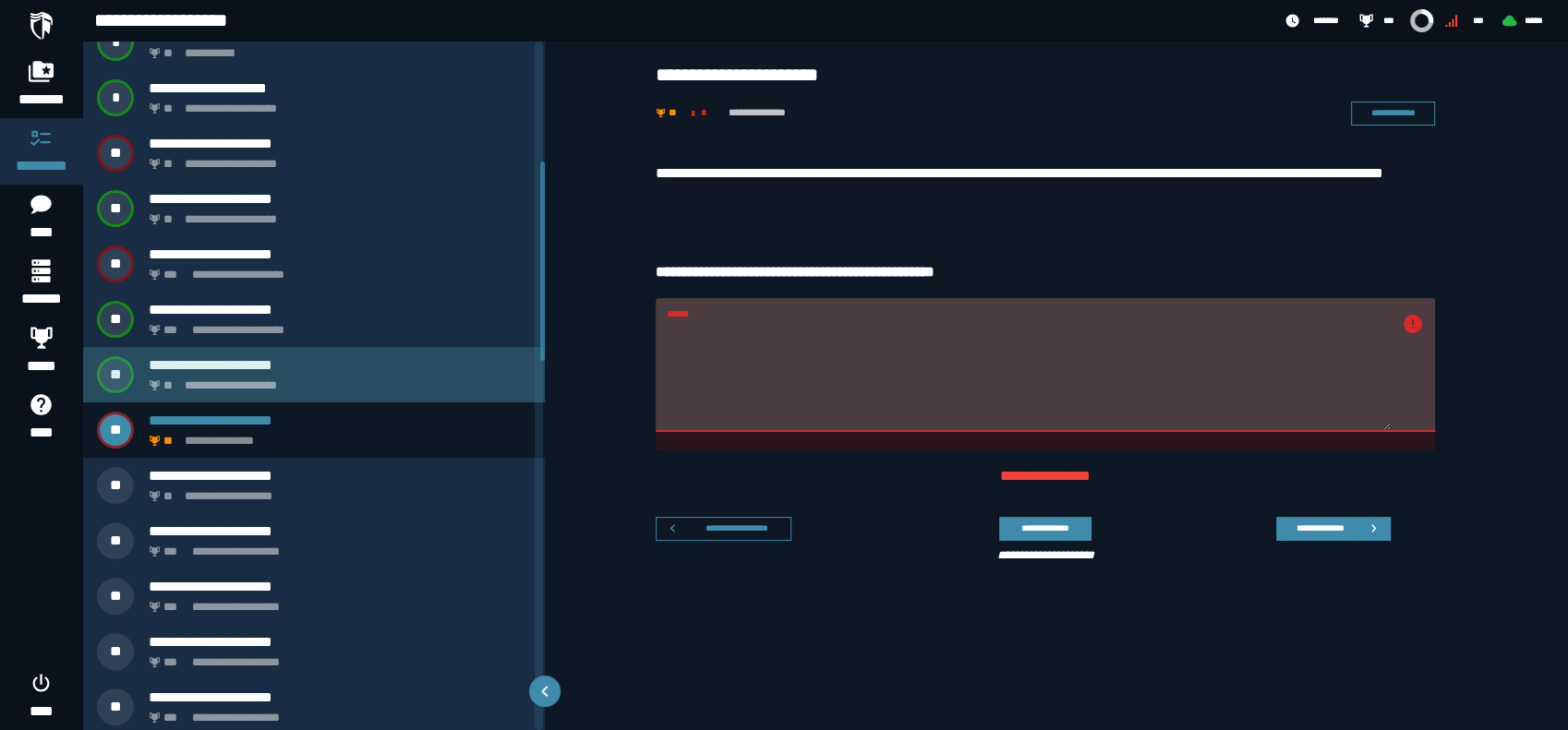 click on "**********" at bounding box center [336, 380] 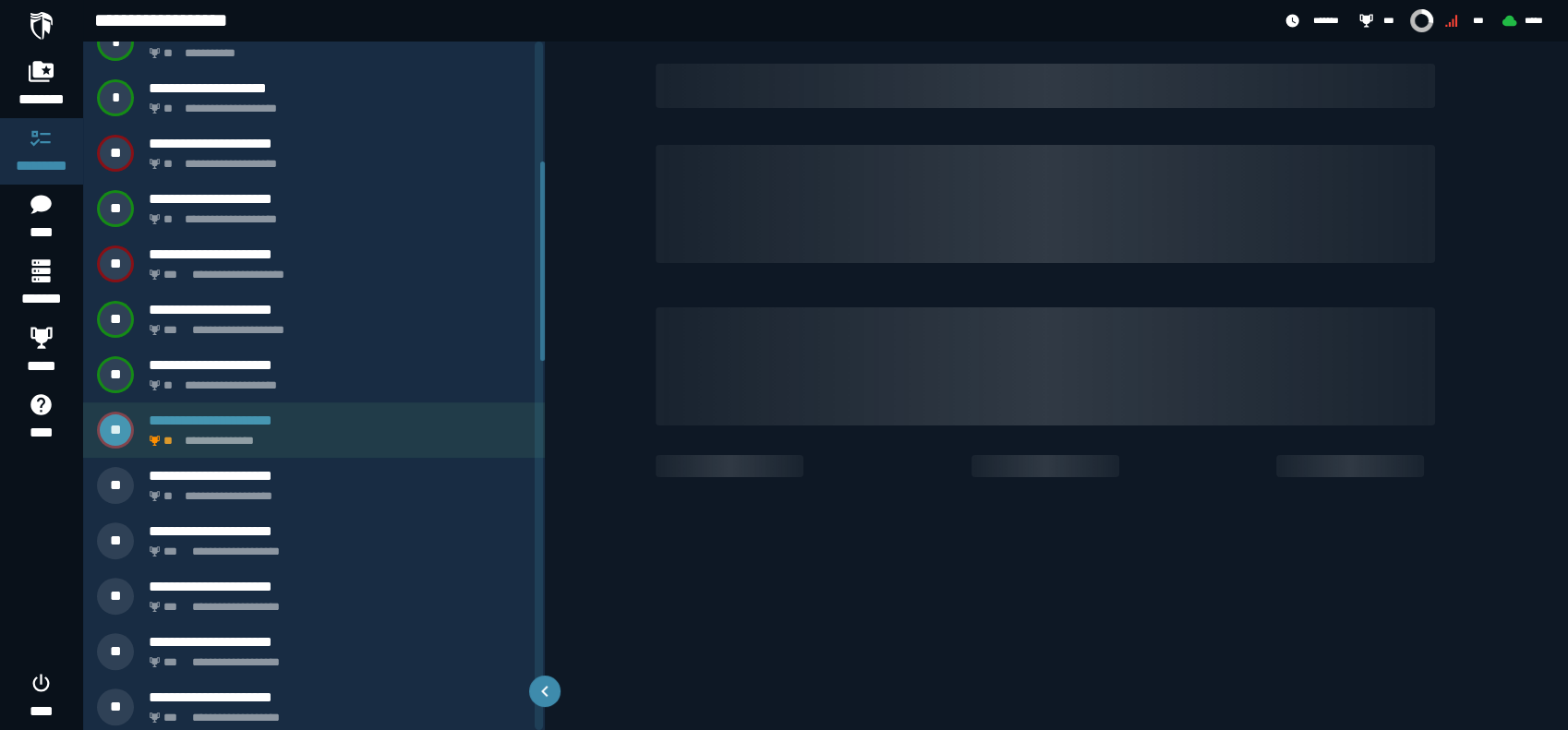 click on "**********" at bounding box center (336, 436) 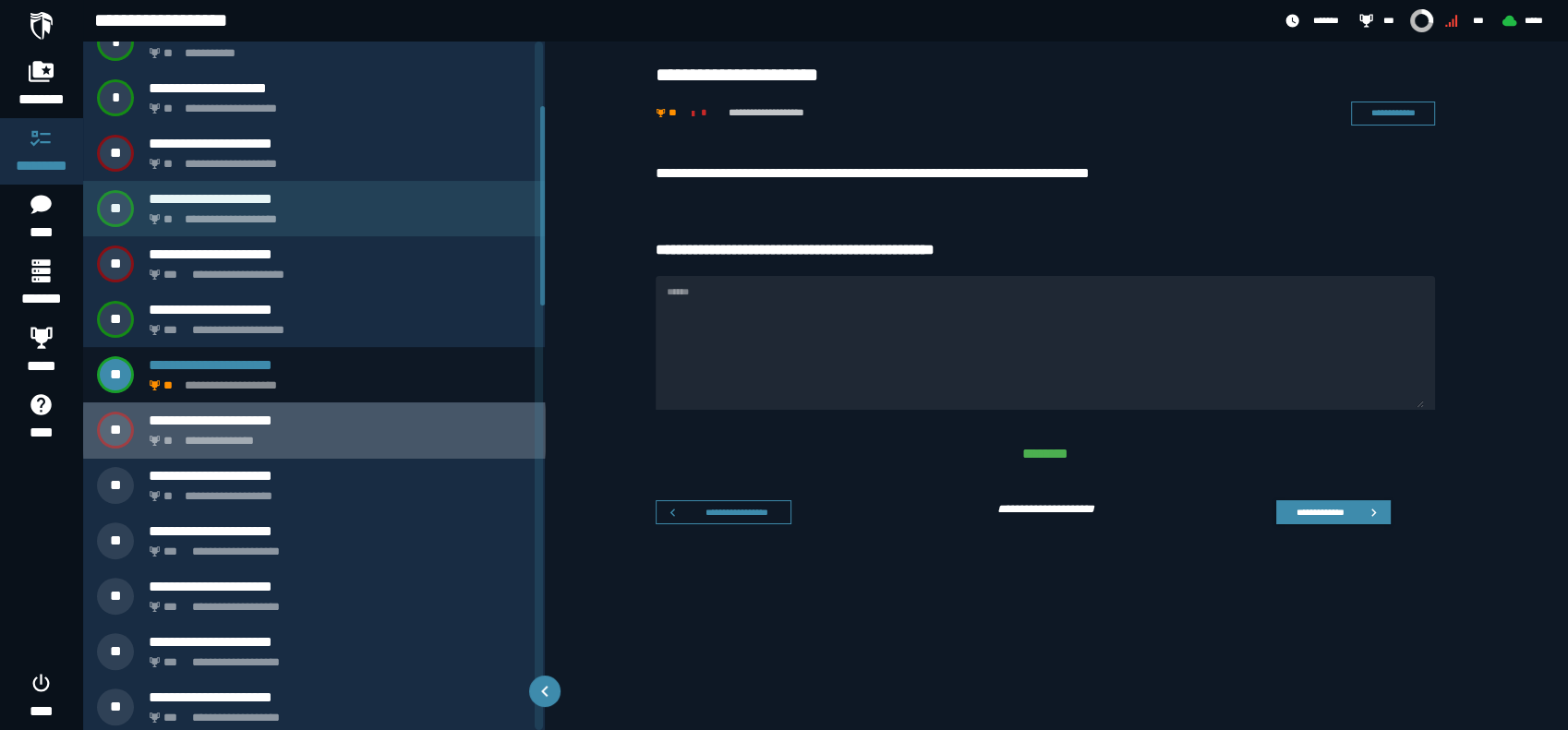 scroll, scrollTop: 87, scrollLeft: 0, axis: vertical 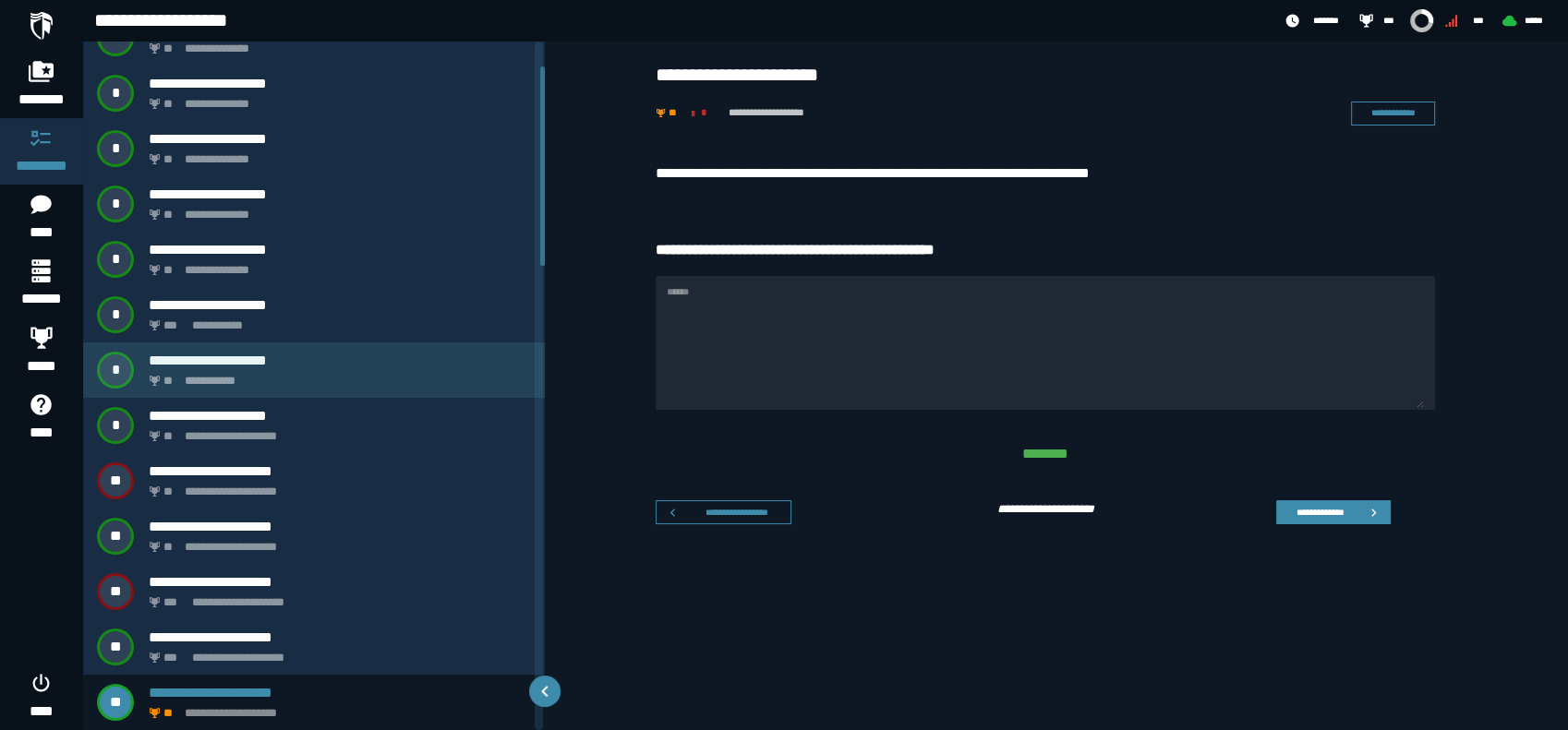 type on "**********" 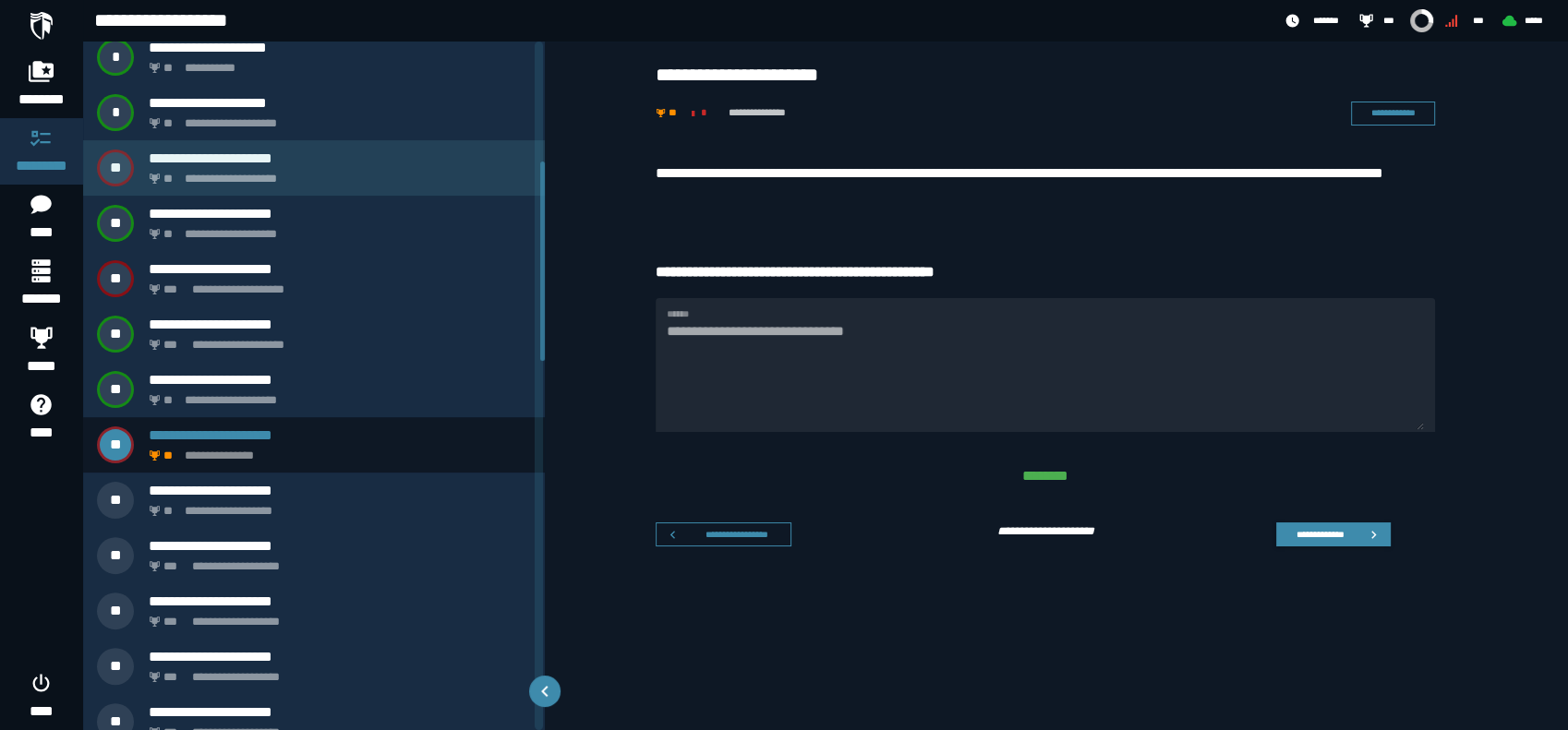 scroll, scrollTop: 414, scrollLeft: 0, axis: vertical 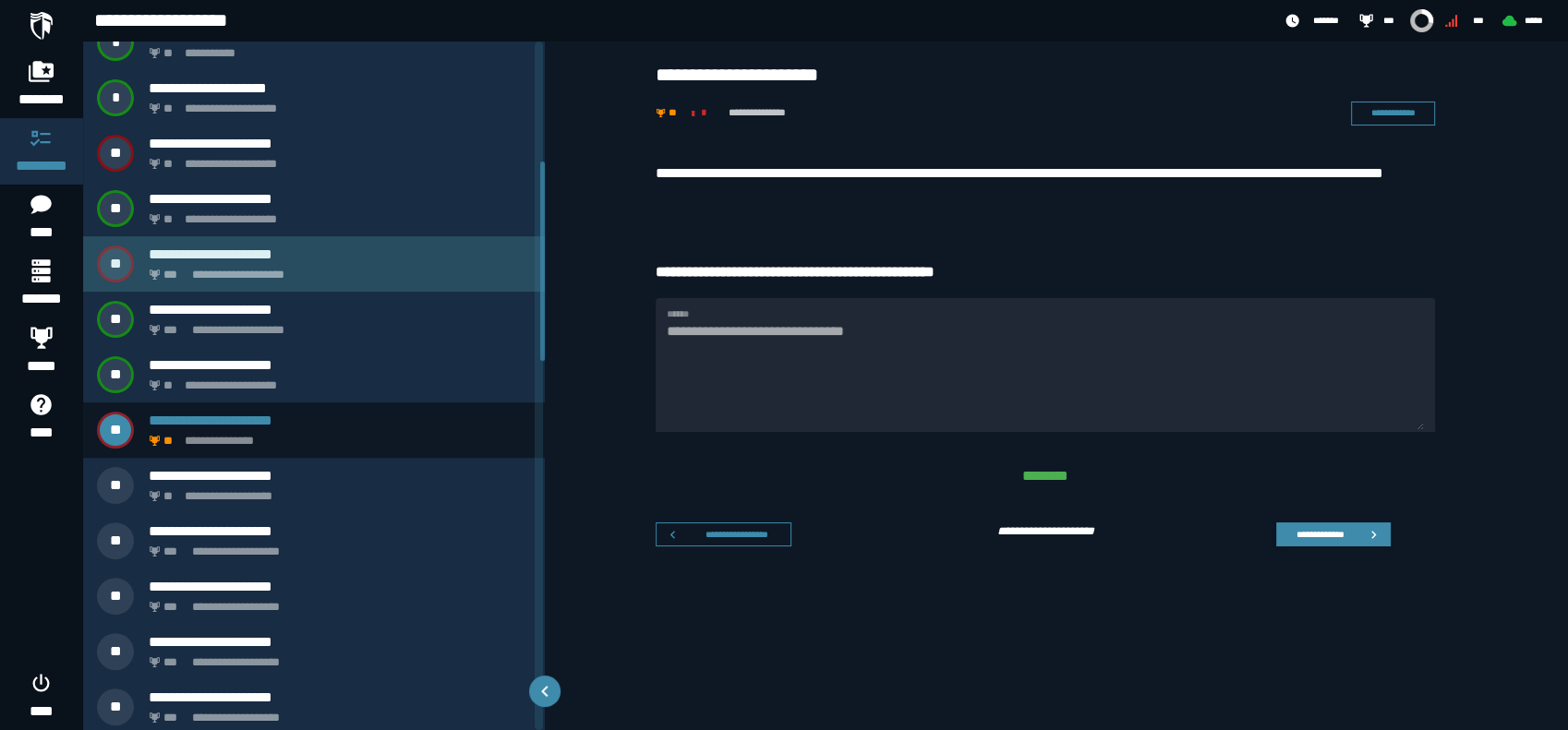 click on "**********" 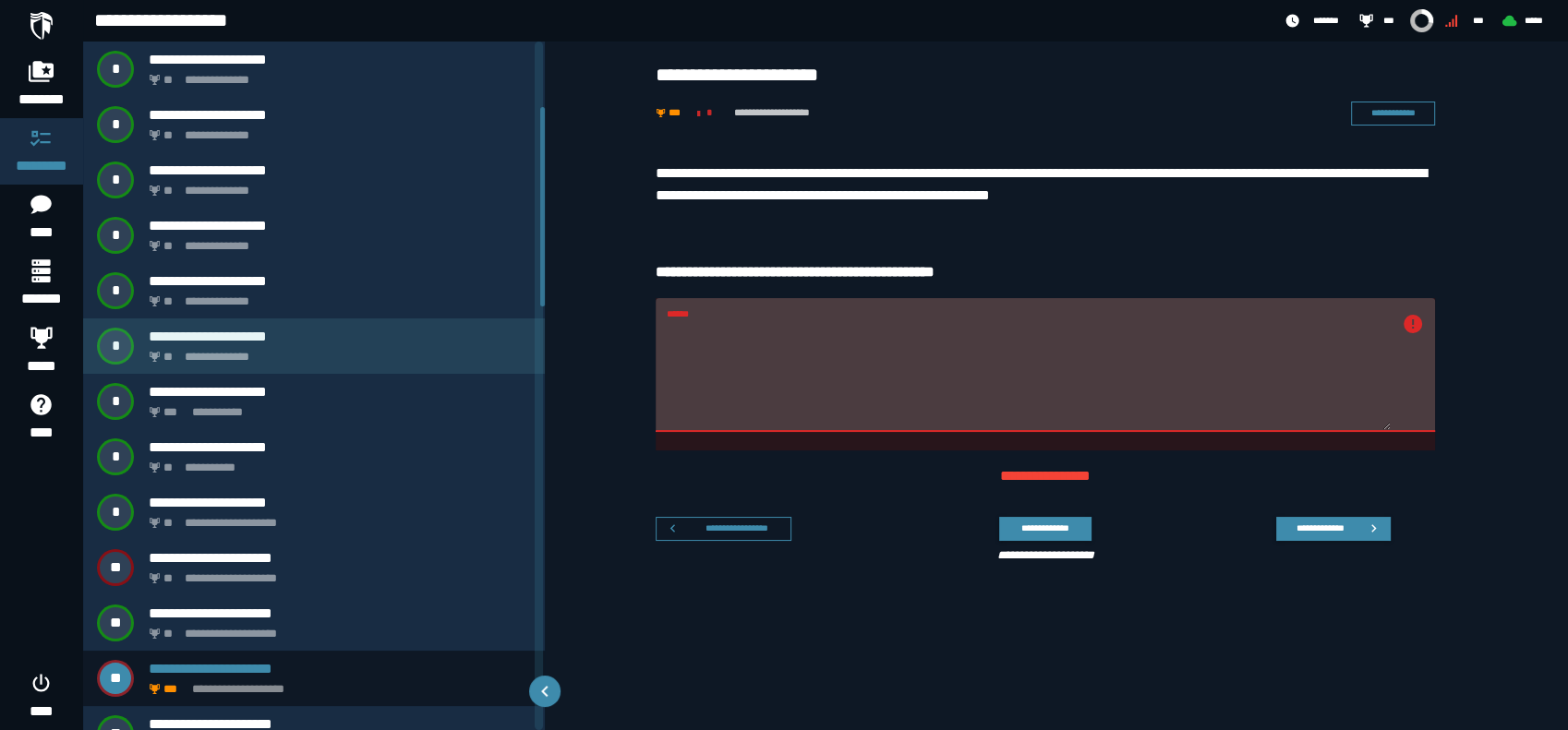 scroll, scrollTop: 273, scrollLeft: 0, axis: vertical 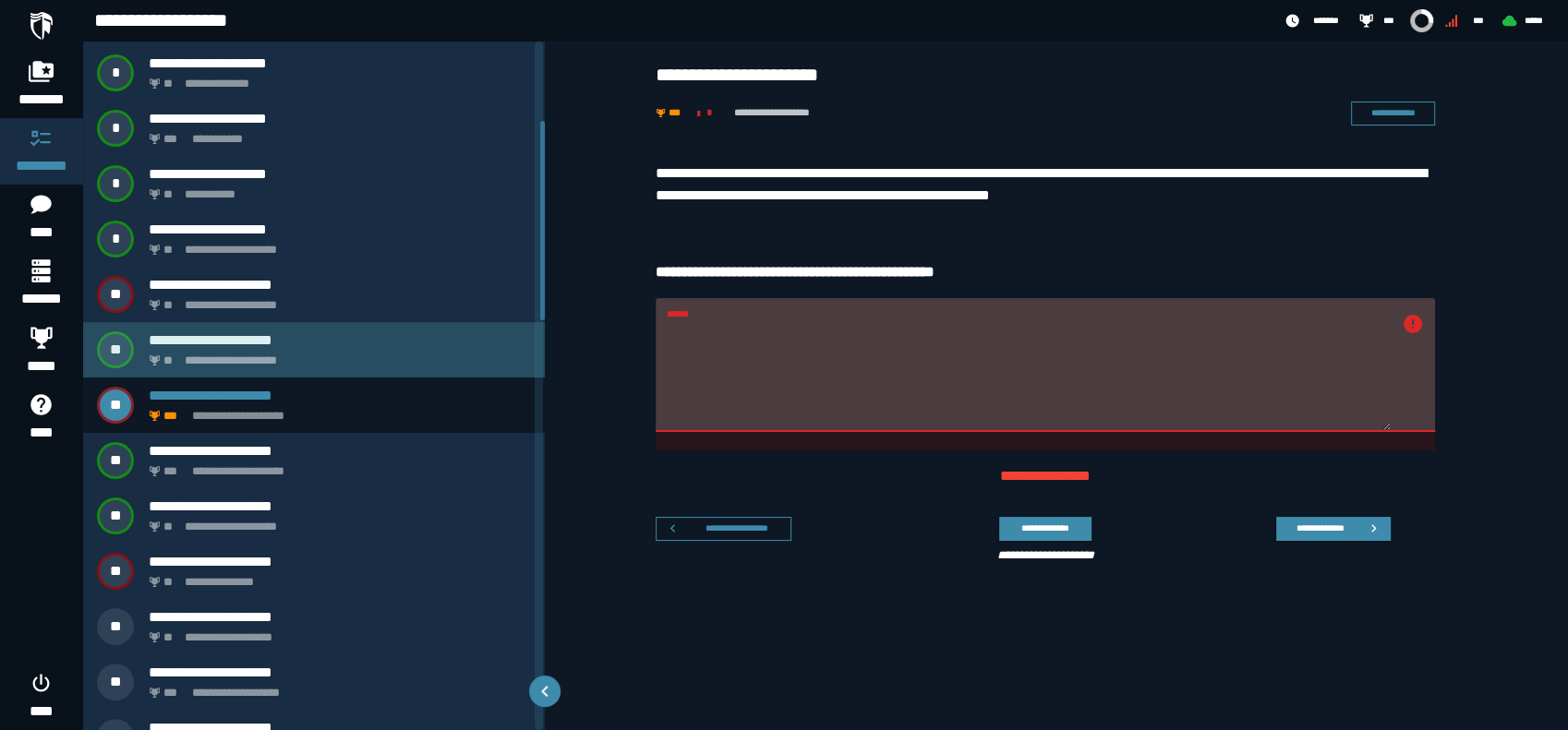 click on "**********" at bounding box center (336, 355) 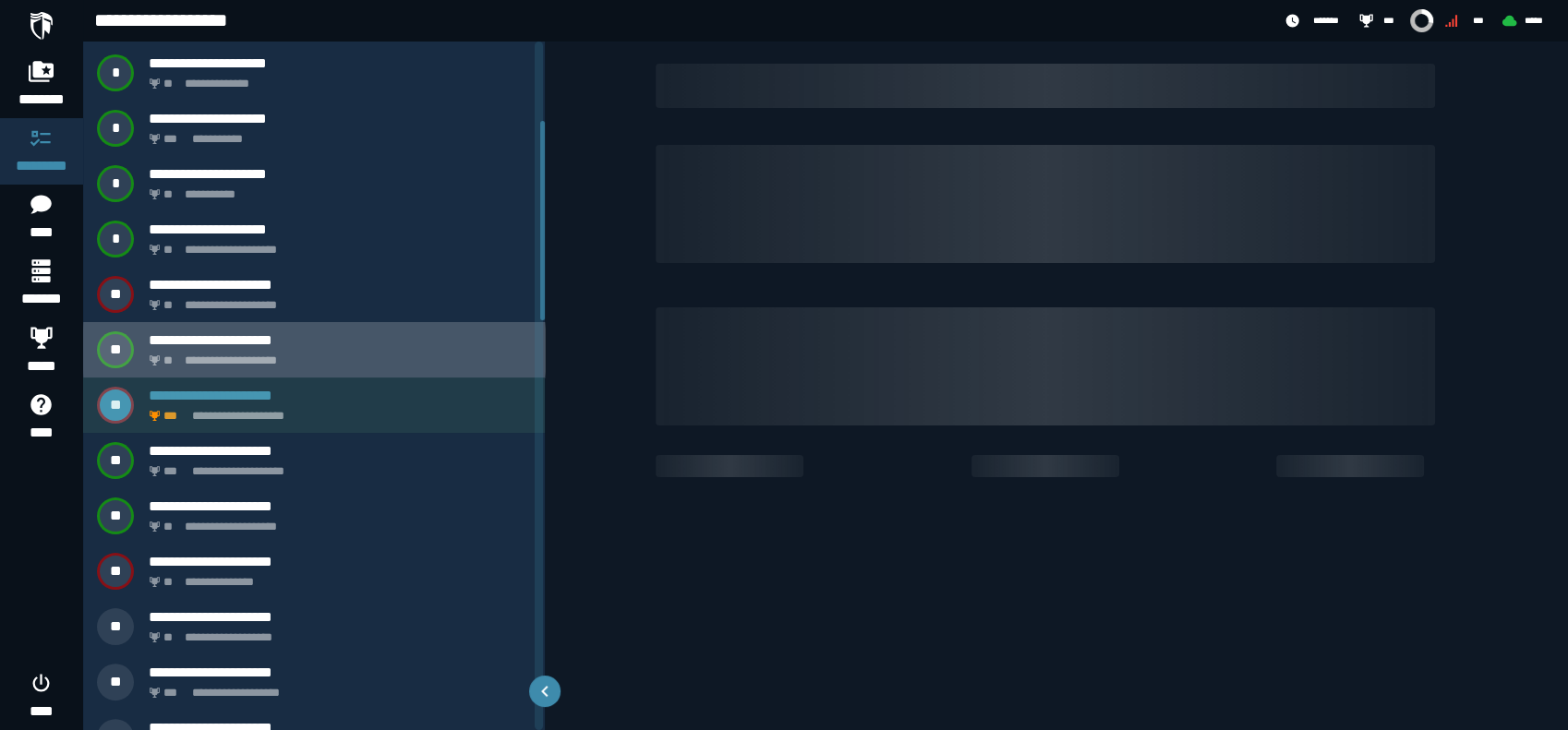 click on "**********" at bounding box center (340, 395) 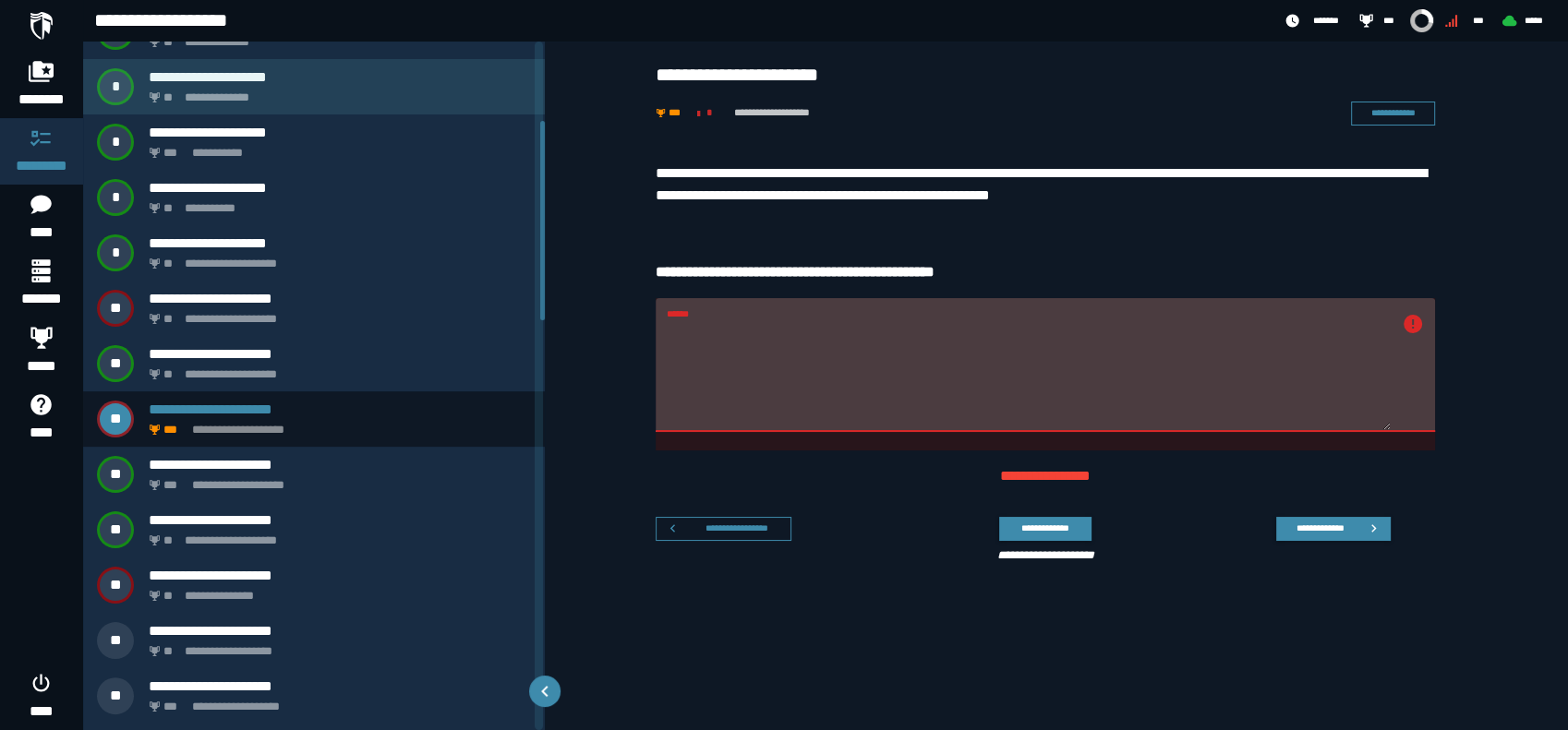 scroll, scrollTop: 273, scrollLeft: 0, axis: vertical 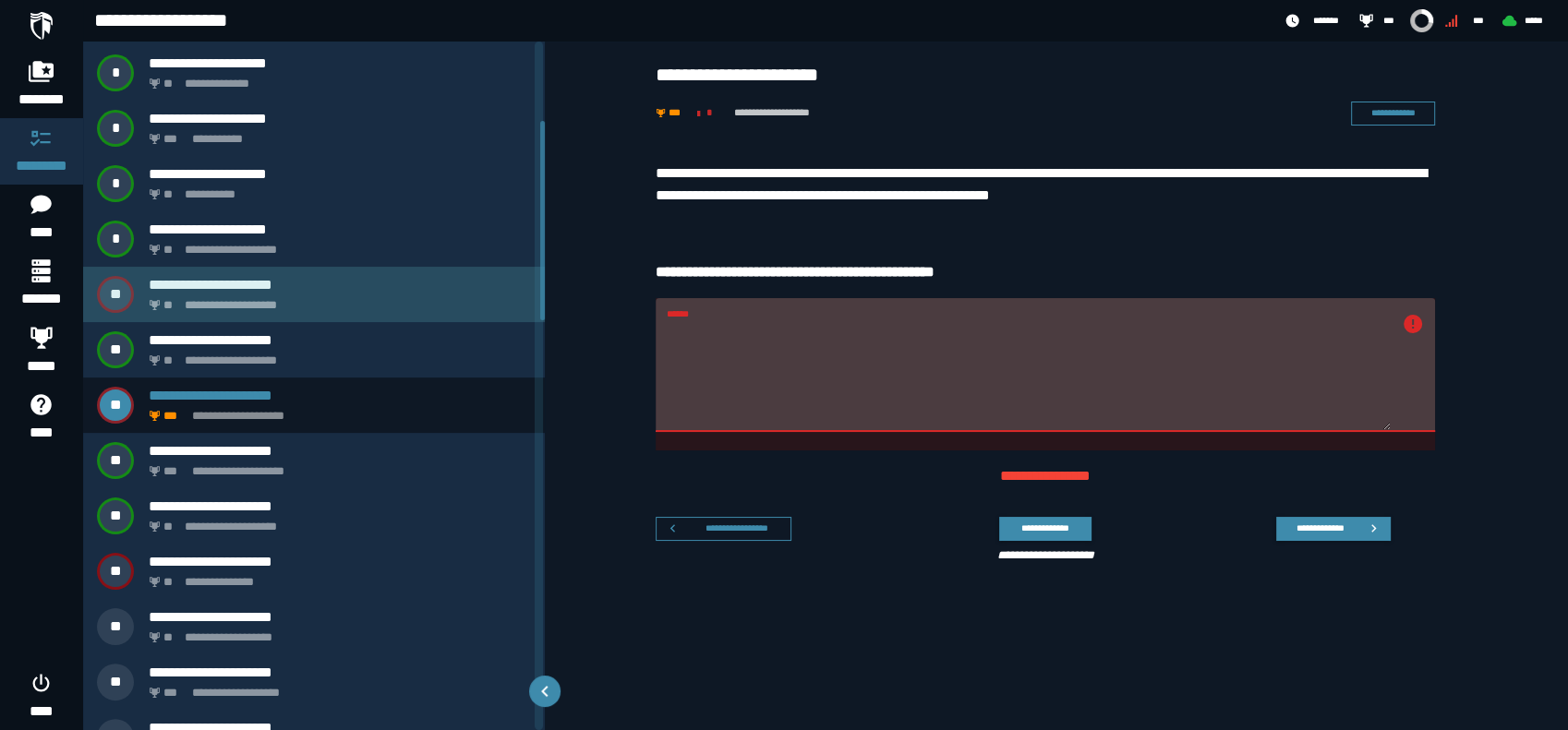 click on "**********" 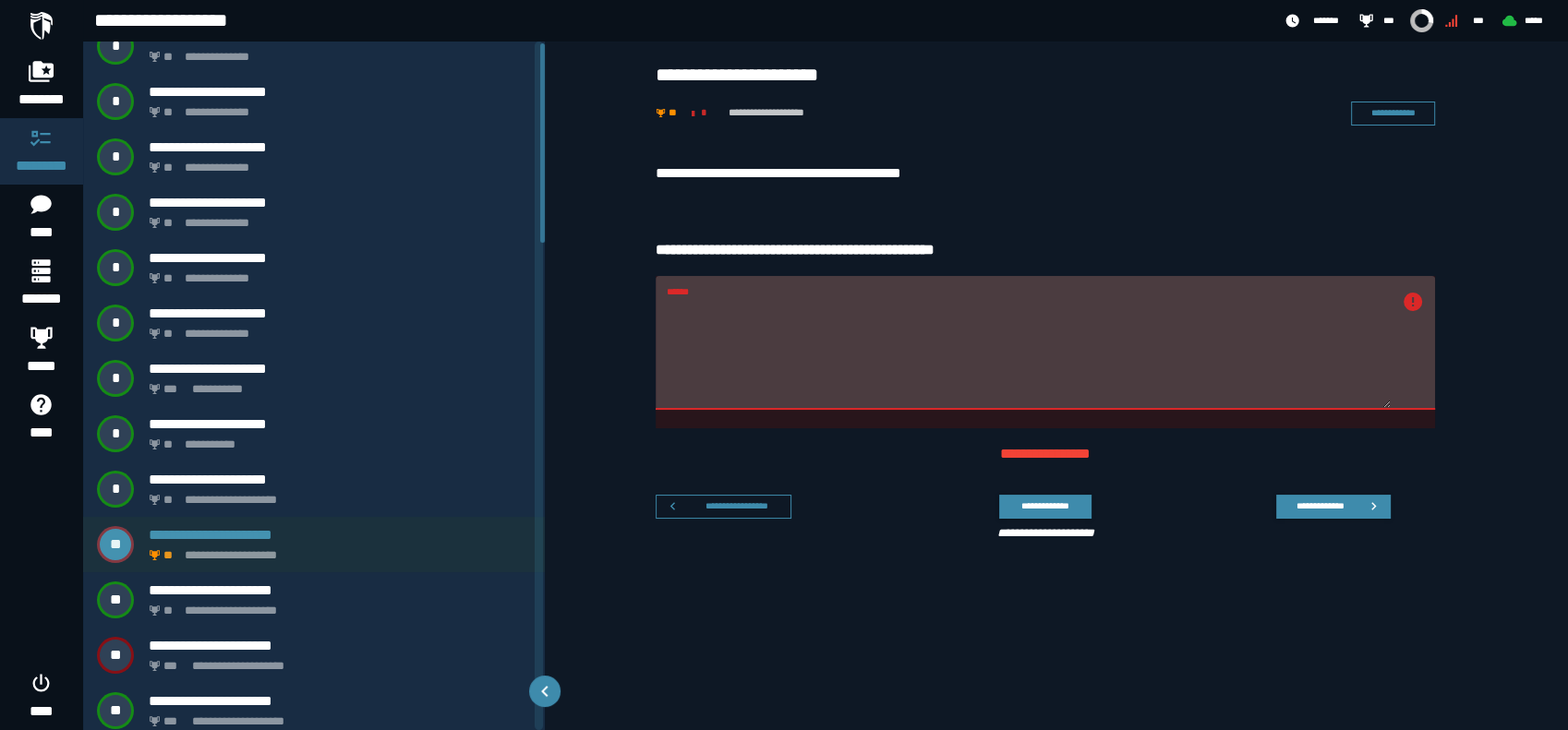 scroll, scrollTop: 0, scrollLeft: 0, axis: both 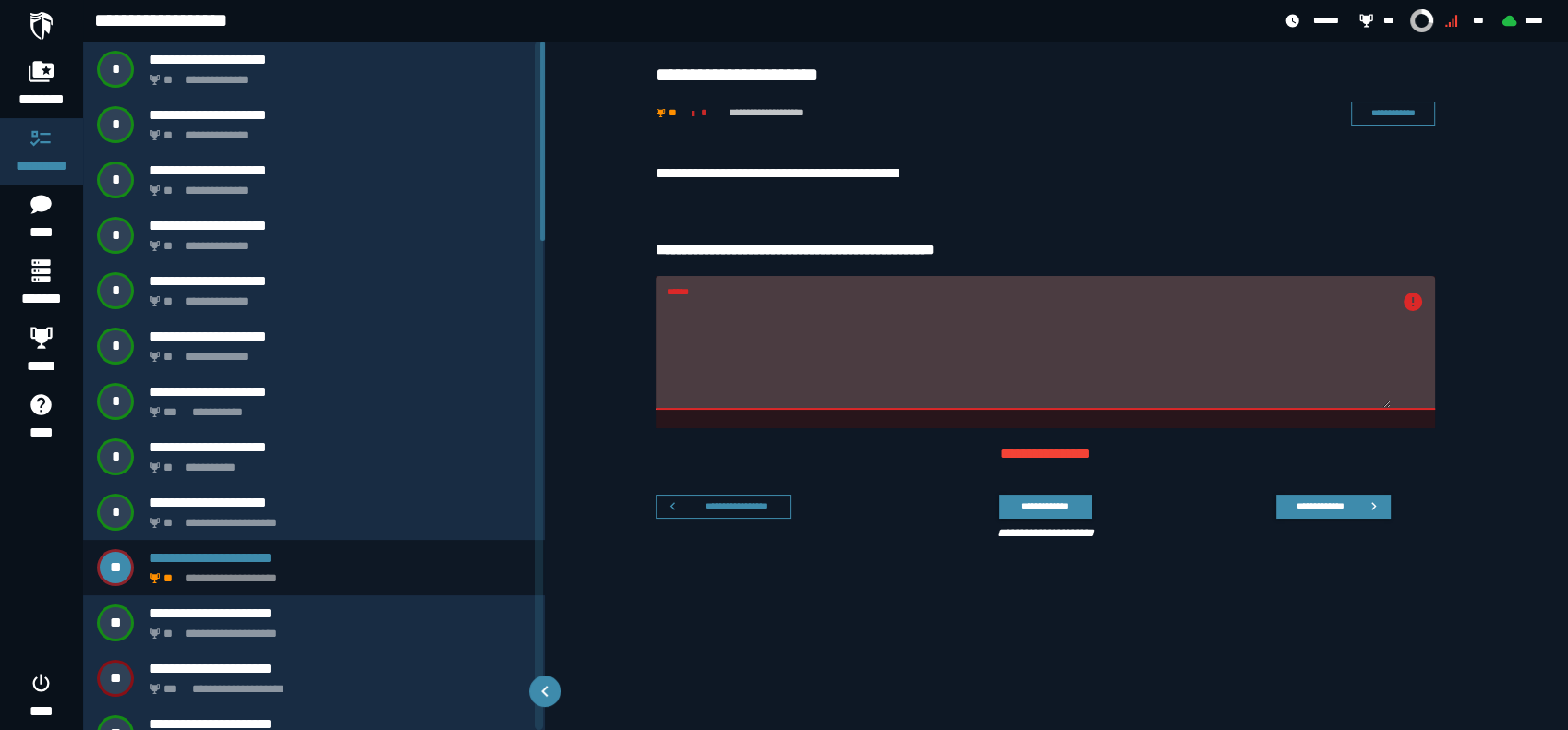 click on "******" at bounding box center [1029, 353] 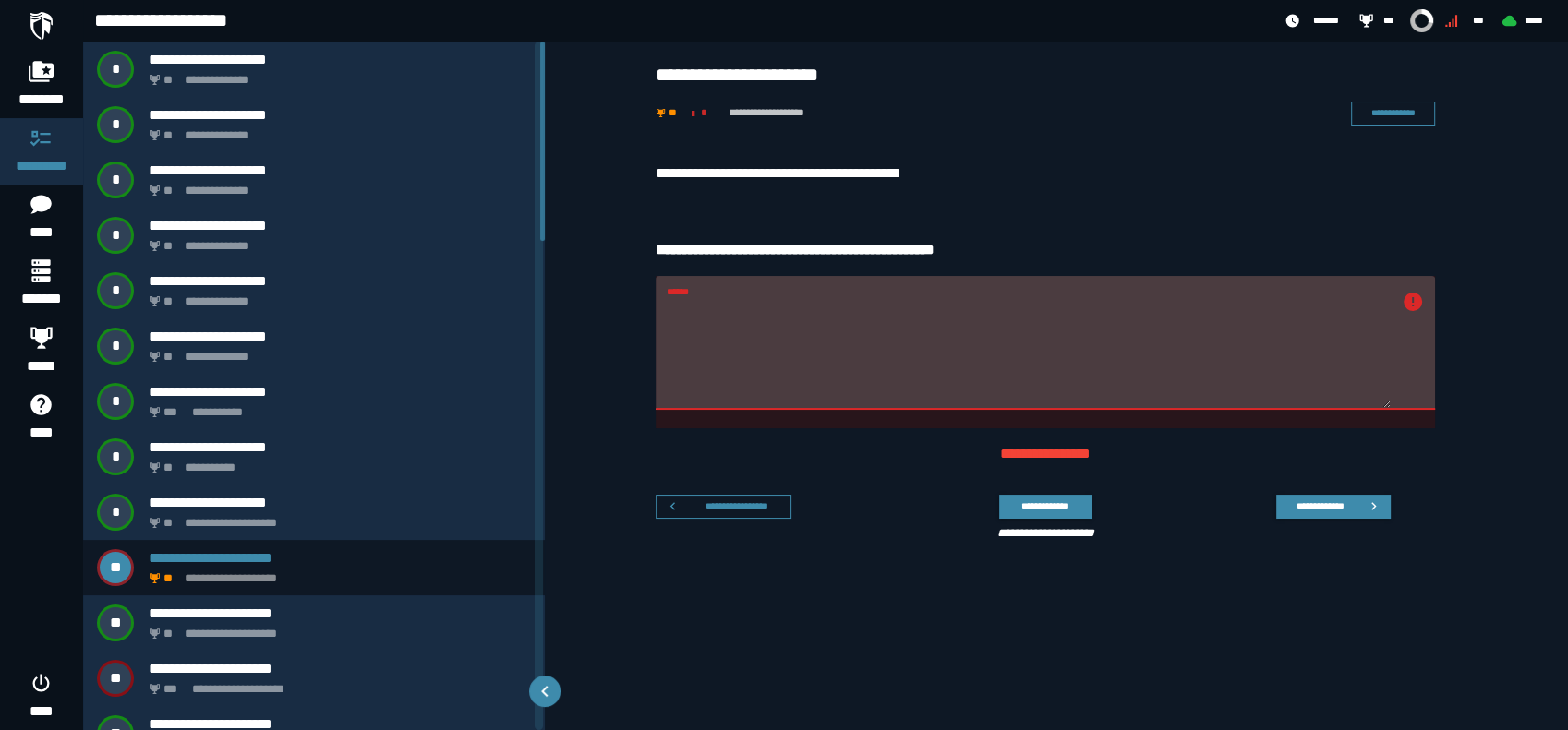 drag, startPoint x: 739, startPoint y: 314, endPoint x: 591, endPoint y: 302, distance: 148.48569 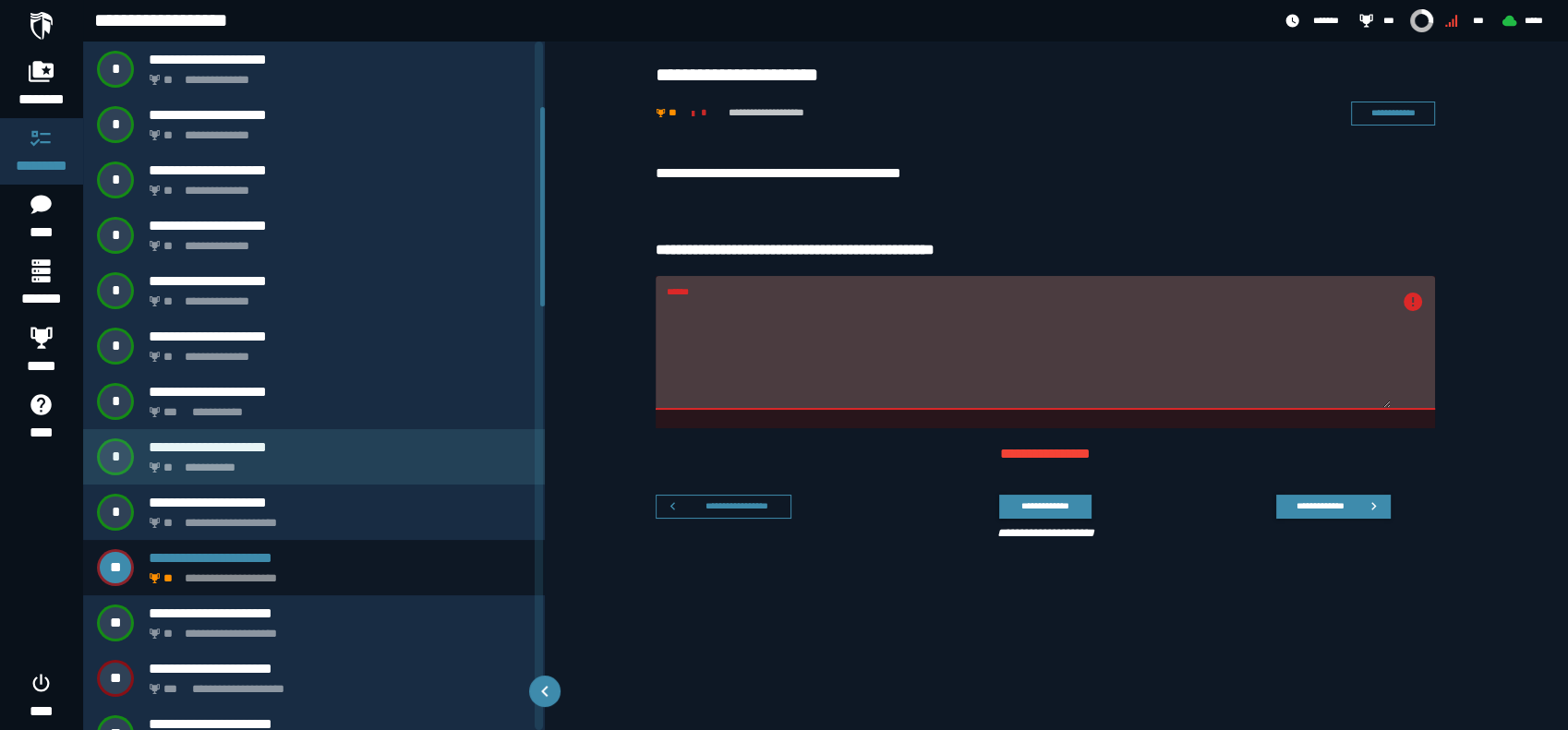 scroll, scrollTop: 273, scrollLeft: 0, axis: vertical 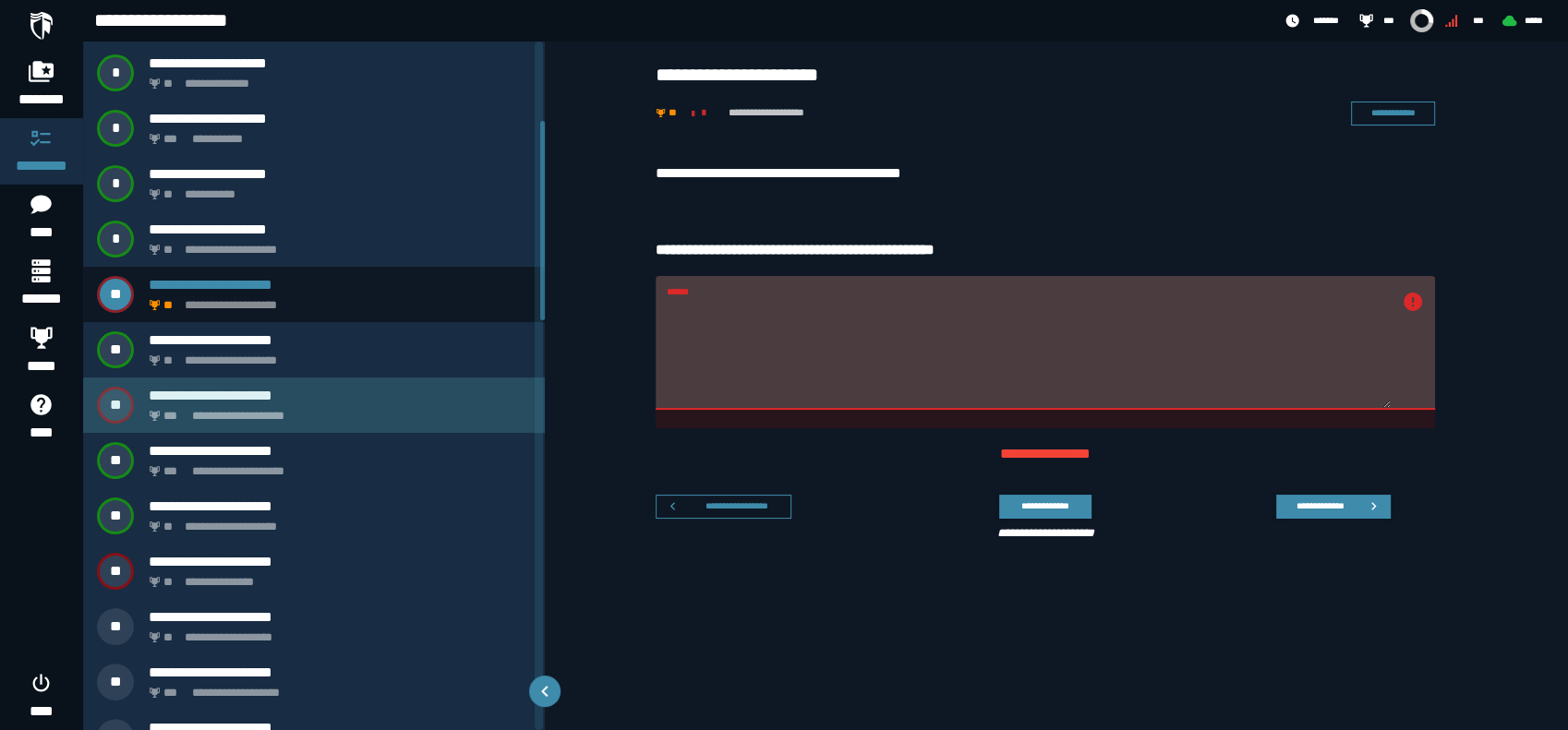 click on "**********" 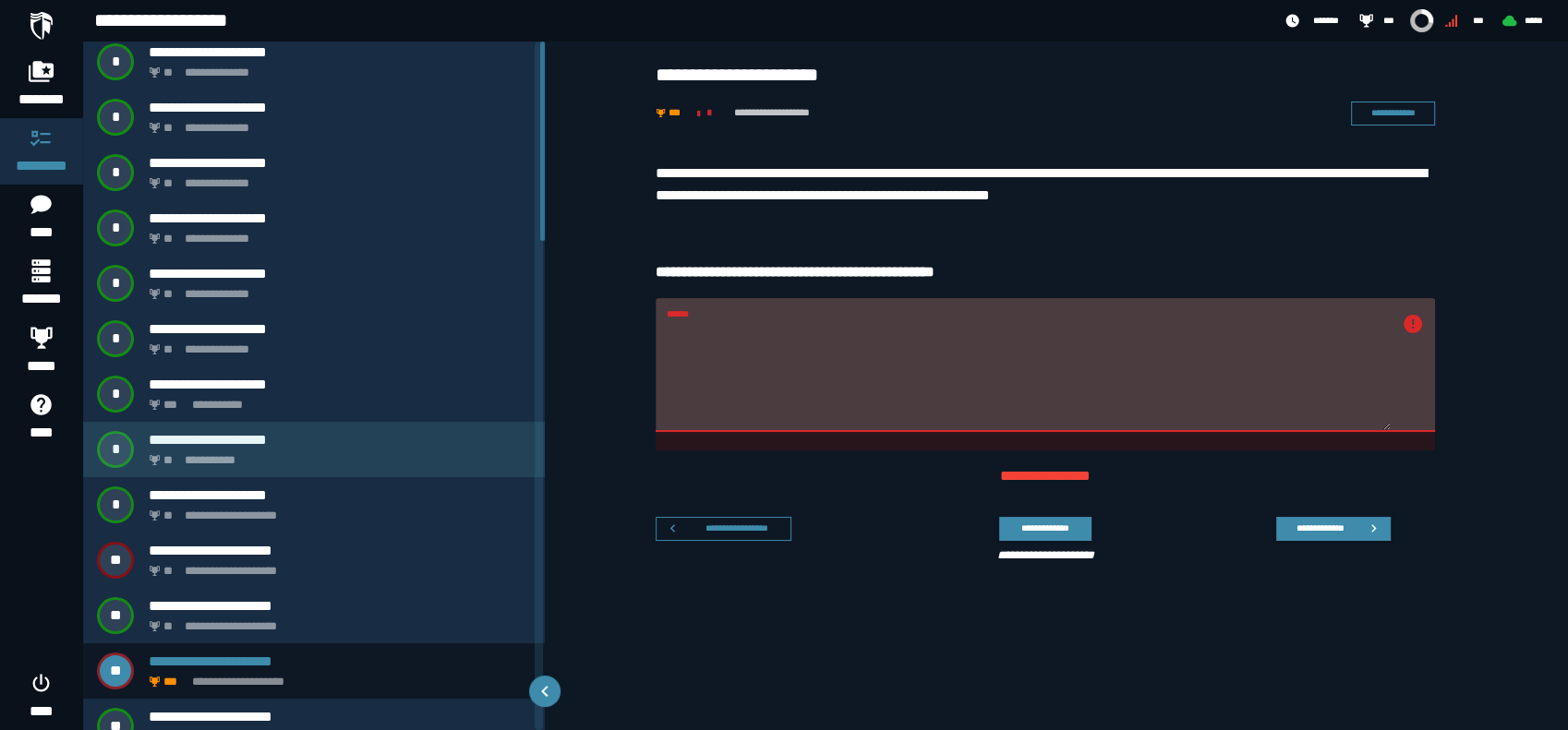scroll, scrollTop: 0, scrollLeft: 0, axis: both 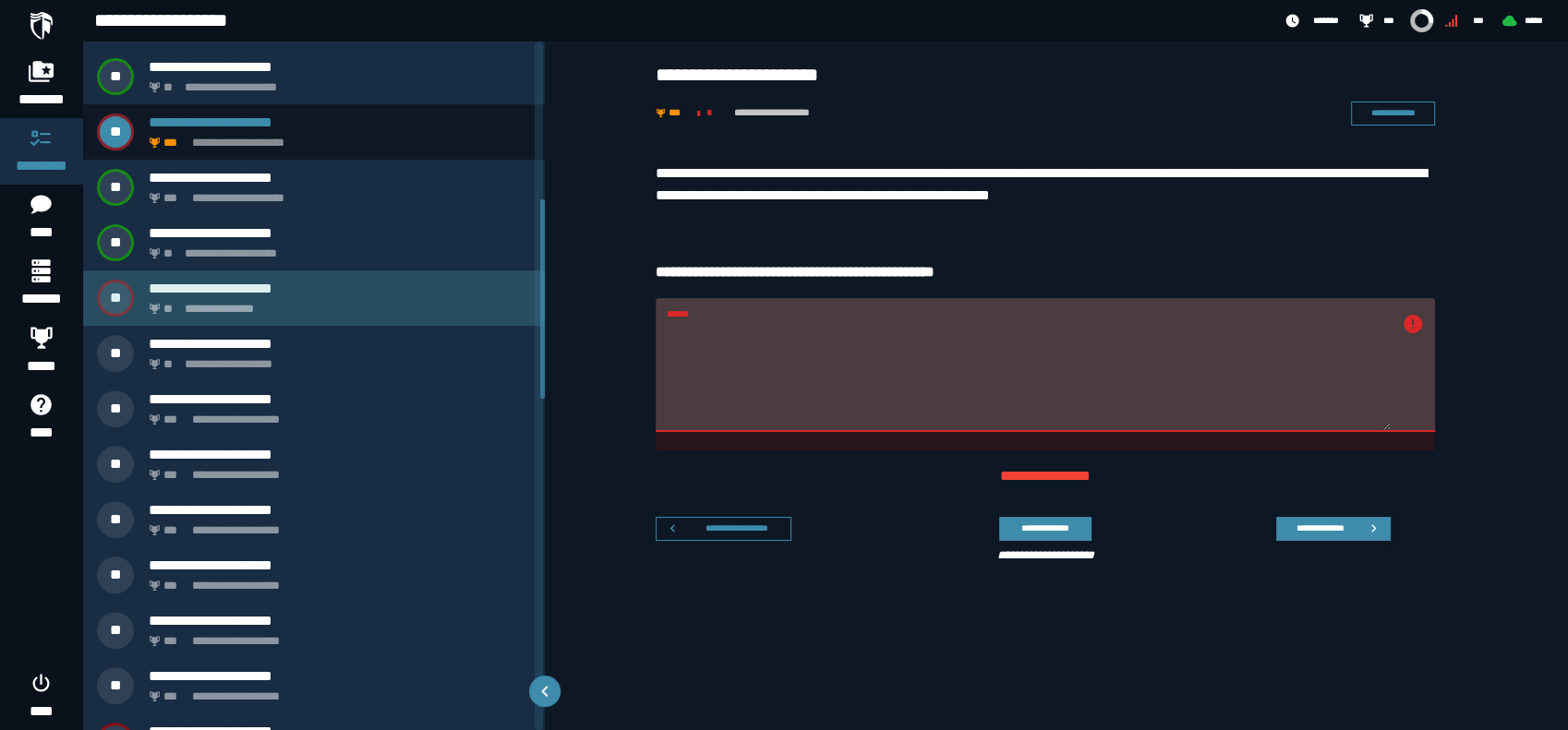 click on "**********" at bounding box center [336, 304] 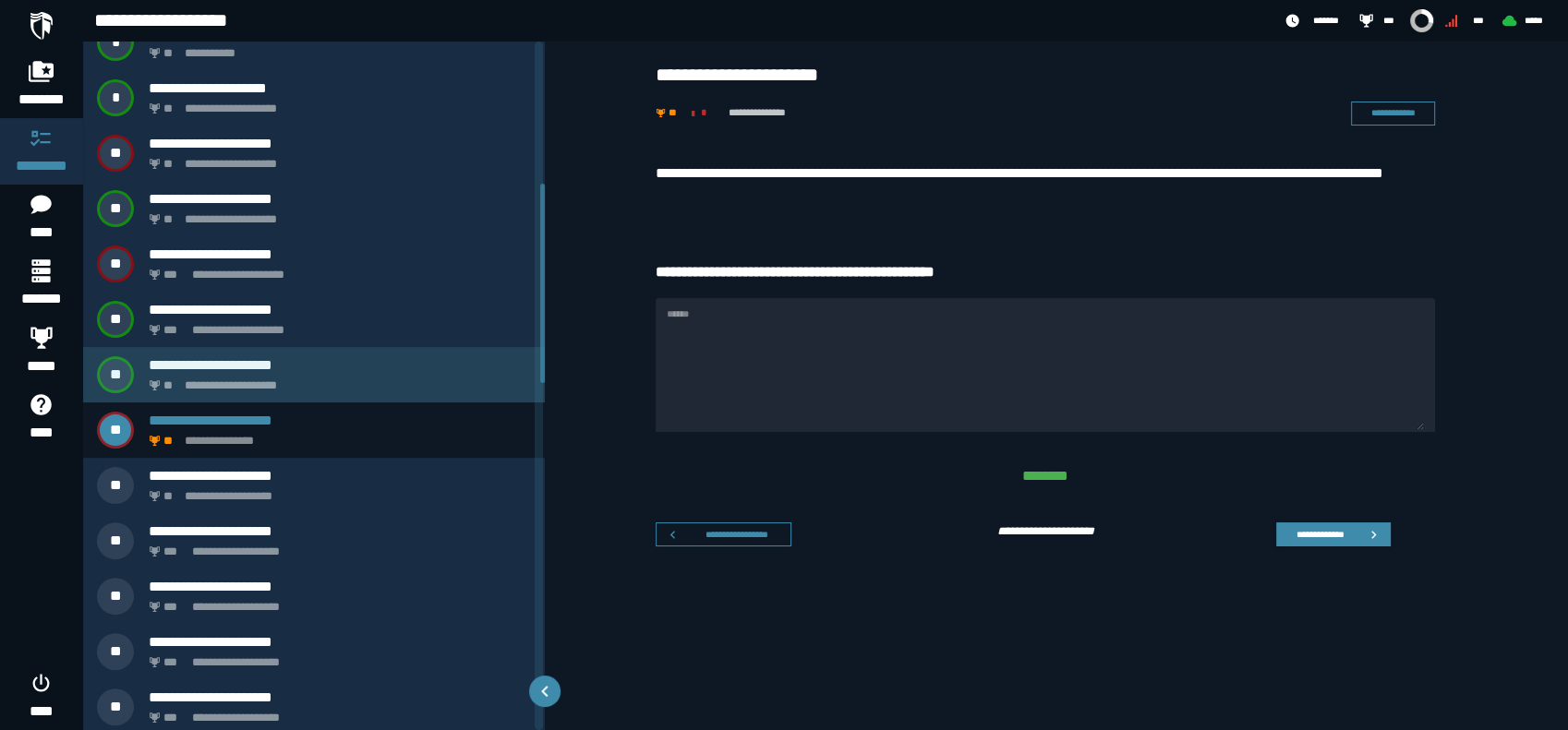scroll, scrollTop: 688, scrollLeft: 0, axis: vertical 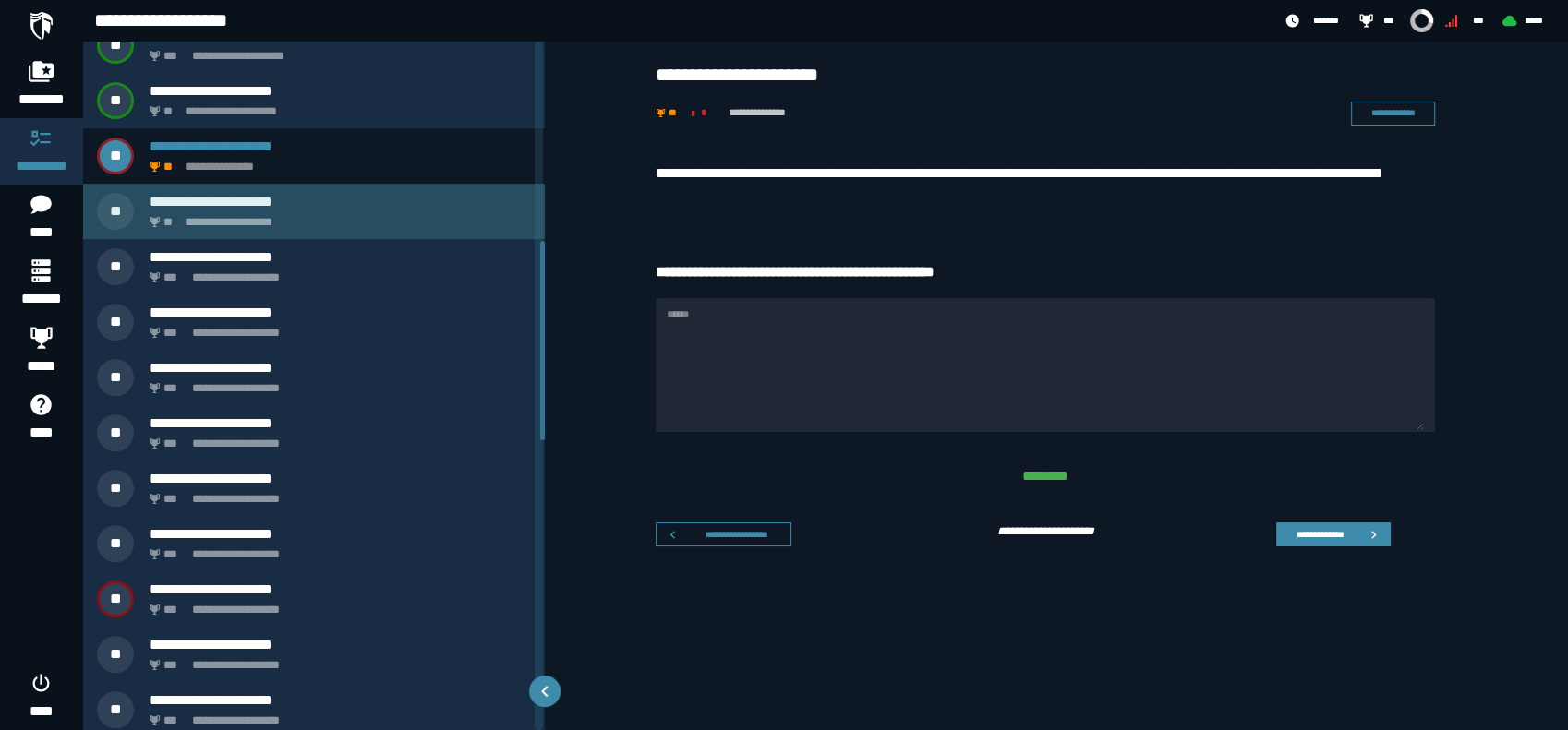 click on "**********" at bounding box center [336, 217] 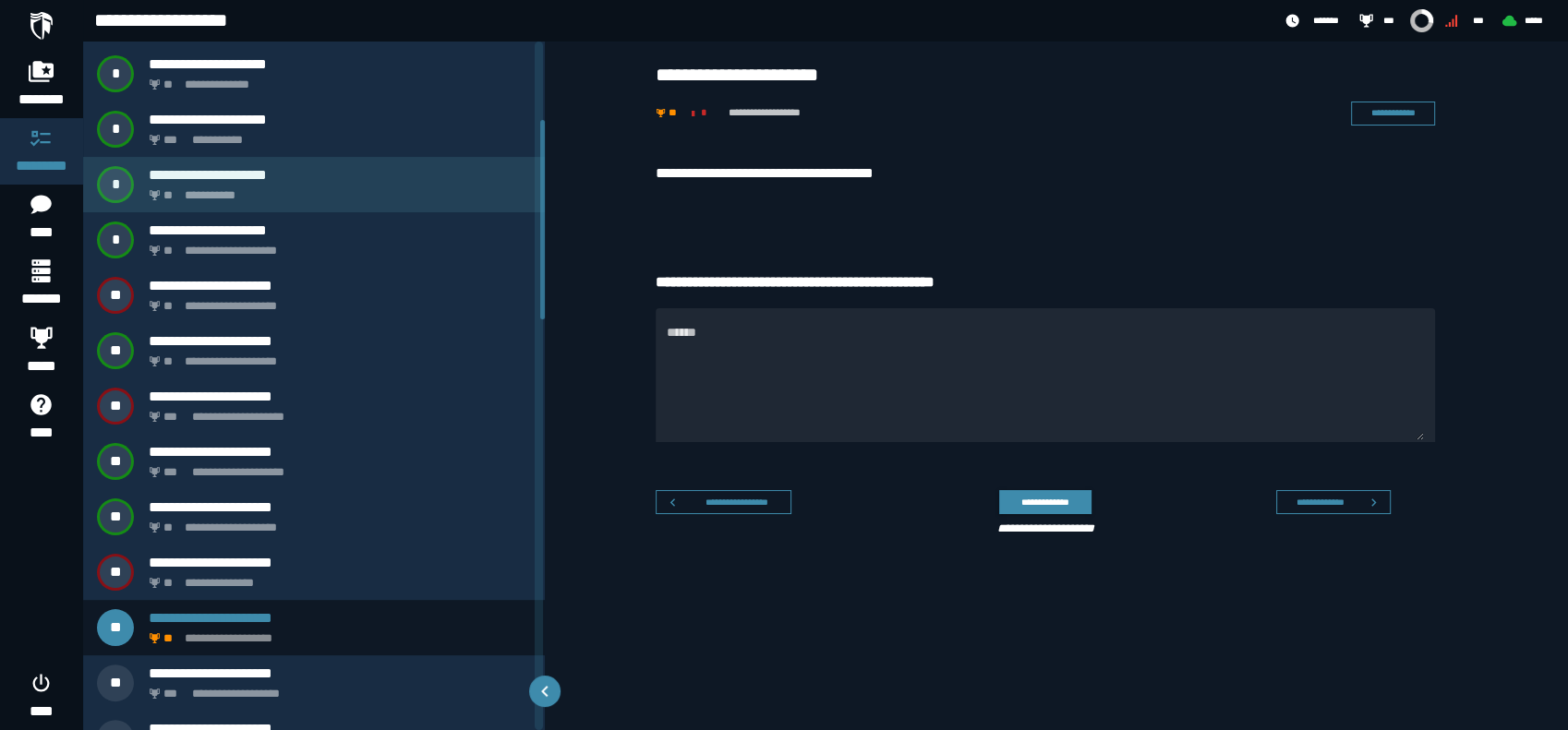scroll, scrollTop: 273, scrollLeft: 0, axis: vertical 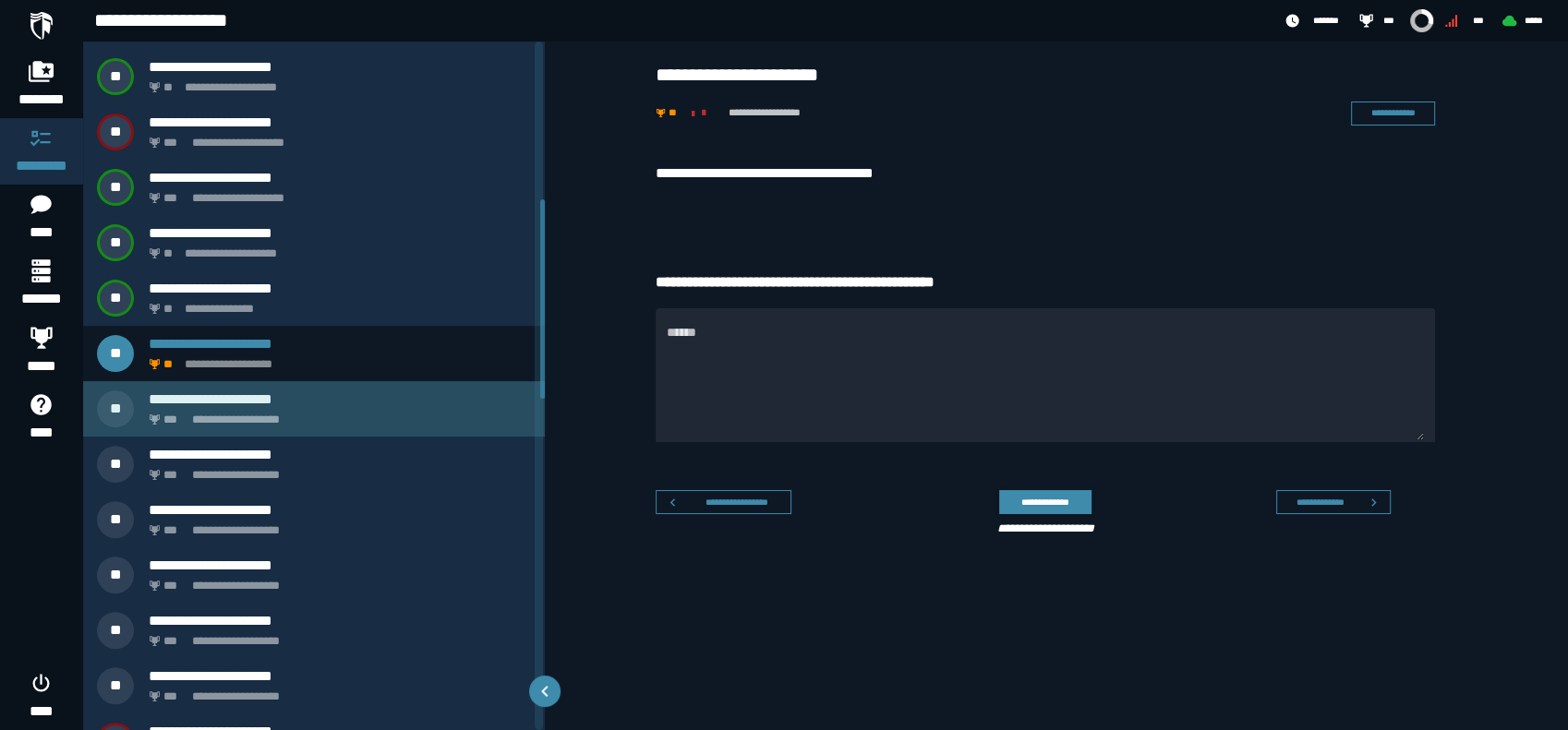 click on "**********" 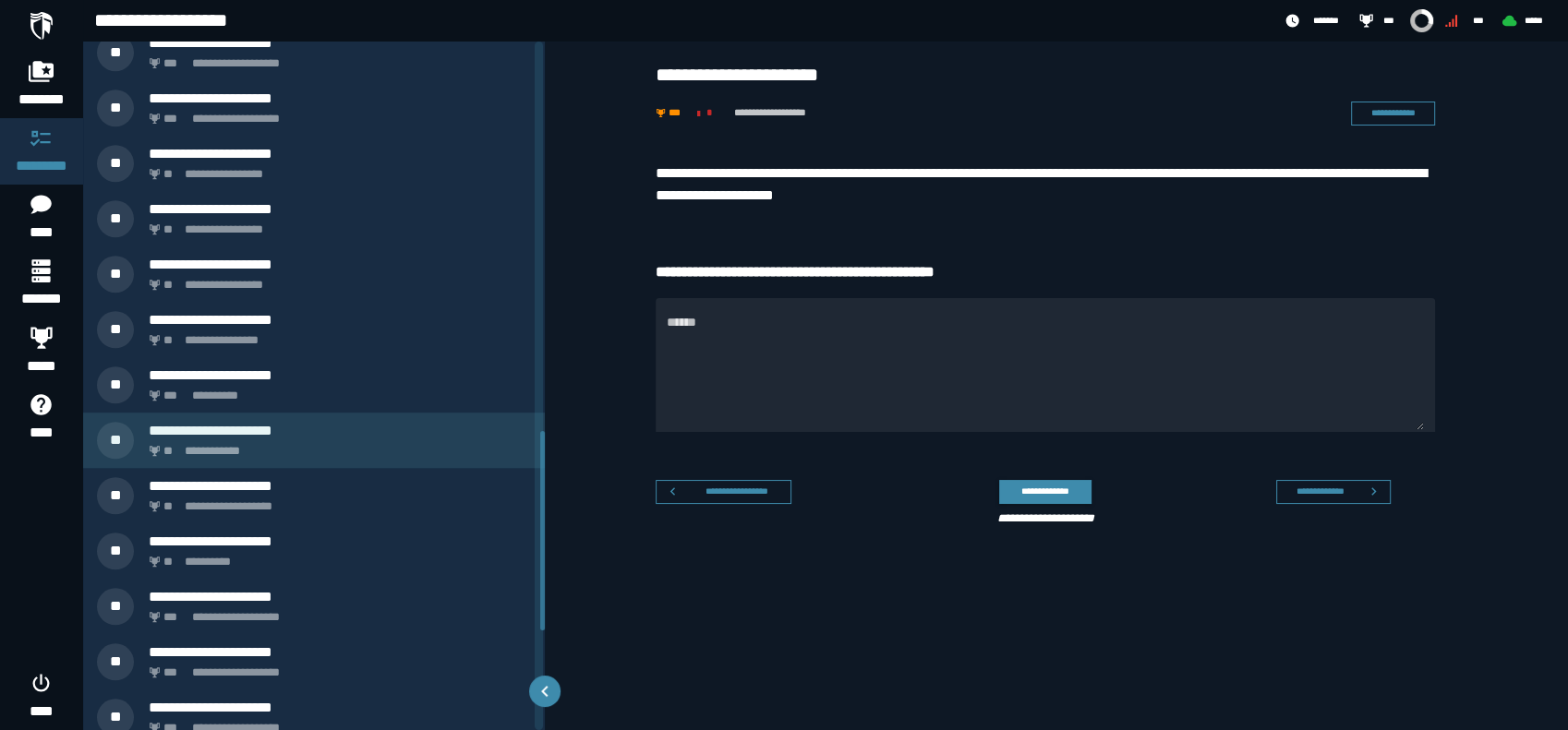 scroll, scrollTop: 1072, scrollLeft: 0, axis: vertical 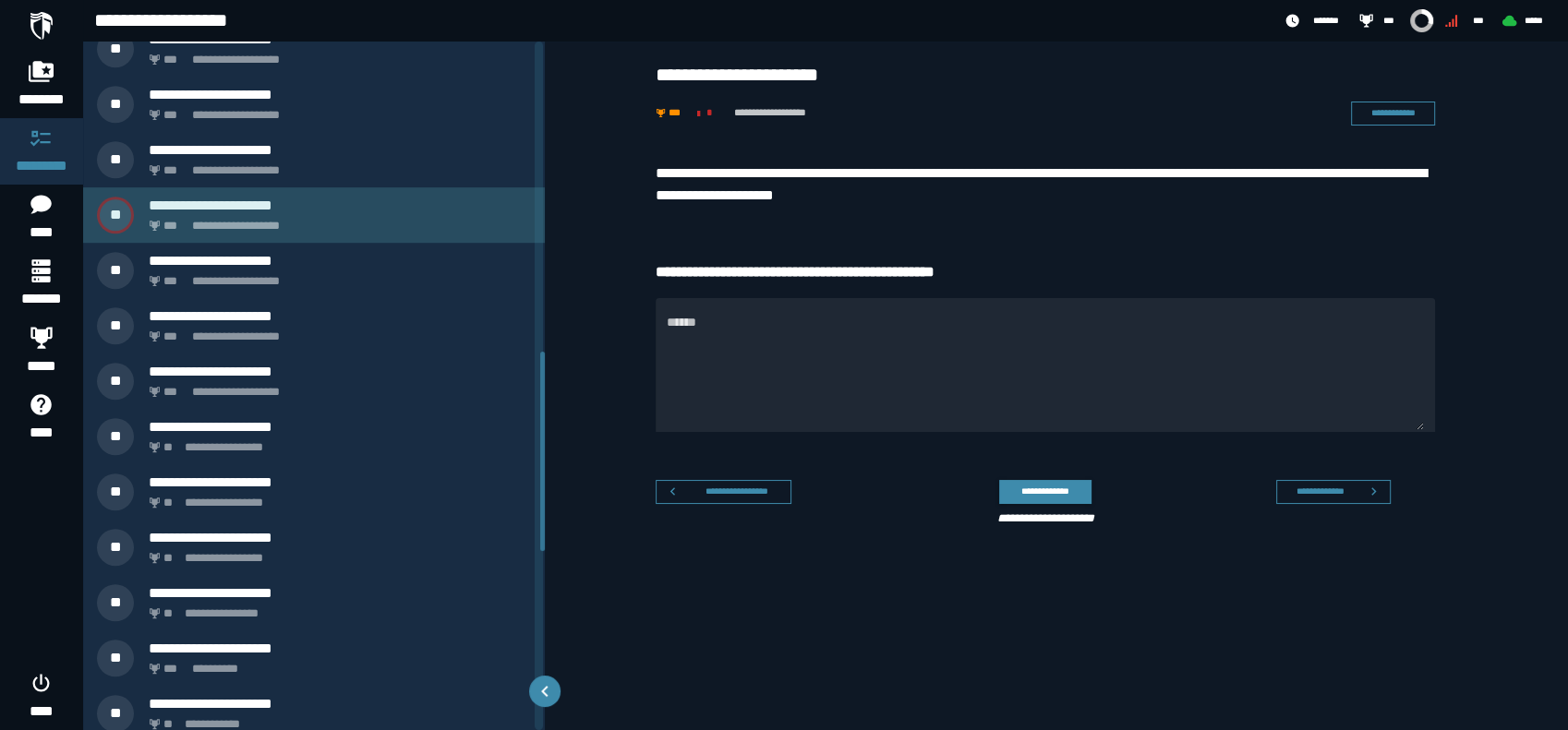 click on "**********" 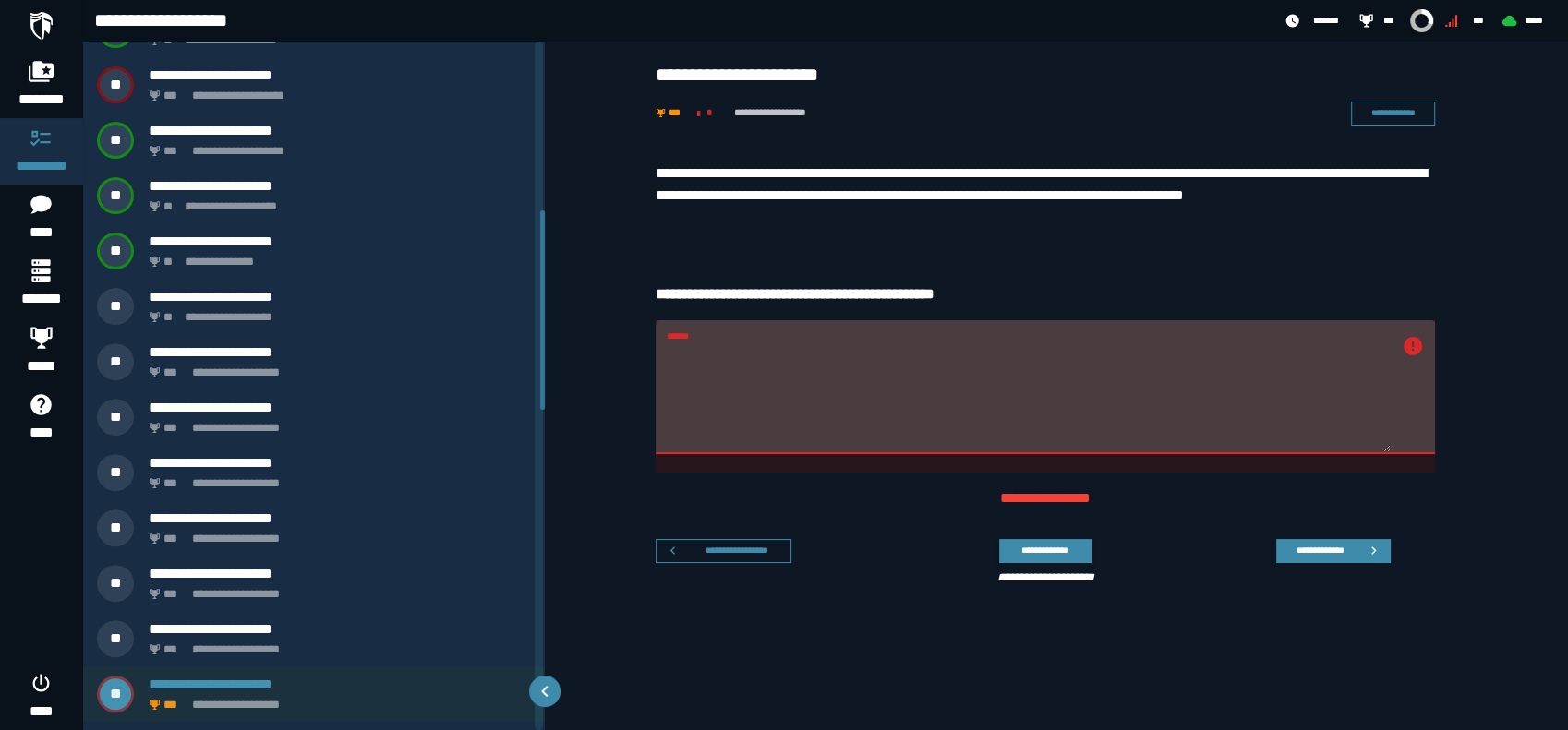 scroll, scrollTop: 584, scrollLeft: 0, axis: vertical 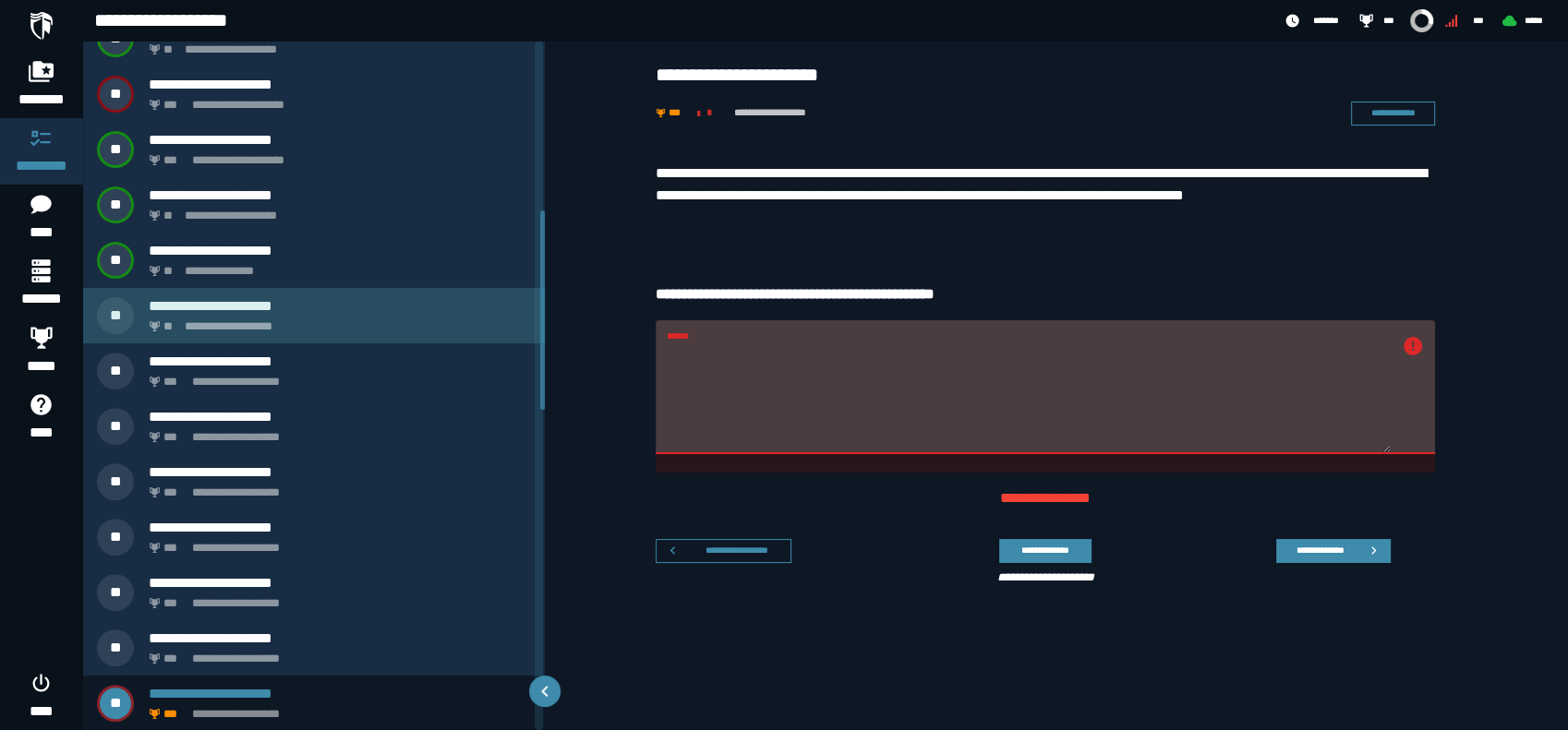 click on "**********" 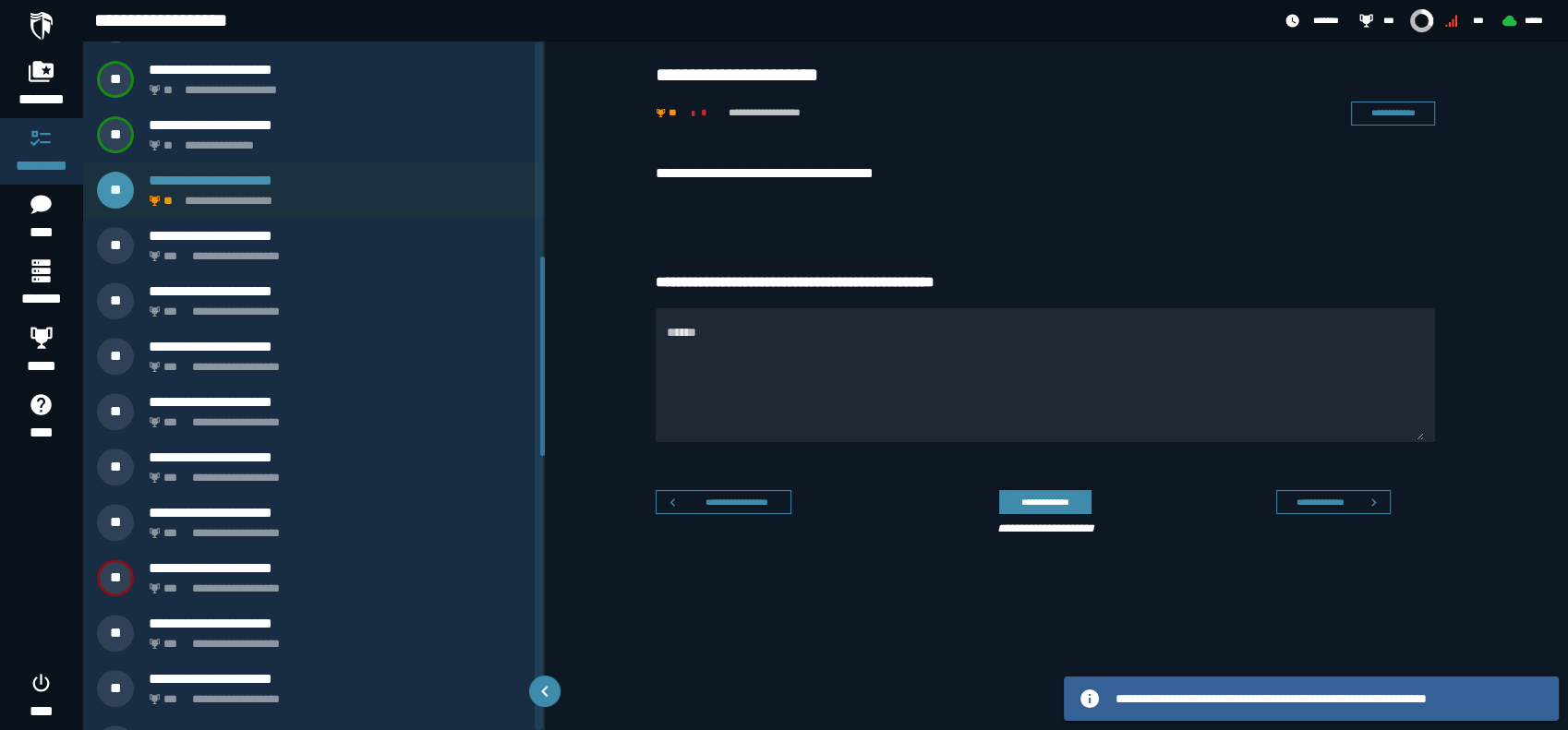 scroll, scrollTop: 745, scrollLeft: 0, axis: vertical 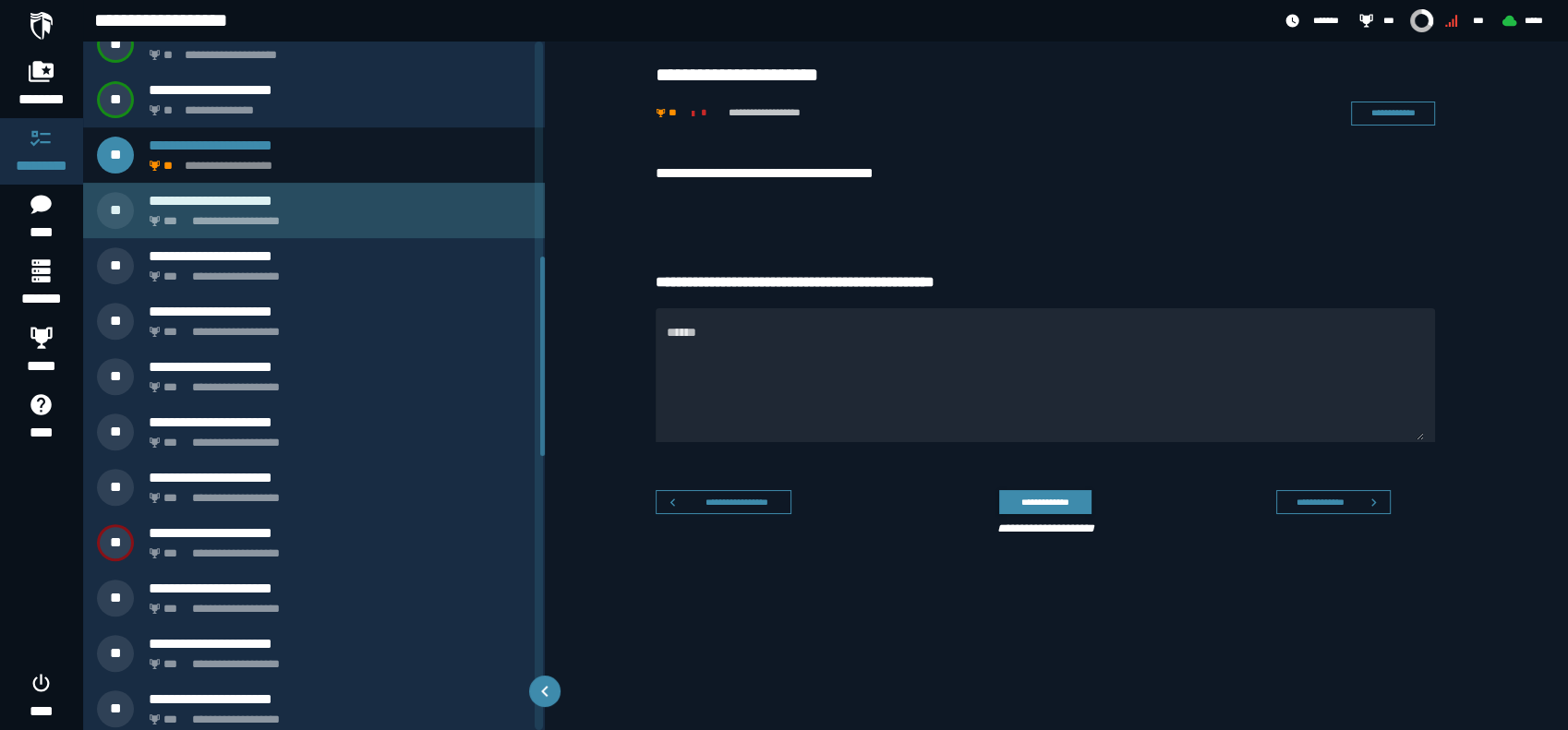 click on "**********" 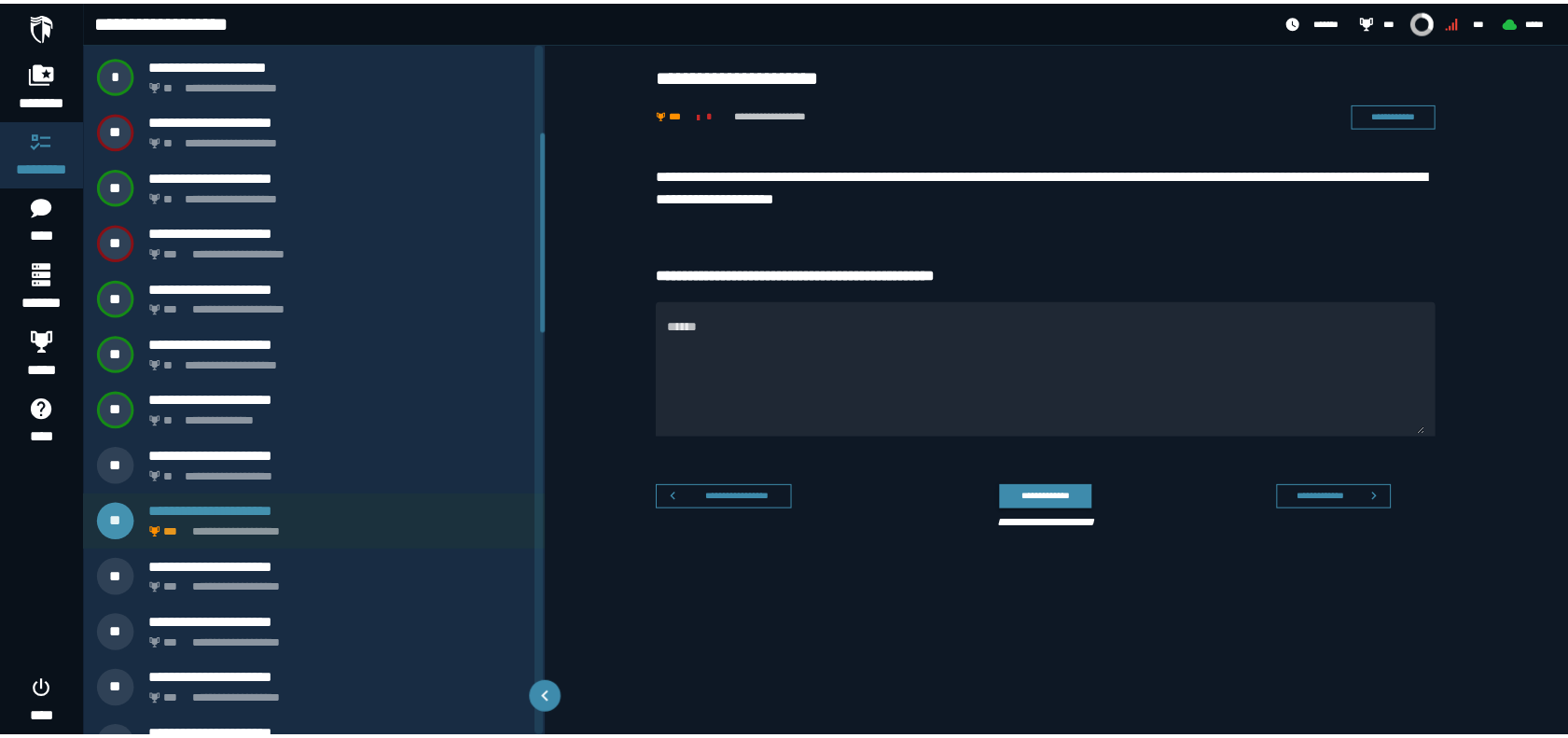 scroll, scrollTop: 255, scrollLeft: 0, axis: vertical 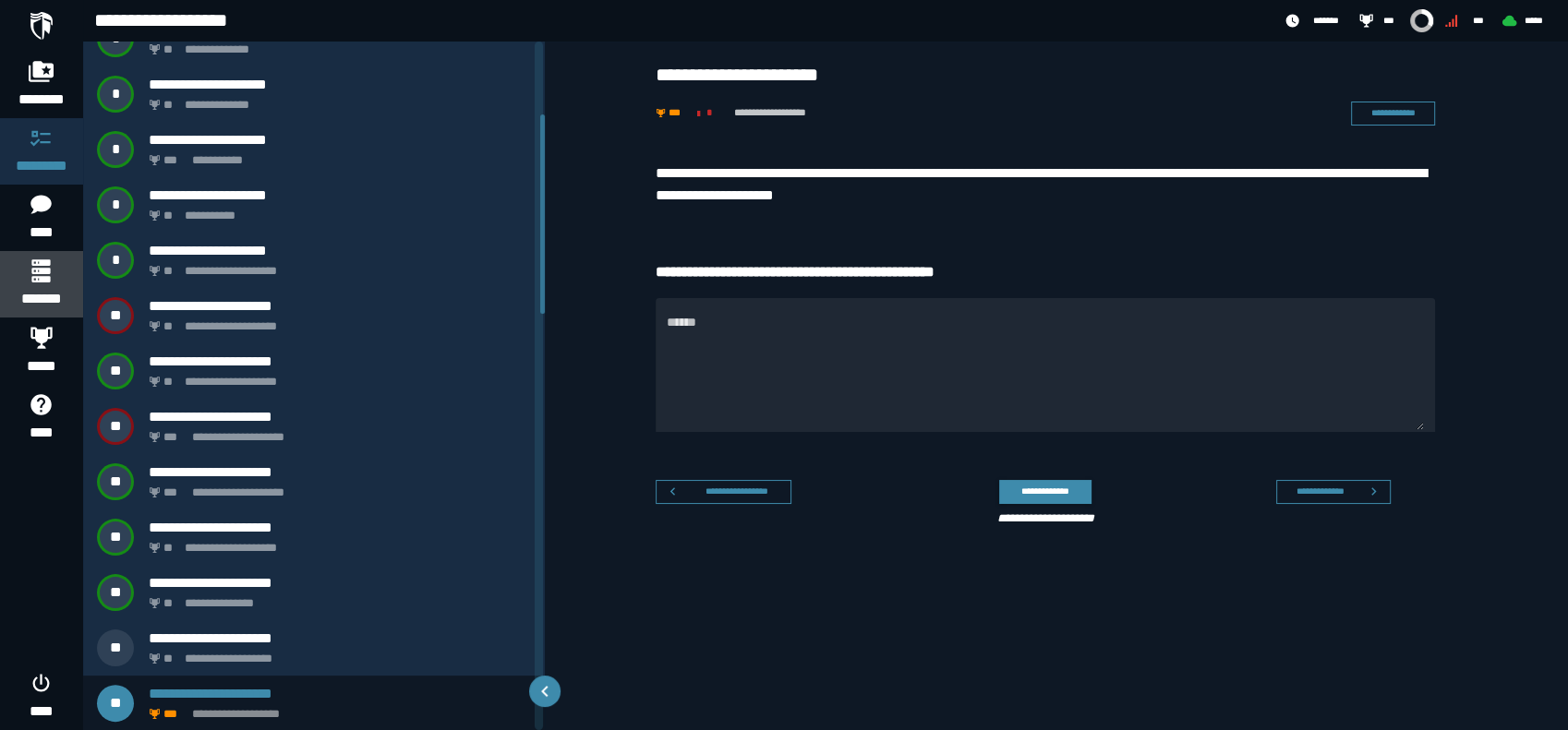 click 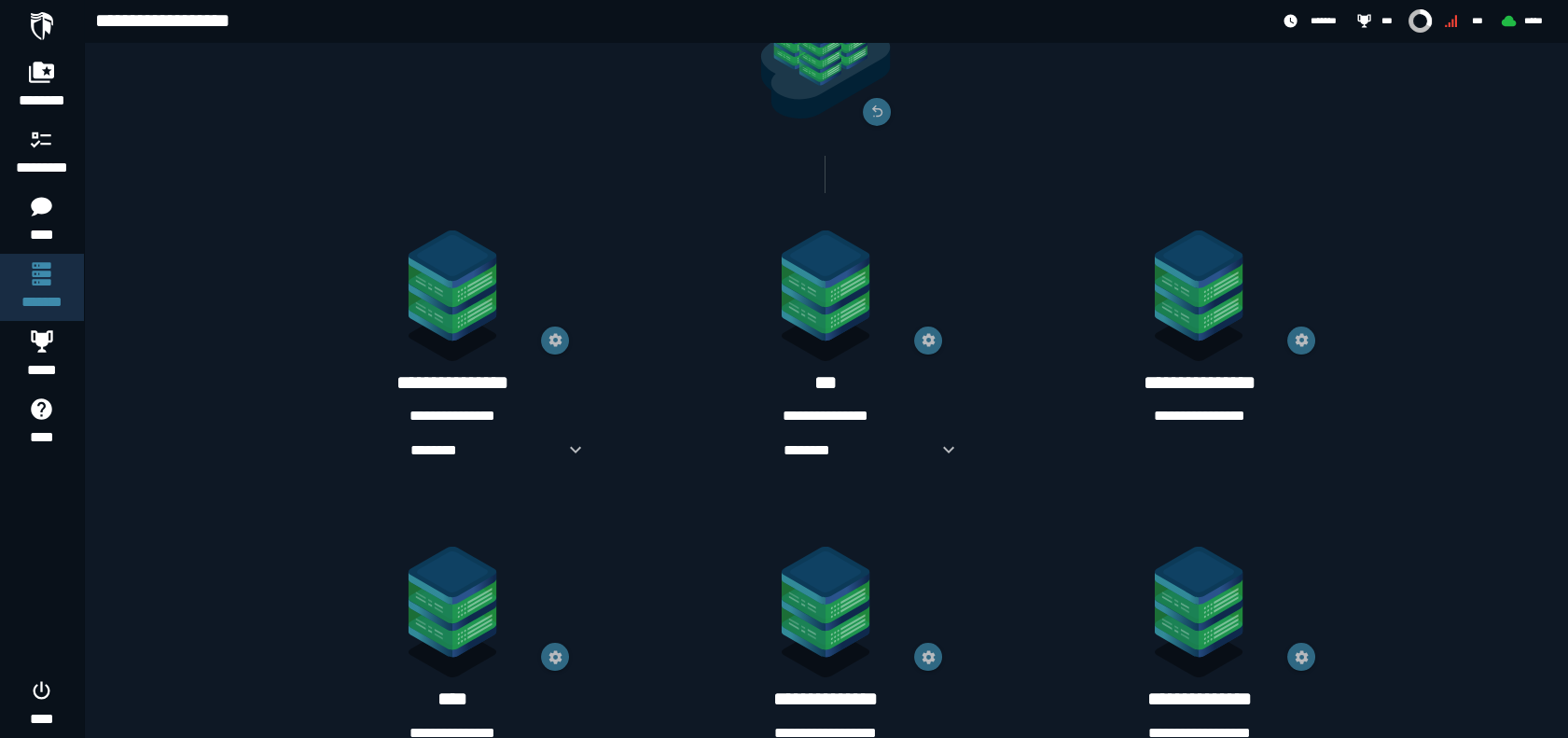 scroll, scrollTop: 276, scrollLeft: 0, axis: vertical 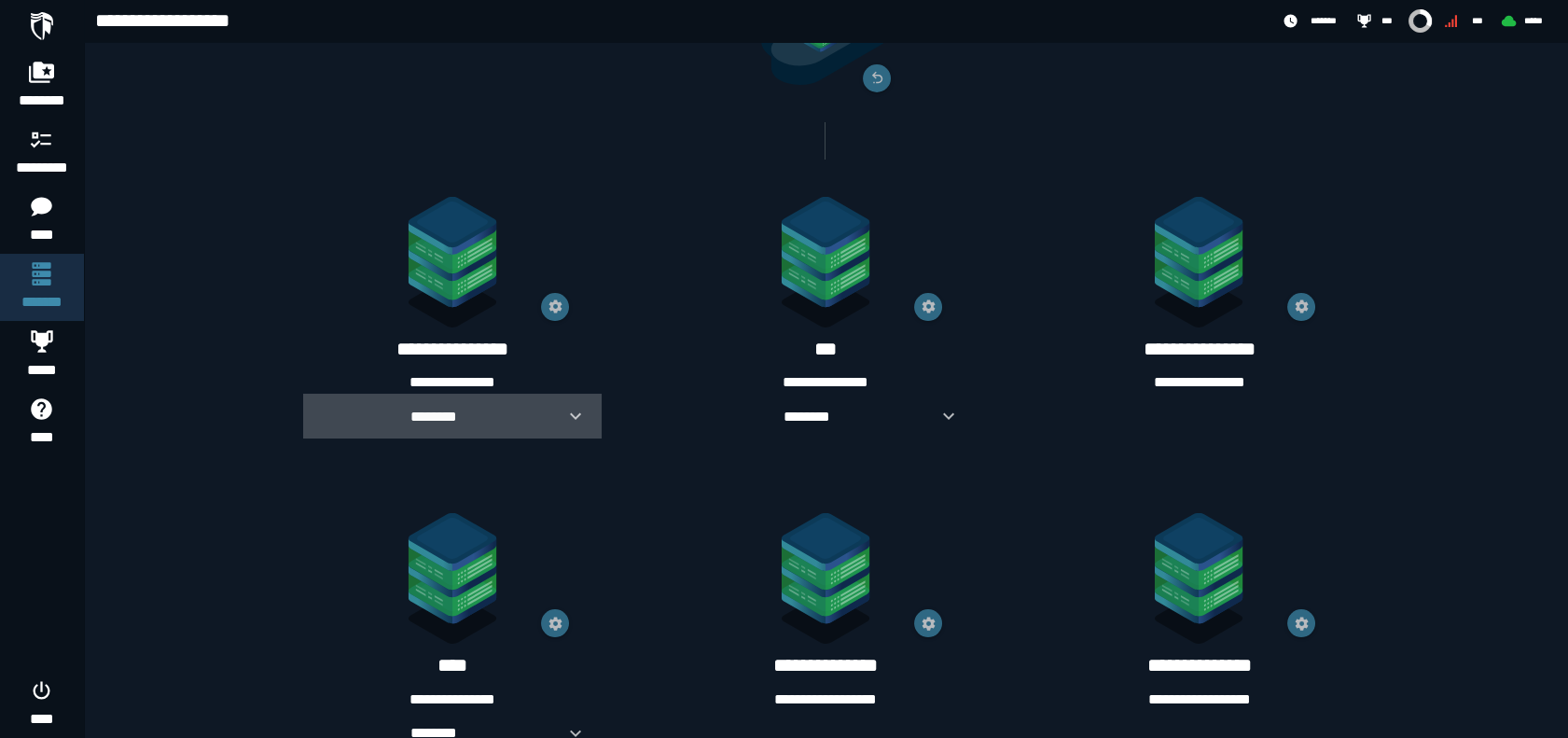 click 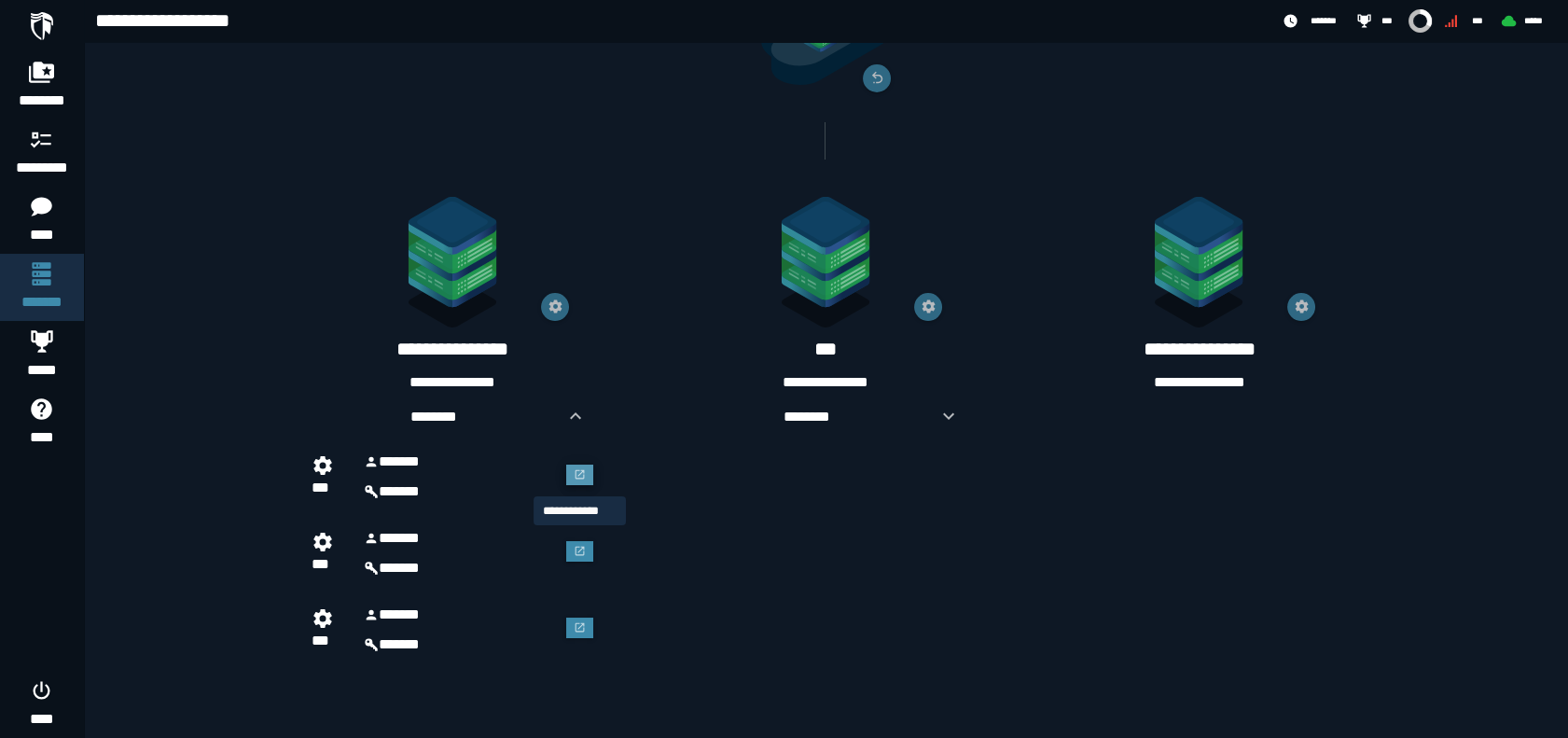 click at bounding box center (580, 475) 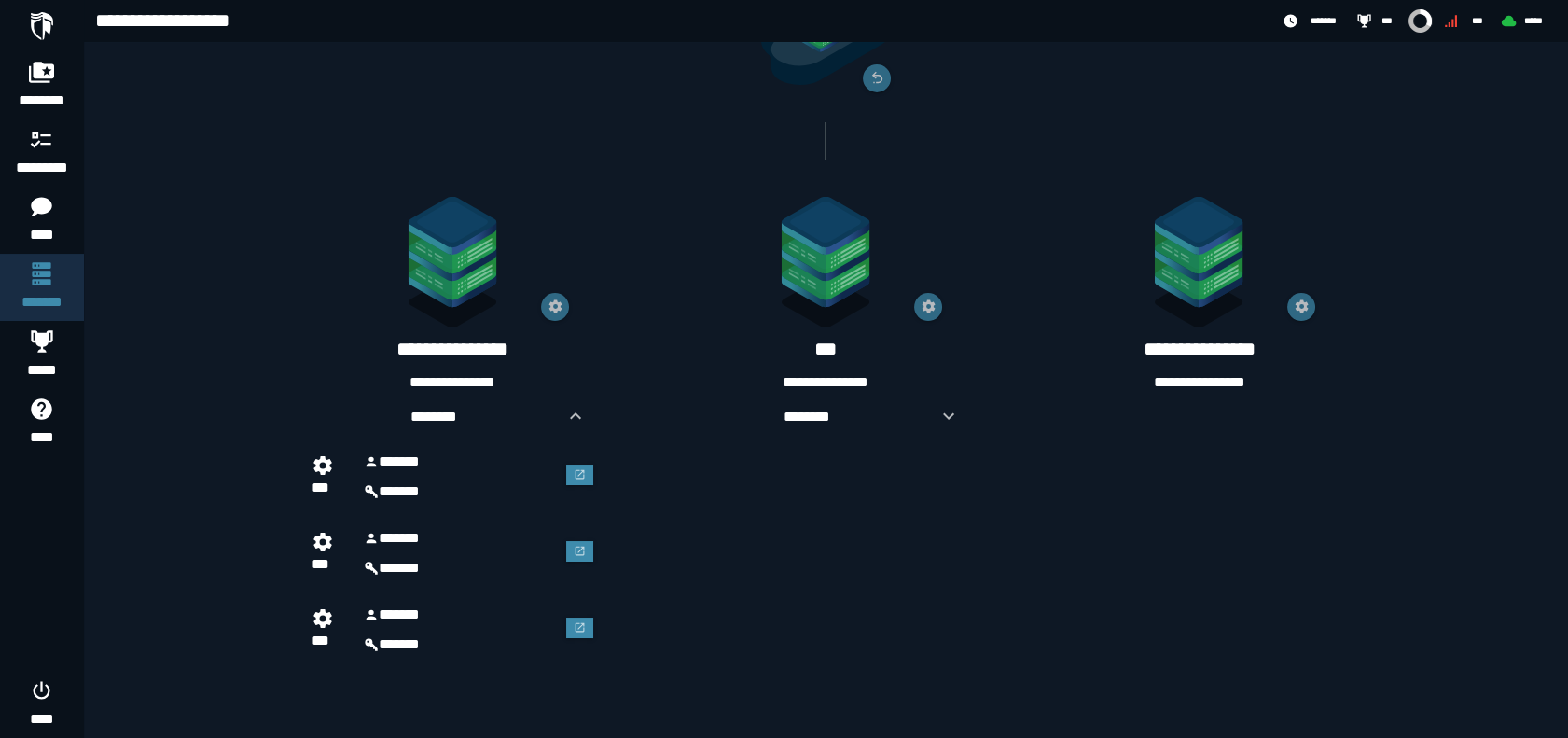 scroll, scrollTop: 276, scrollLeft: 0, axis: vertical 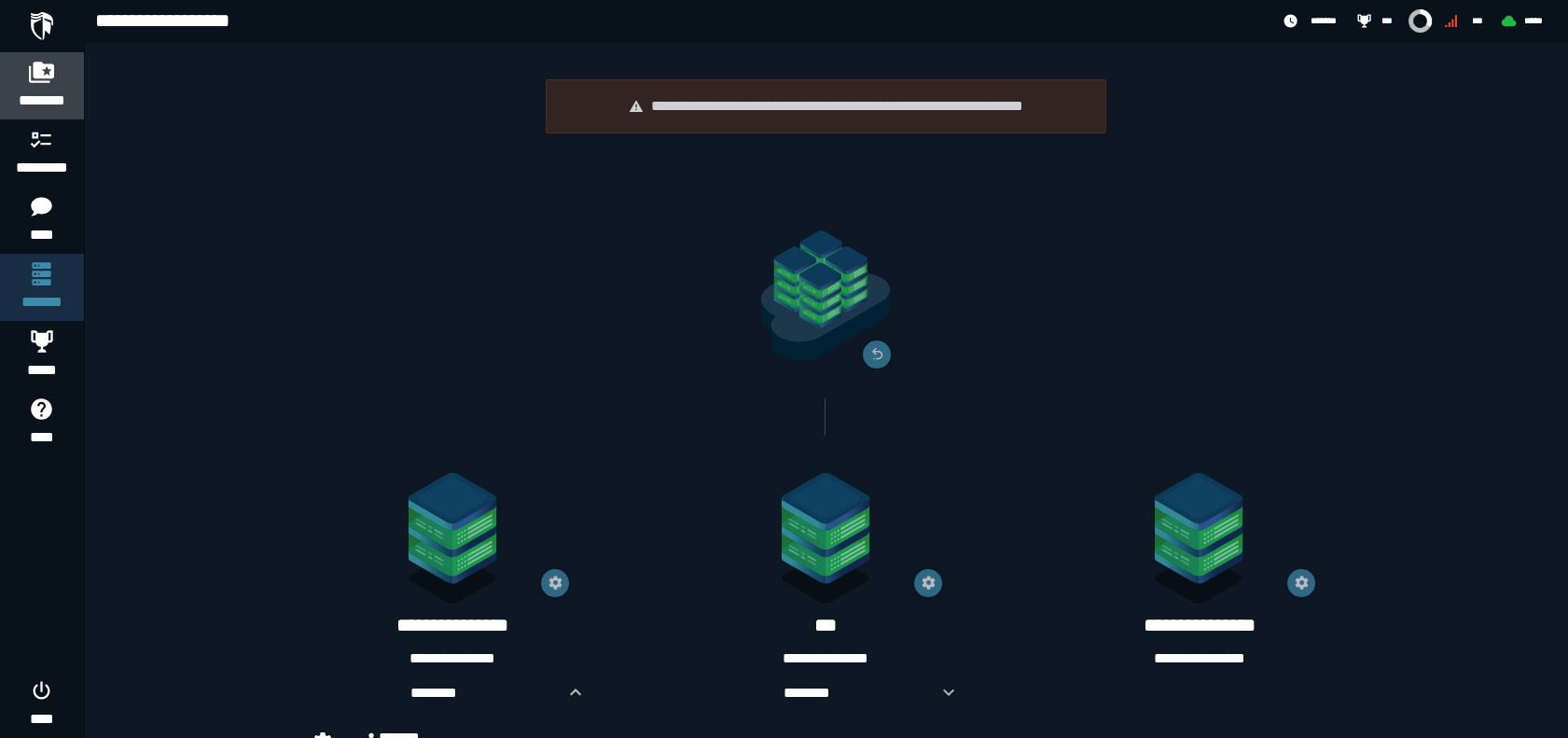 click on "********" at bounding box center [42, 101] 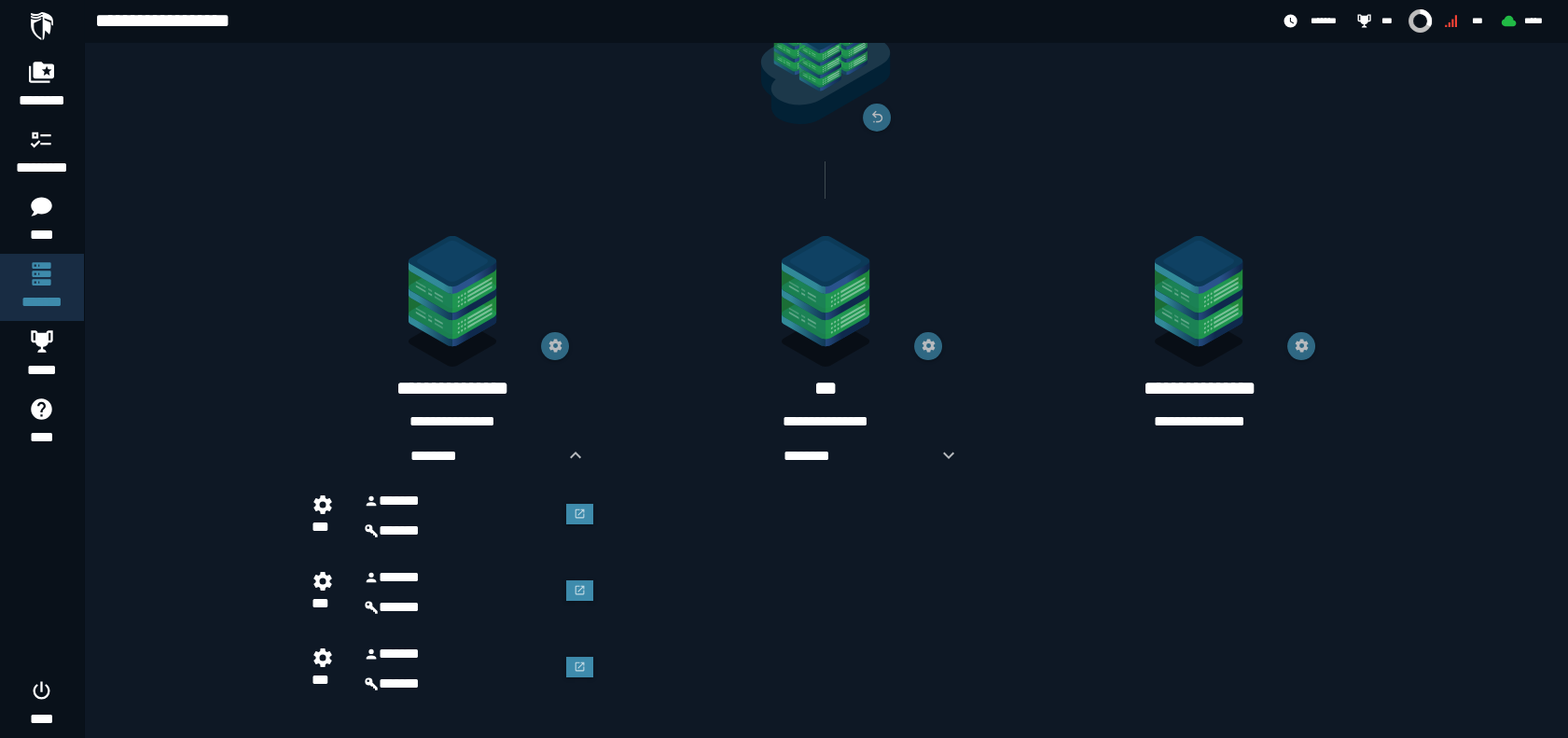 scroll, scrollTop: 276, scrollLeft: 0, axis: vertical 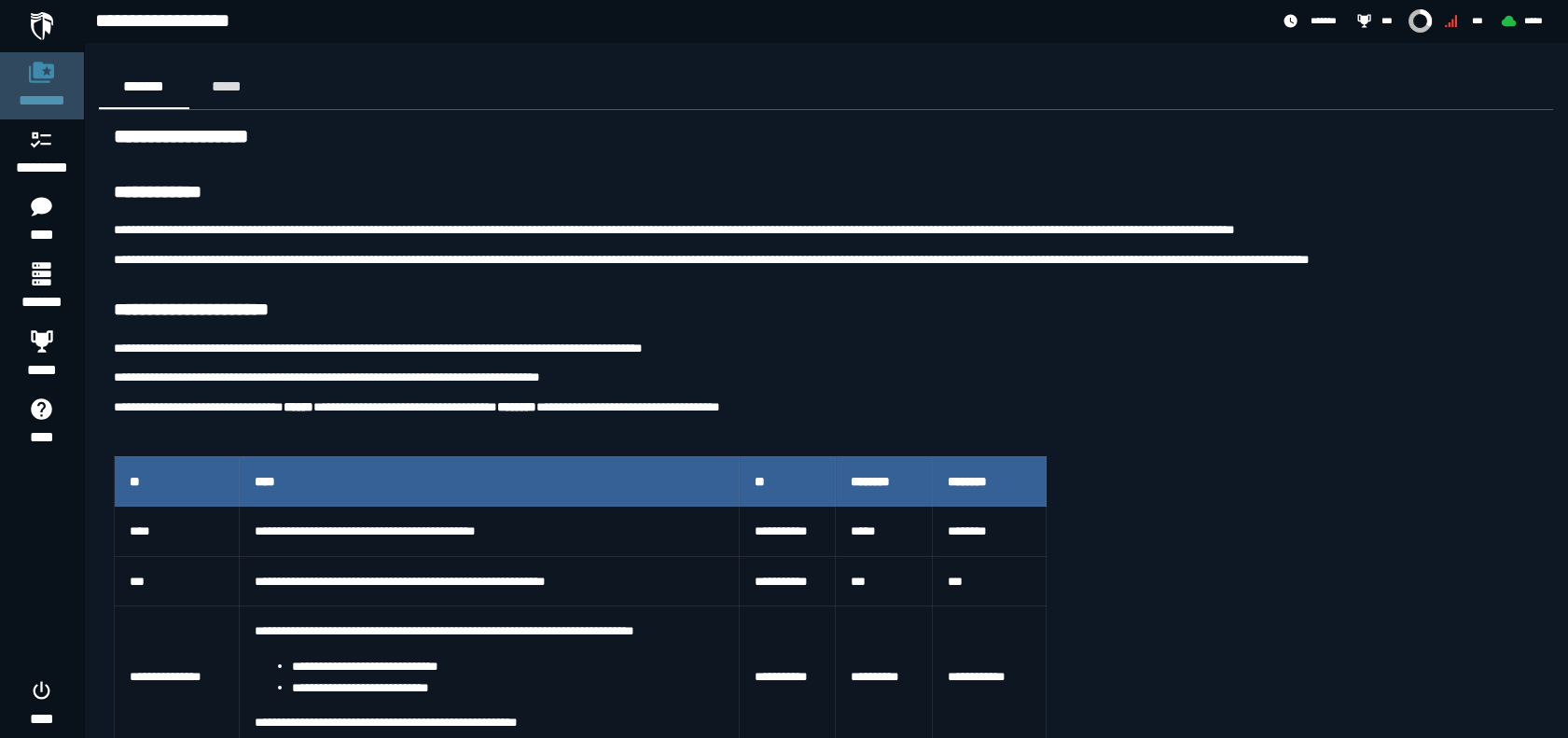 click on "********" at bounding box center [42, 101] 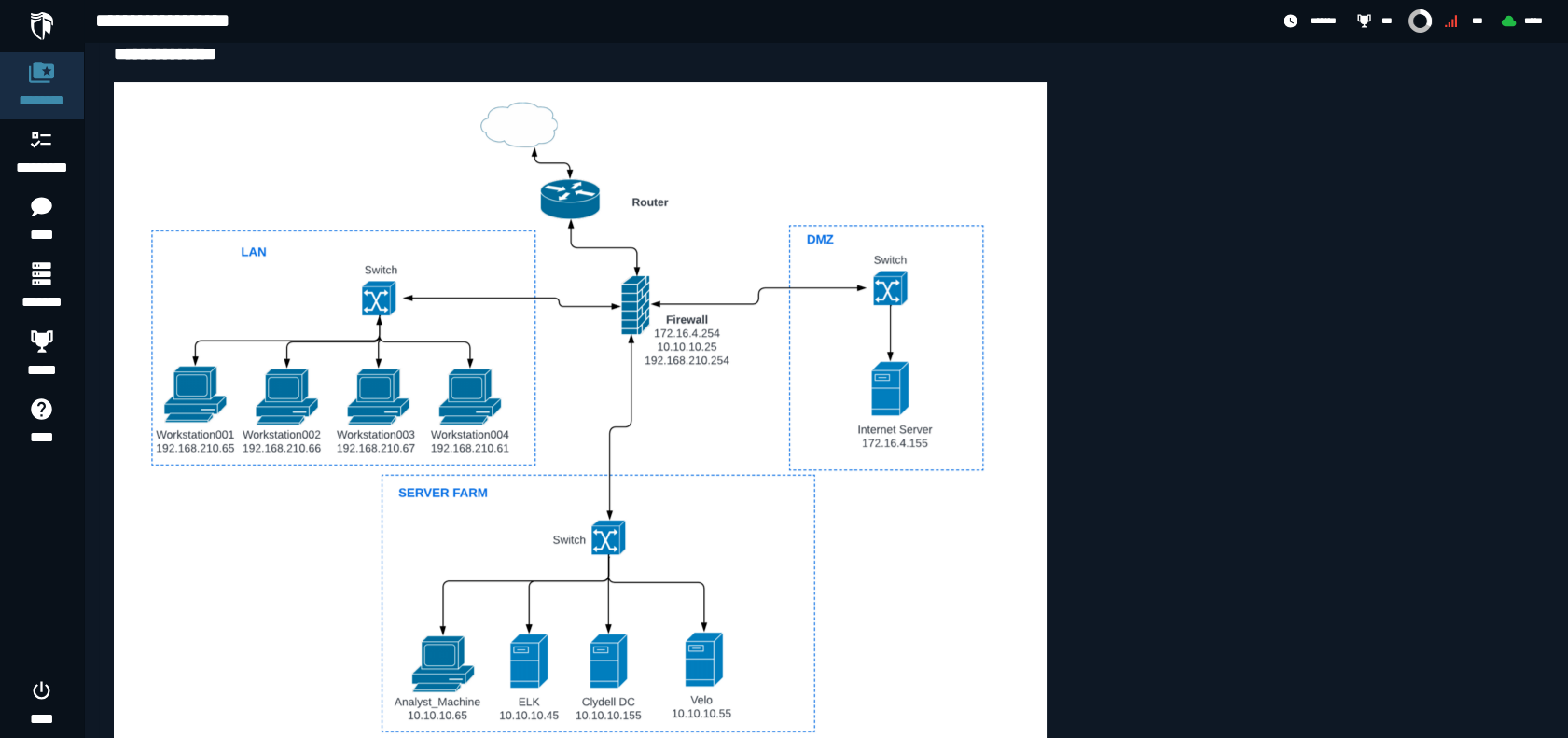scroll, scrollTop: 818, scrollLeft: 0, axis: vertical 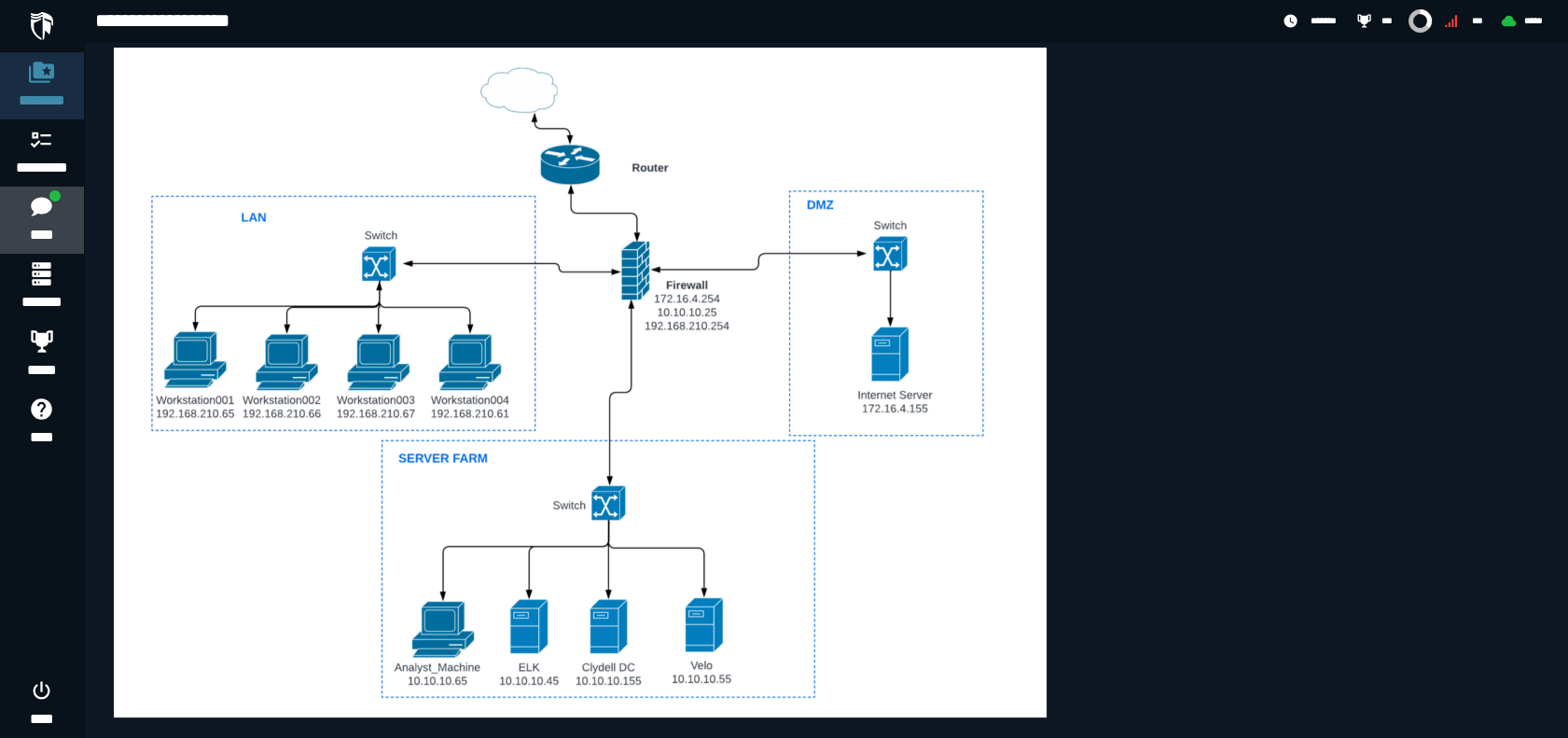 click on "****" at bounding box center [41, 235] 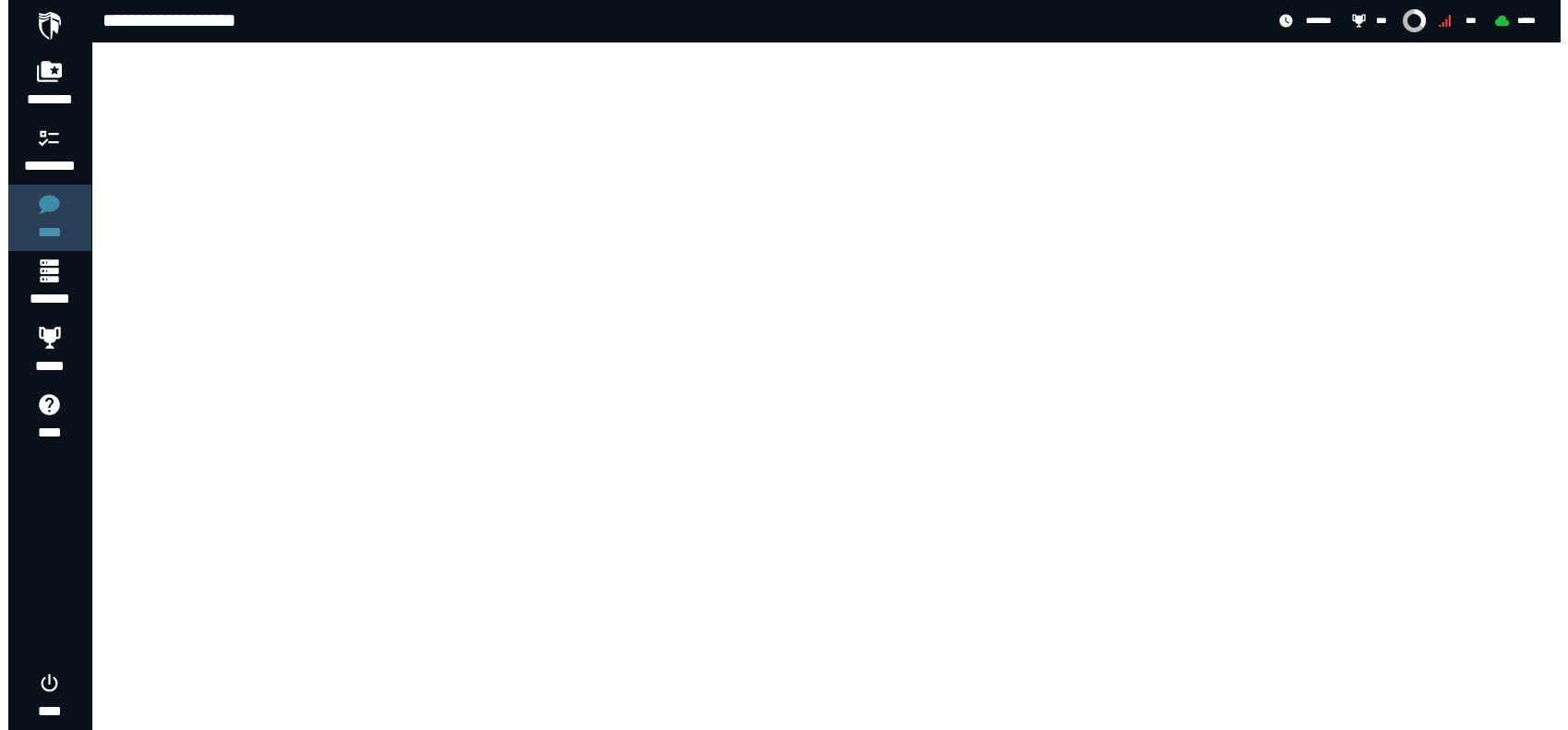 scroll, scrollTop: 0, scrollLeft: 0, axis: both 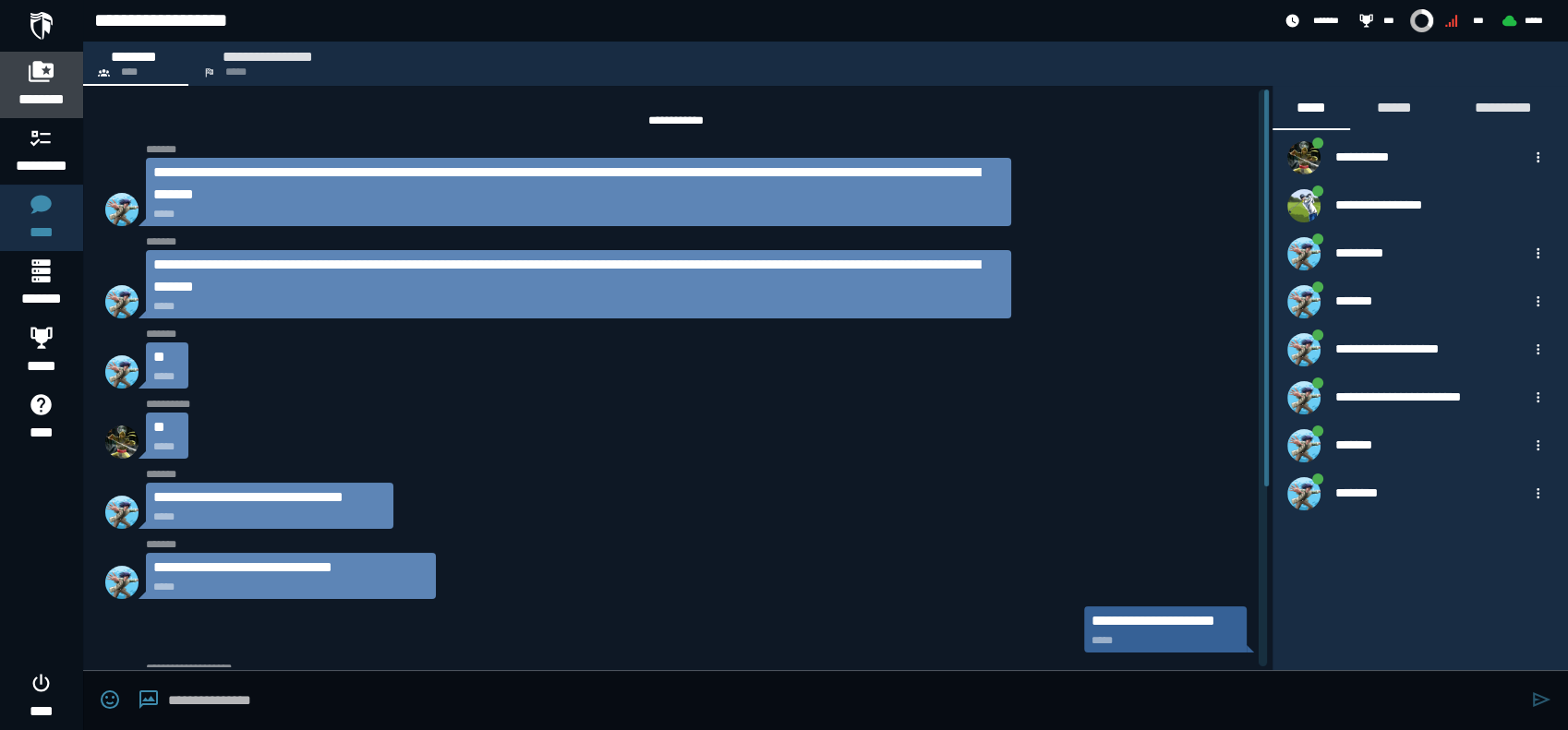 click 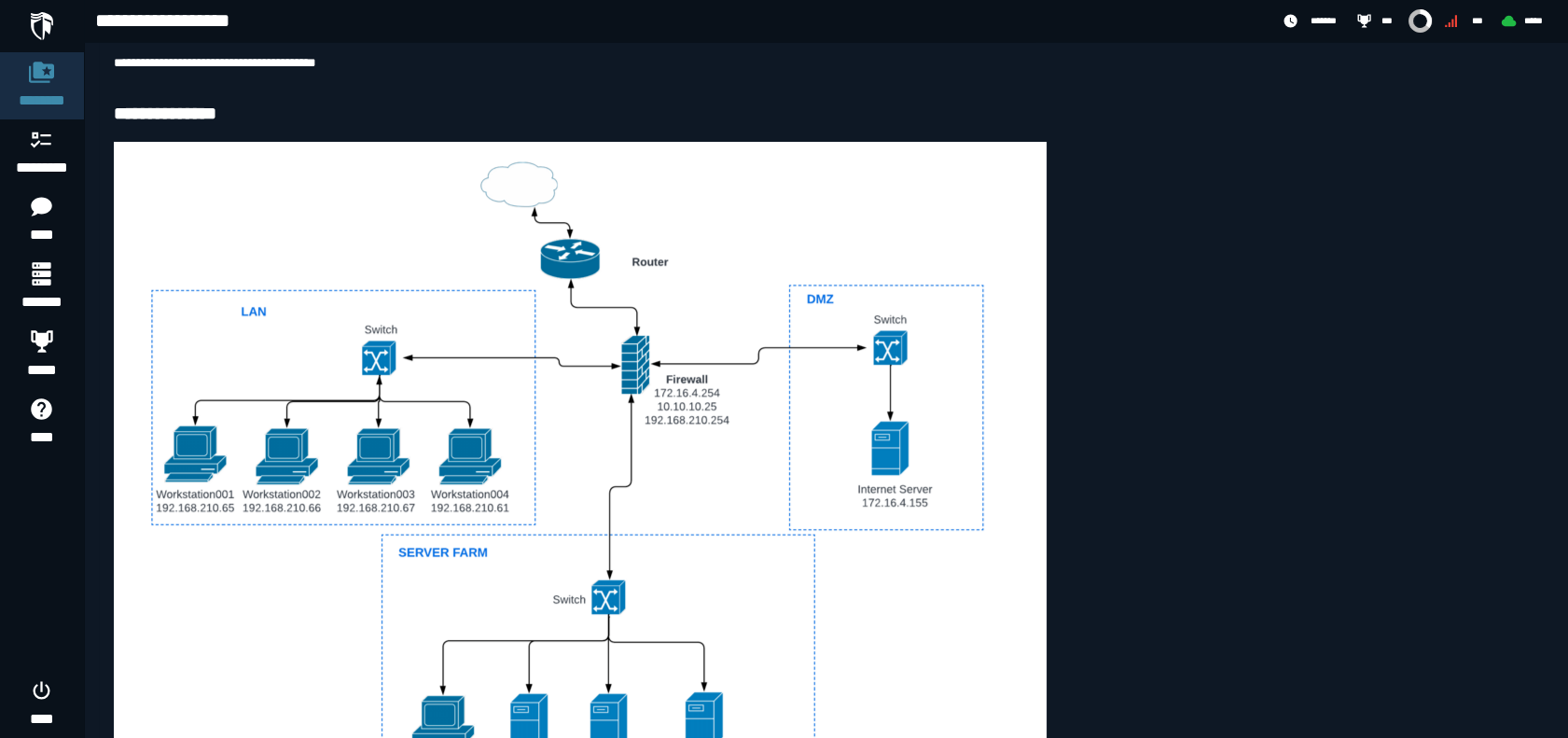 scroll, scrollTop: 818, scrollLeft: 0, axis: vertical 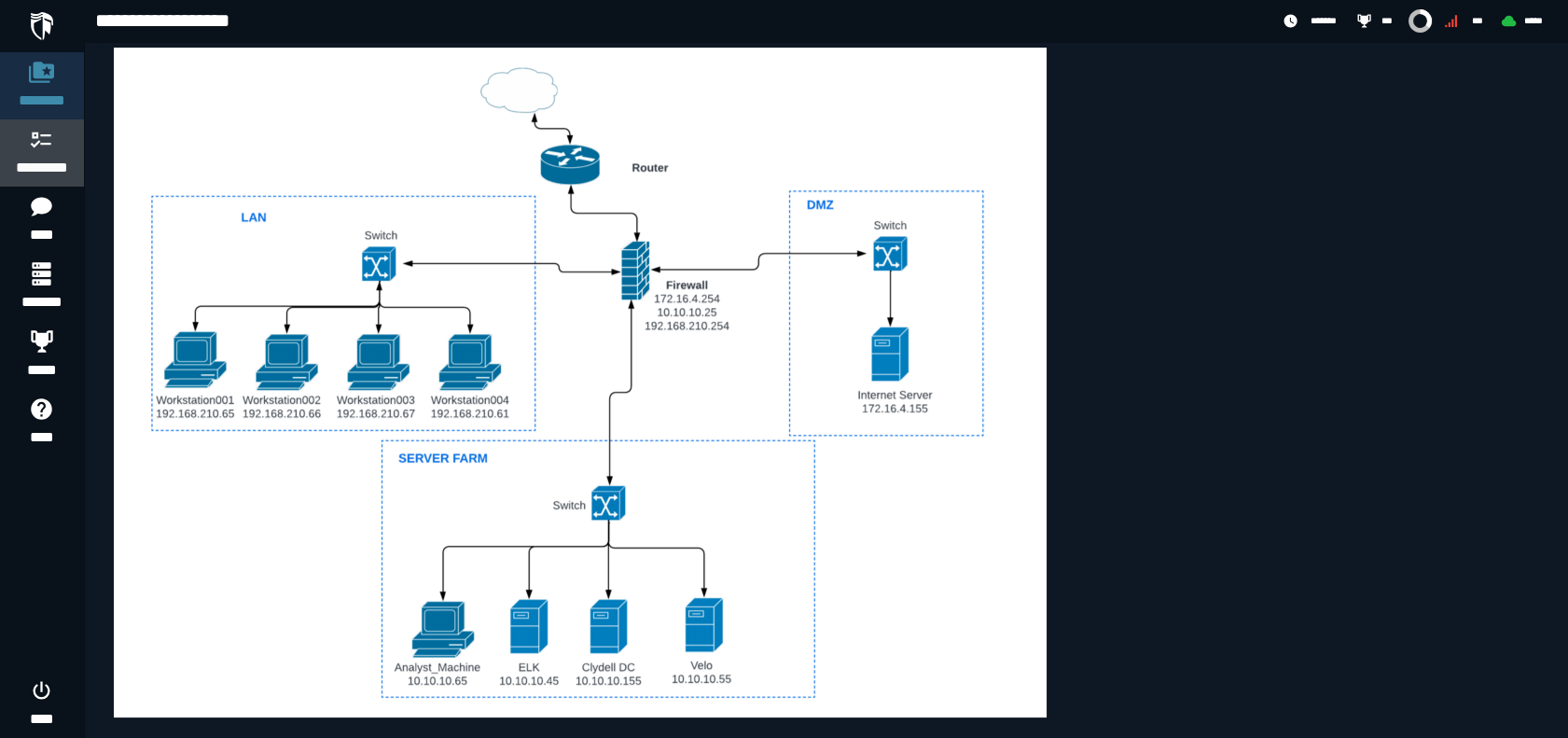 click 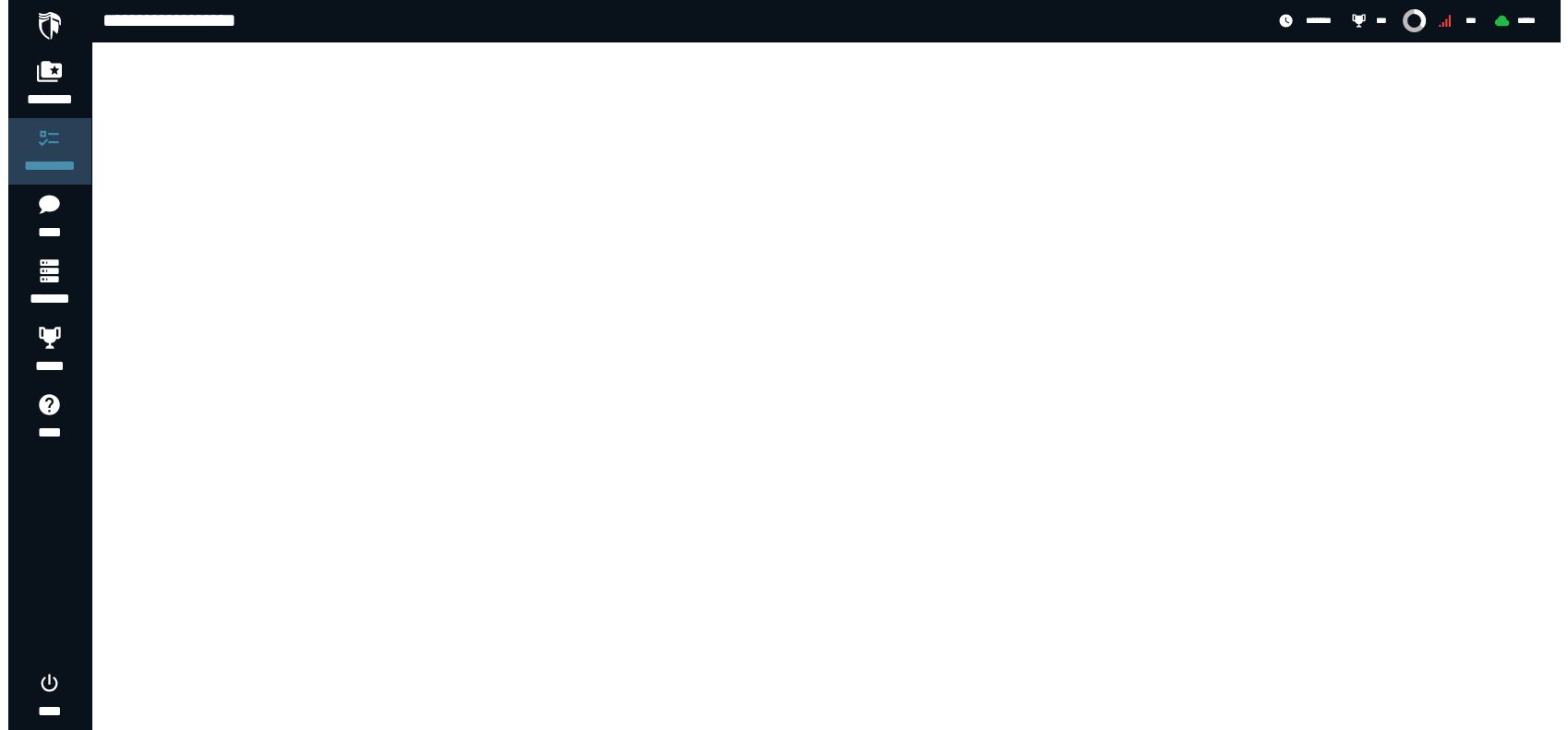 scroll, scrollTop: 0, scrollLeft: 0, axis: both 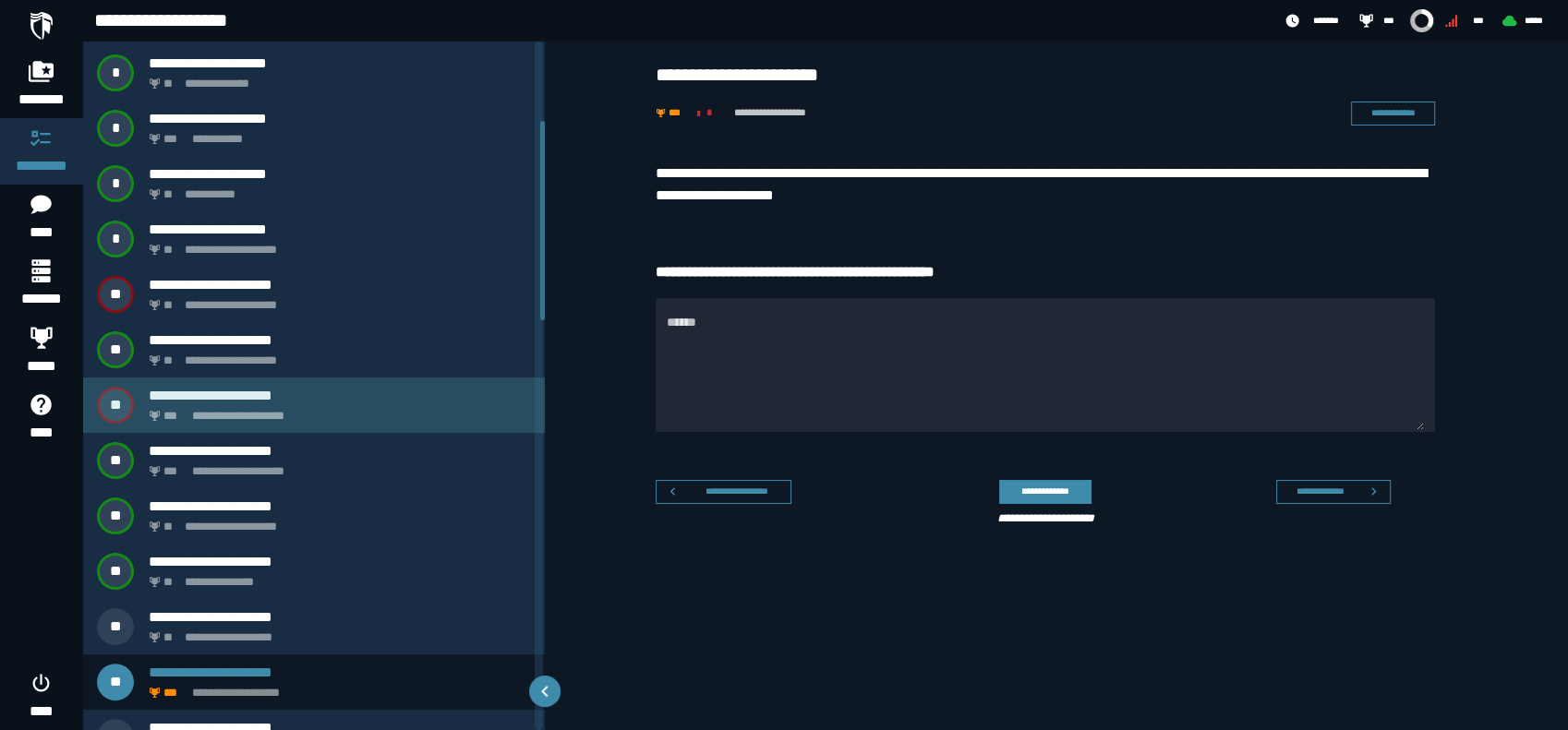 click on "**********" at bounding box center [336, 411] 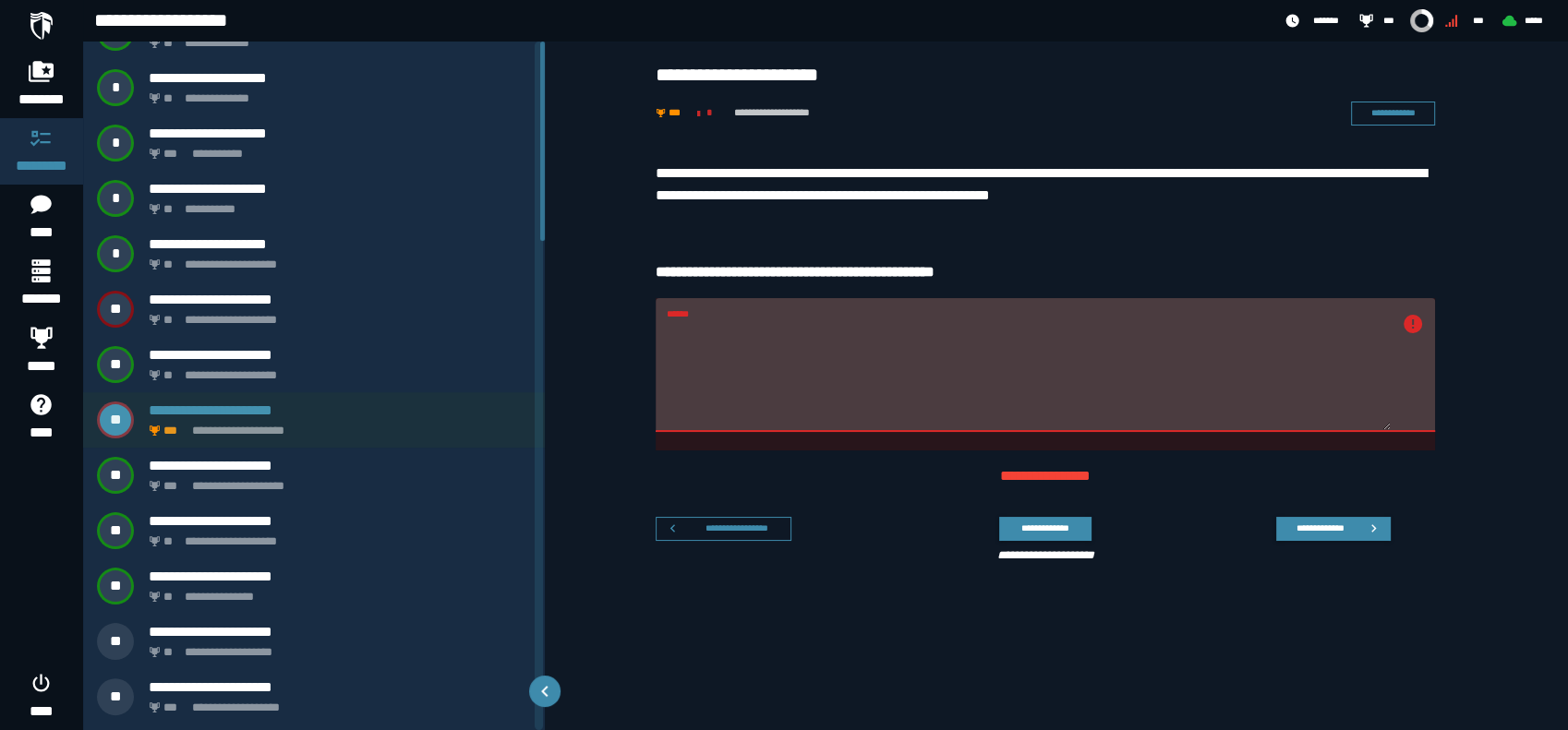 scroll, scrollTop: 273, scrollLeft: 0, axis: vertical 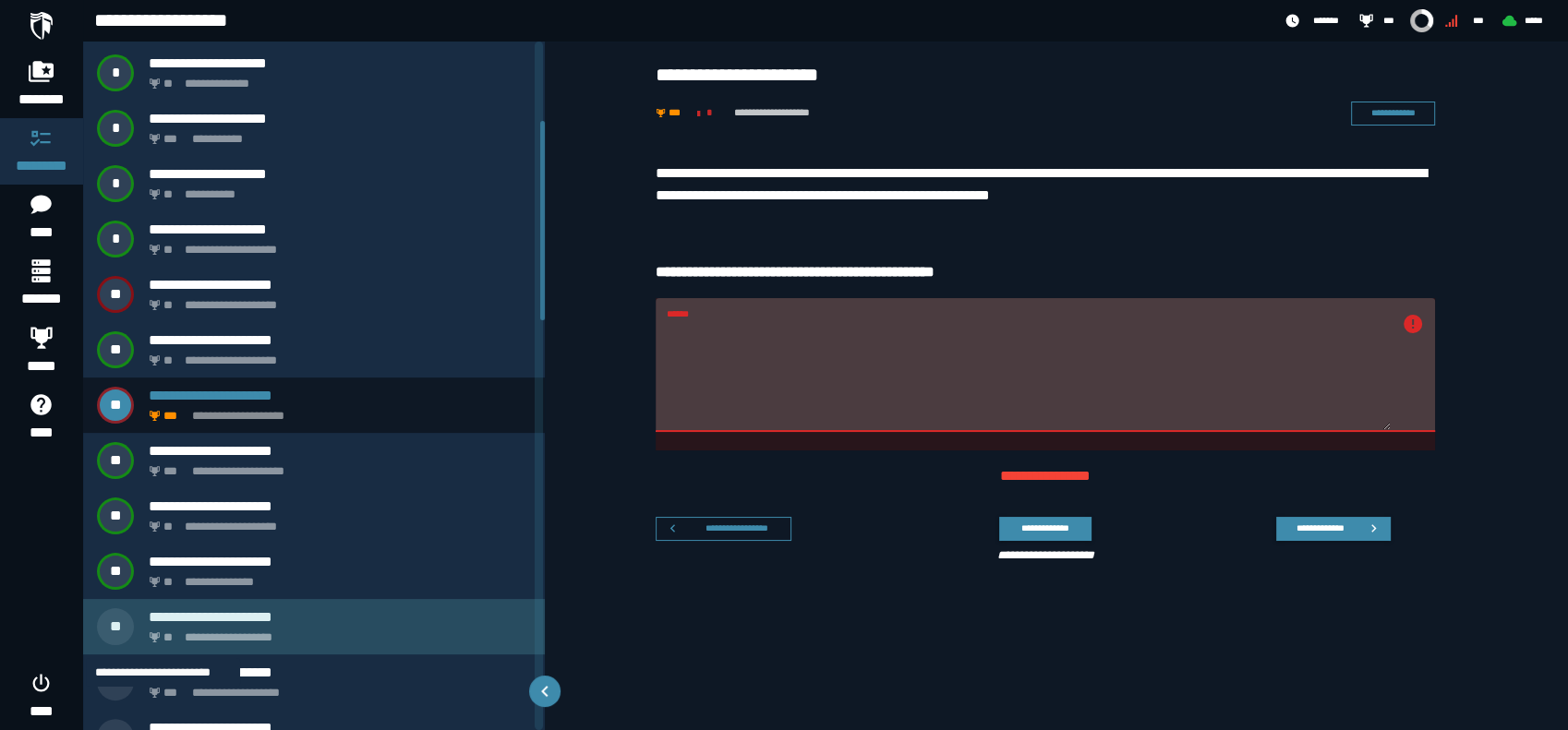 click on "**" at bounding box center [169, 638] 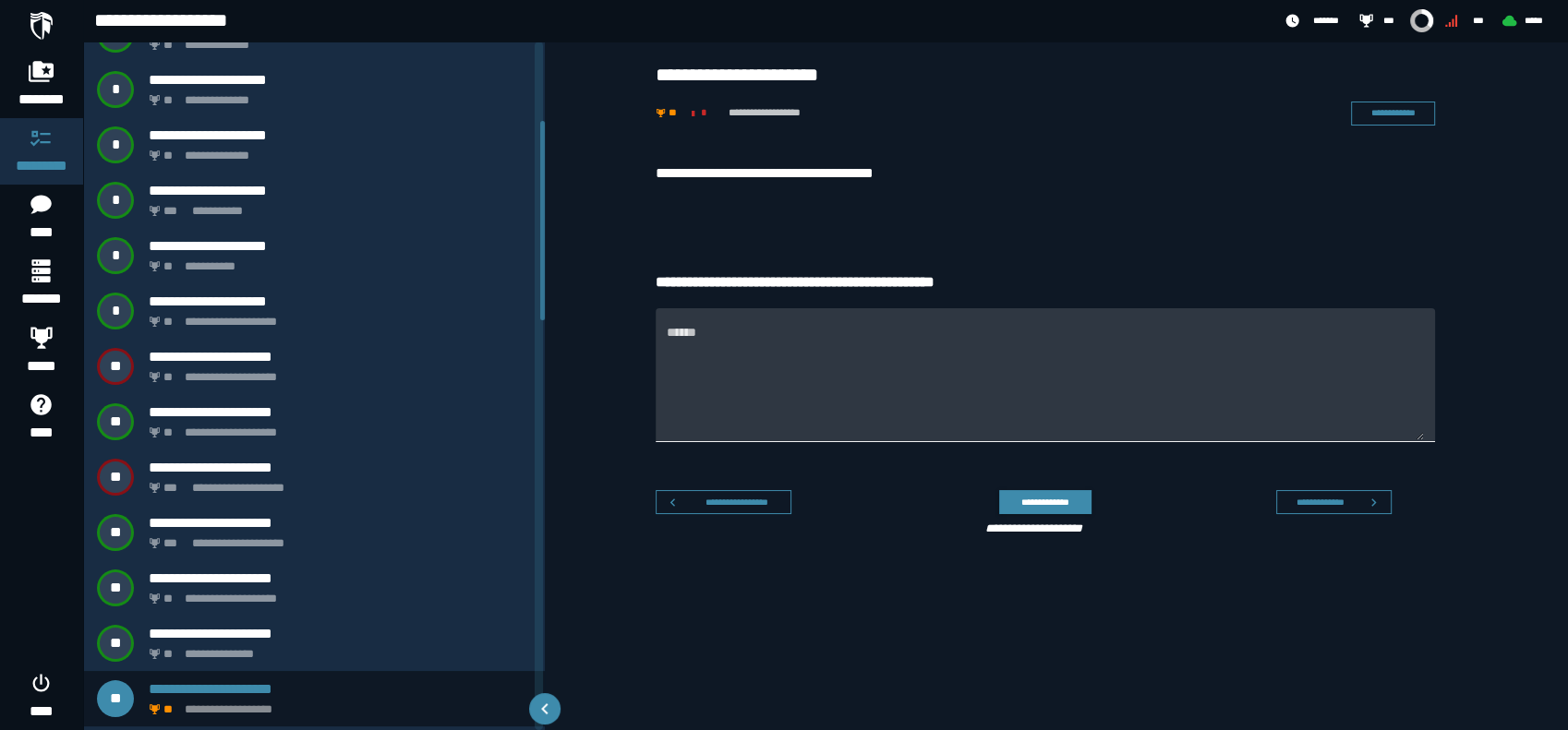 scroll, scrollTop: 197, scrollLeft: 0, axis: vertical 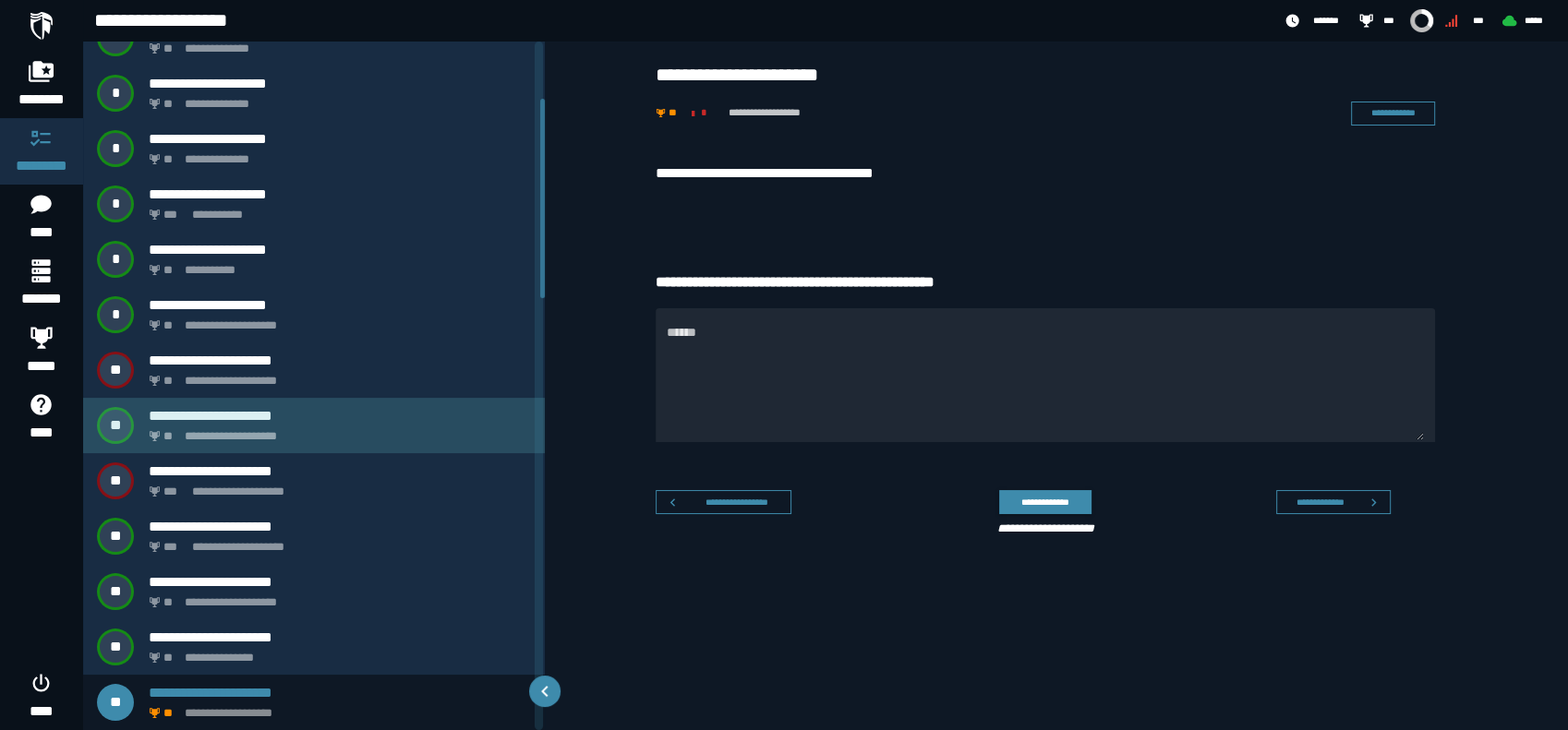 click on "**********" at bounding box center (336, 431) 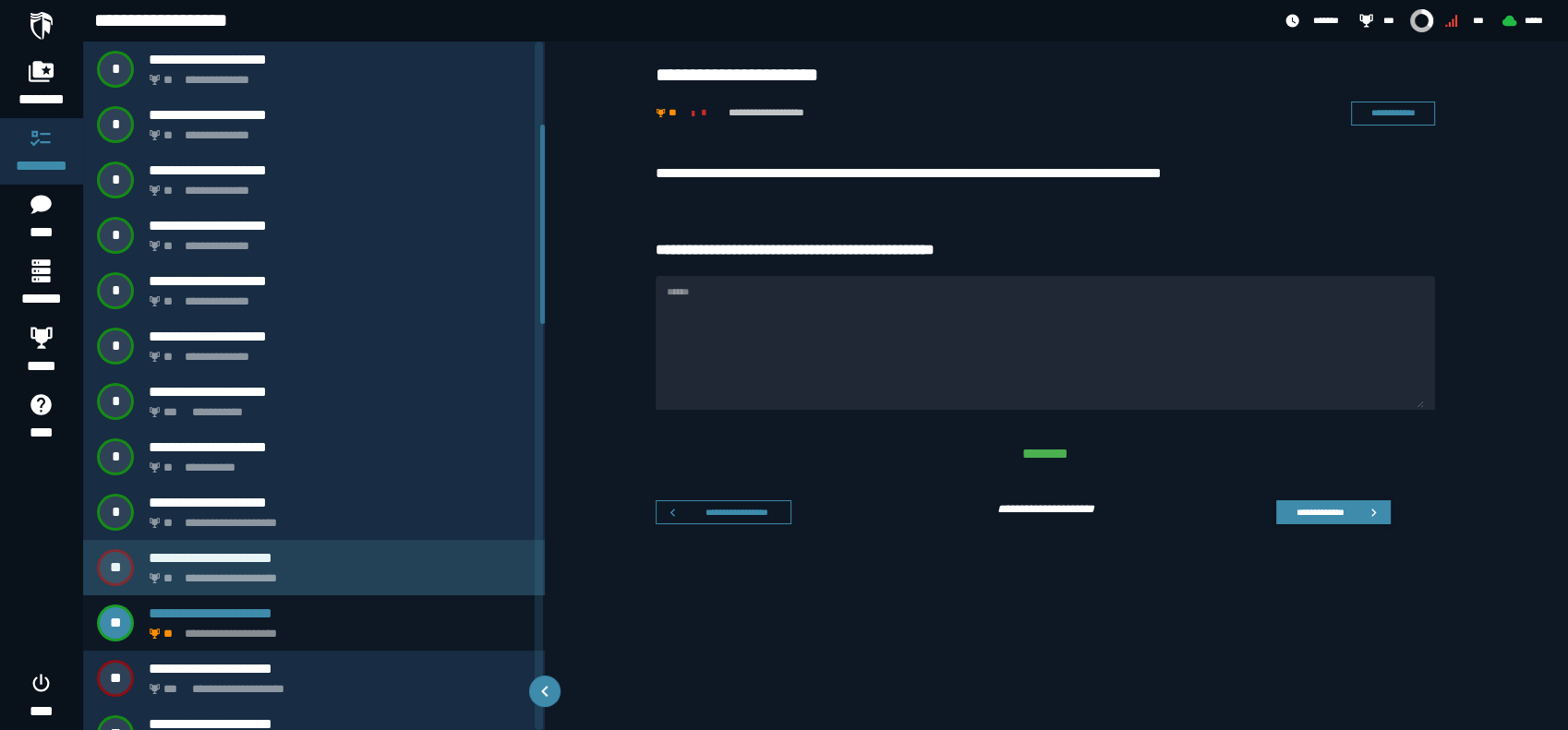 scroll, scrollTop: 546, scrollLeft: 0, axis: vertical 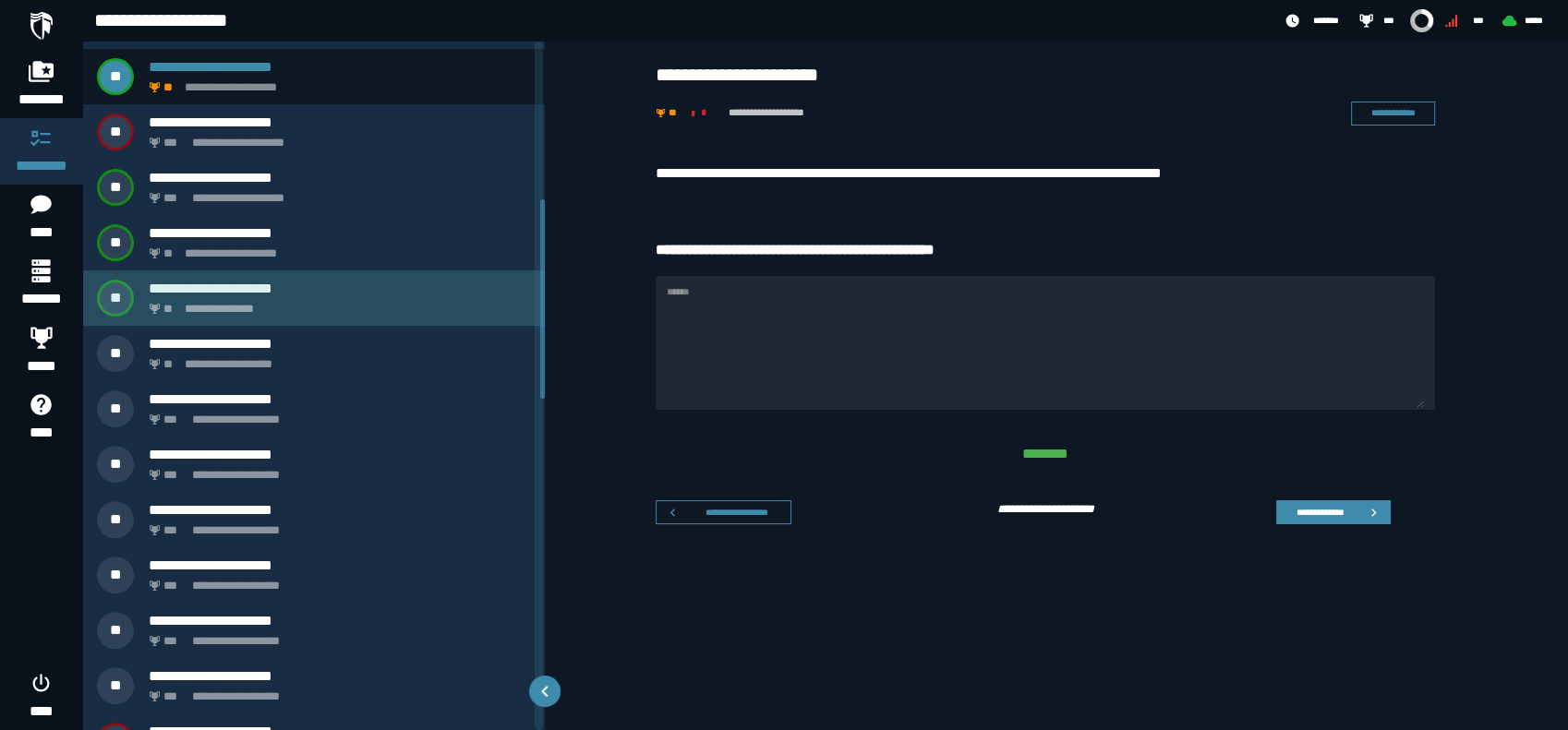 click on "**********" at bounding box center [336, 304] 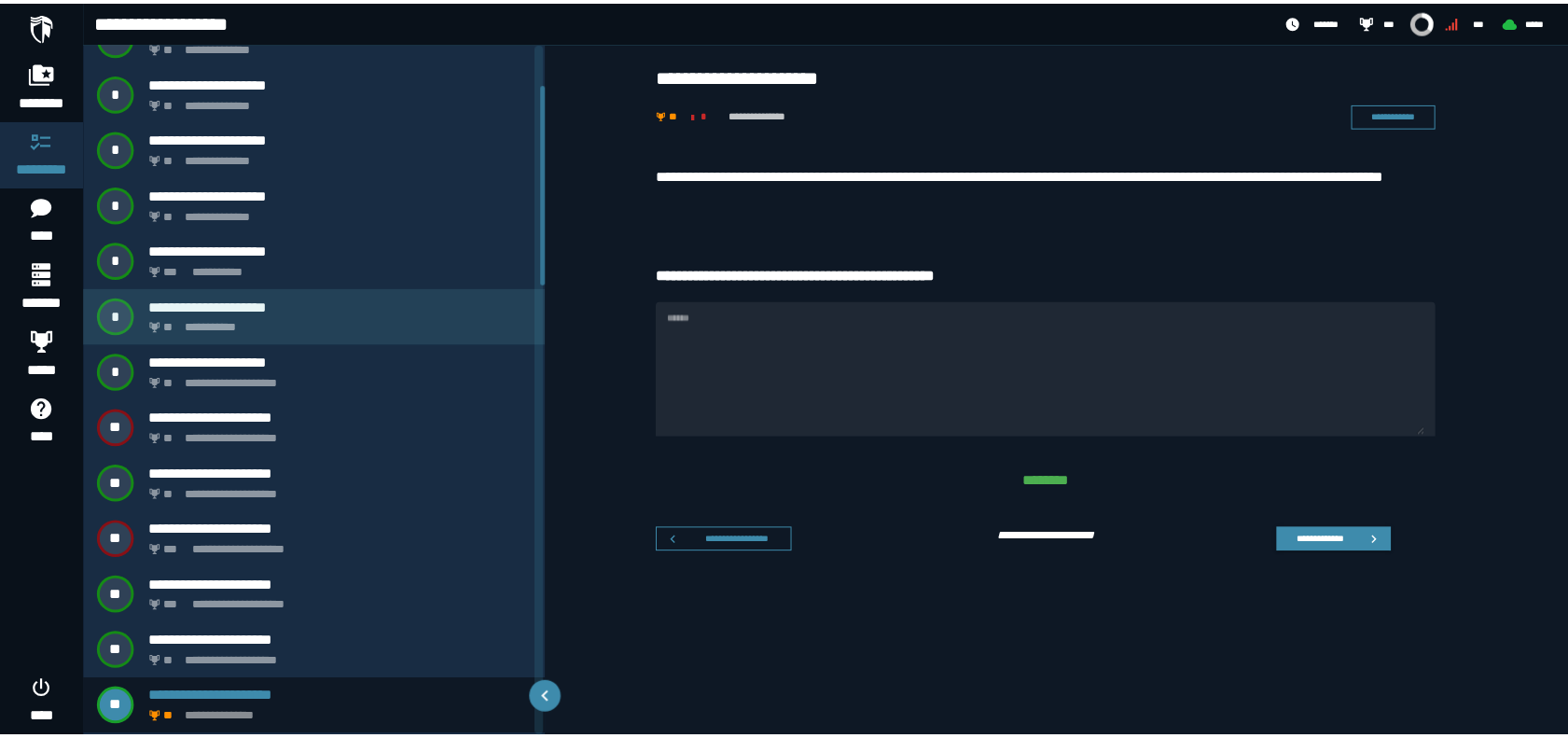 scroll, scrollTop: 143, scrollLeft: 0, axis: vertical 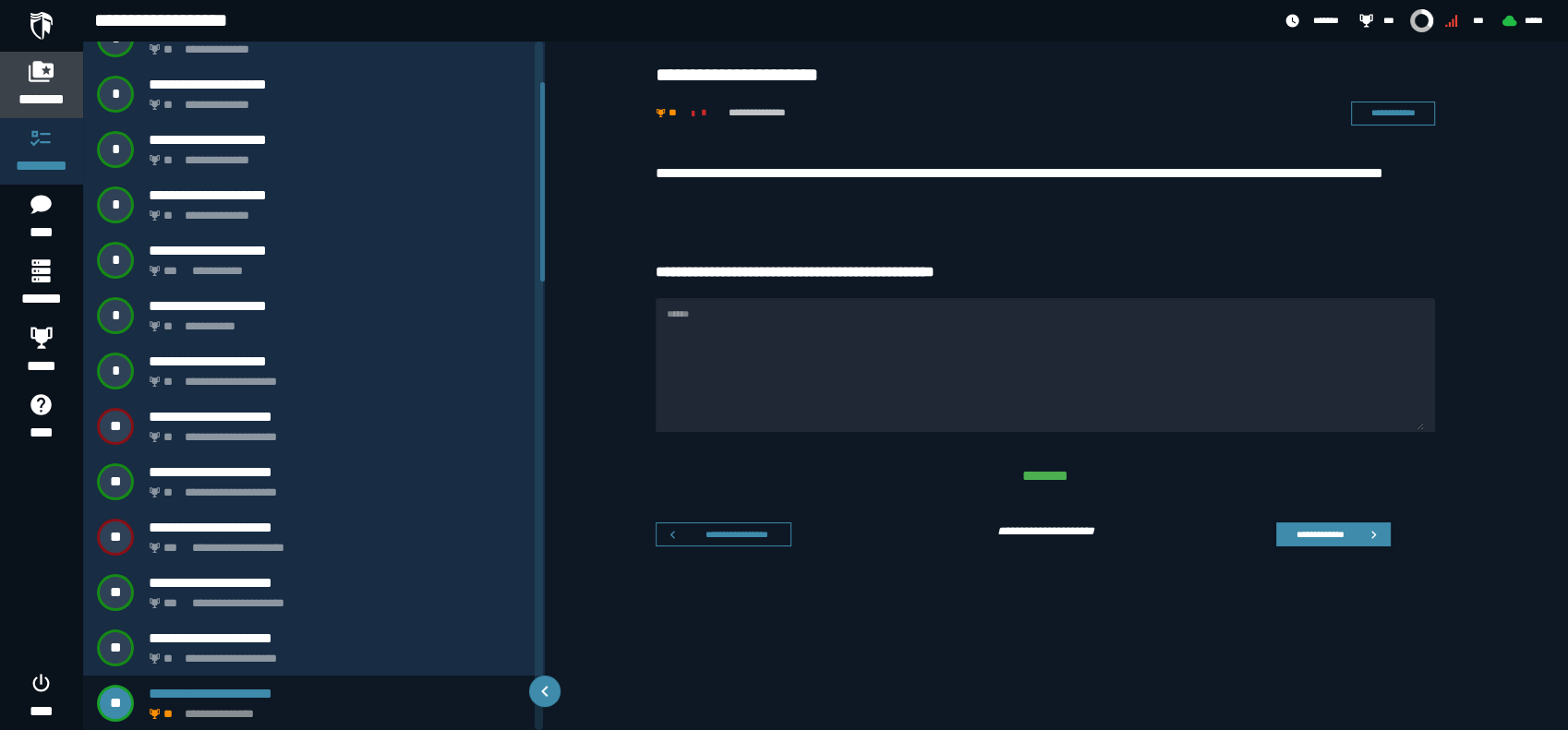 click on "********" at bounding box center (42, 100) 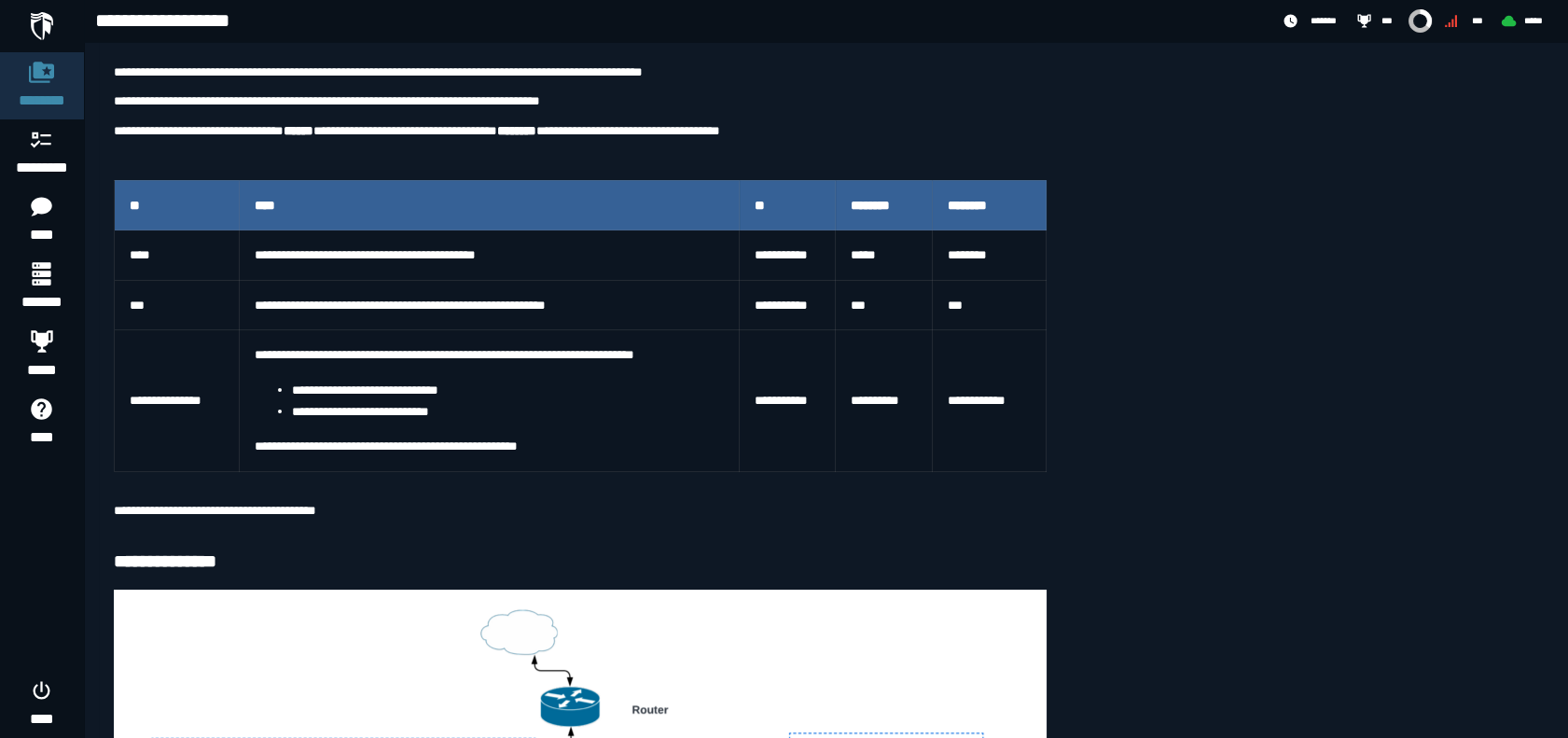 scroll, scrollTop: 552, scrollLeft: 0, axis: vertical 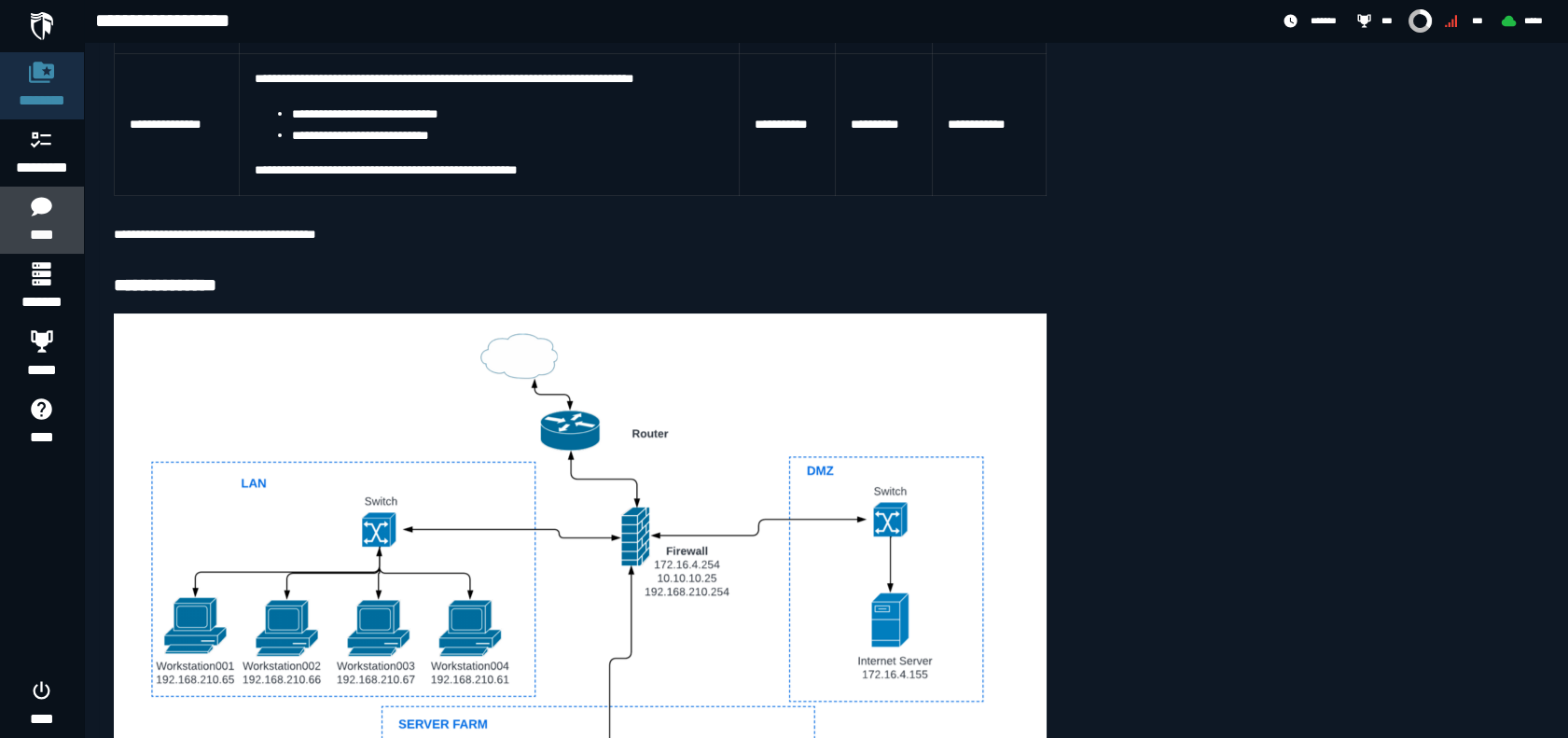 click on "****" 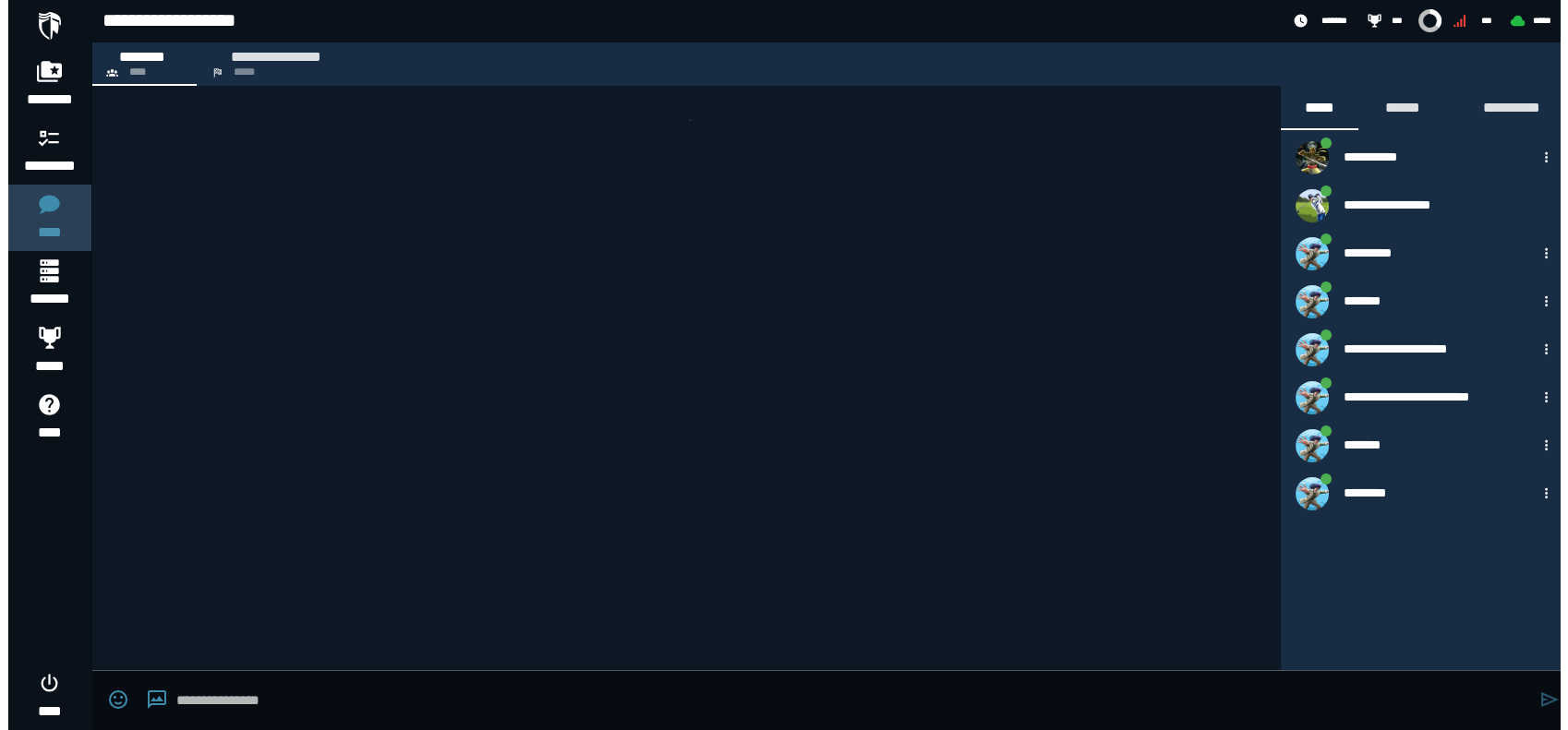 scroll, scrollTop: 0, scrollLeft: 0, axis: both 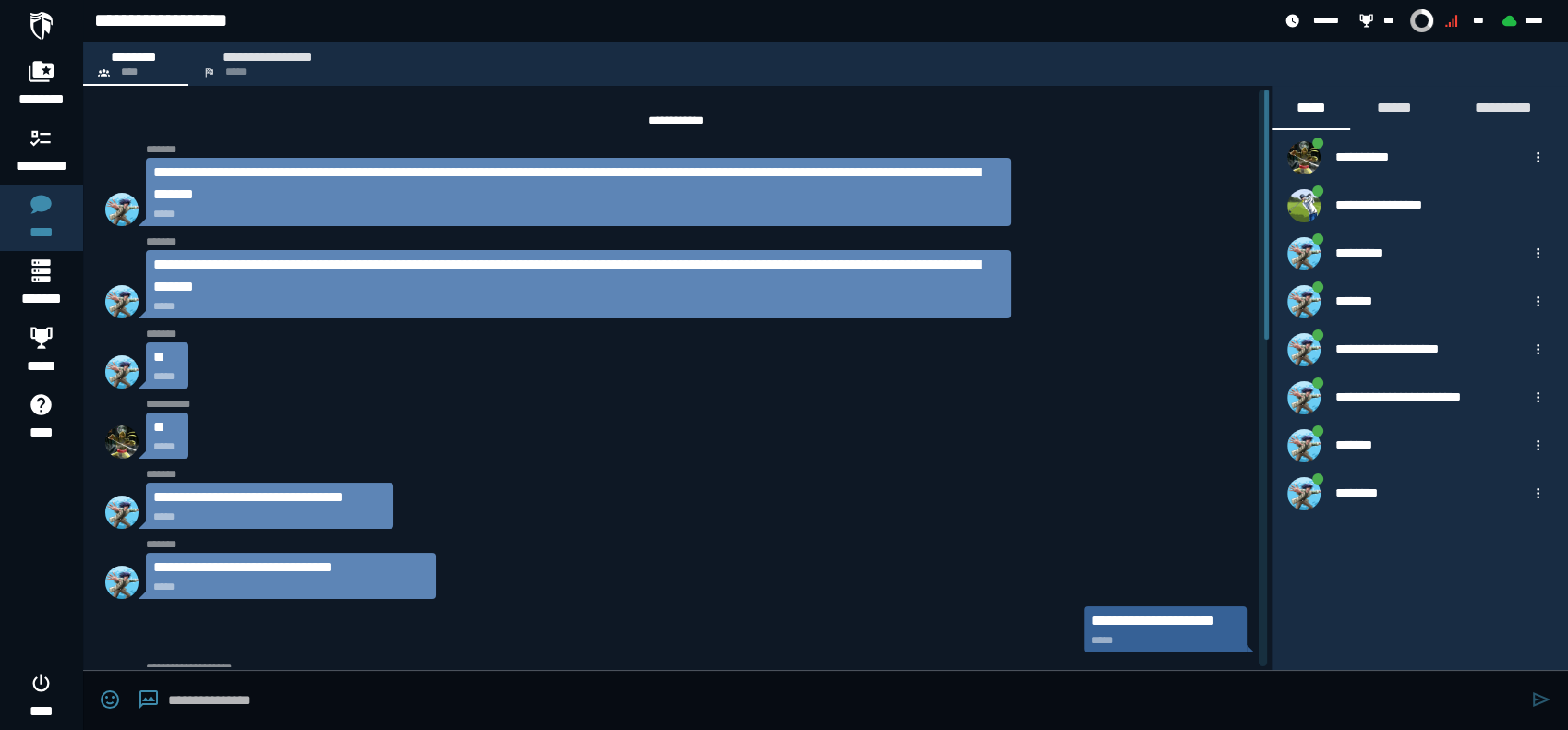 click on "**********" at bounding box center (578, 184) 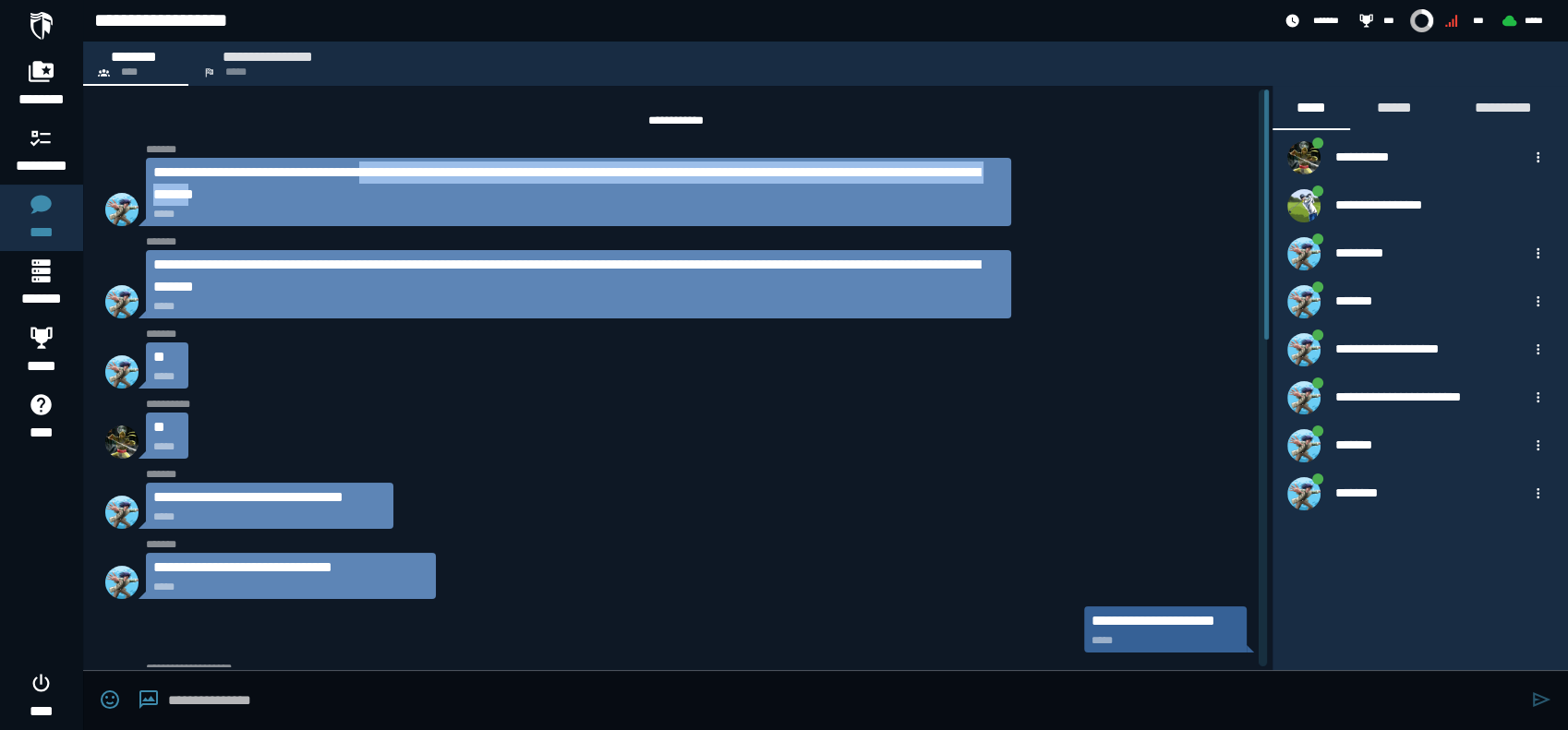 drag, startPoint x: 504, startPoint y: 194, endPoint x: 421, endPoint y: 175, distance: 85.14693 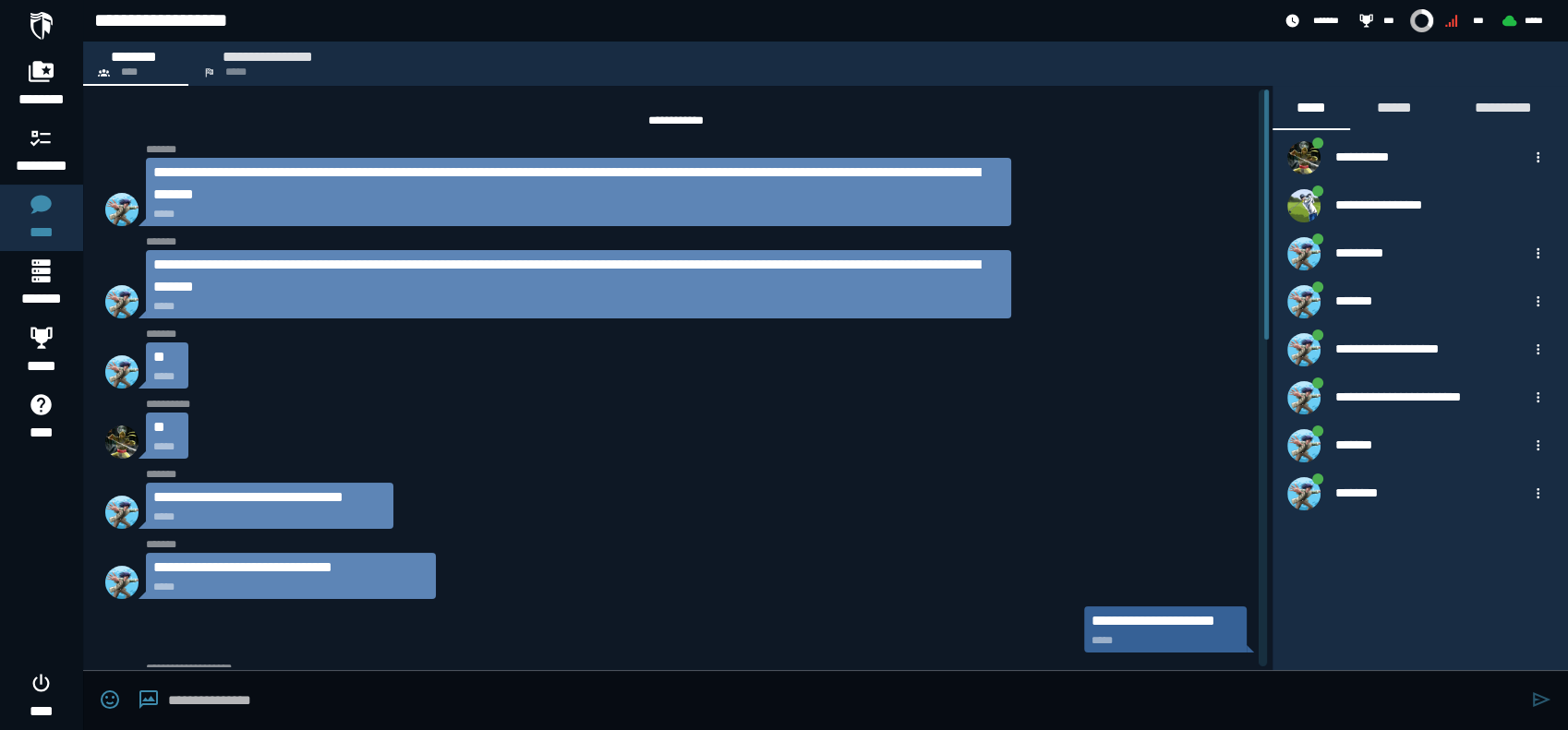 drag, startPoint x: 421, startPoint y: 175, endPoint x: 537, endPoint y: 184, distance: 116.34861 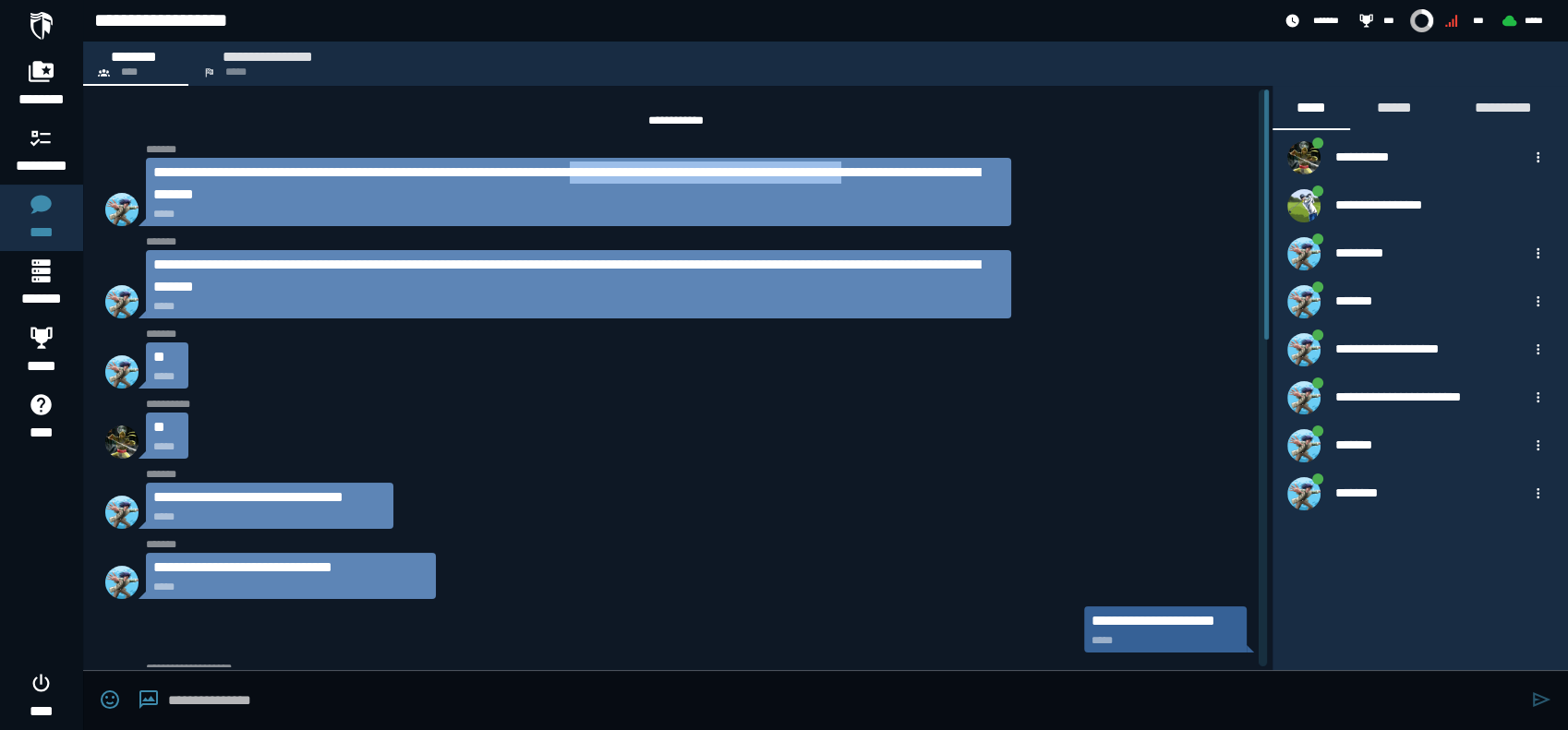drag, startPoint x: 718, startPoint y: 170, endPoint x: 293, endPoint y: 197, distance: 425.85678 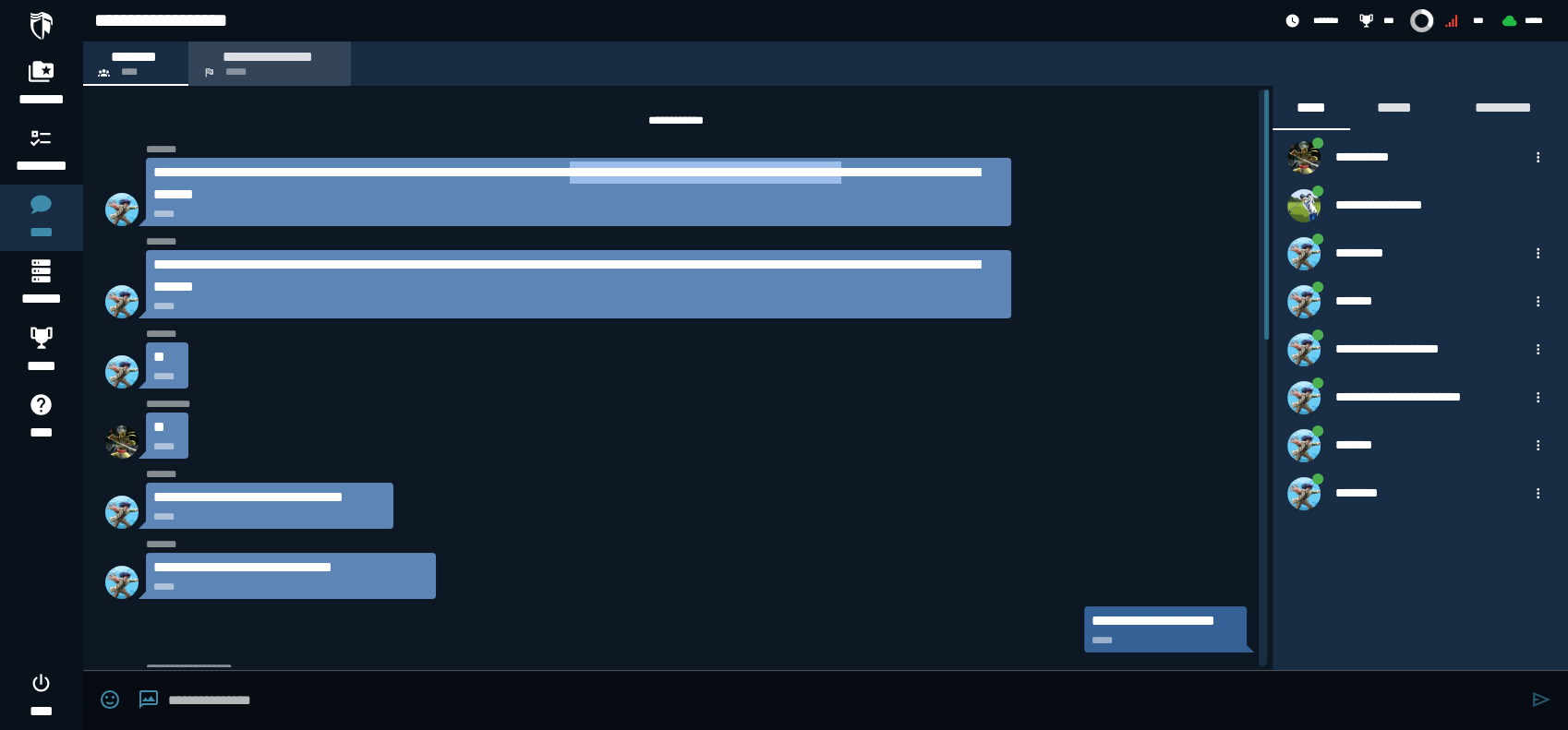 copy on "**********" 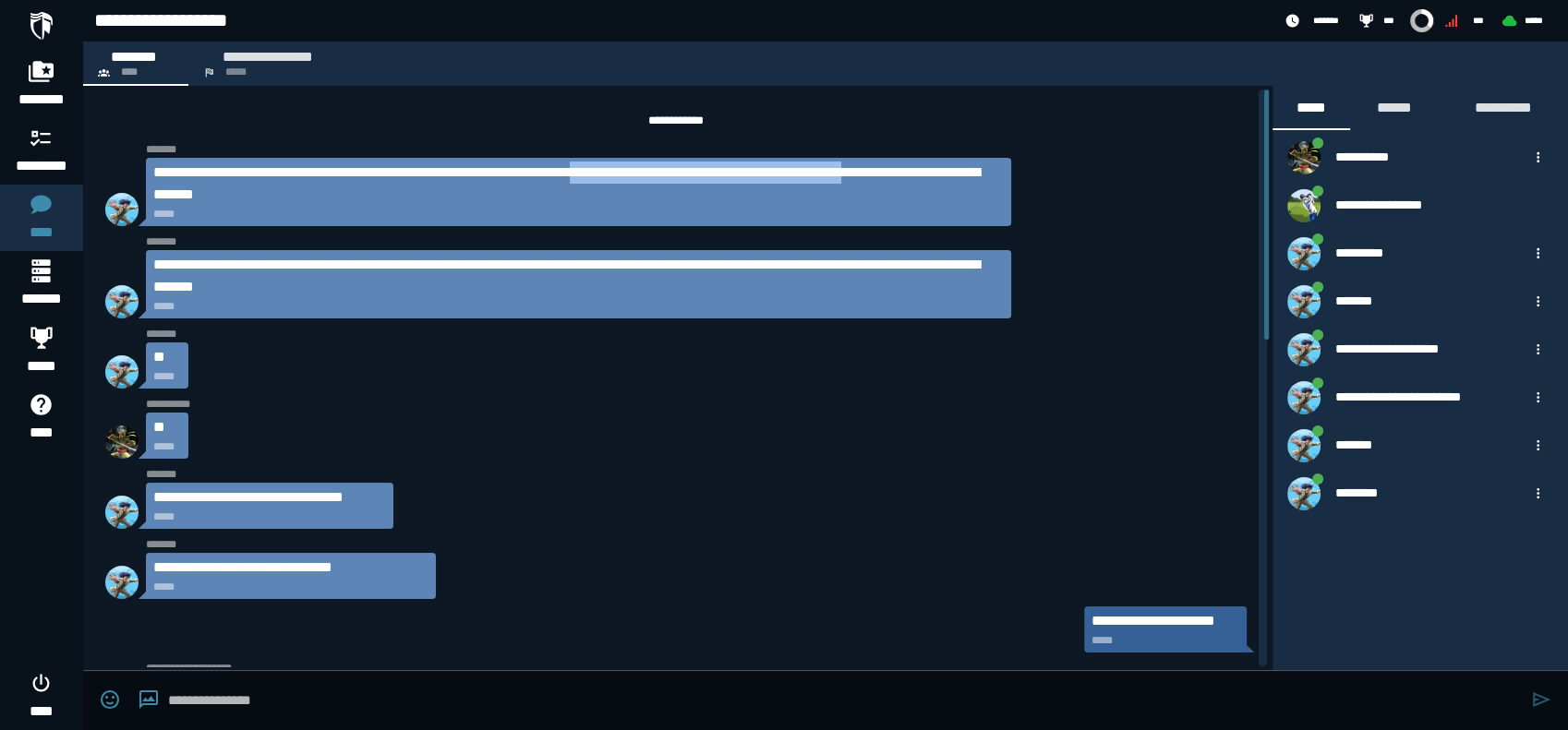 click on "**********" at bounding box center [578, 184] 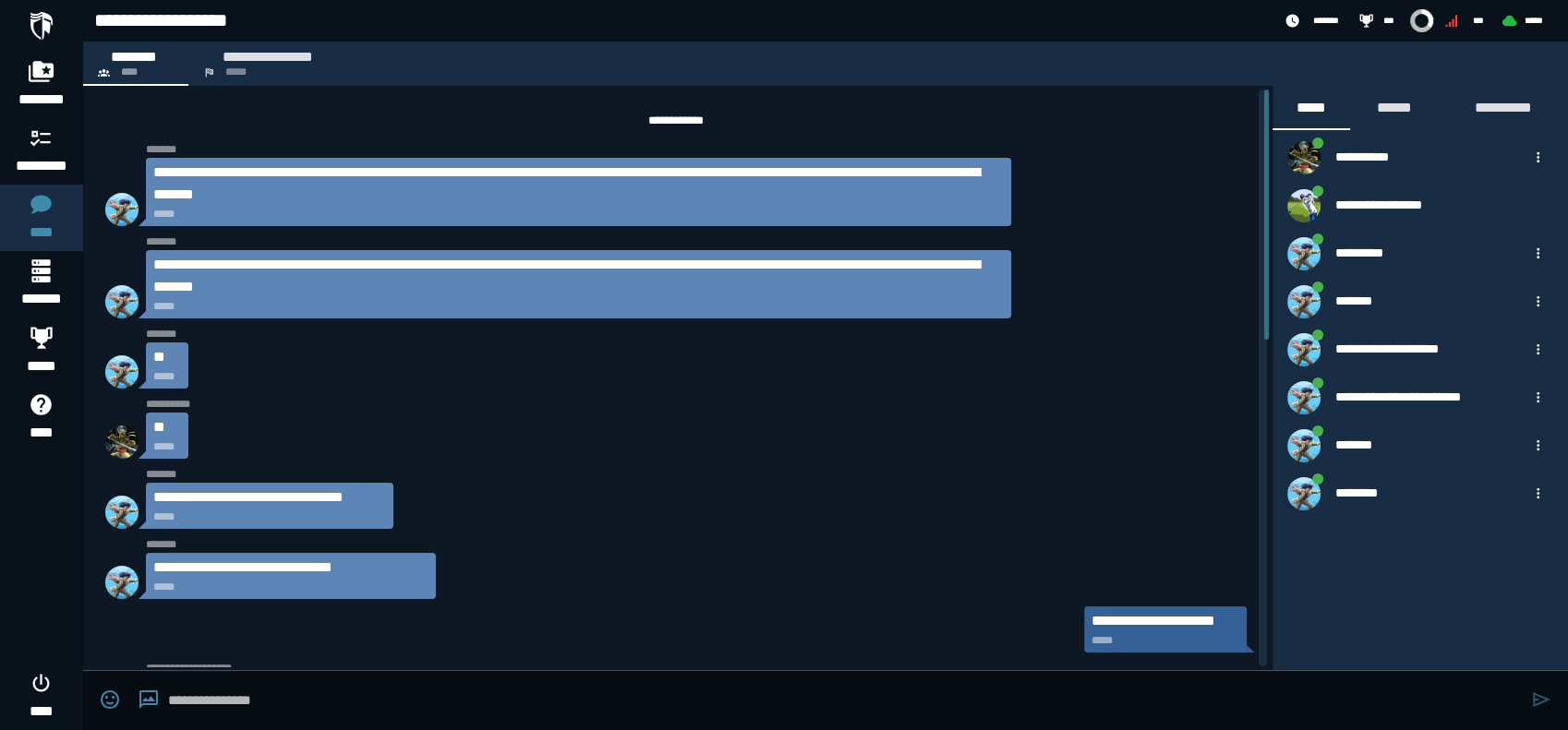 click on "**********" at bounding box center [676, 754] 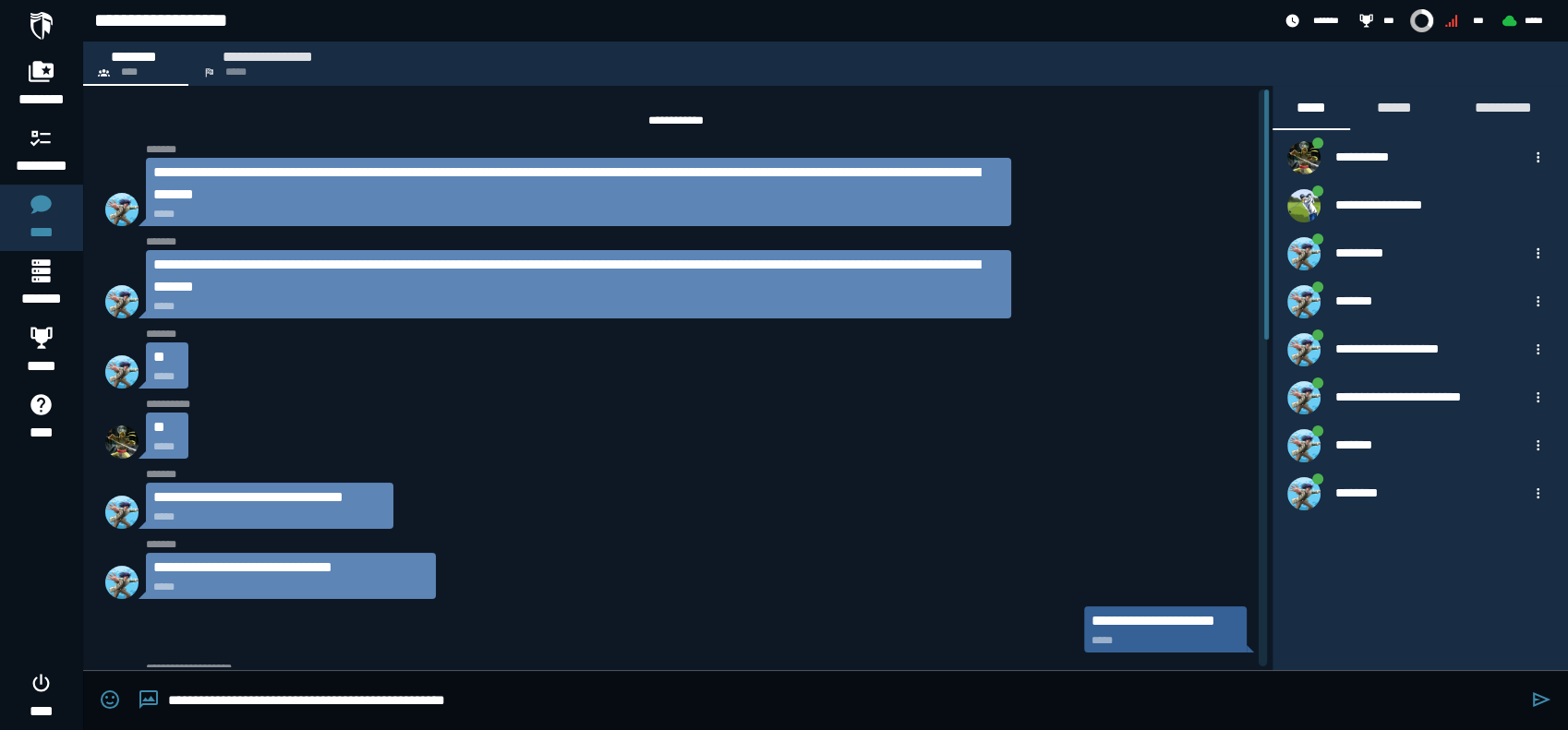 type on "**********" 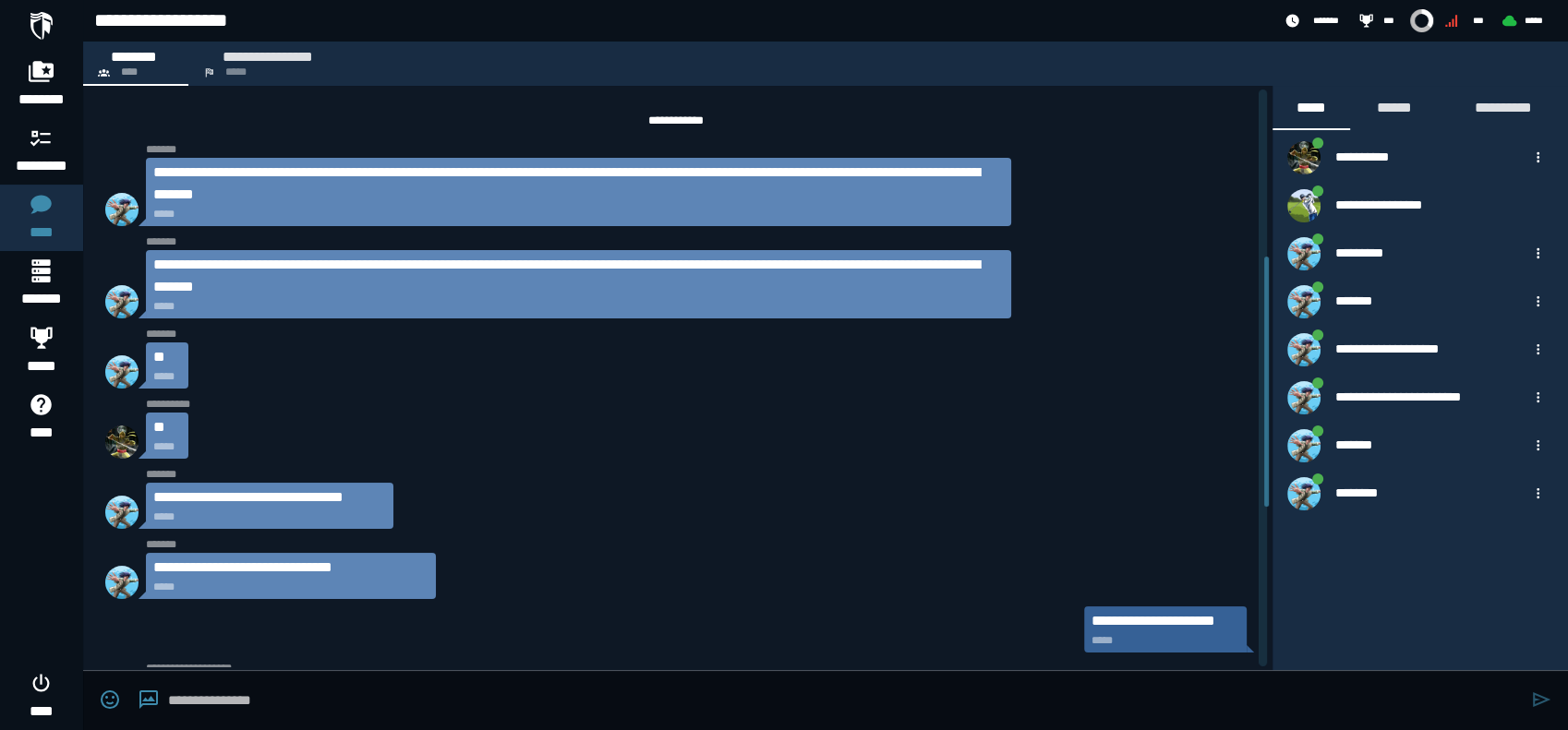 scroll, scrollTop: 751, scrollLeft: 0, axis: vertical 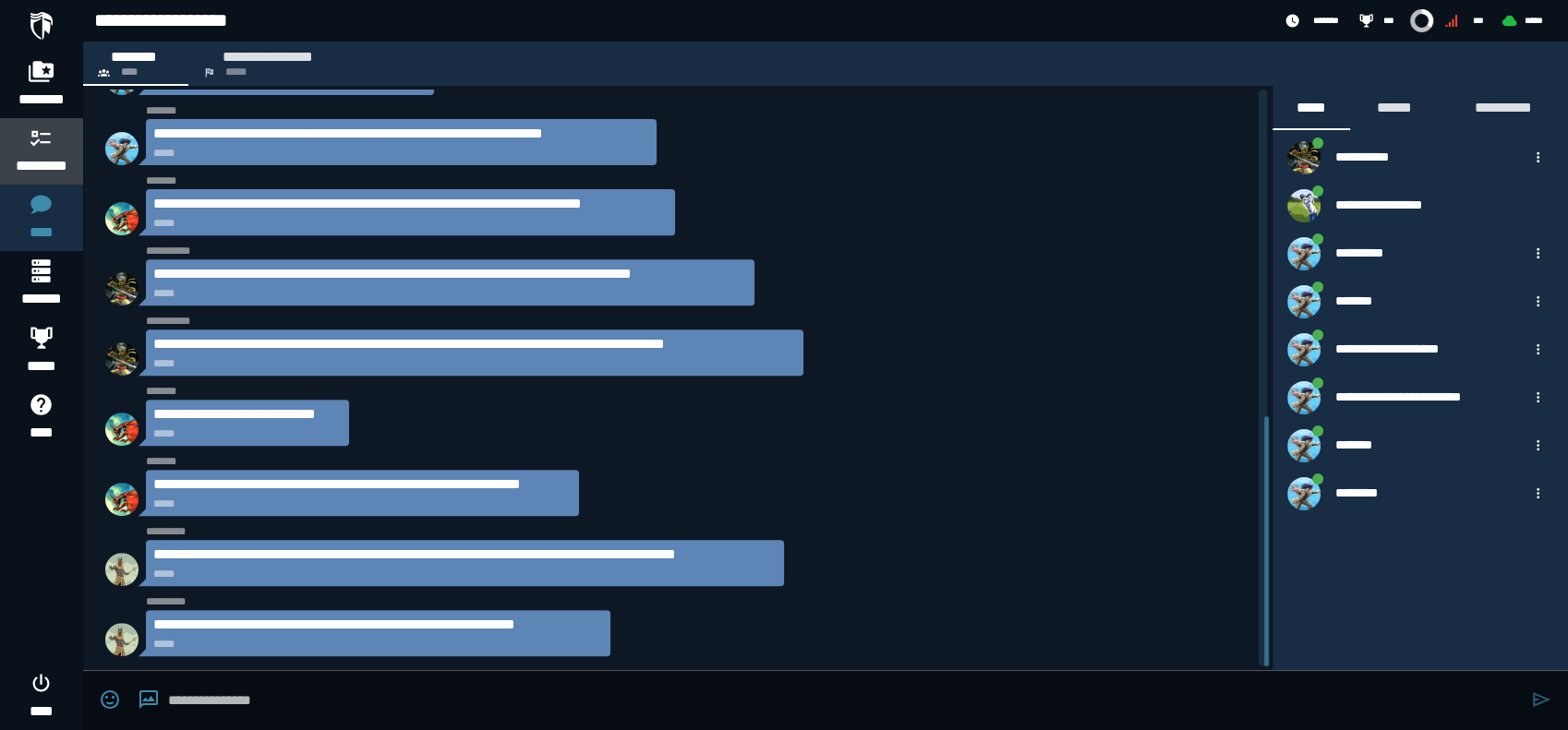 click 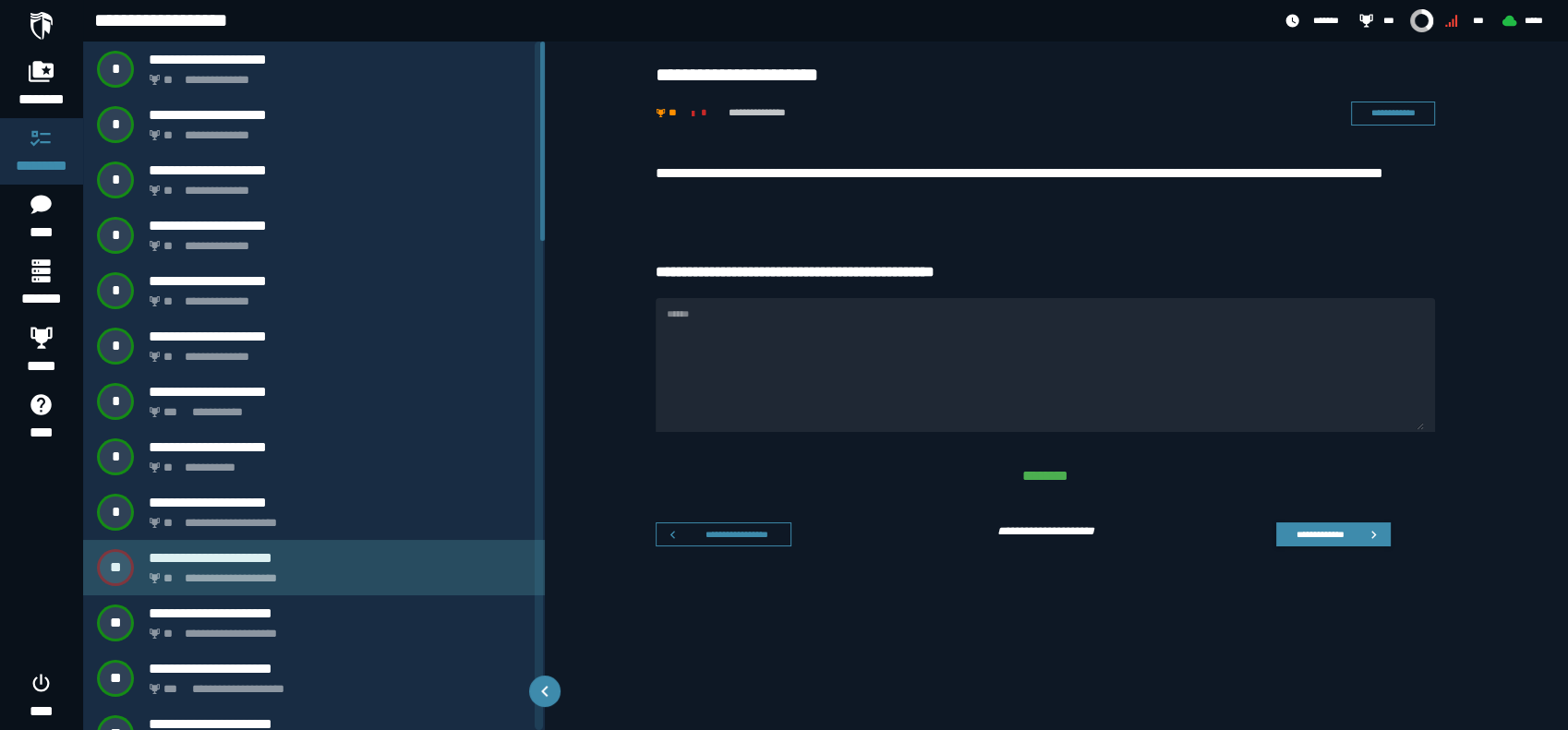 click on "**********" 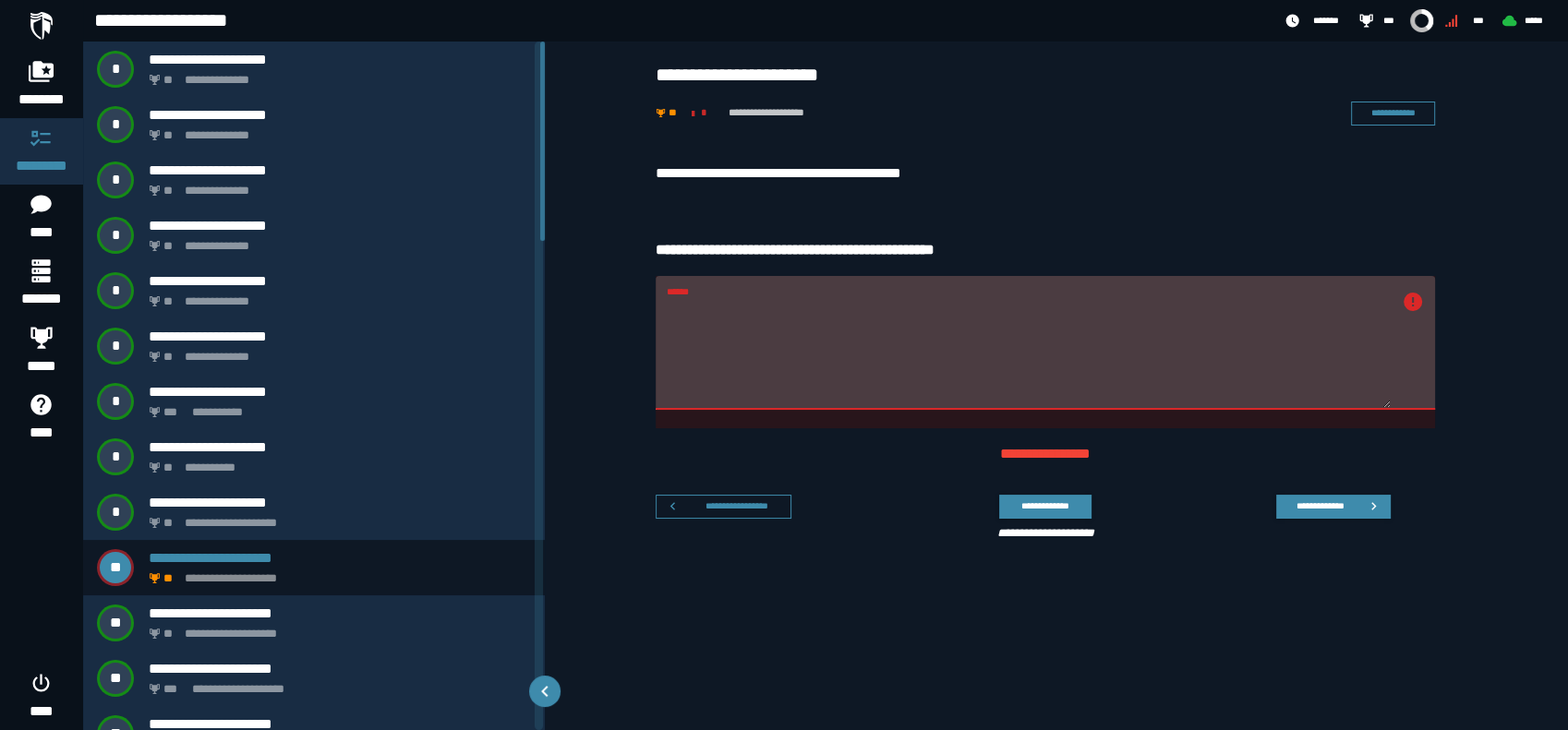 click on "******" at bounding box center [1029, 353] 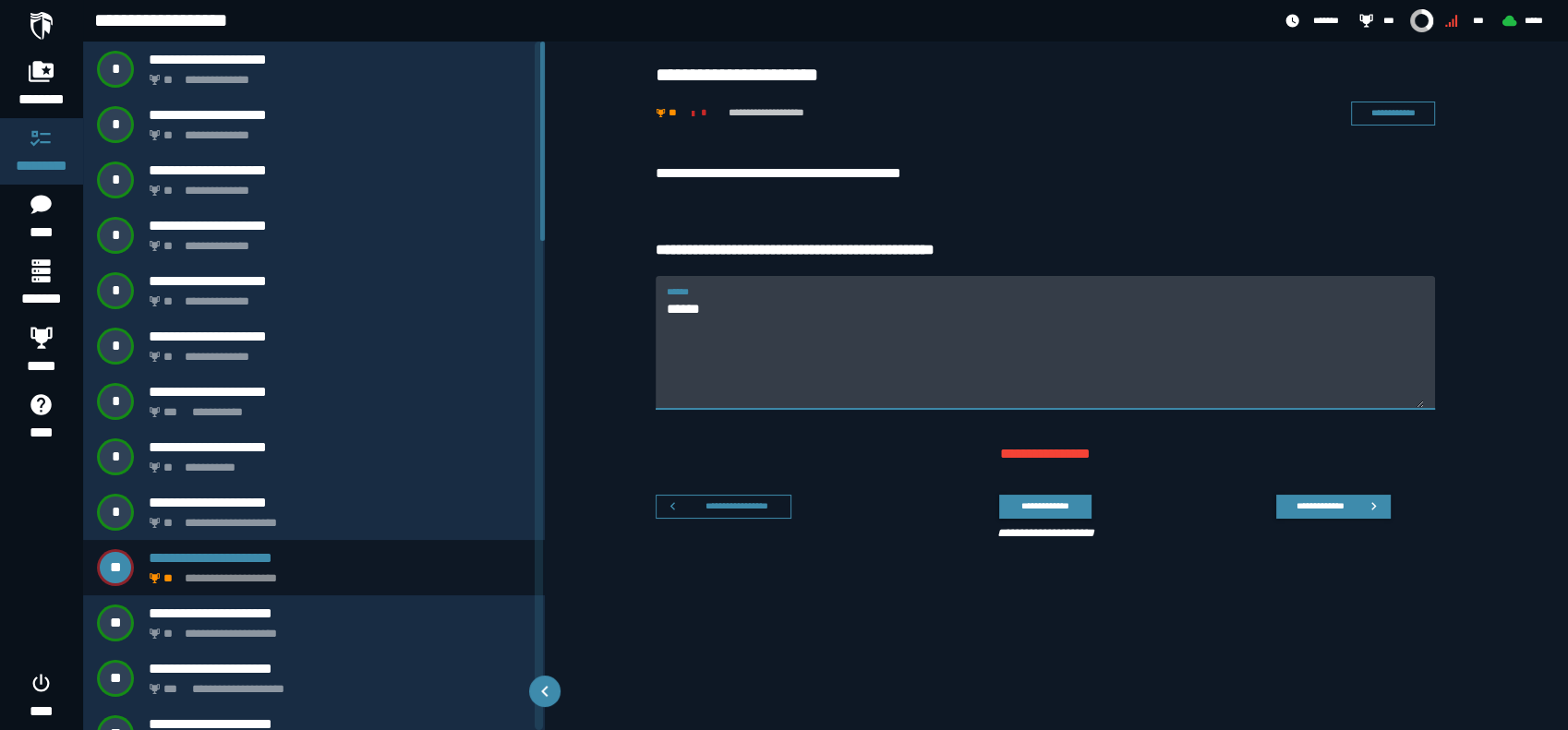 type on "******" 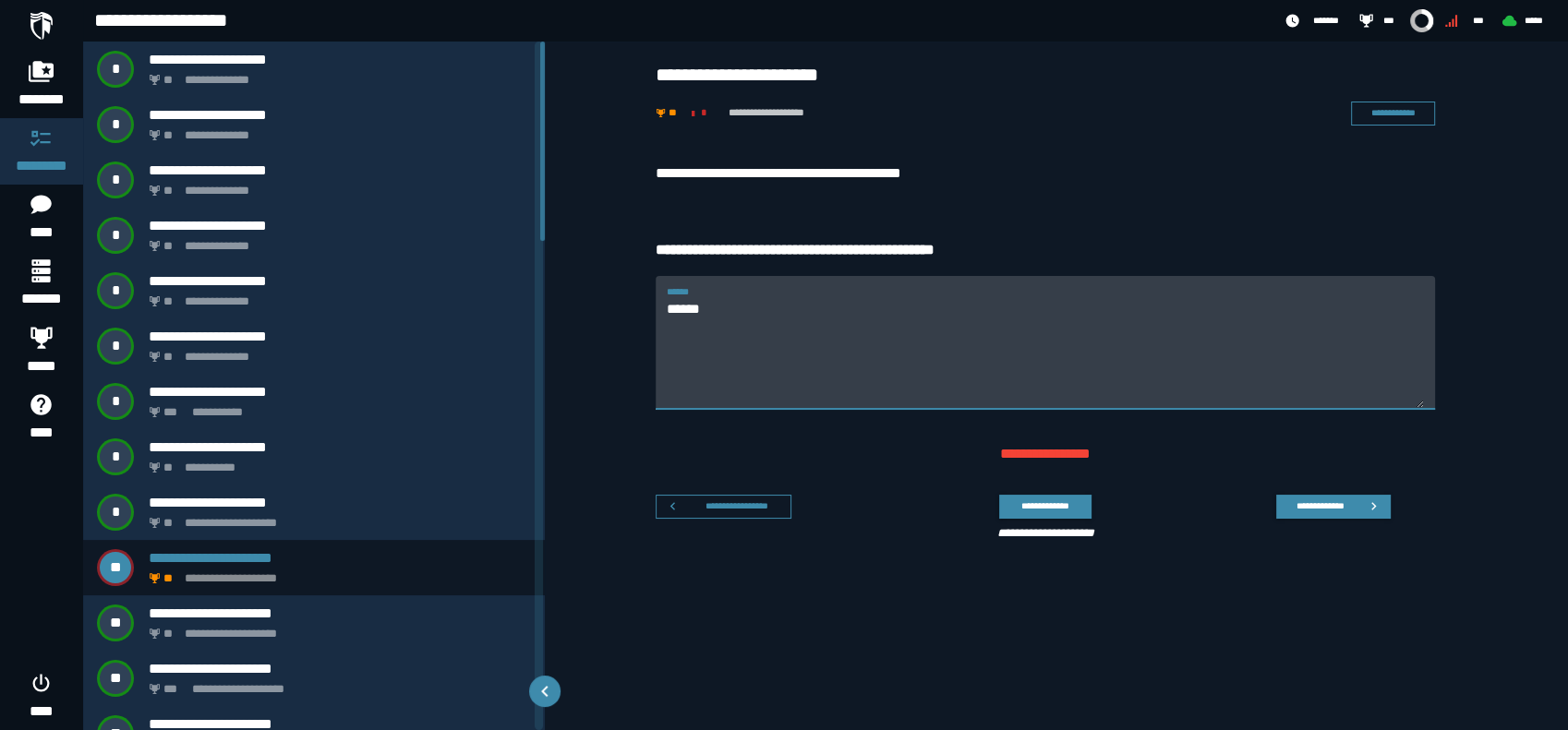 click on "******" at bounding box center (1045, 353) 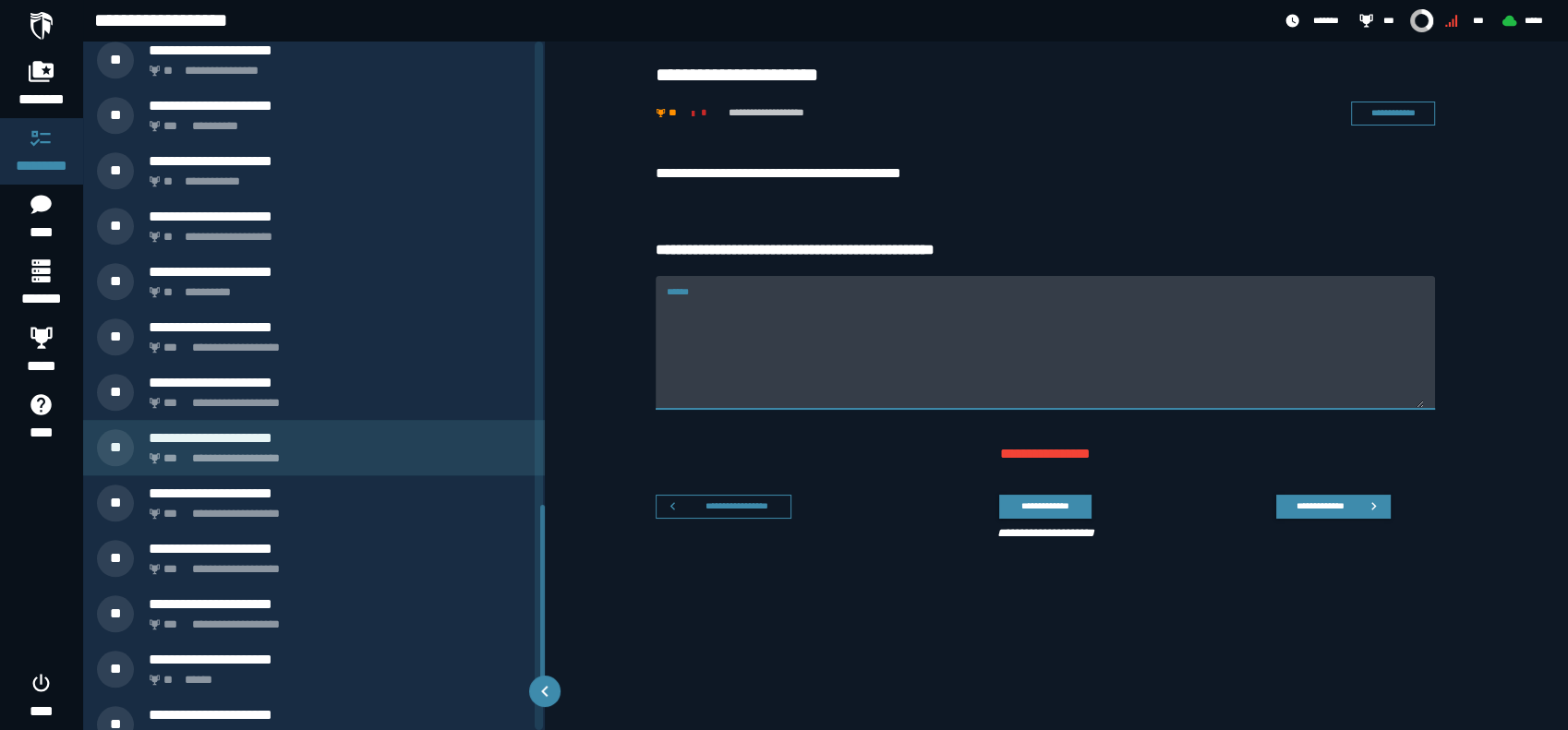 scroll, scrollTop: 1601, scrollLeft: 0, axis: vertical 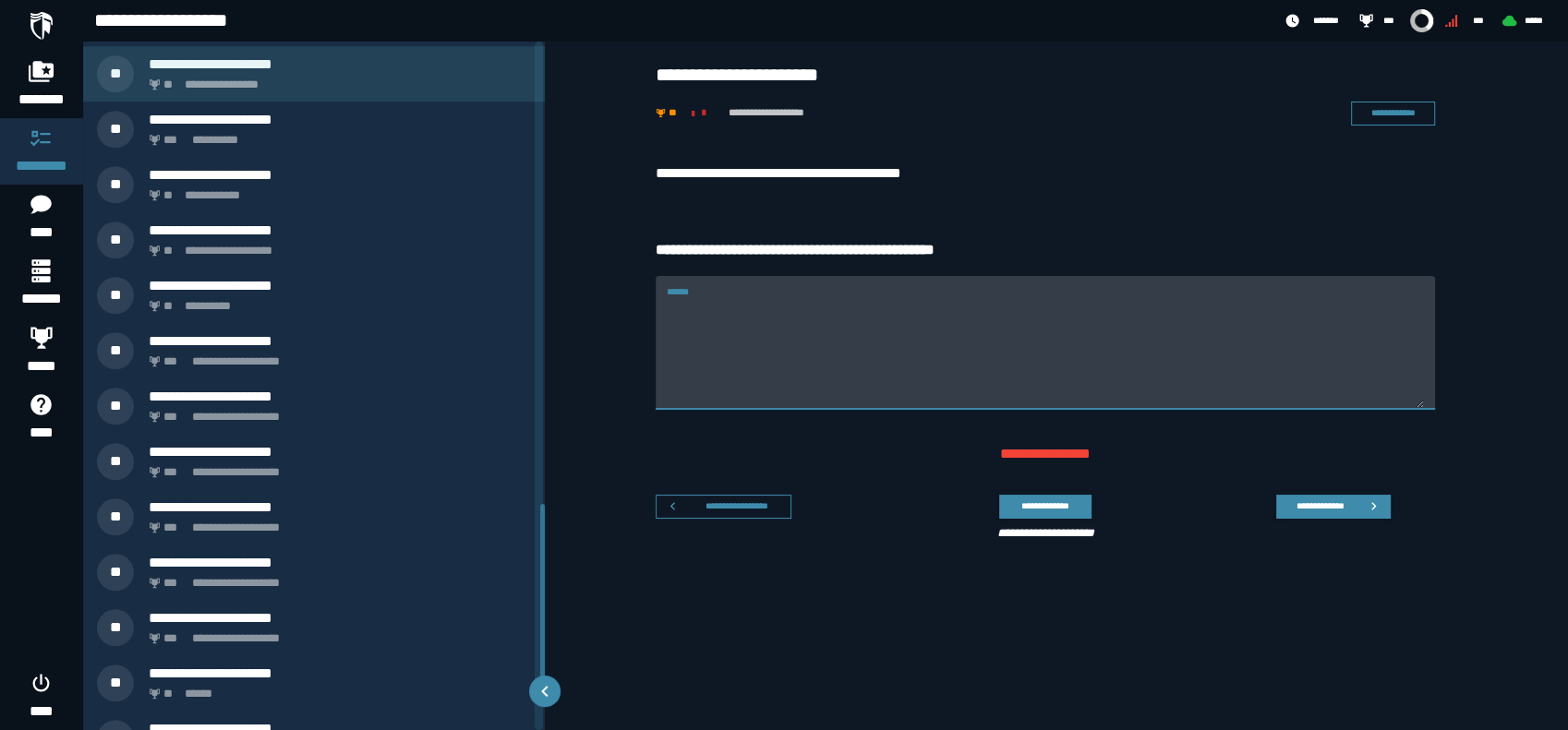 type 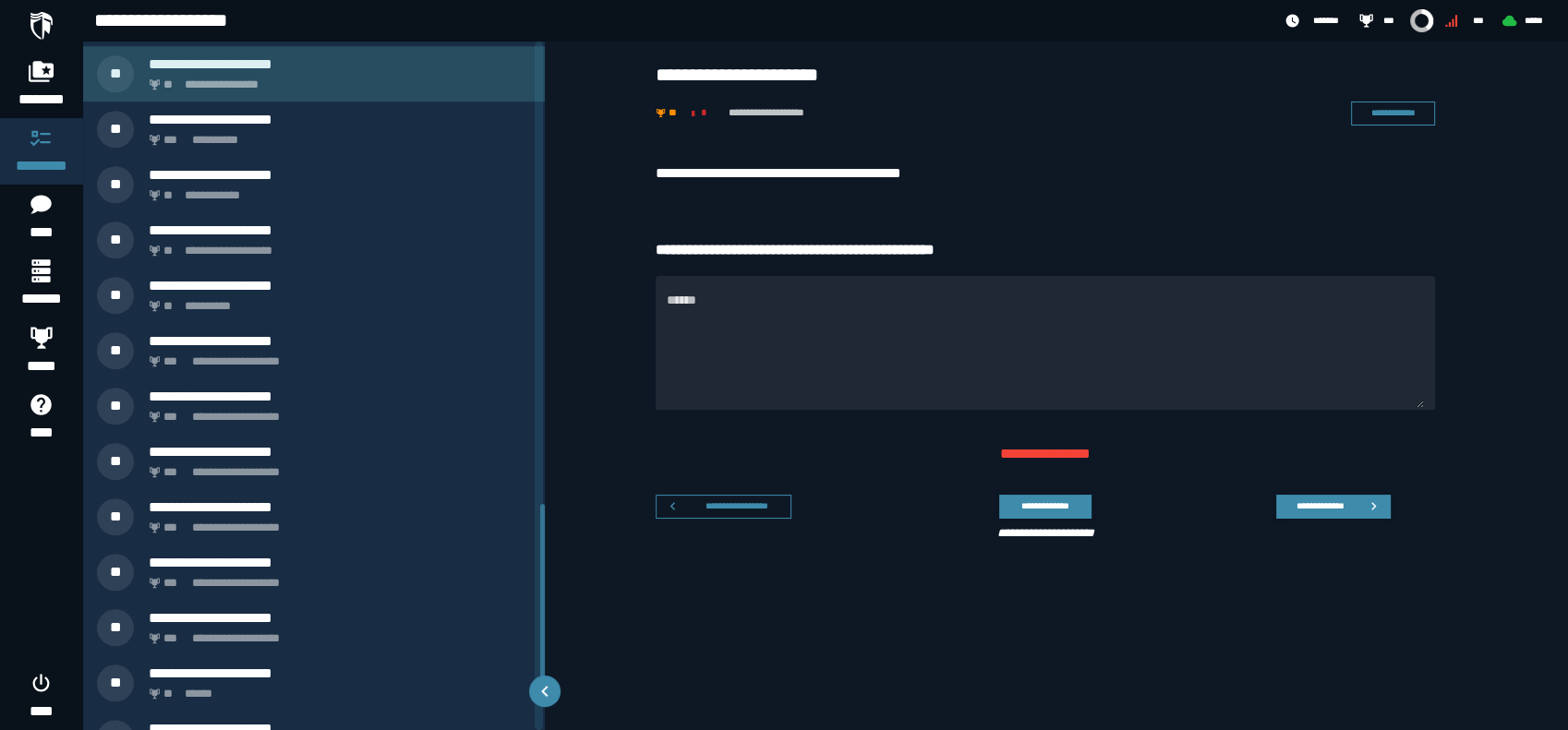 click on "**********" 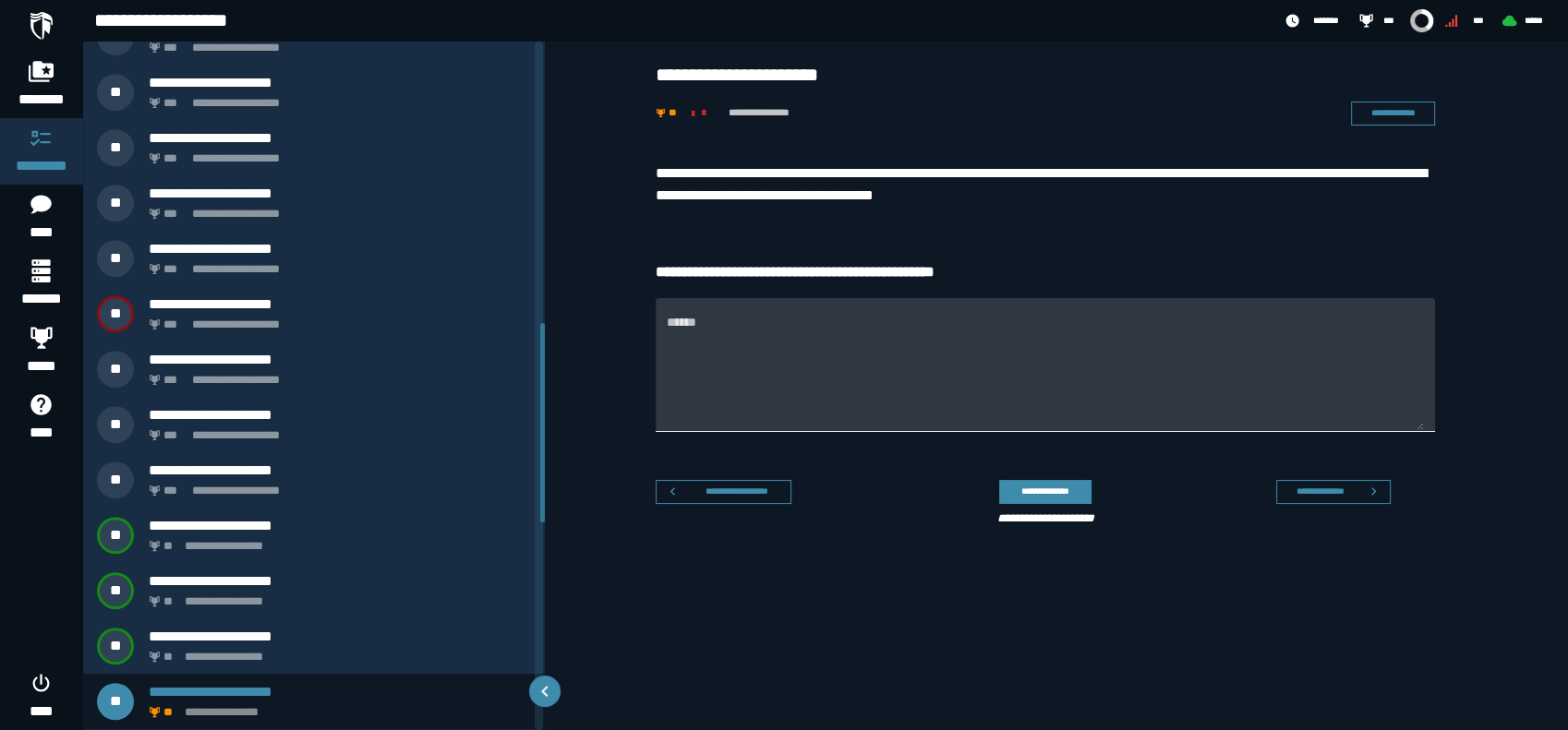 scroll, scrollTop: 973, scrollLeft: 0, axis: vertical 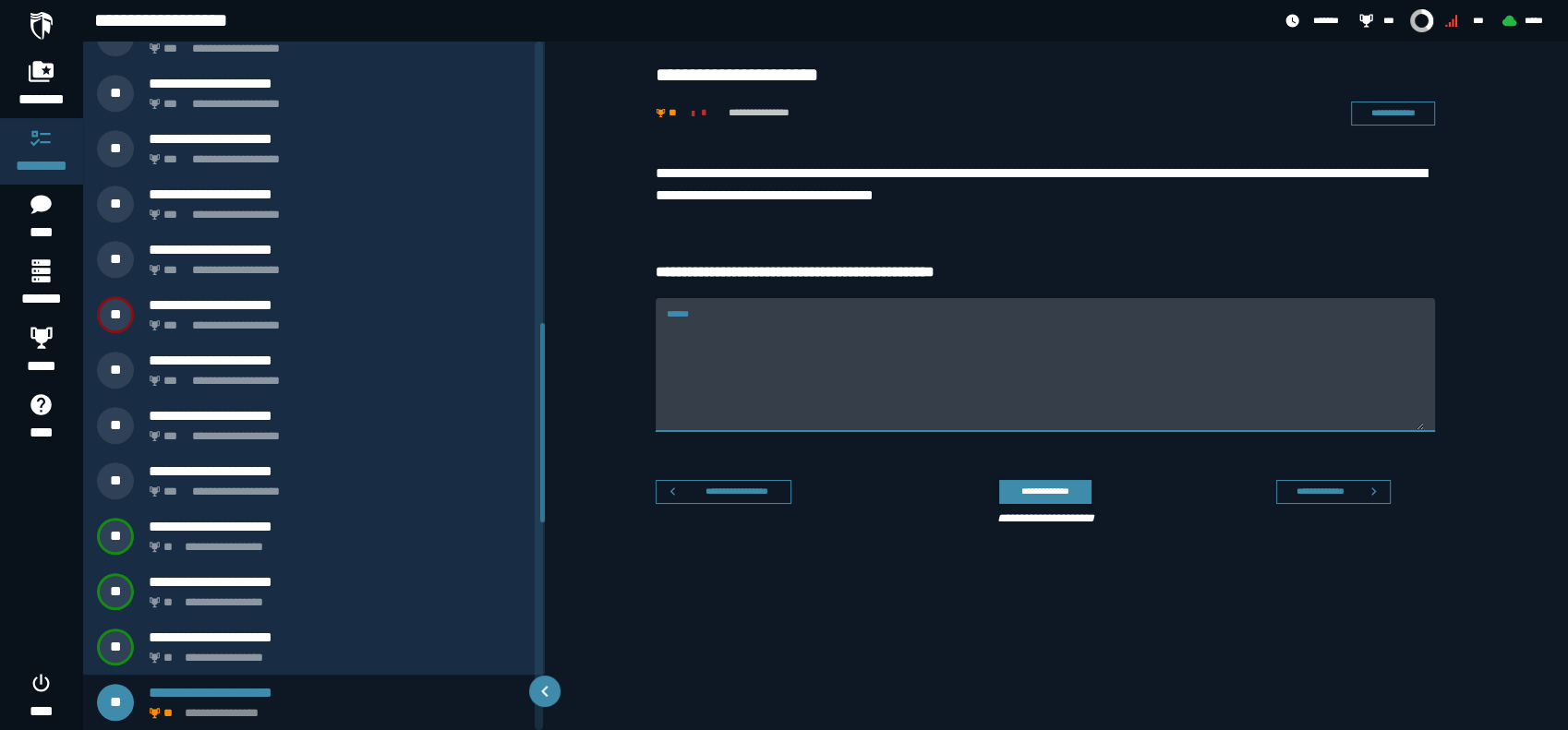 click on "******" at bounding box center (1045, 376) 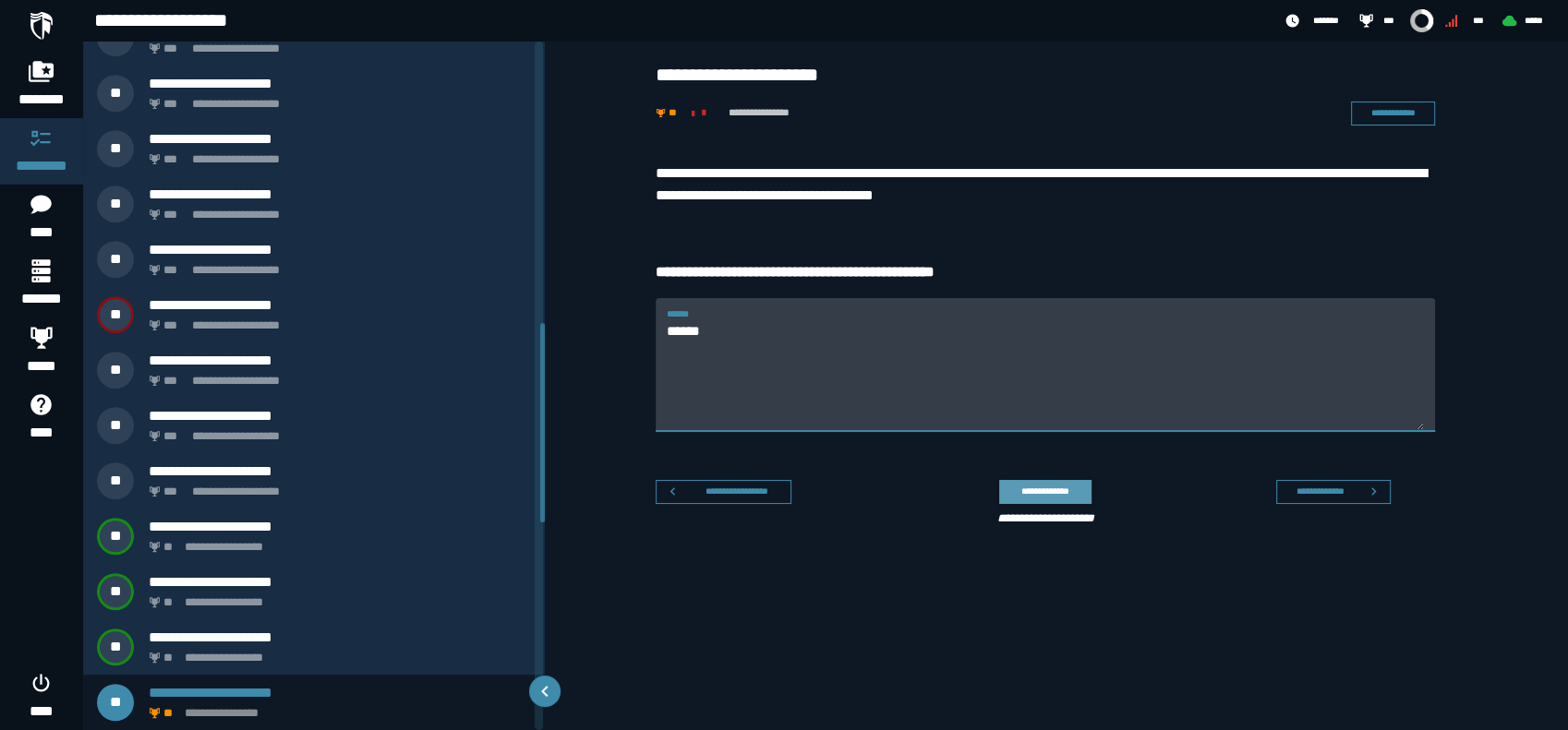 type on "******" 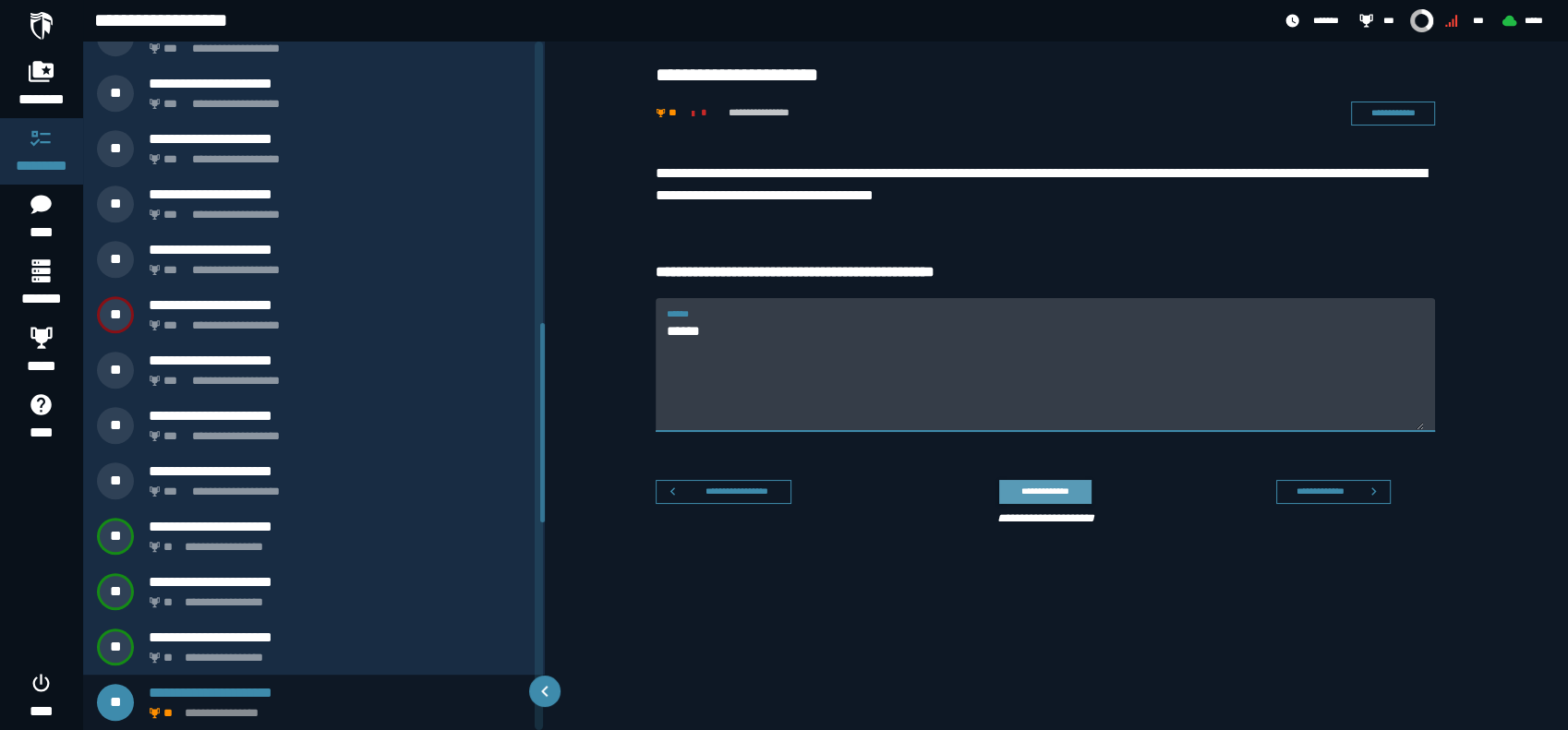 click on "**********" at bounding box center (1044, 491) 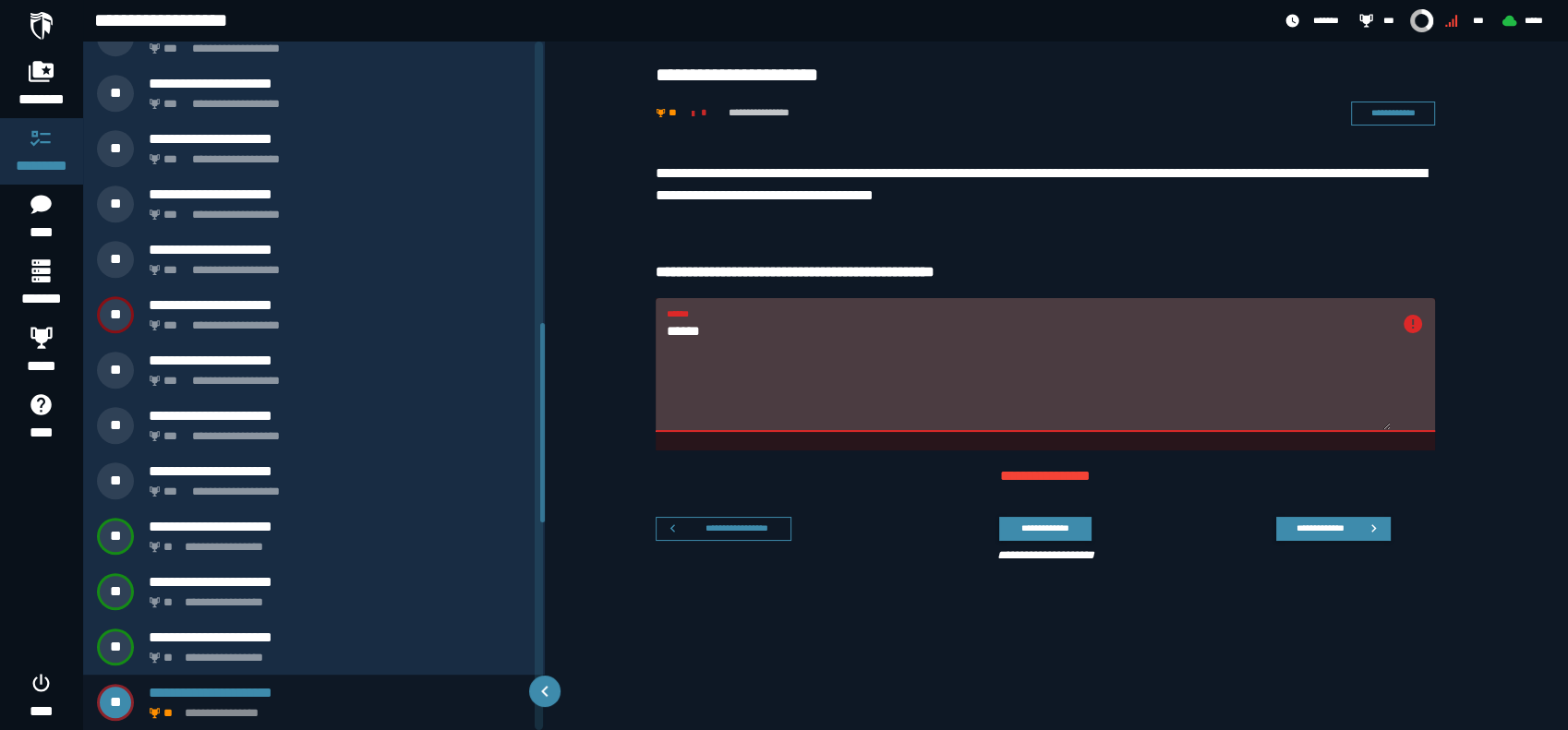 click on "******" at bounding box center [1029, 376] 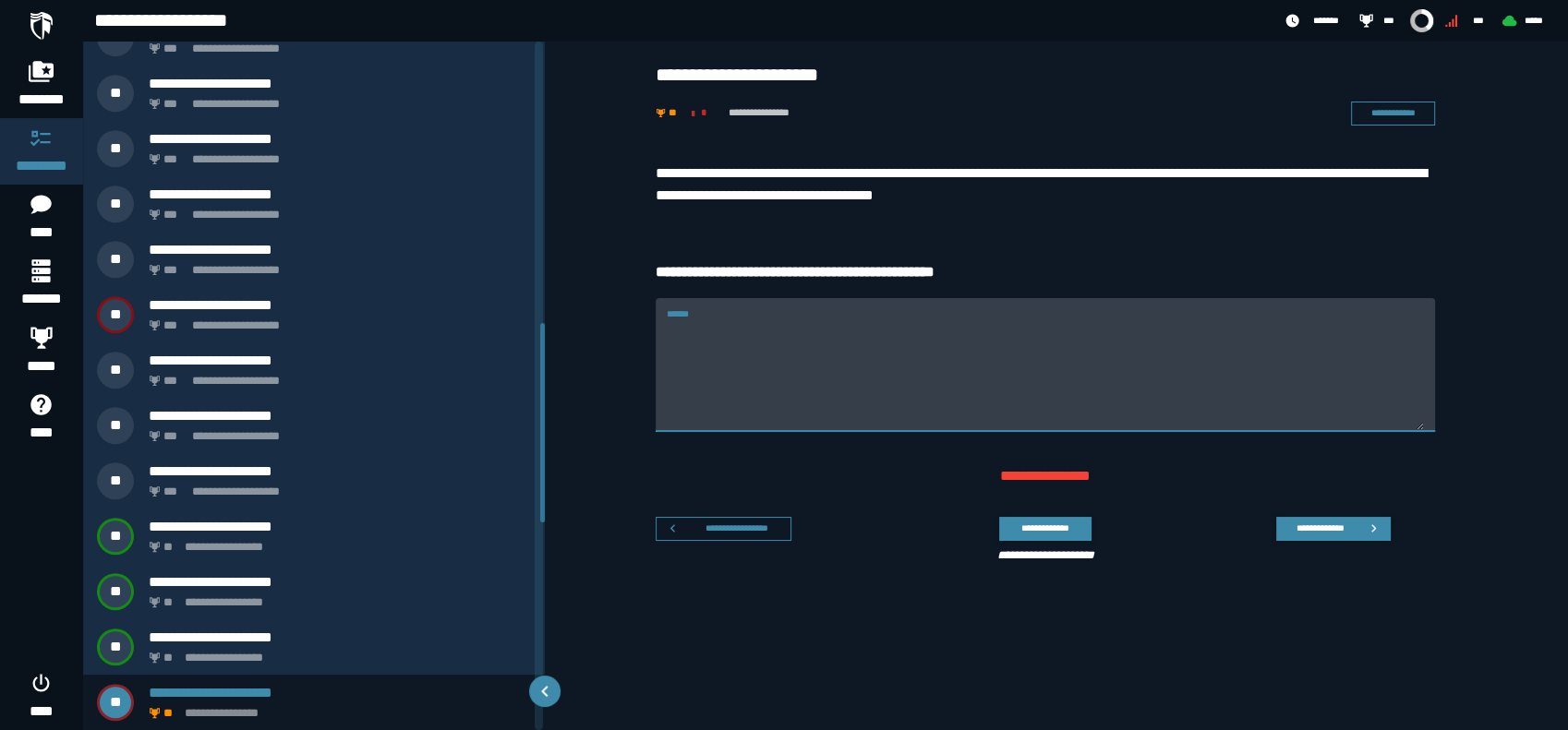 type on "******" 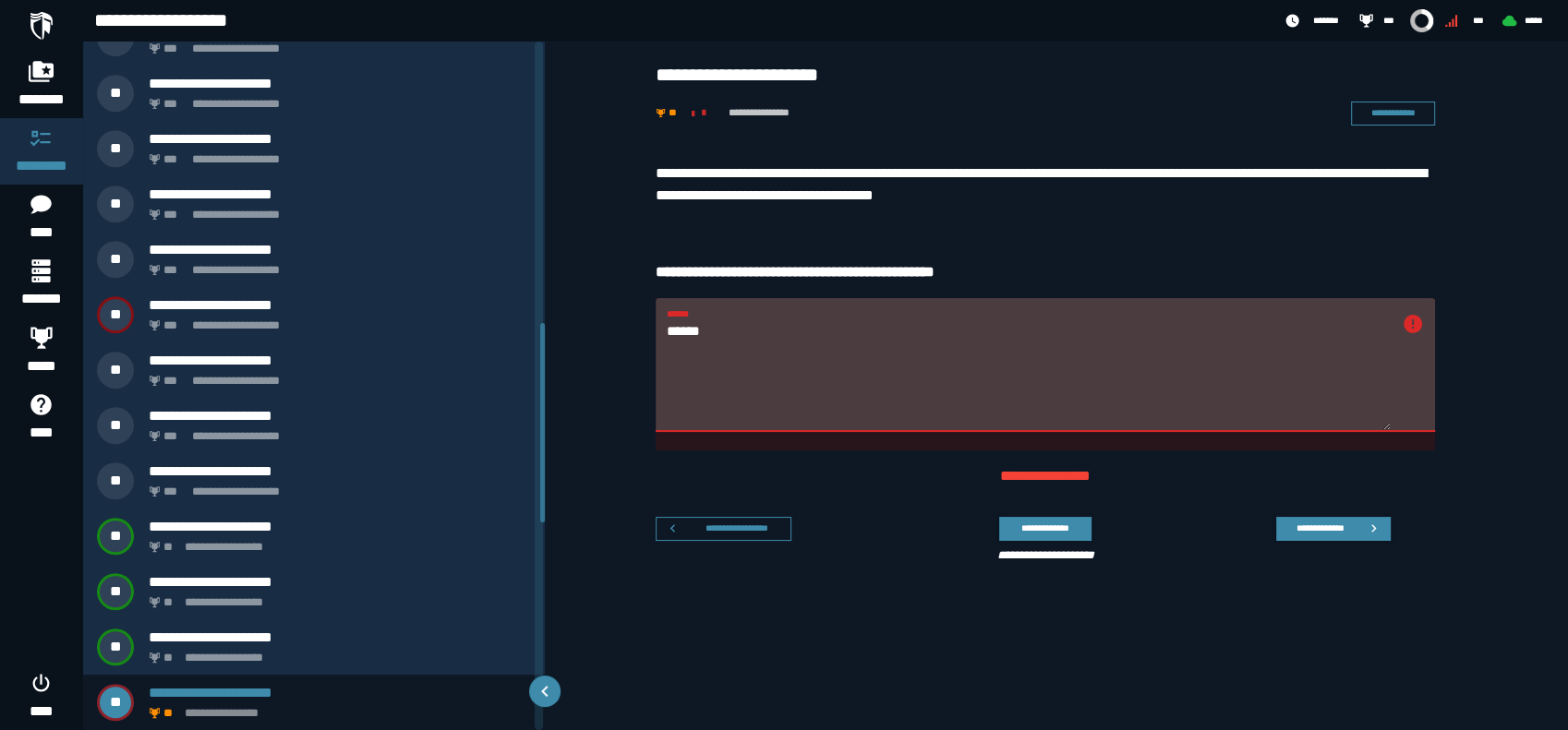 click on "**********" 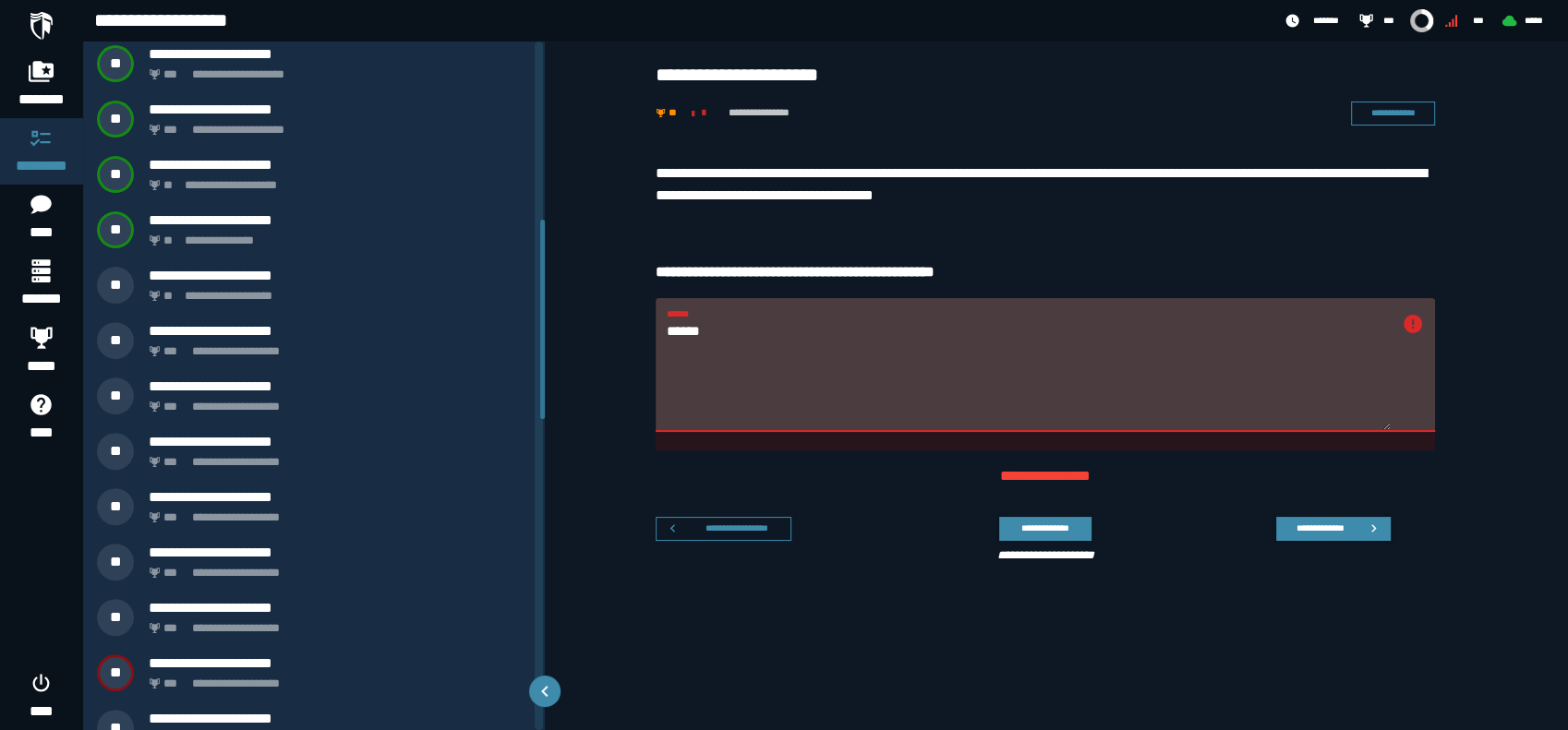 scroll, scrollTop: 599, scrollLeft: 0, axis: vertical 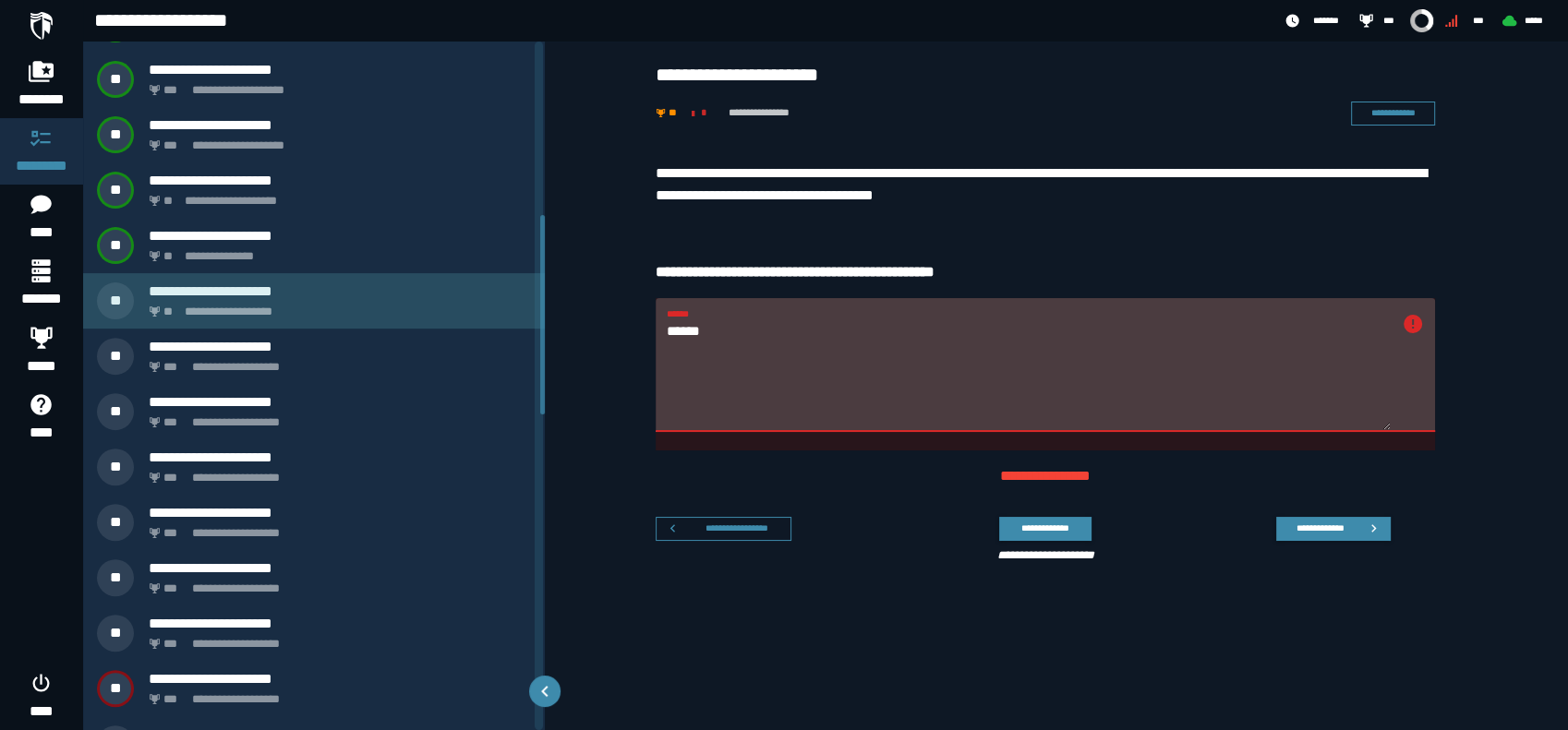 click on "**********" at bounding box center (336, 306) 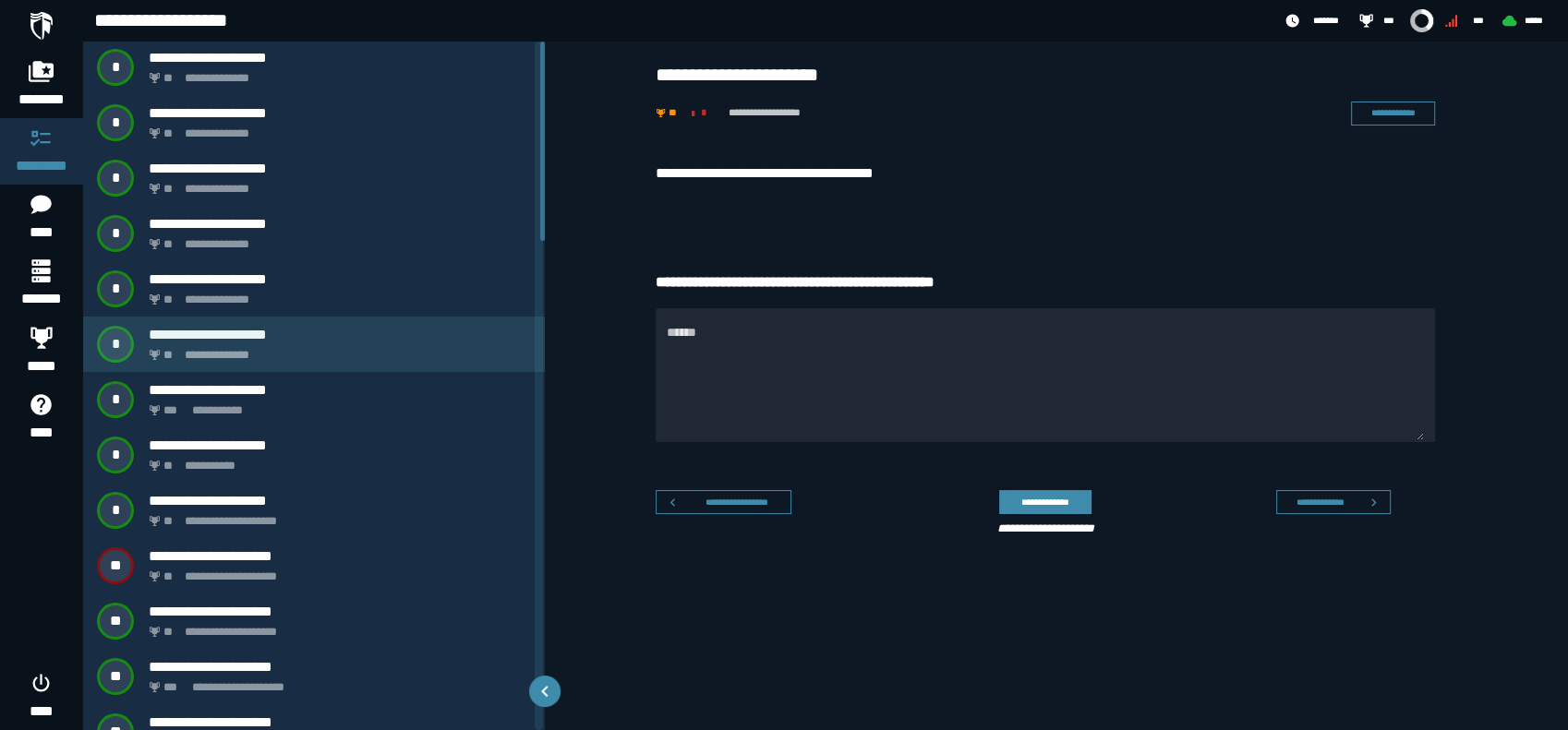 scroll, scrollTop: 0, scrollLeft: 0, axis: both 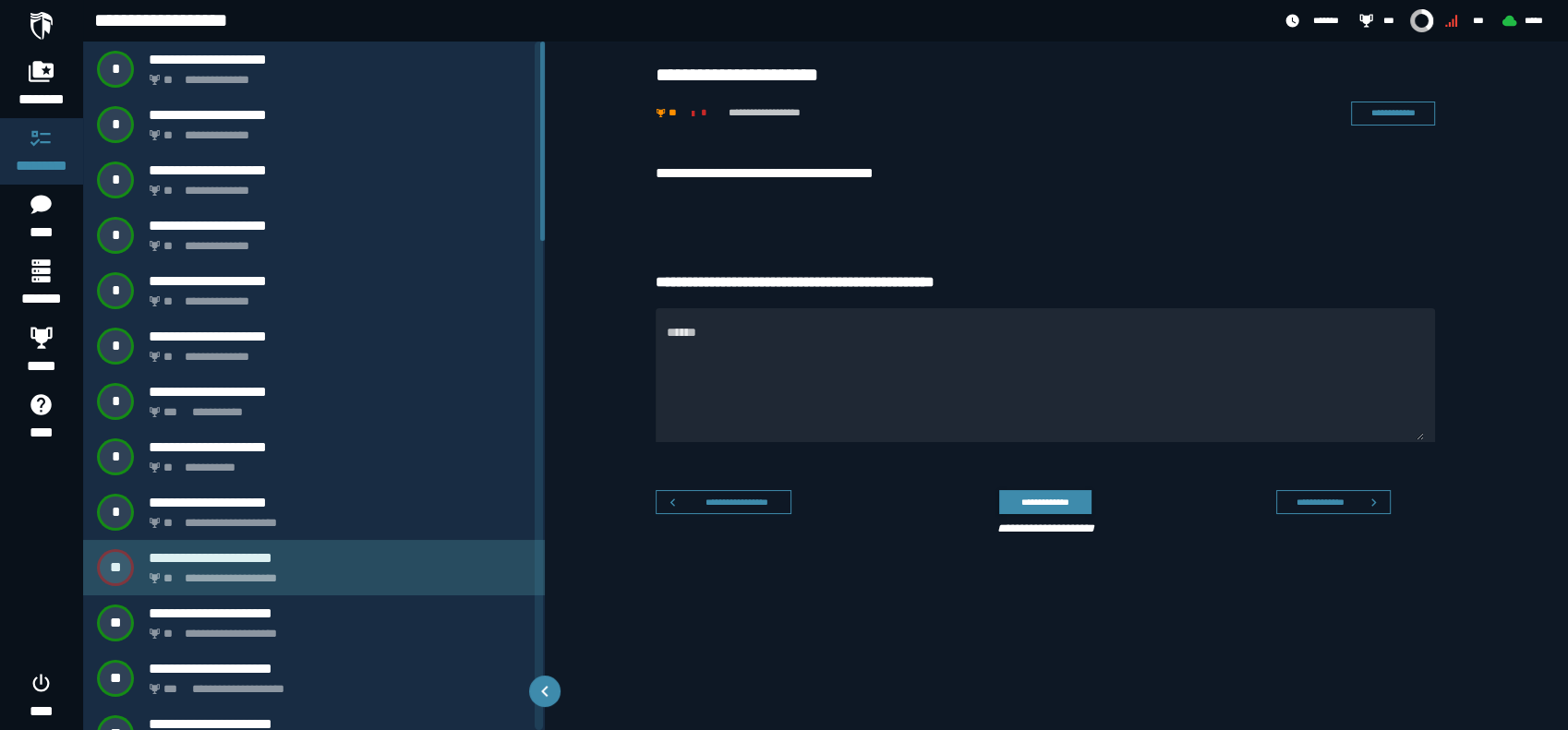 click on "**********" at bounding box center (314, 568) 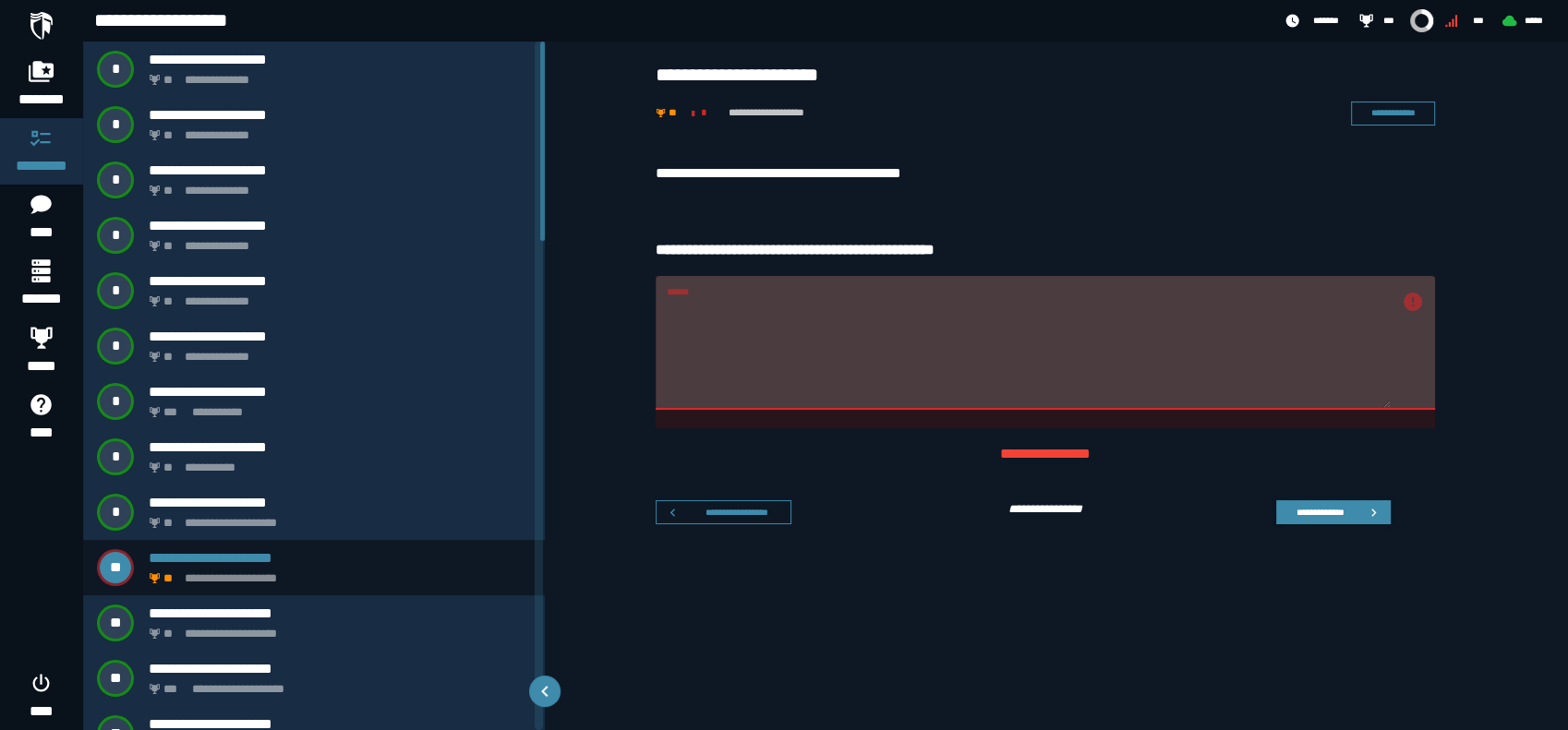 click on "******" at bounding box center [1045, 342] 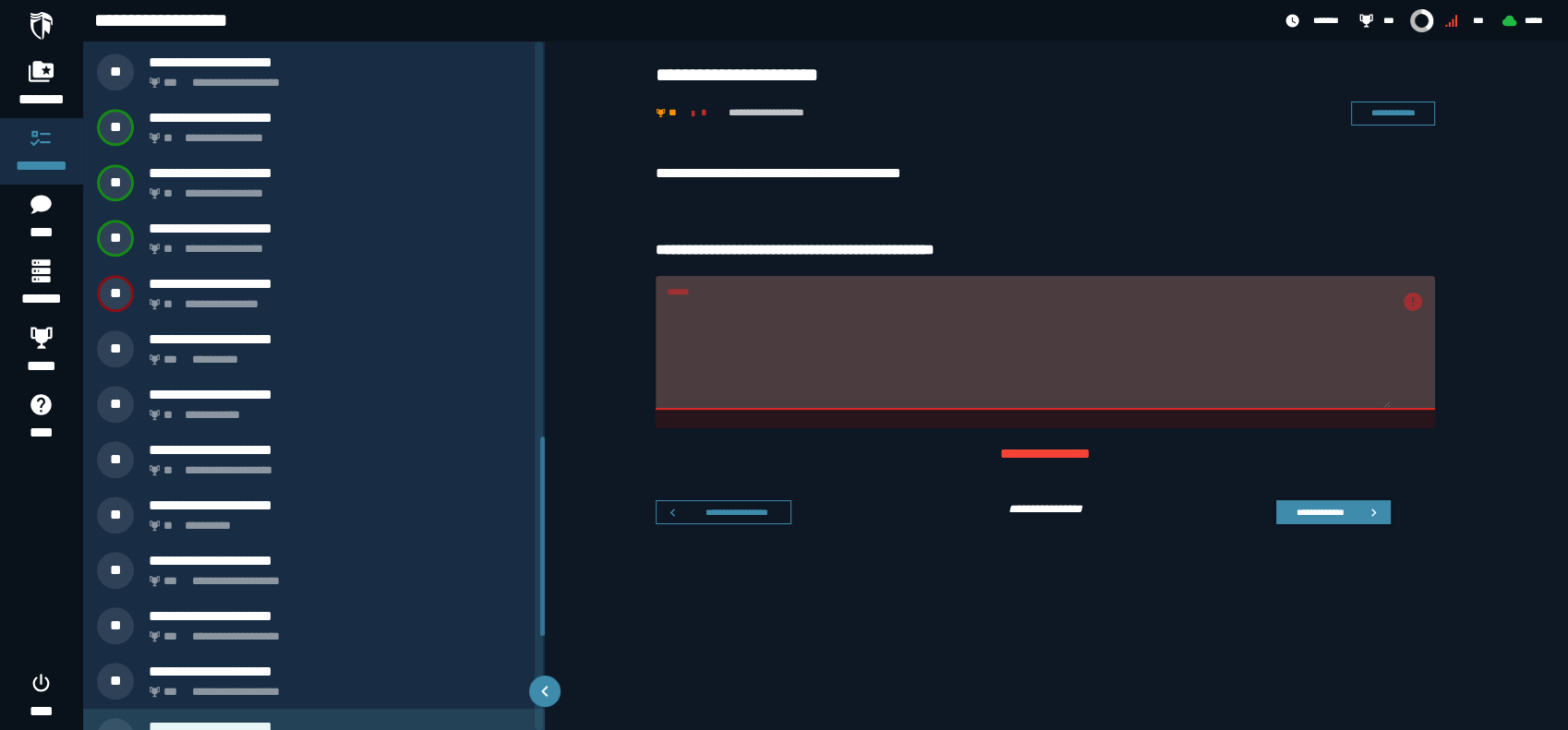 scroll, scrollTop: 1367, scrollLeft: 0, axis: vertical 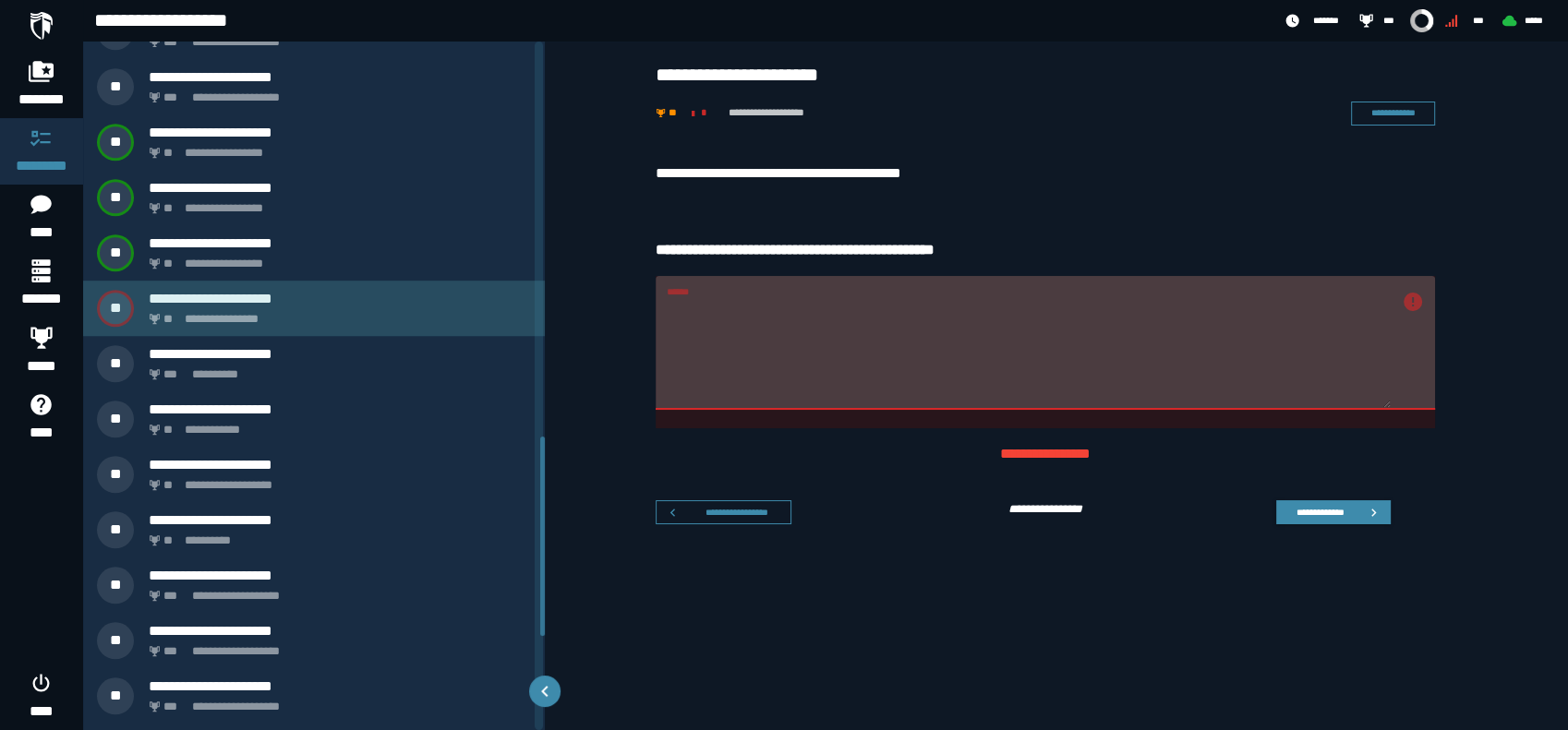 click on "**********" 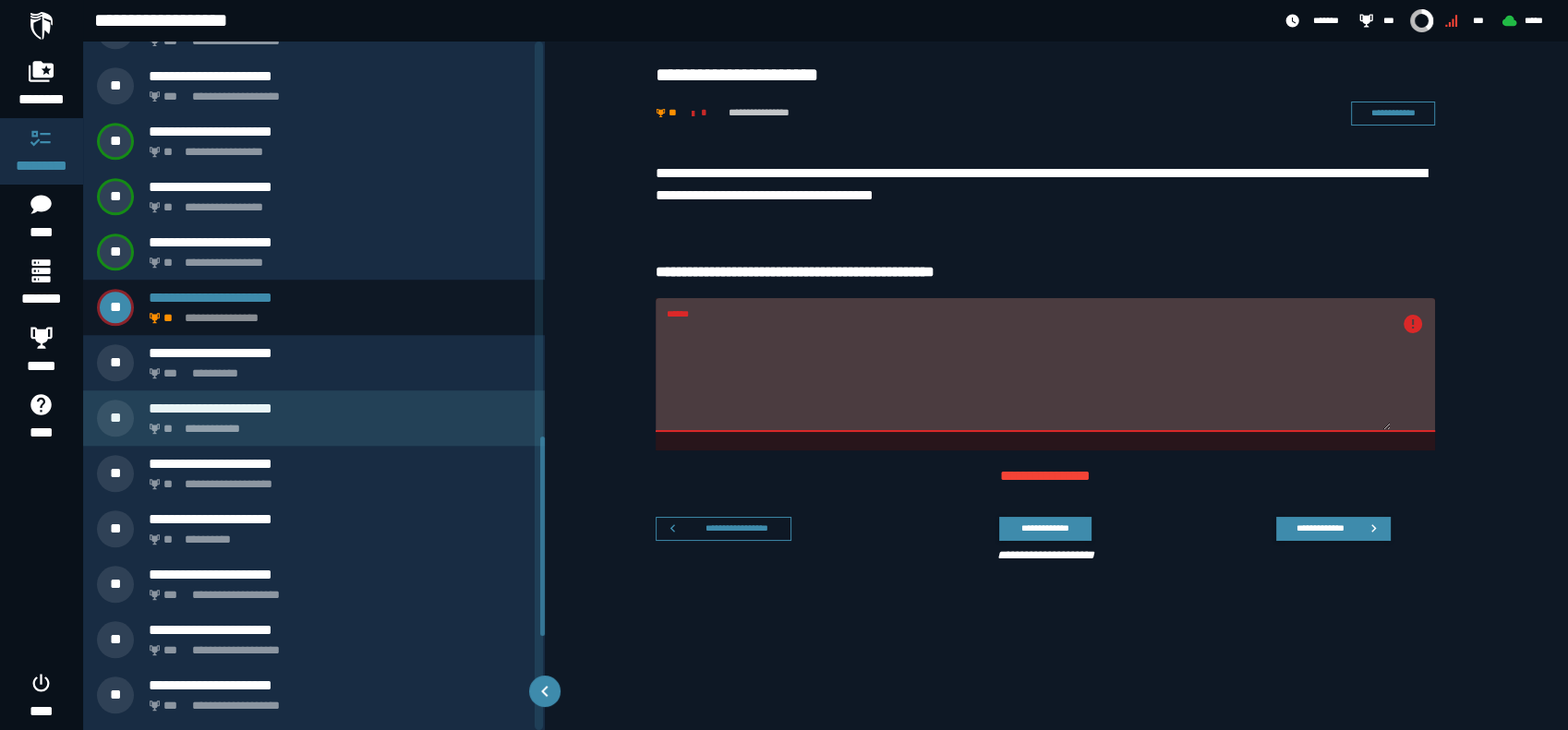 scroll, scrollTop: 1520, scrollLeft: 0, axis: vertical 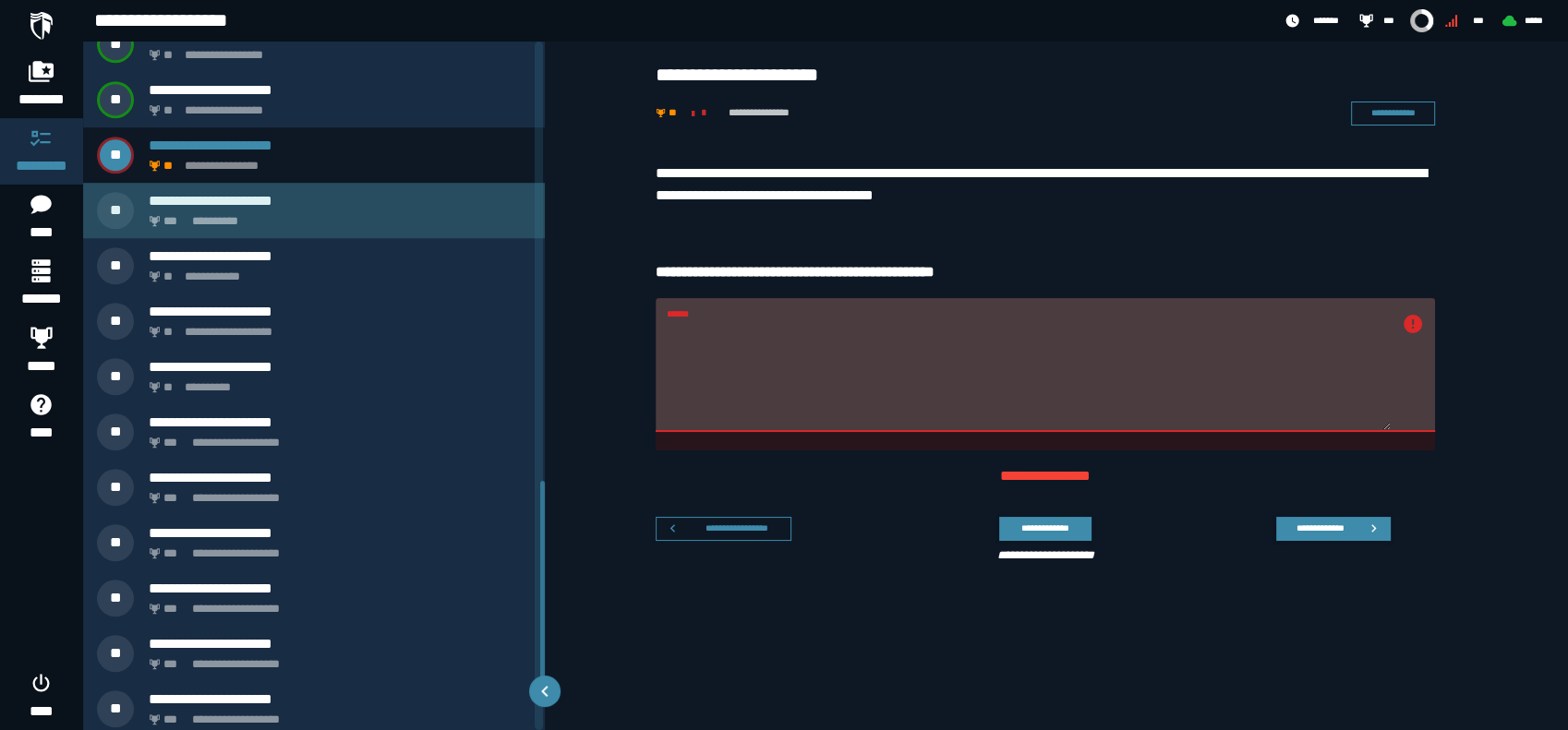 click on "**********" 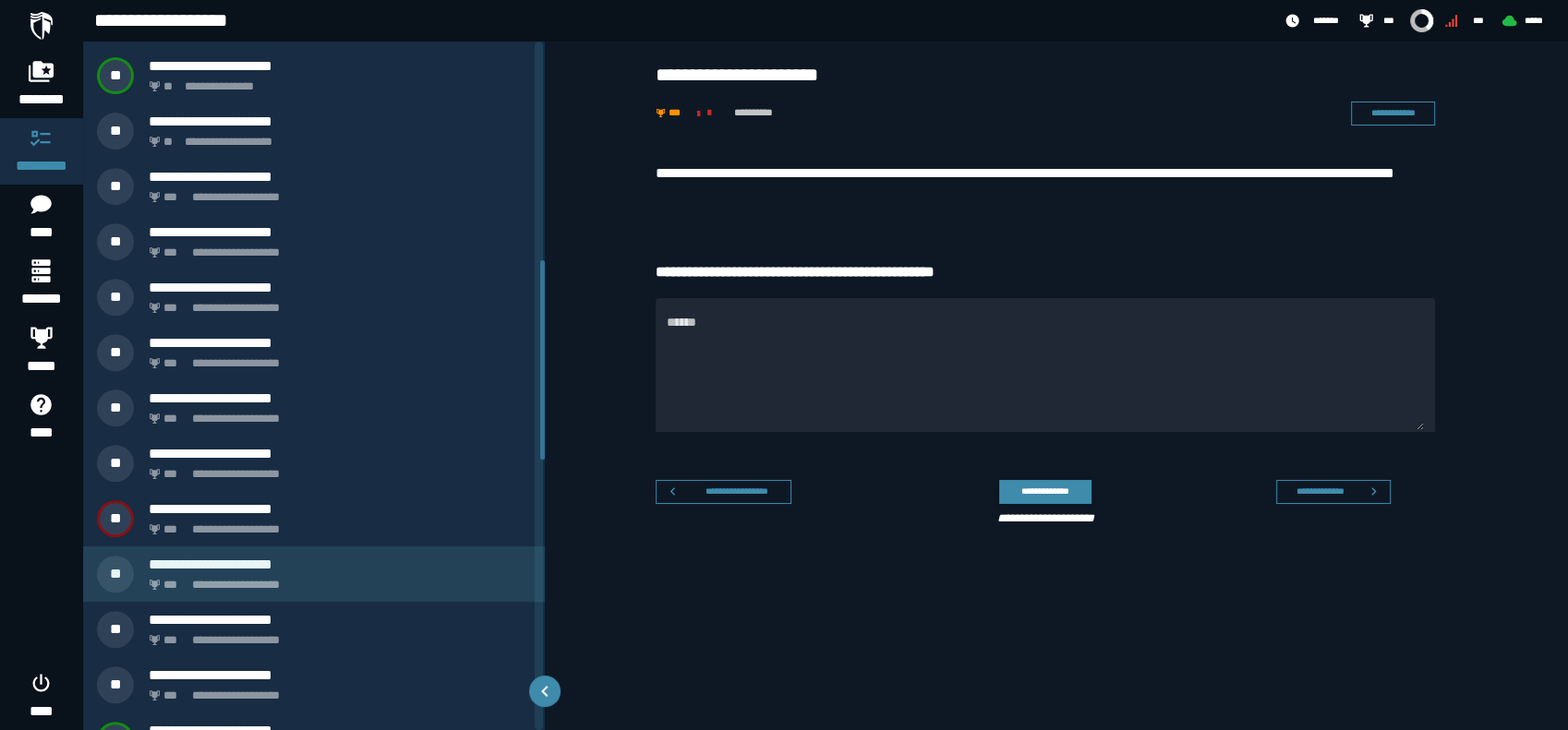 scroll, scrollTop: 754, scrollLeft: 0, axis: vertical 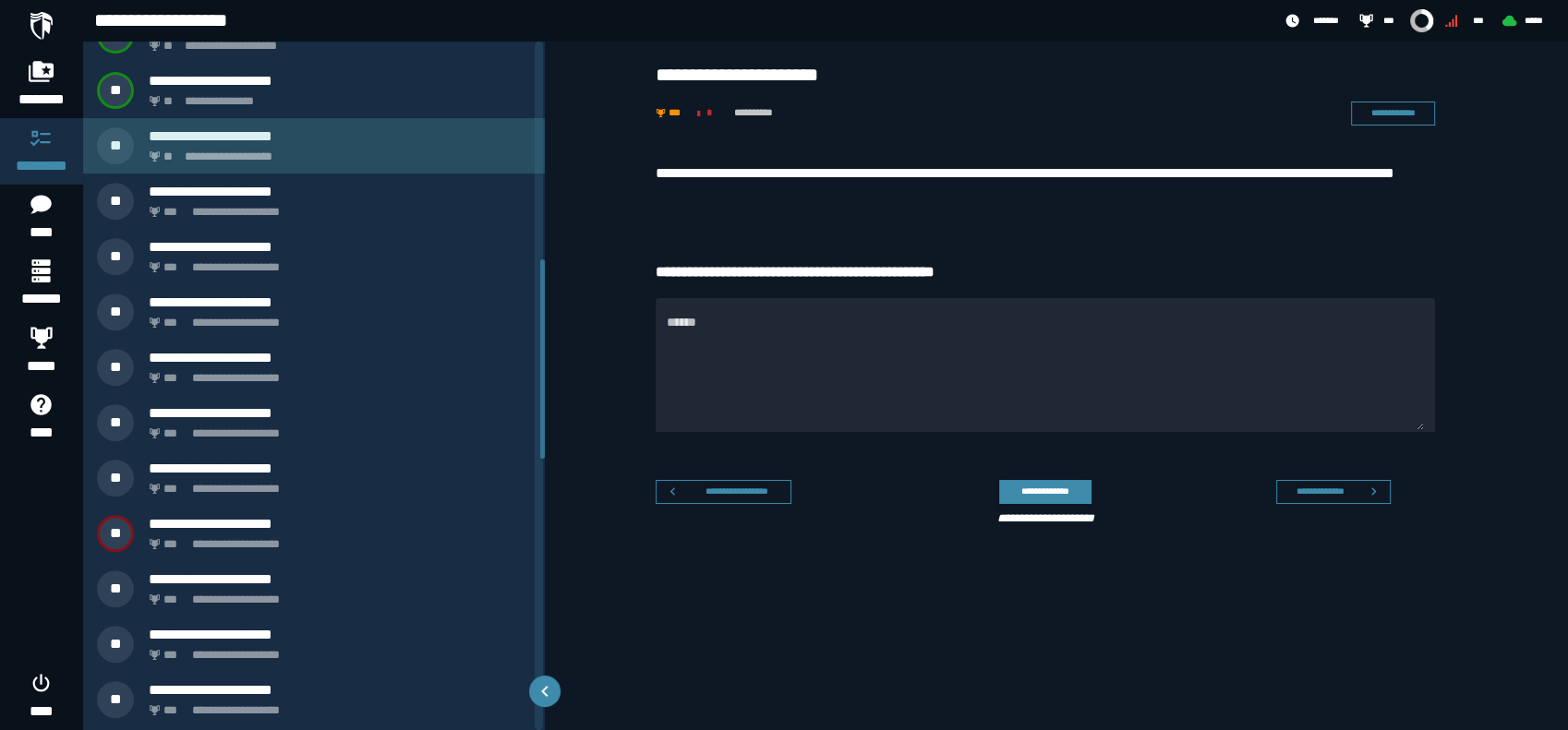 click on "**********" at bounding box center [314, 146] 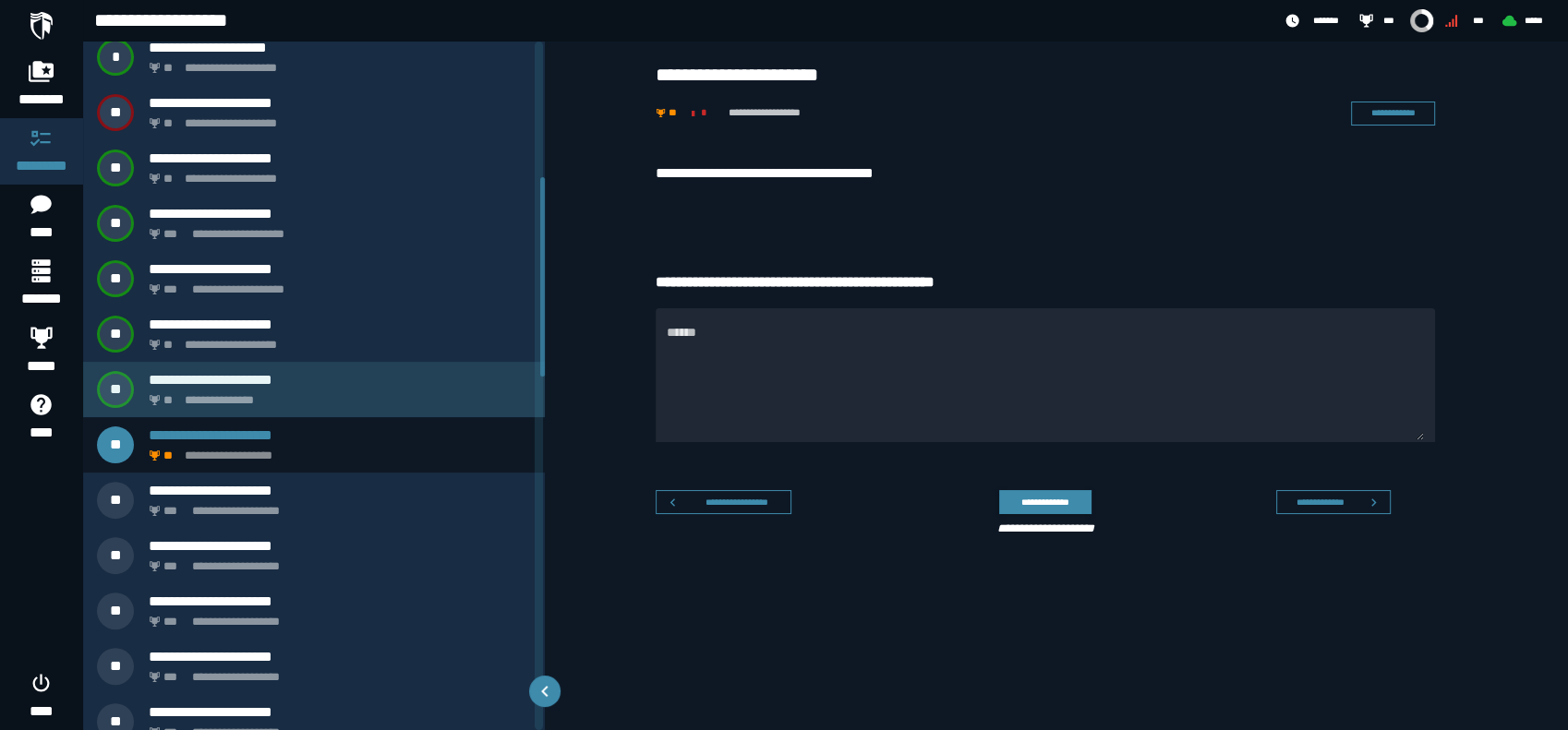 scroll, scrollTop: 471, scrollLeft: 0, axis: vertical 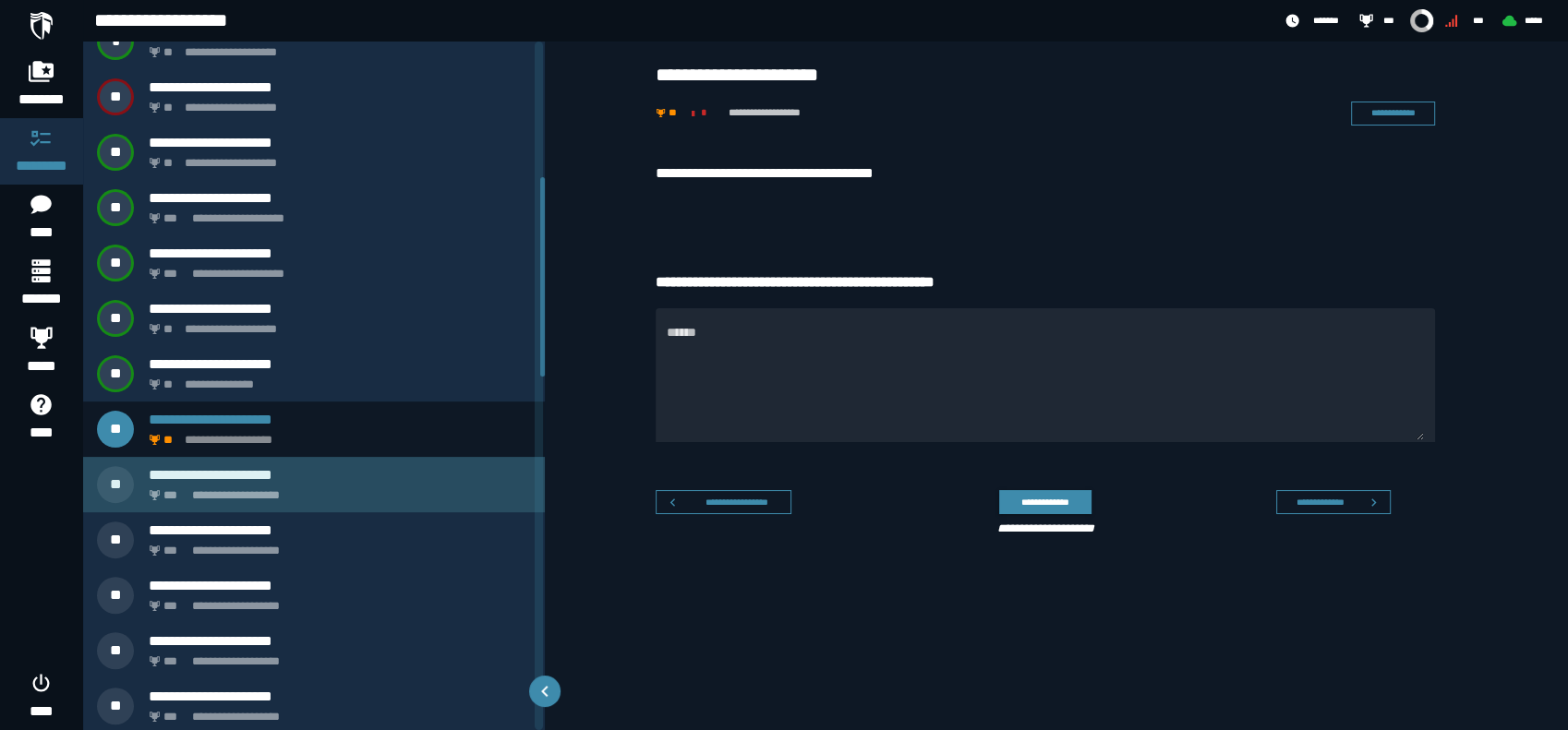 click on "**********" at bounding box center (336, 490) 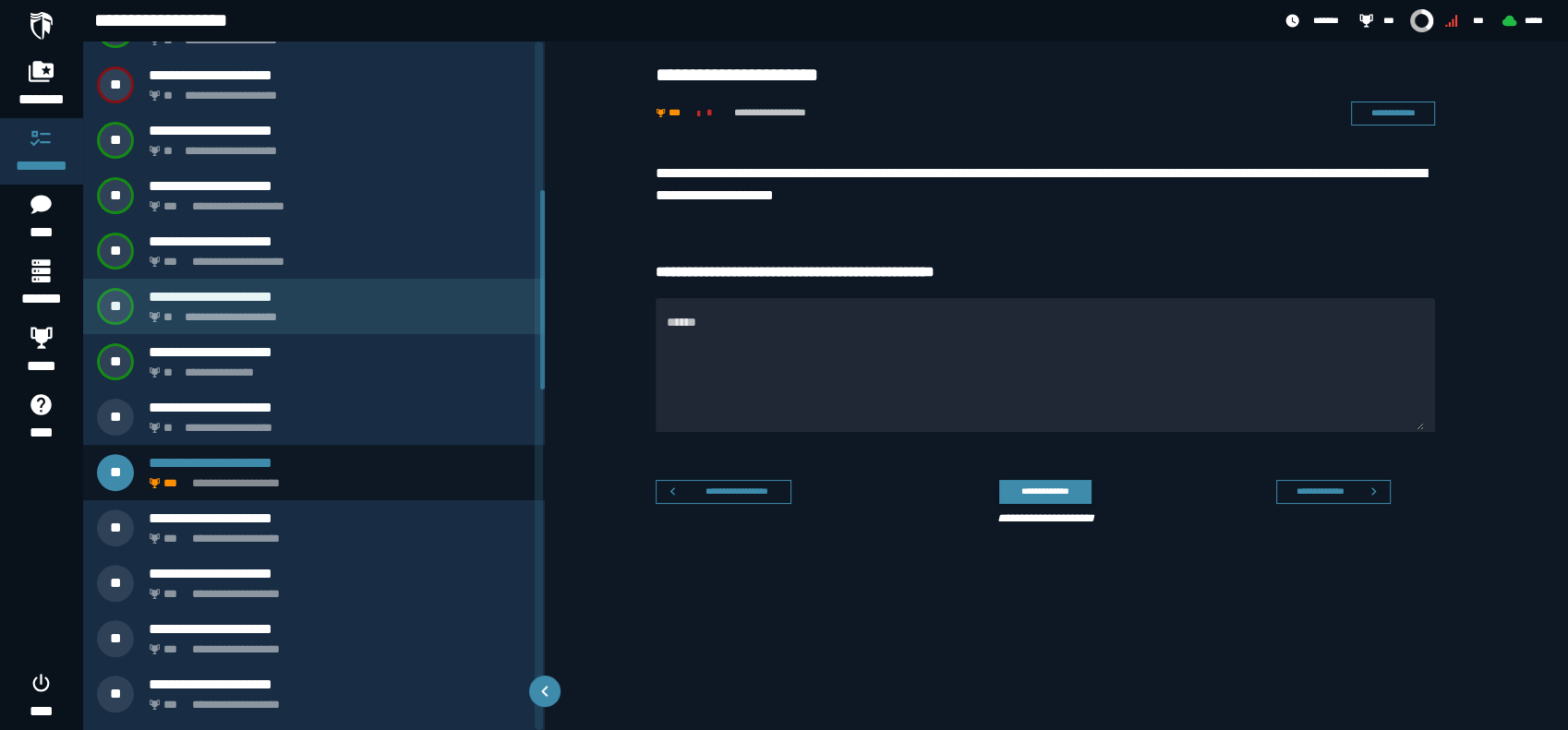 scroll, scrollTop: 525, scrollLeft: 0, axis: vertical 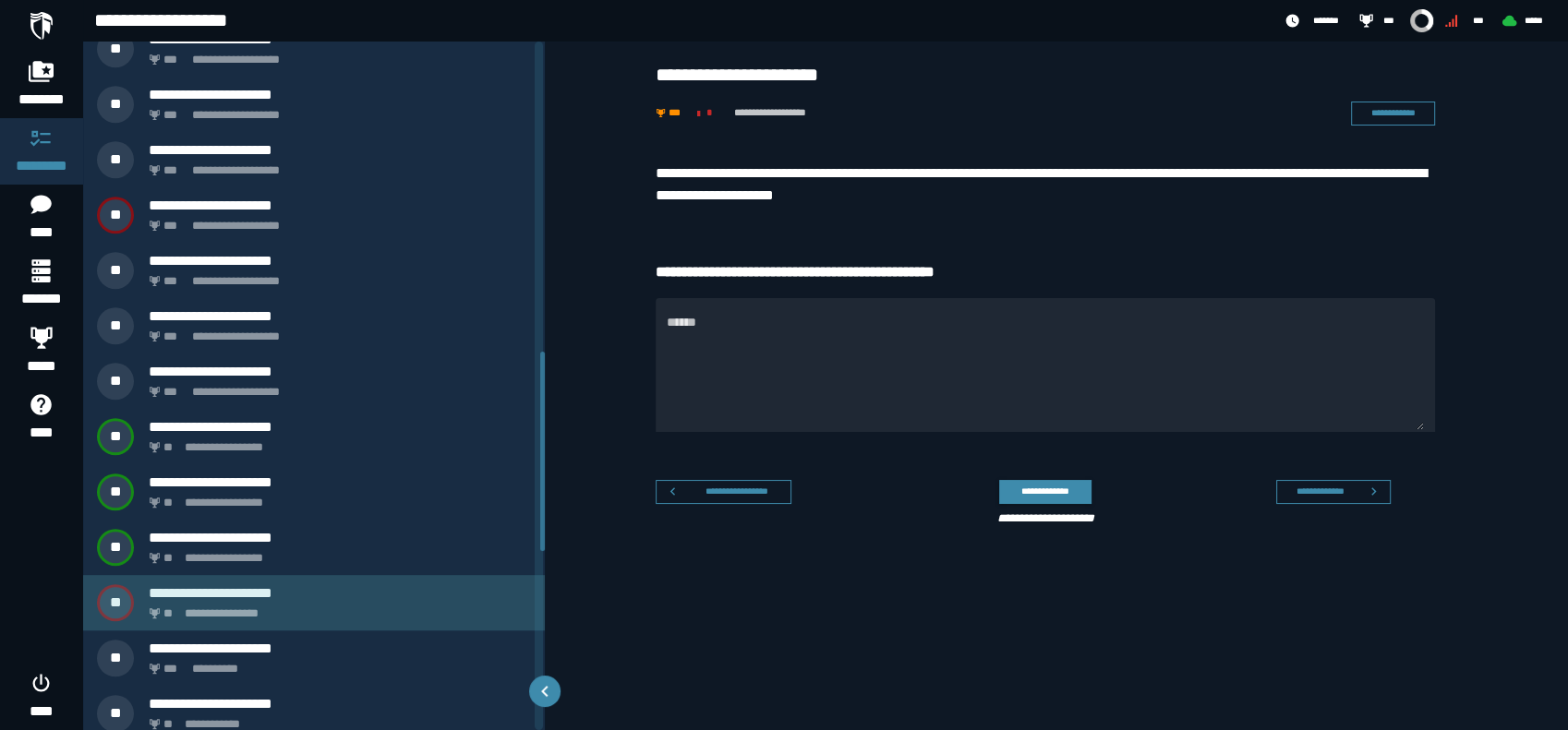 click on "**********" at bounding box center [336, 608] 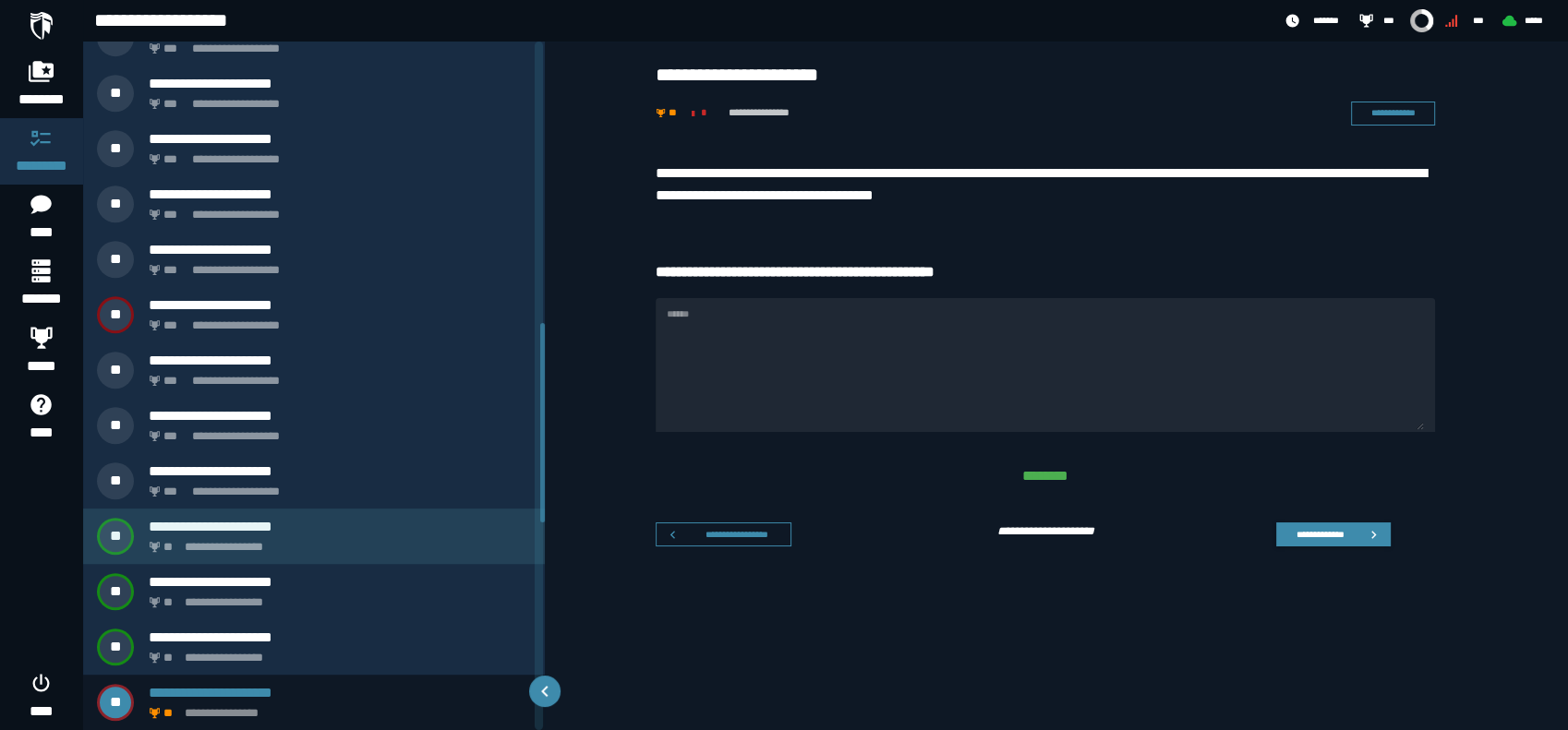 scroll, scrollTop: 1520, scrollLeft: 0, axis: vertical 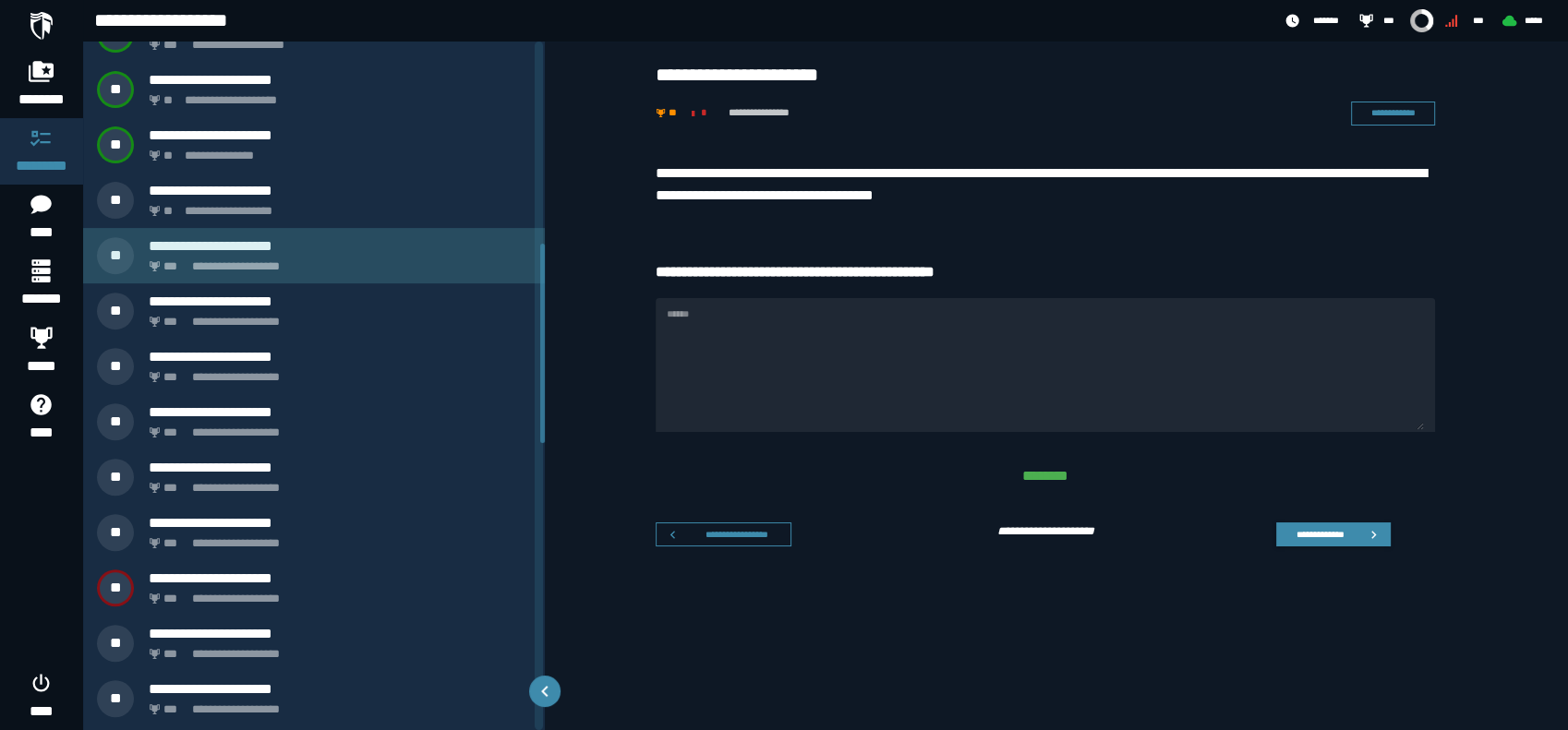 click on "**********" at bounding box center (314, 256) 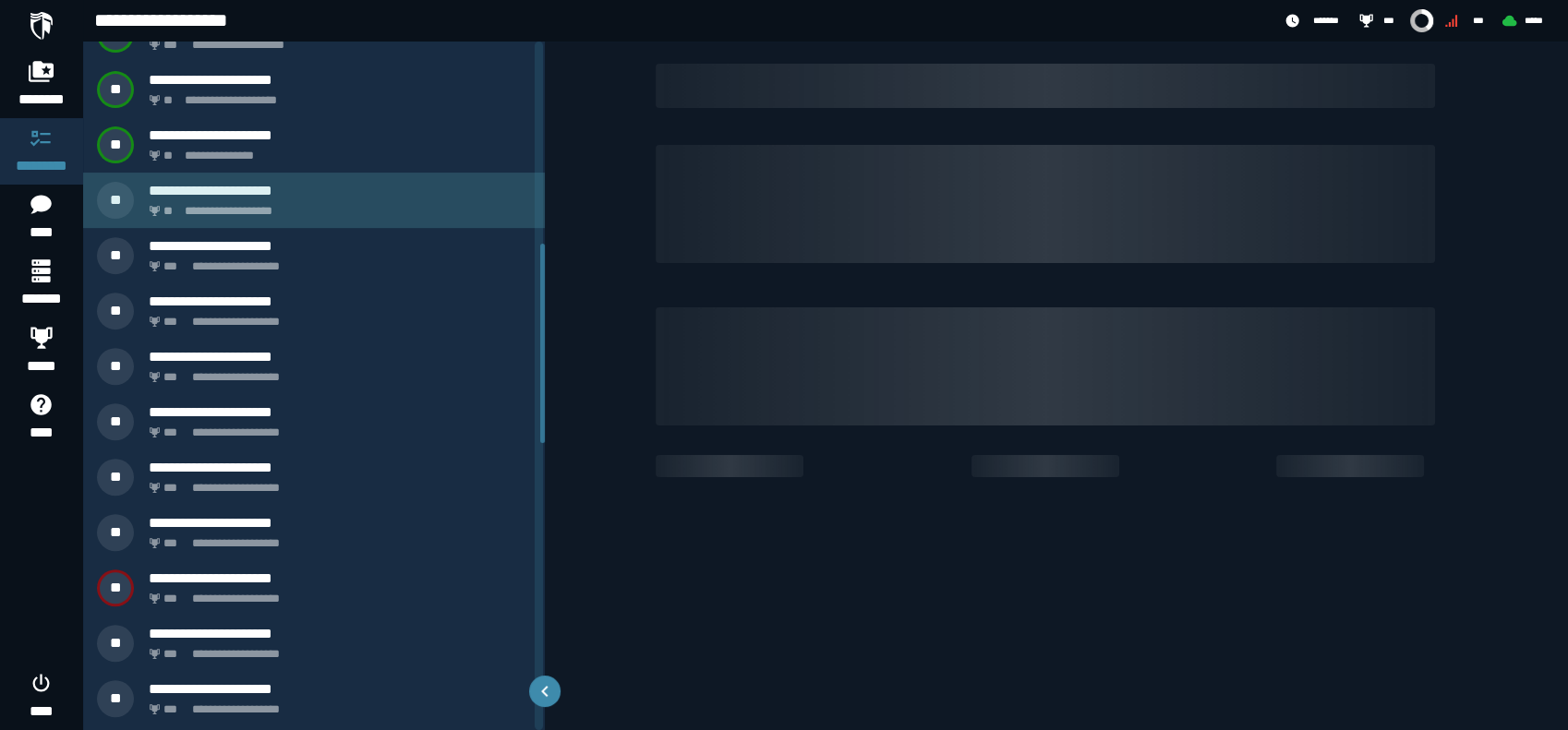 click on "**********" 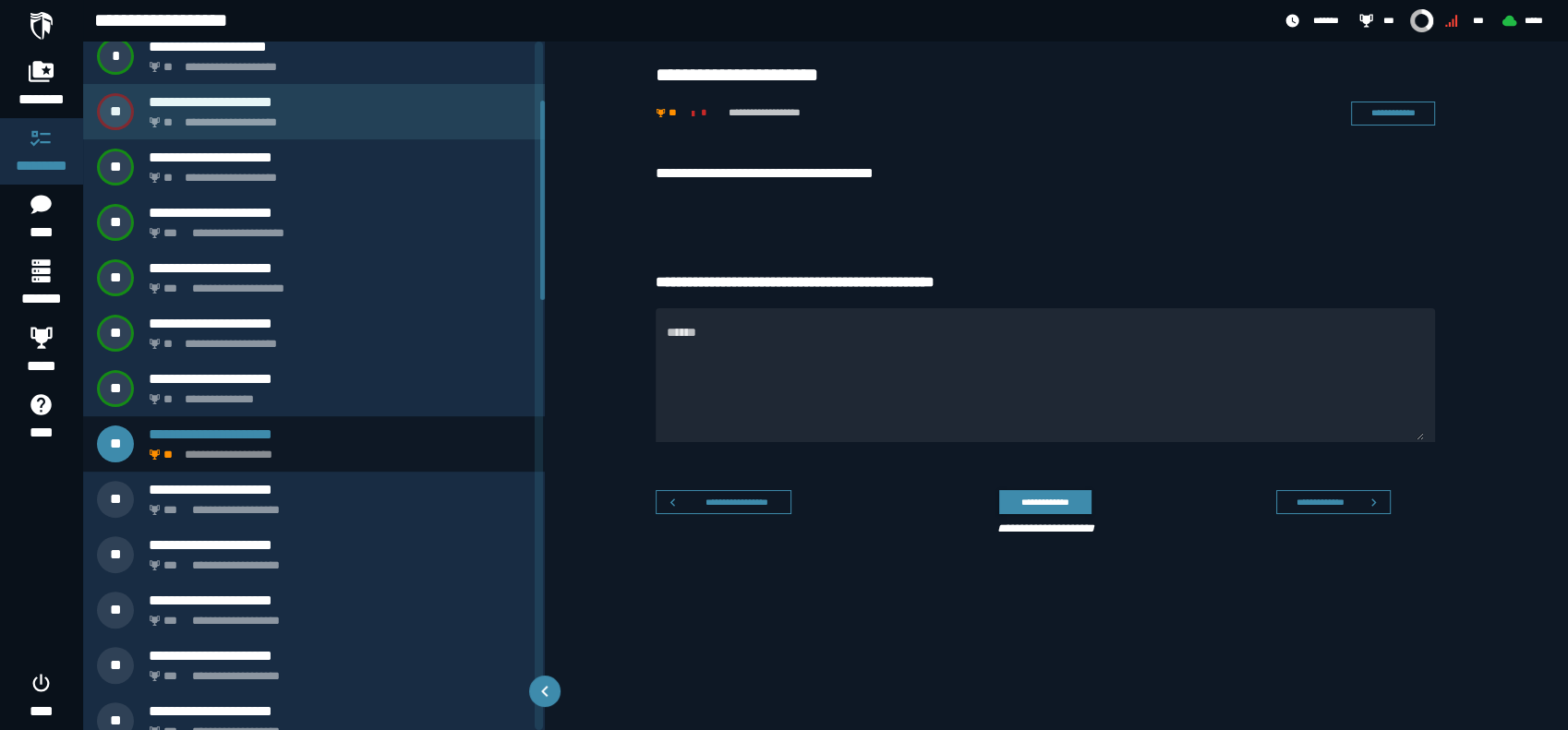 scroll, scrollTop: 471, scrollLeft: 0, axis: vertical 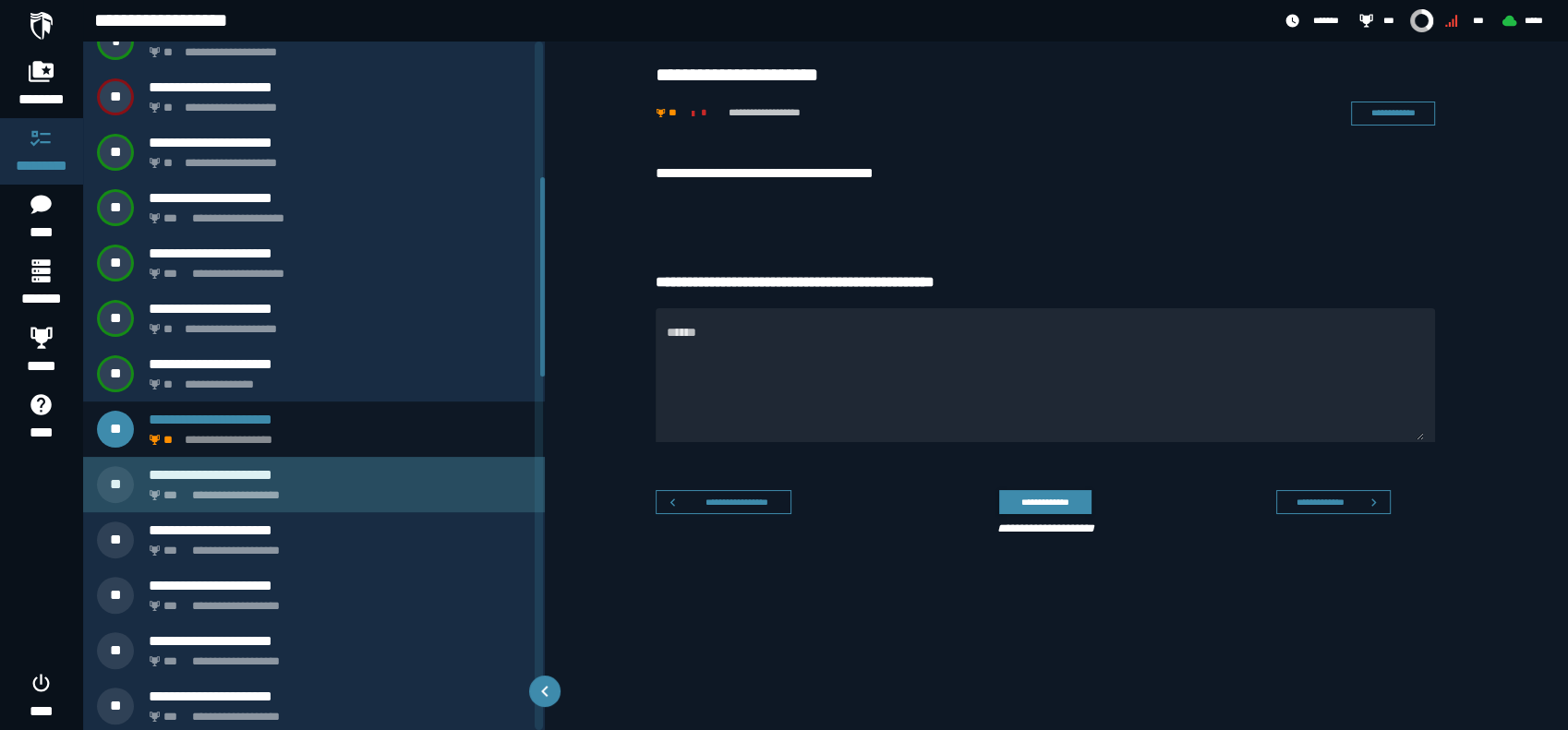 click on "**********" at bounding box center (336, 490) 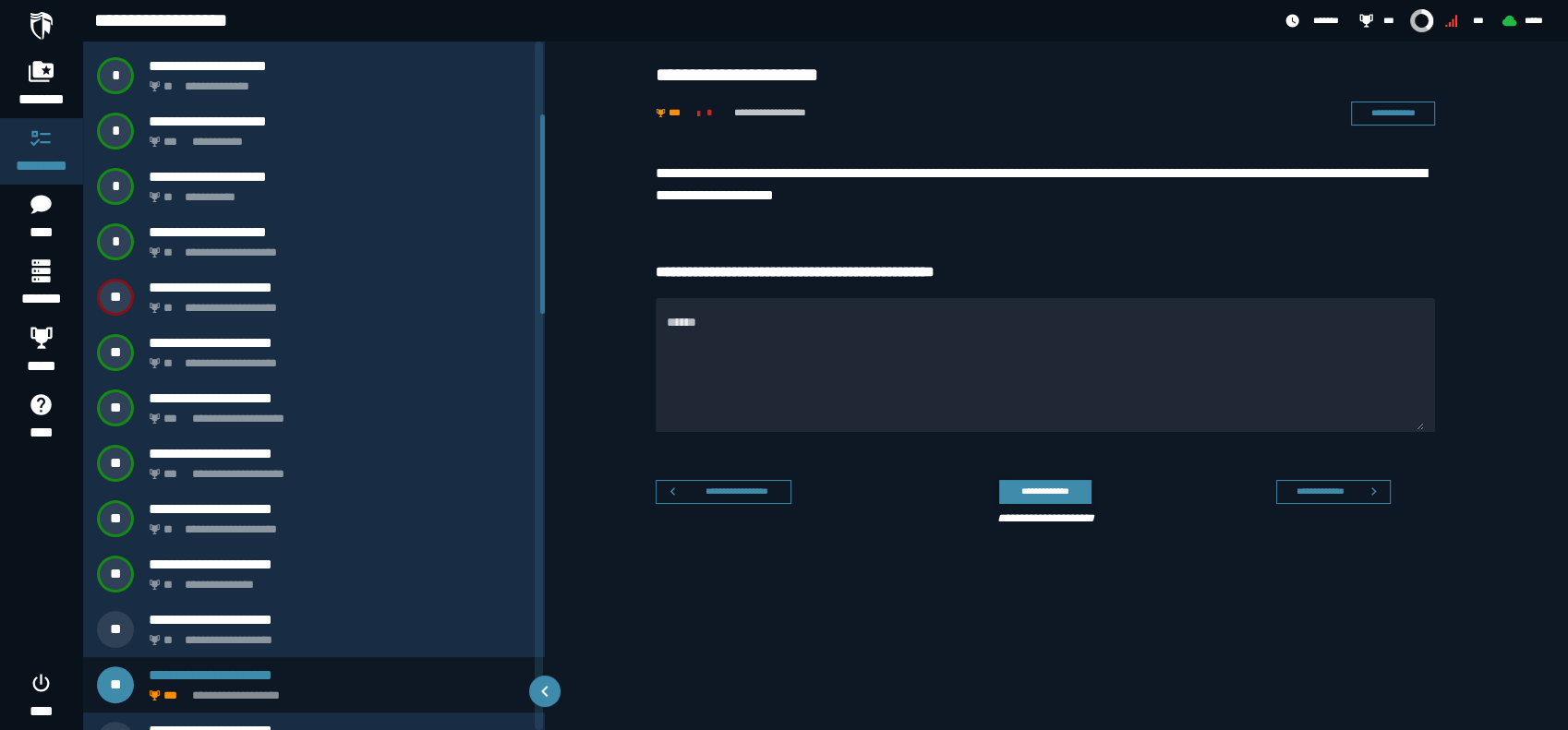 scroll, scrollTop: 252, scrollLeft: 0, axis: vertical 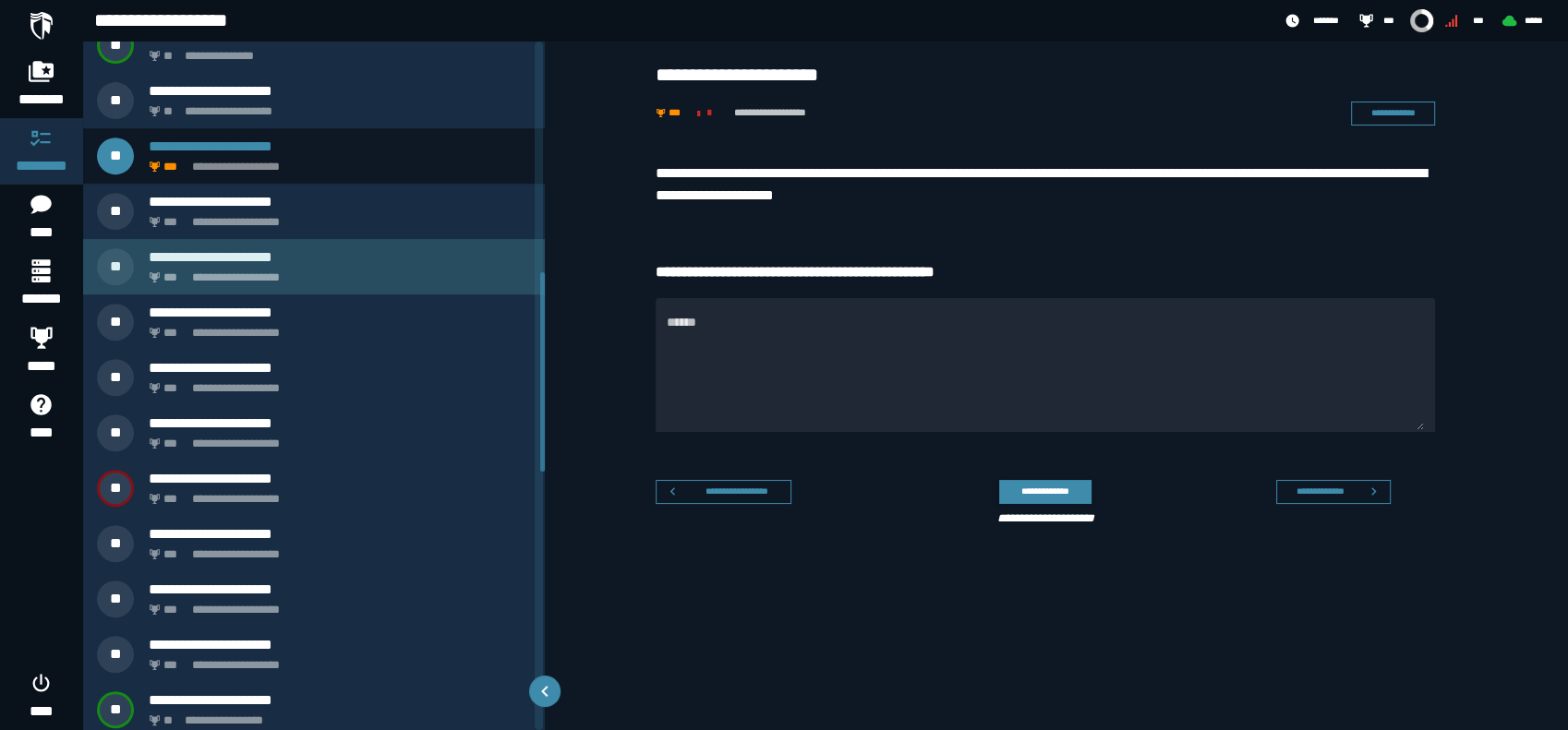 click on "**********" 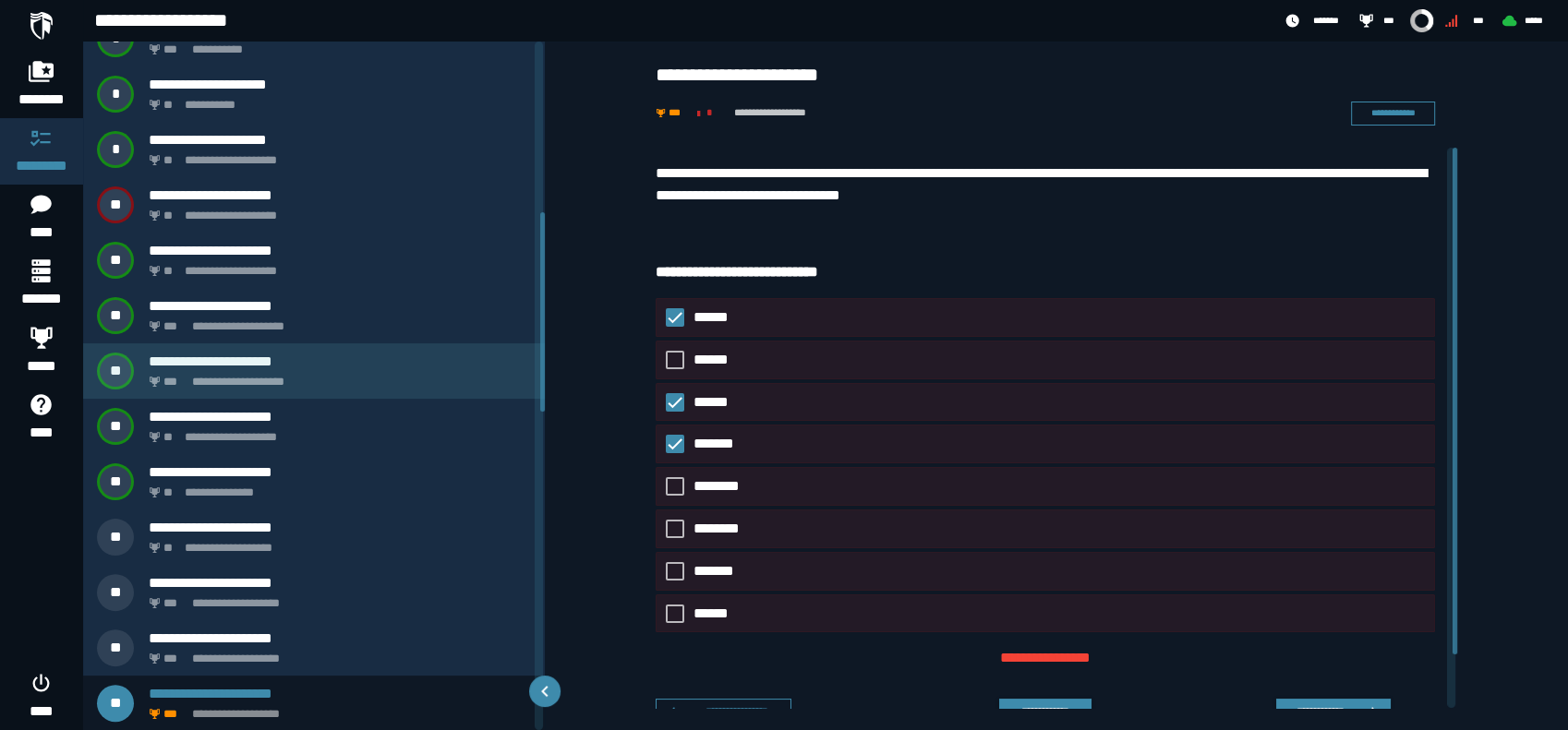 scroll, scrollTop: 636, scrollLeft: 0, axis: vertical 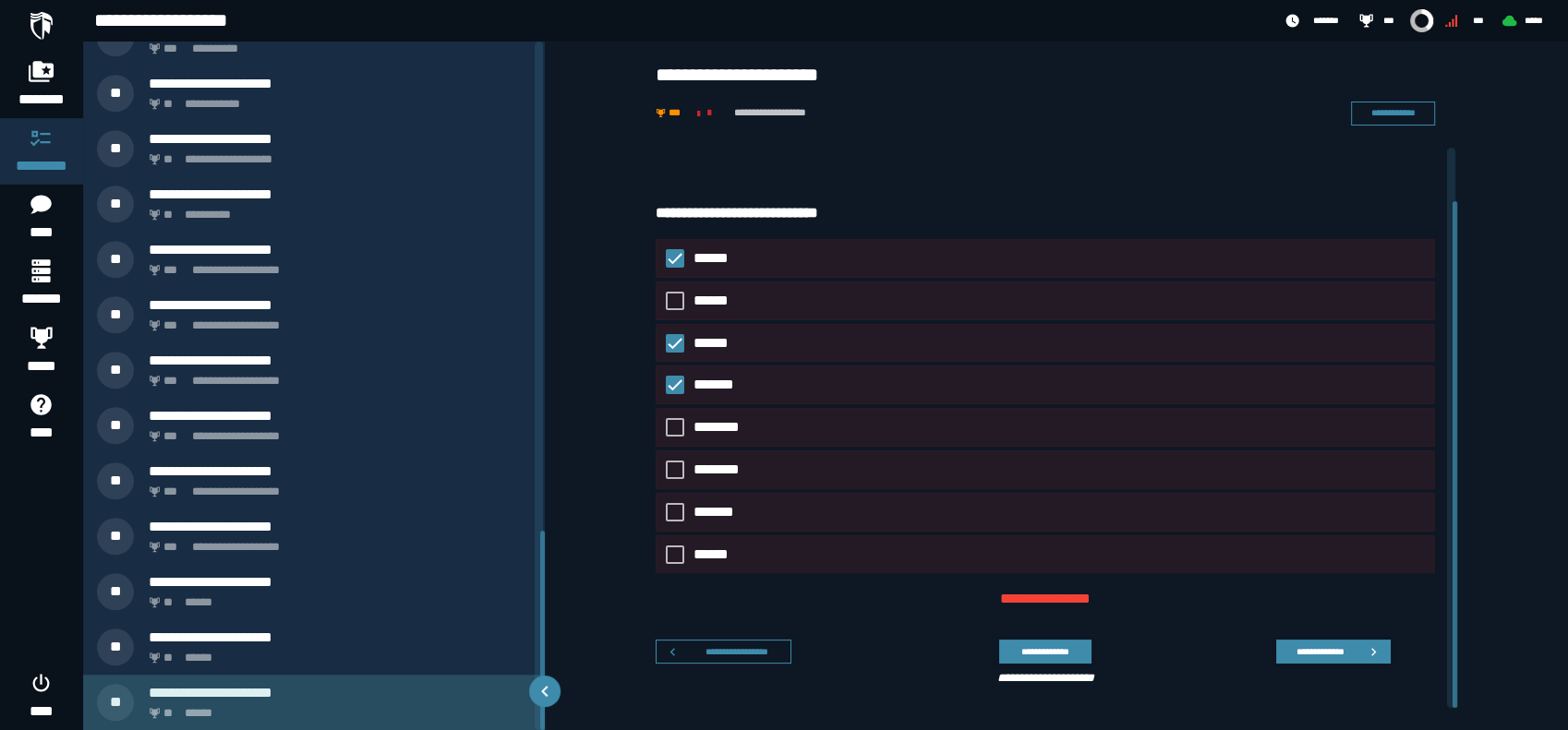 click on "**********" at bounding box center [340, 692] 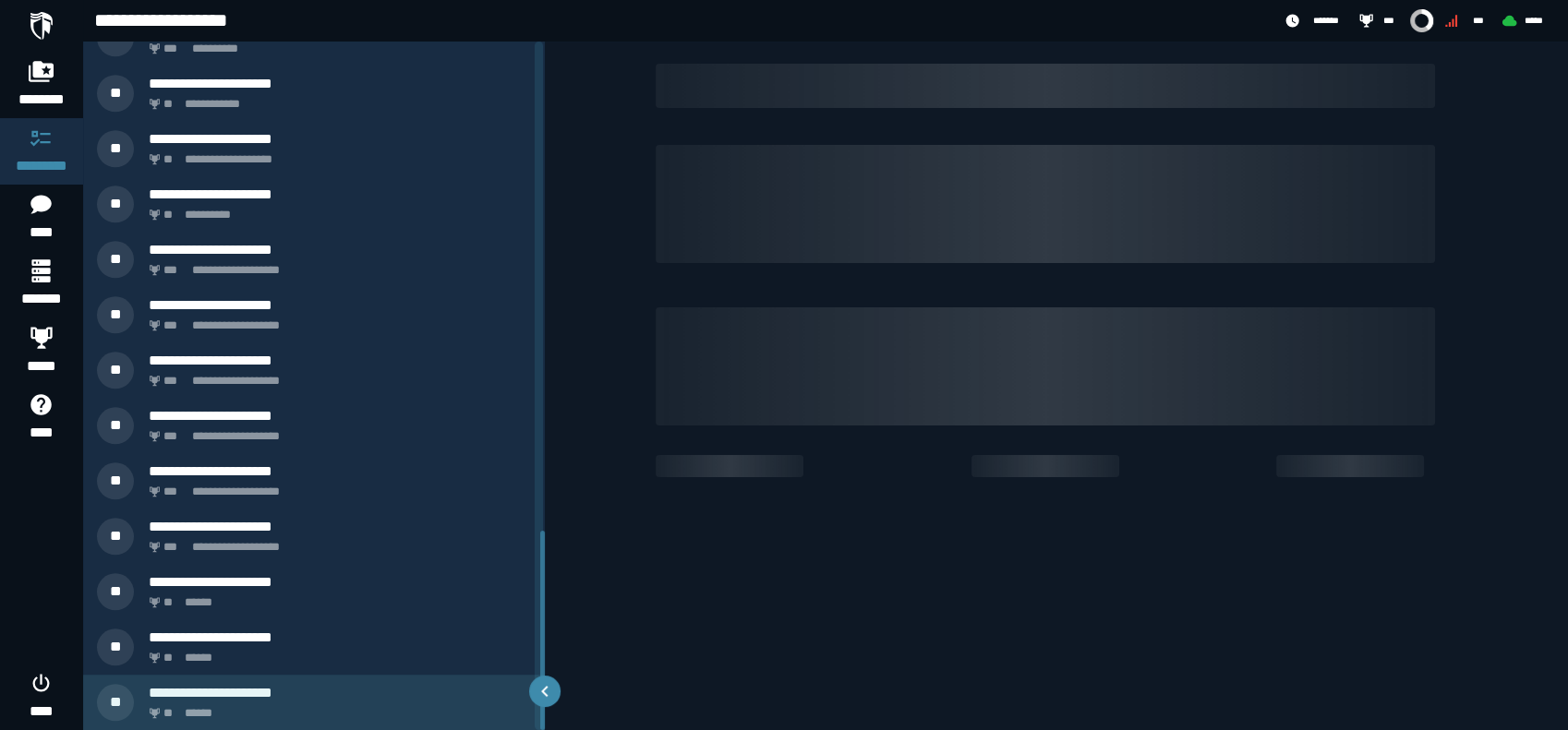scroll, scrollTop: 0, scrollLeft: 0, axis: both 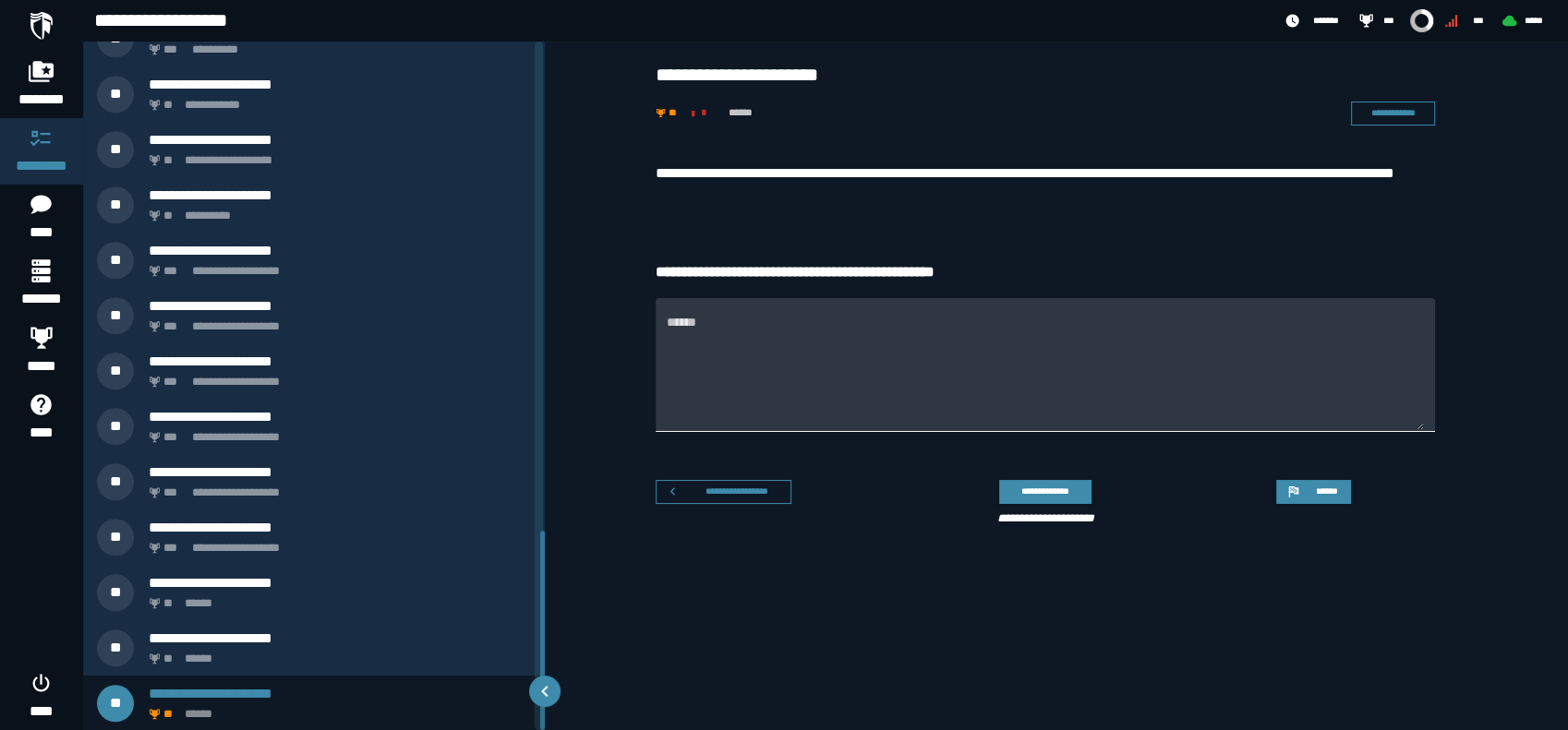 click on "******" at bounding box center [1045, 376] 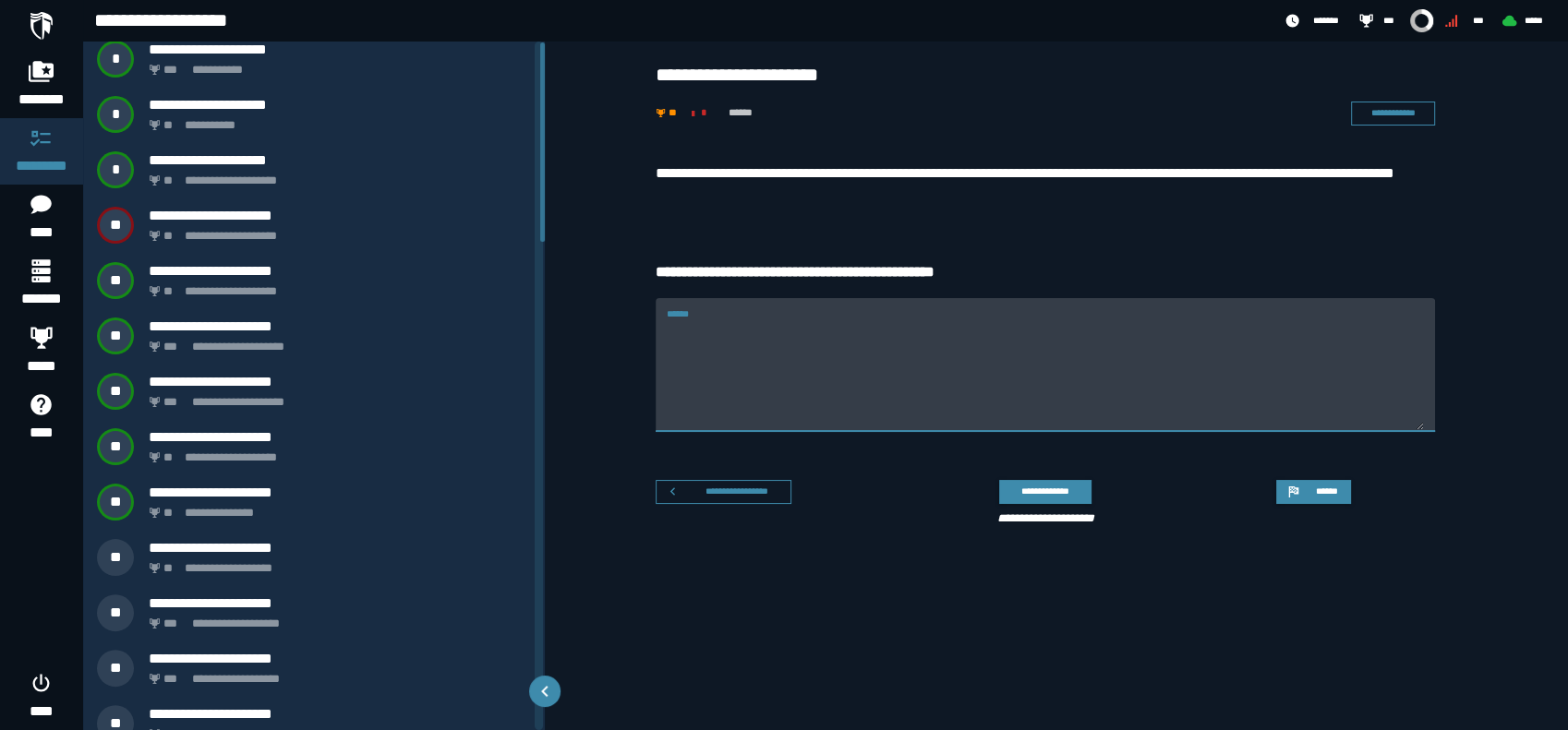 scroll, scrollTop: 0, scrollLeft: 0, axis: both 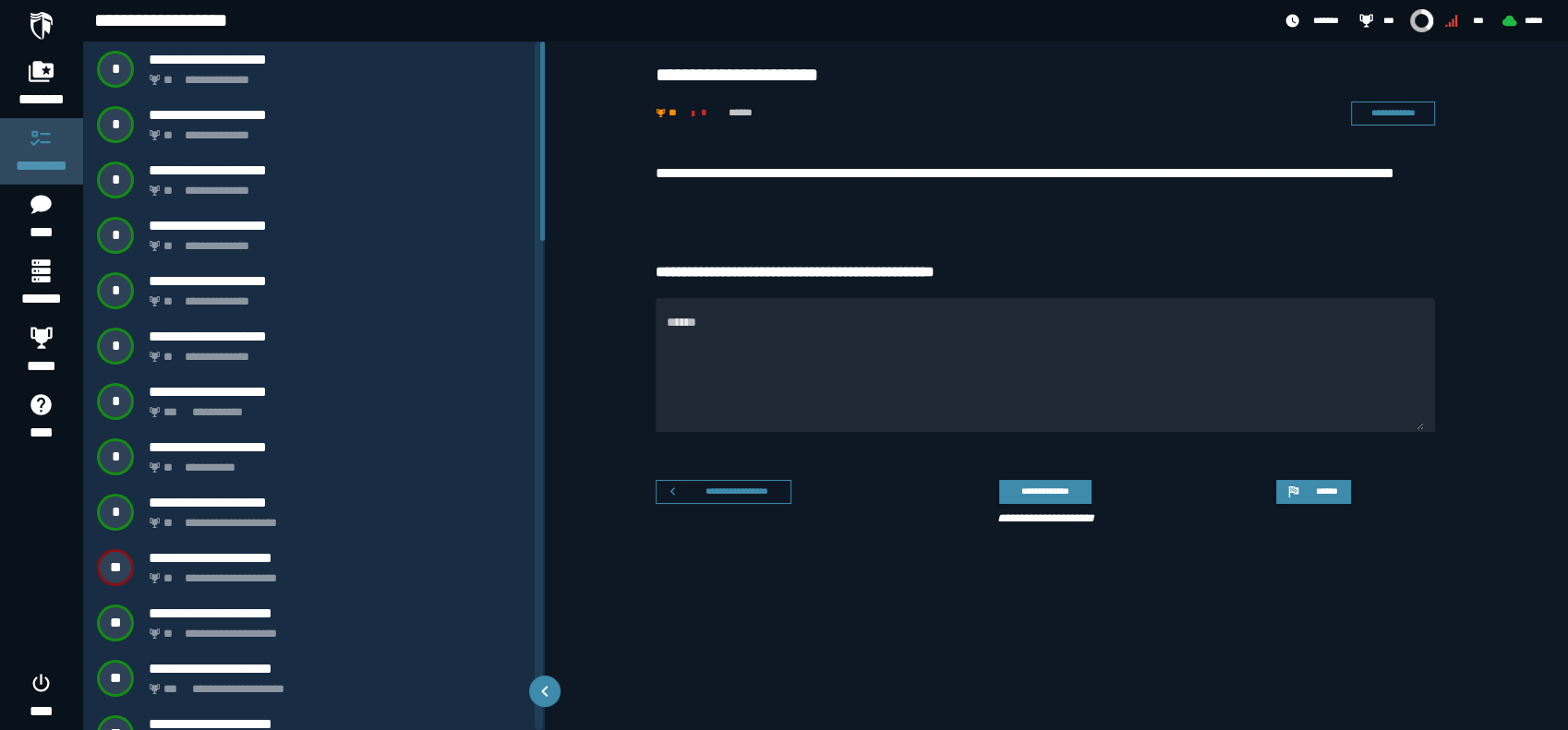 click on "*********" at bounding box center [42, 166] 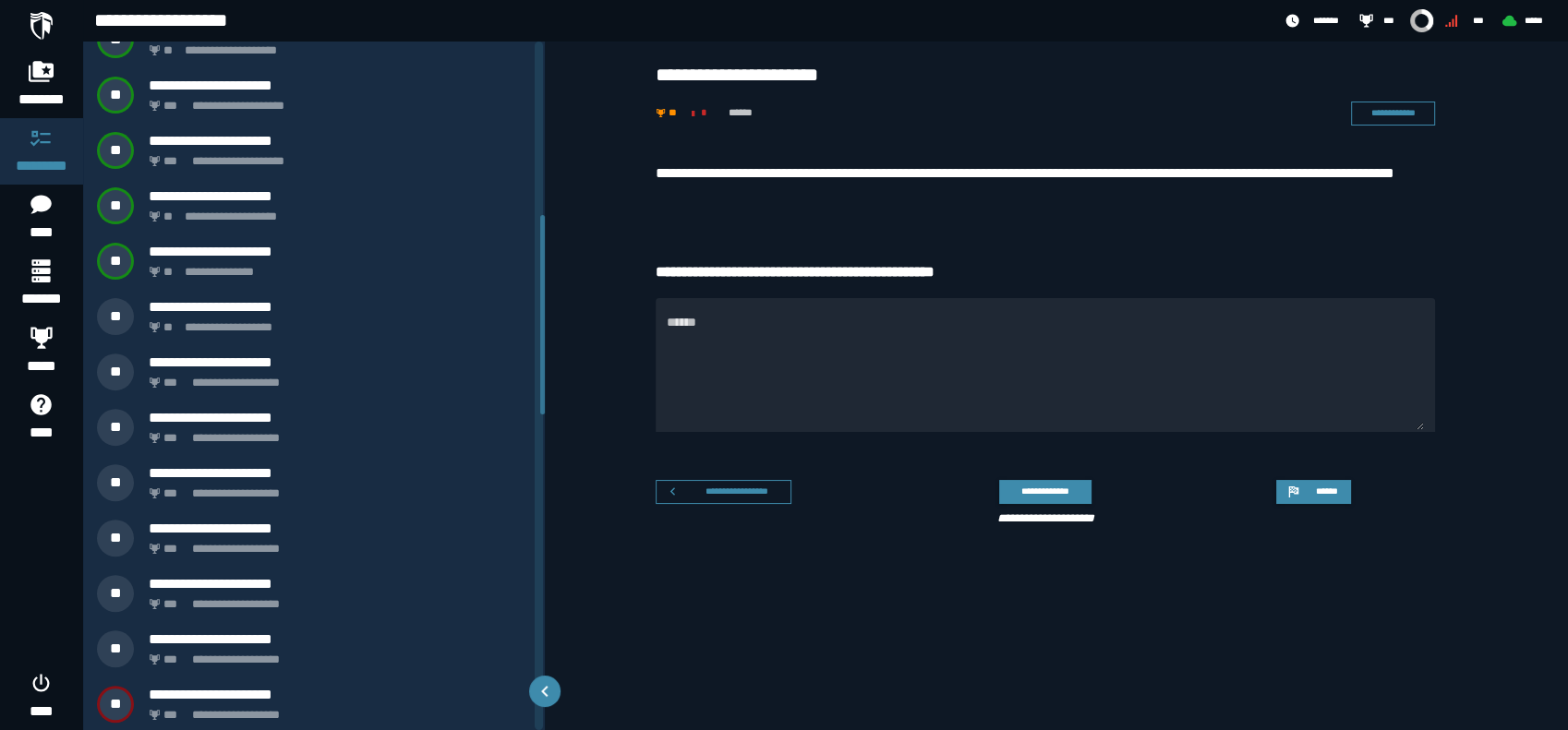 scroll, scrollTop: 599, scrollLeft: 0, axis: vertical 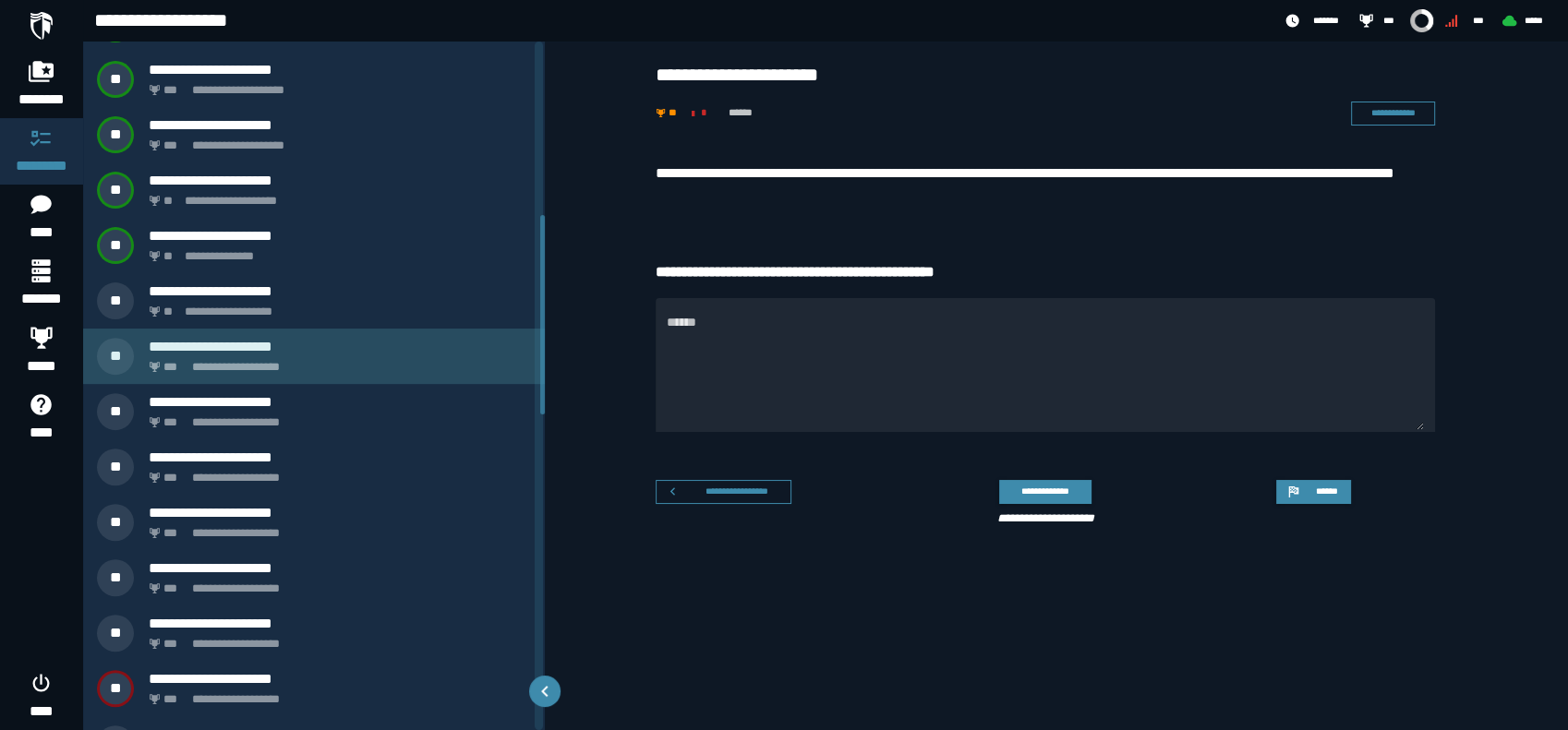 click on "**********" at bounding box center (314, 356) 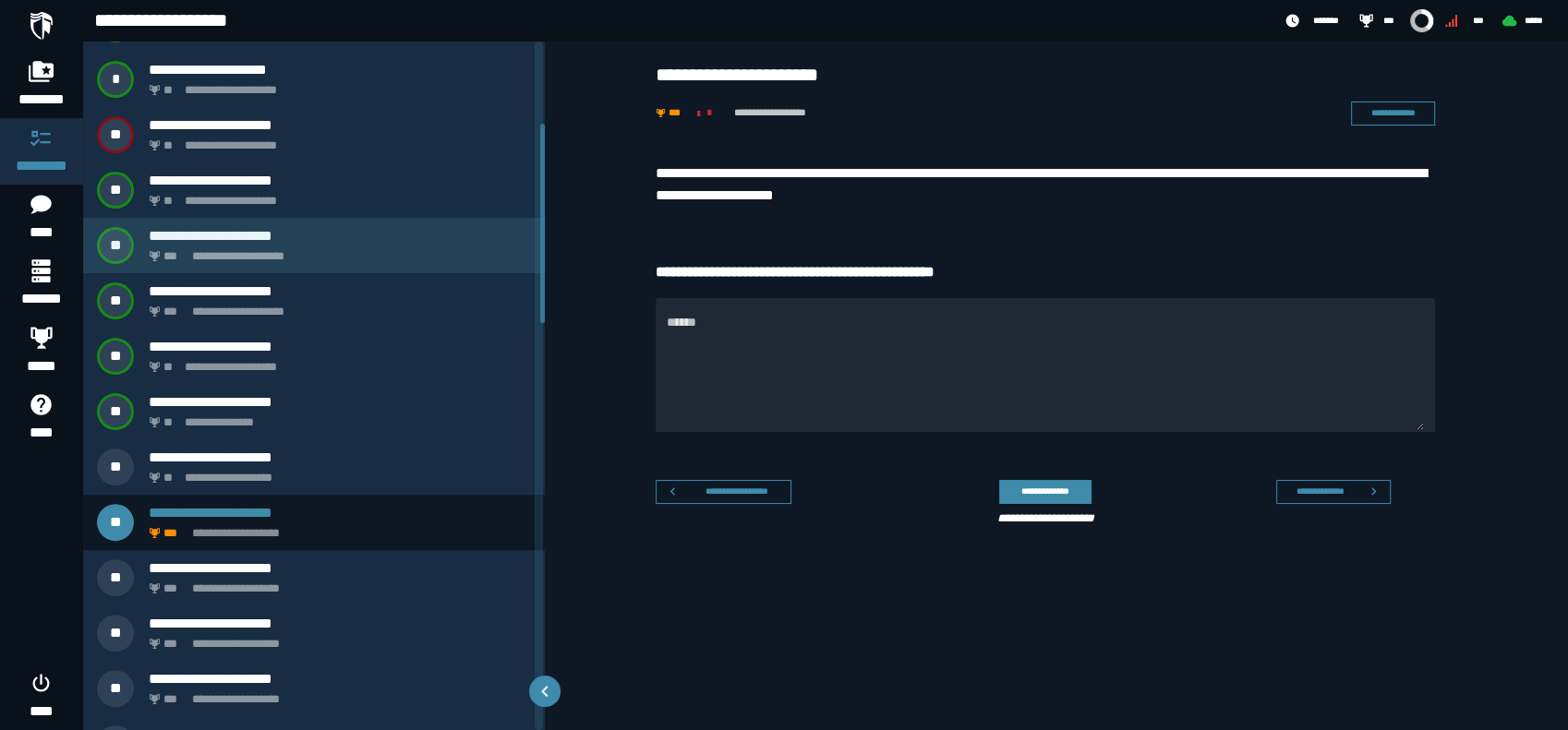 scroll, scrollTop: 525, scrollLeft: 0, axis: vertical 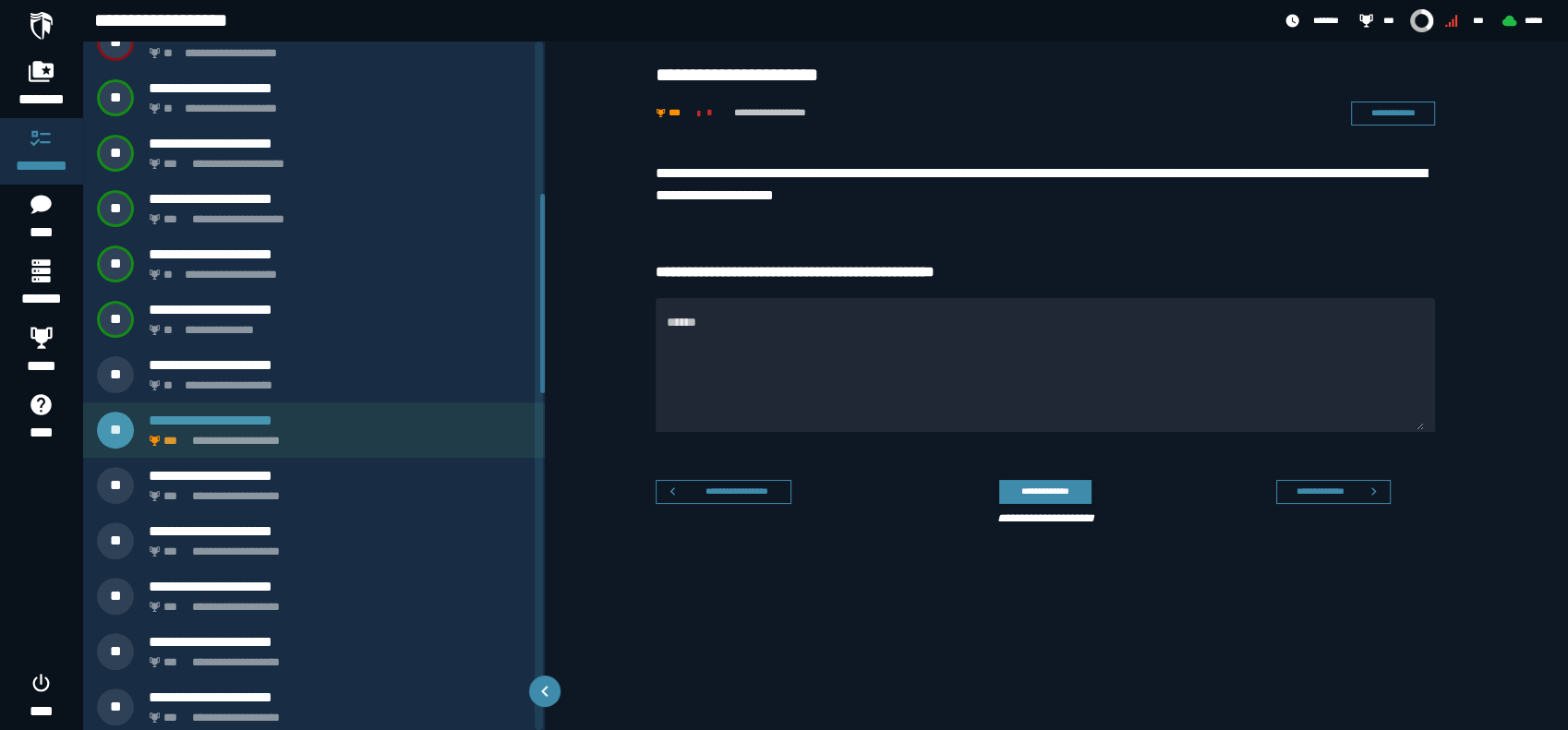 click on "**********" 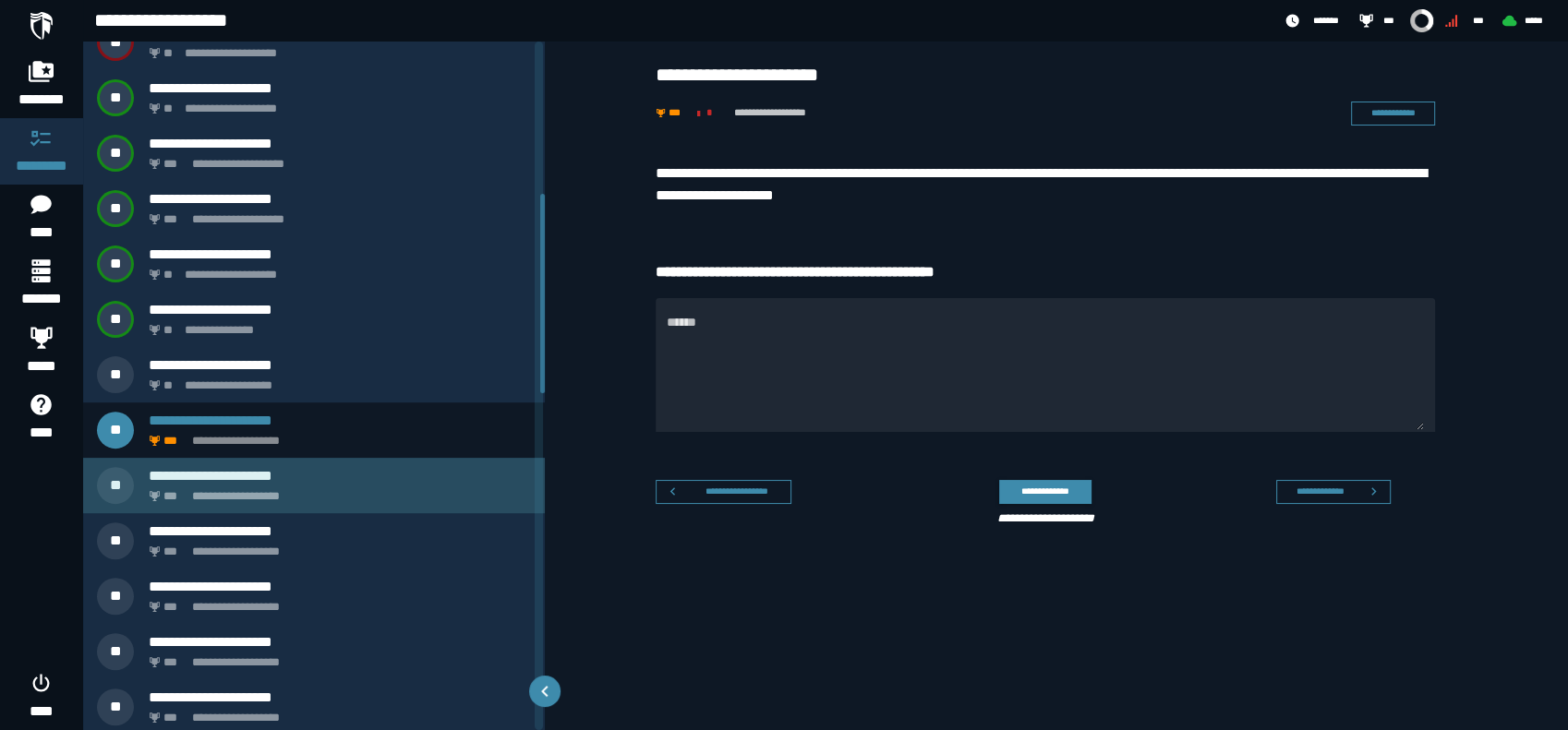 click on "**********" 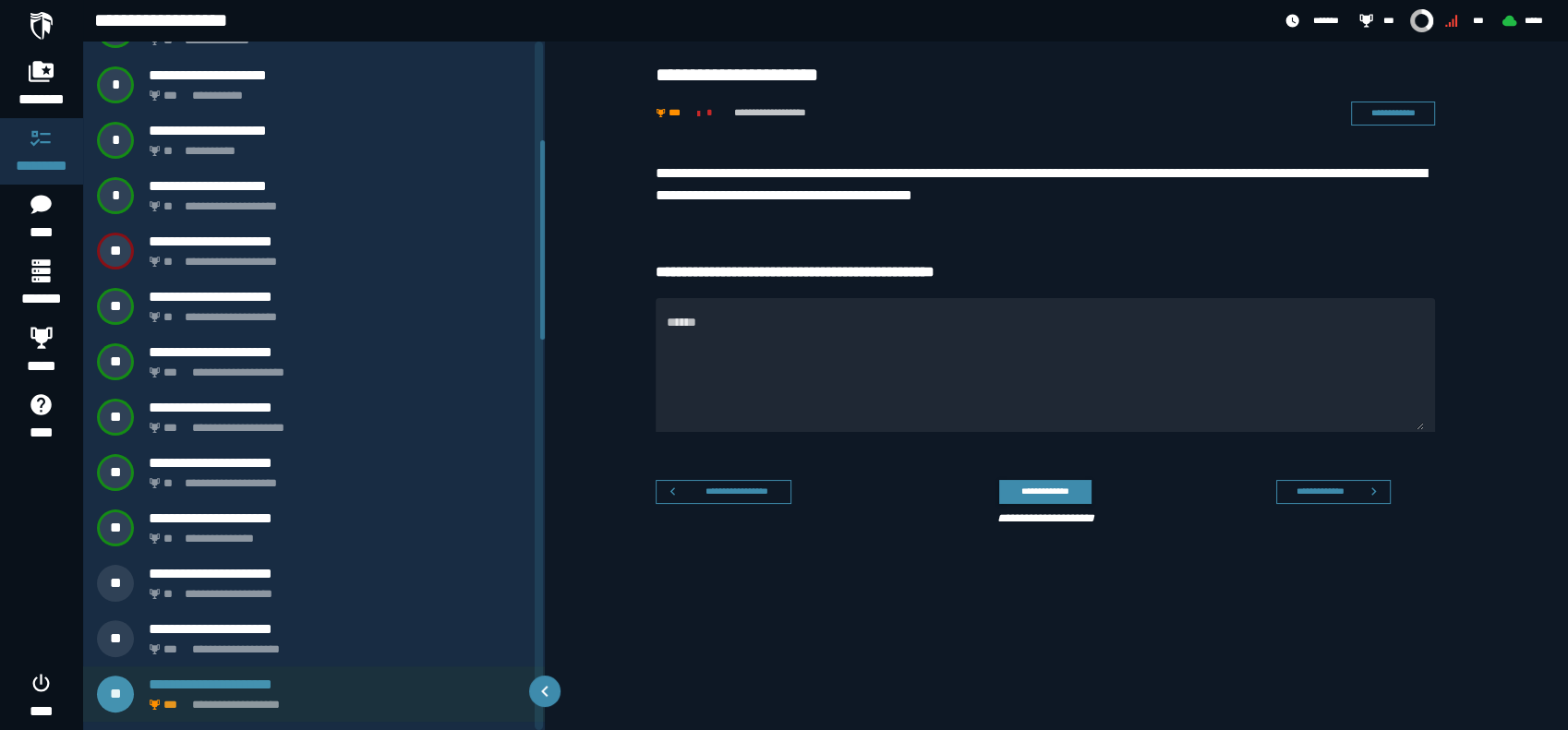 scroll, scrollTop: 581, scrollLeft: 0, axis: vertical 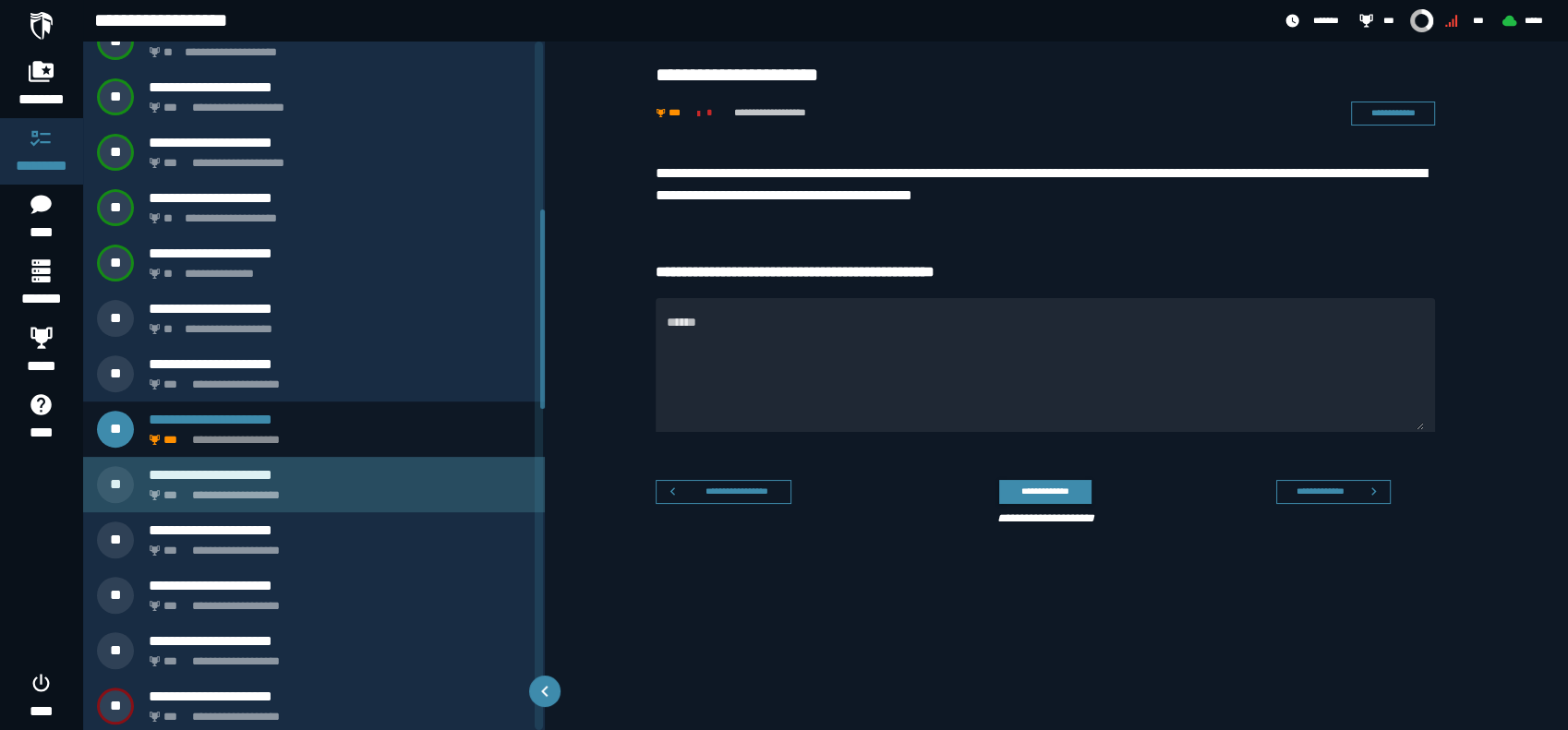 click on "**********" 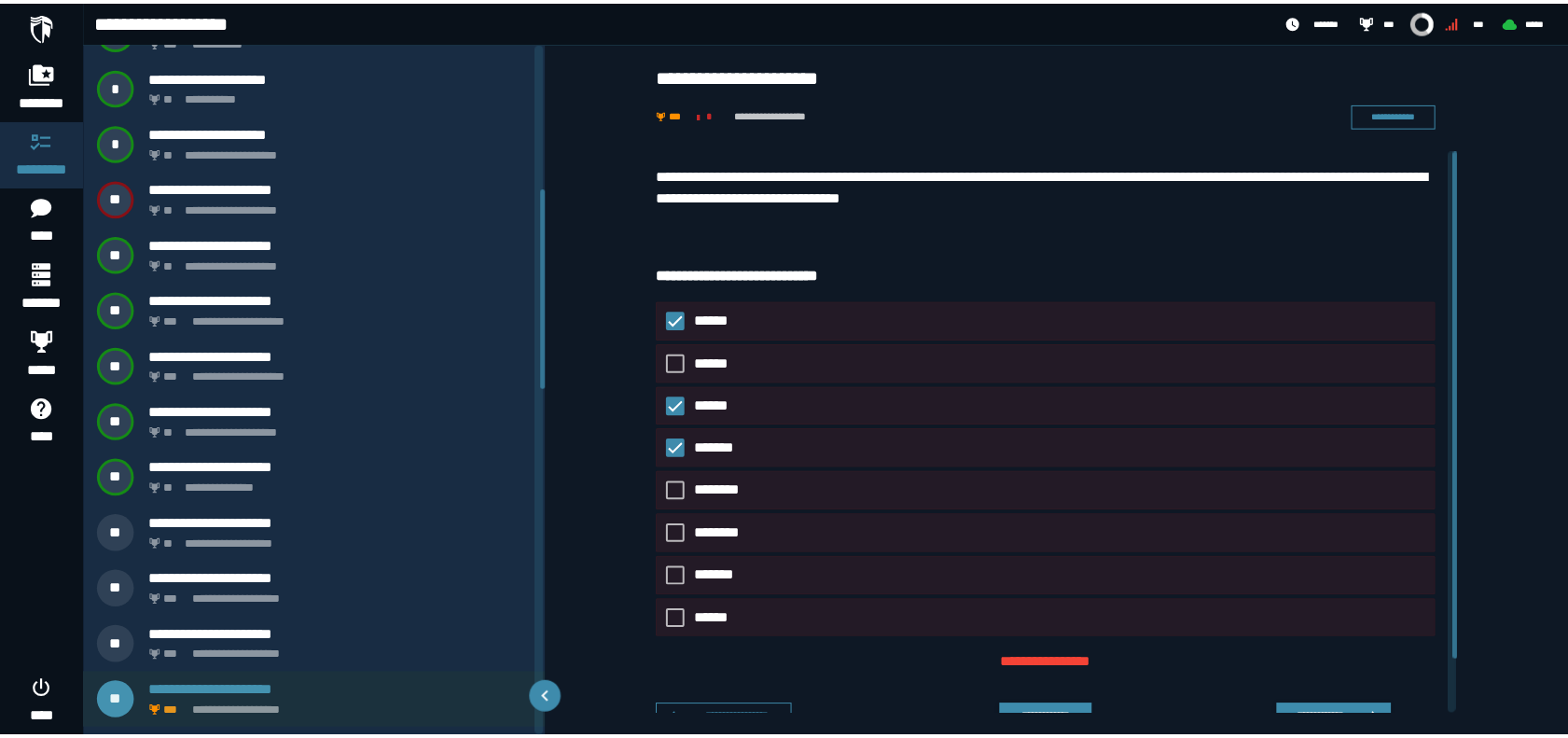 scroll, scrollTop: 367, scrollLeft: 0, axis: vertical 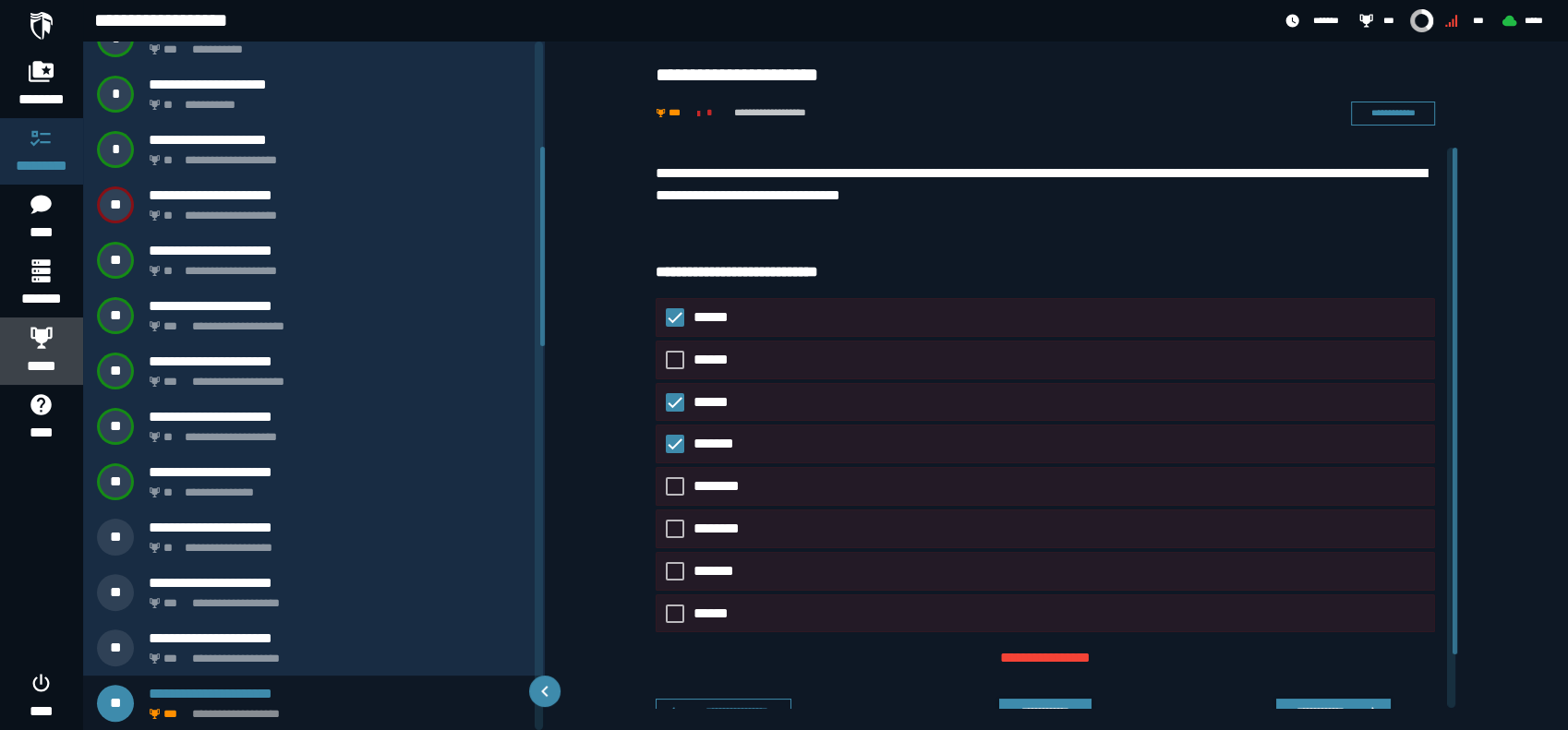 click 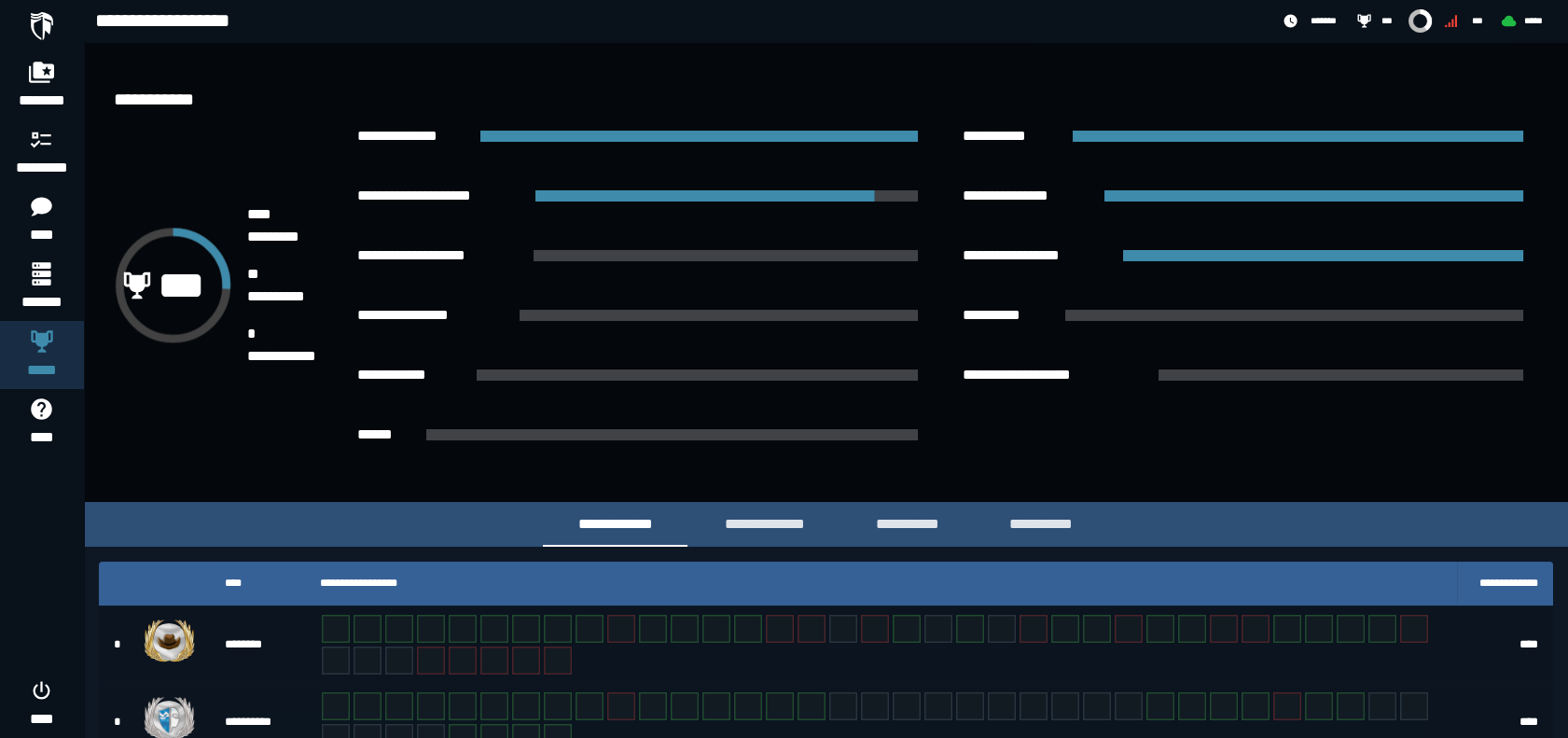 scroll, scrollTop: 174, scrollLeft: 0, axis: vertical 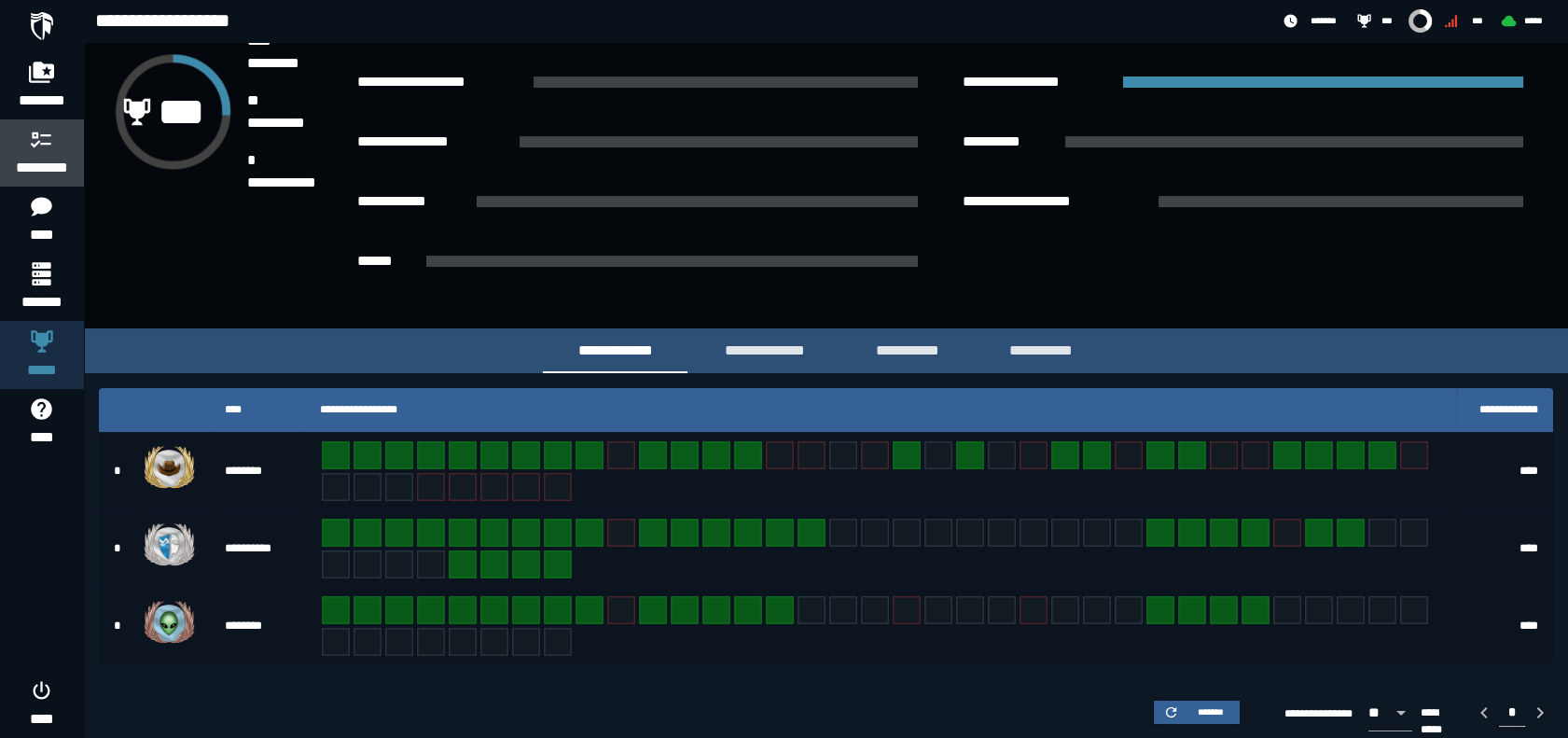 click on "*********" at bounding box center [42, 168] 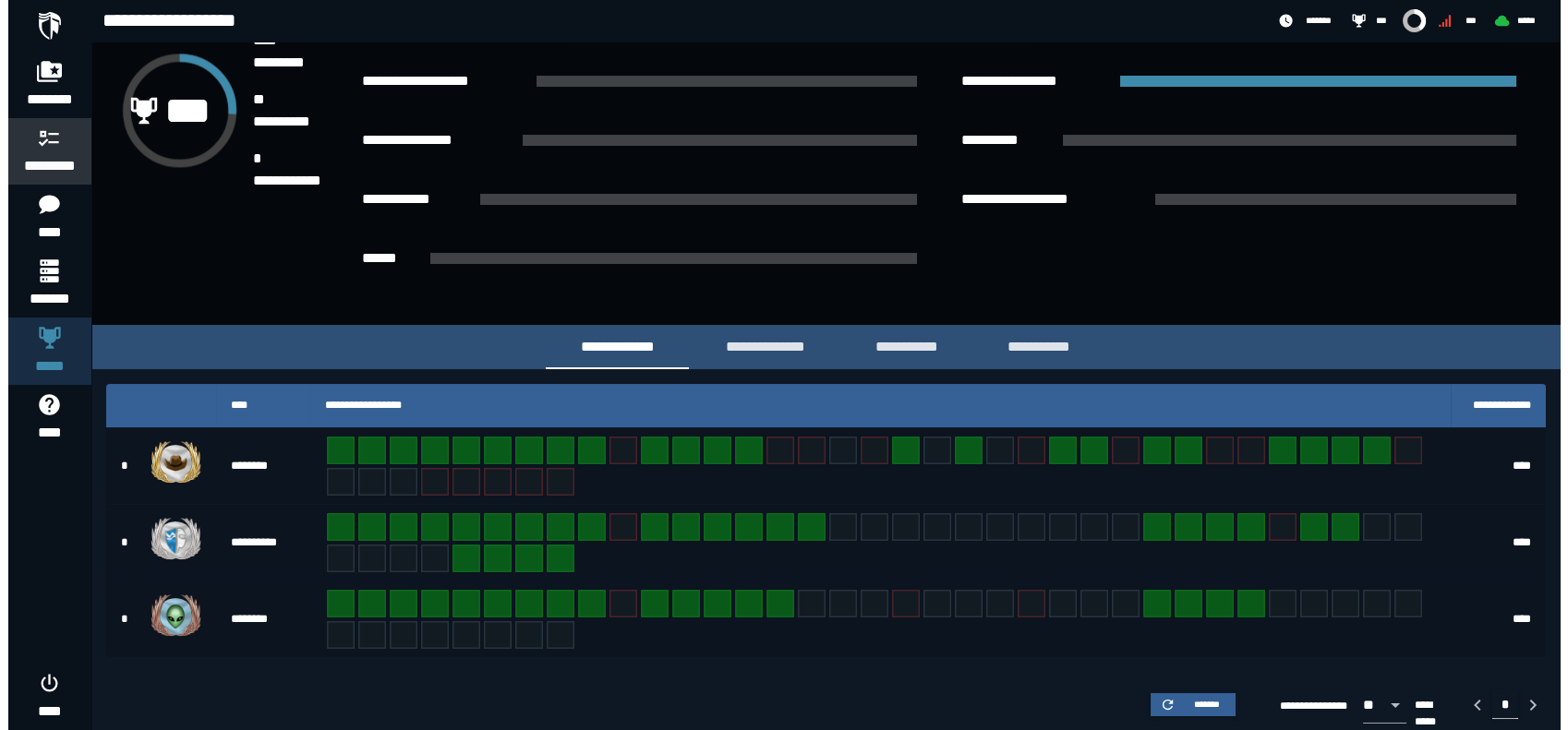 scroll, scrollTop: 0, scrollLeft: 0, axis: both 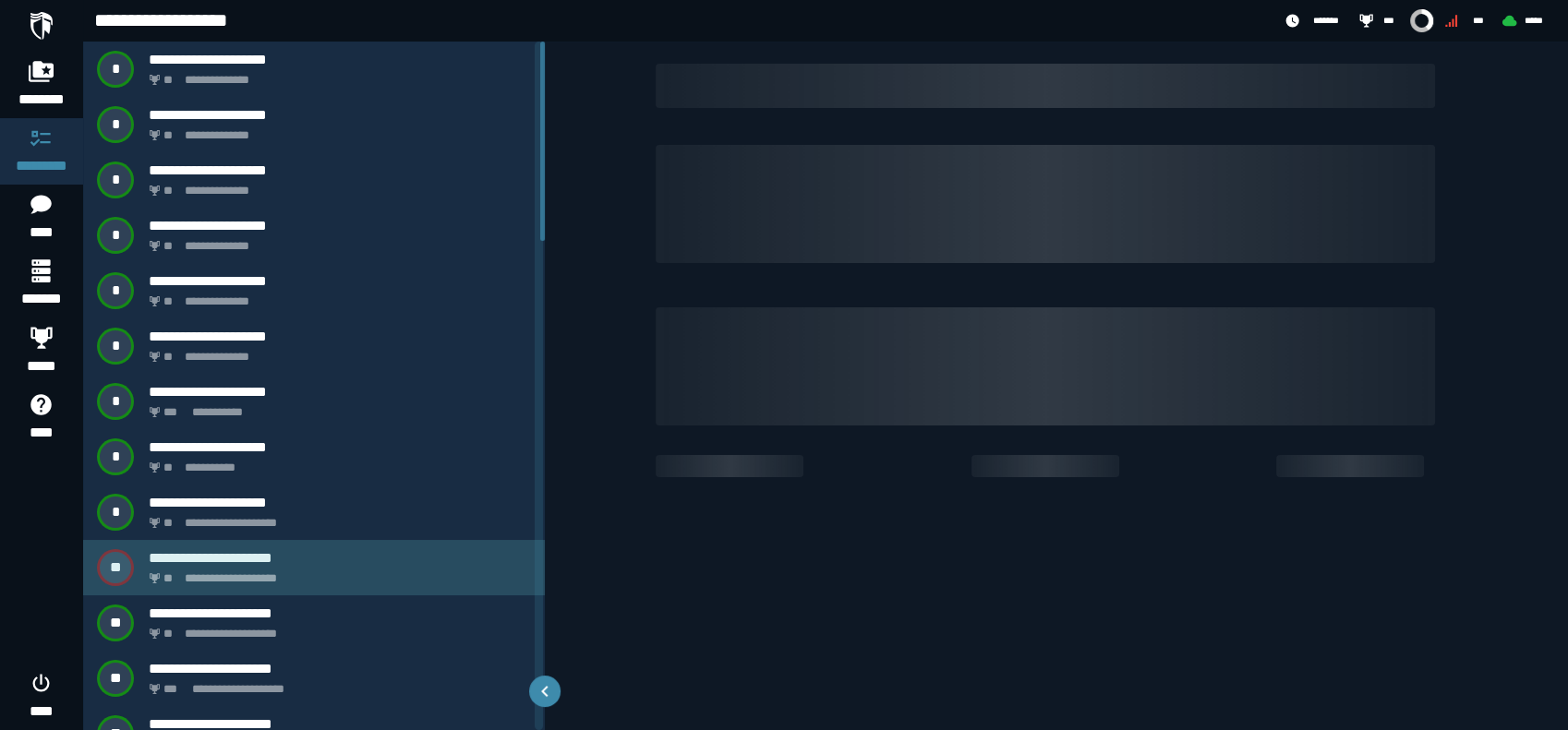 click on "**********" at bounding box center [336, 573] 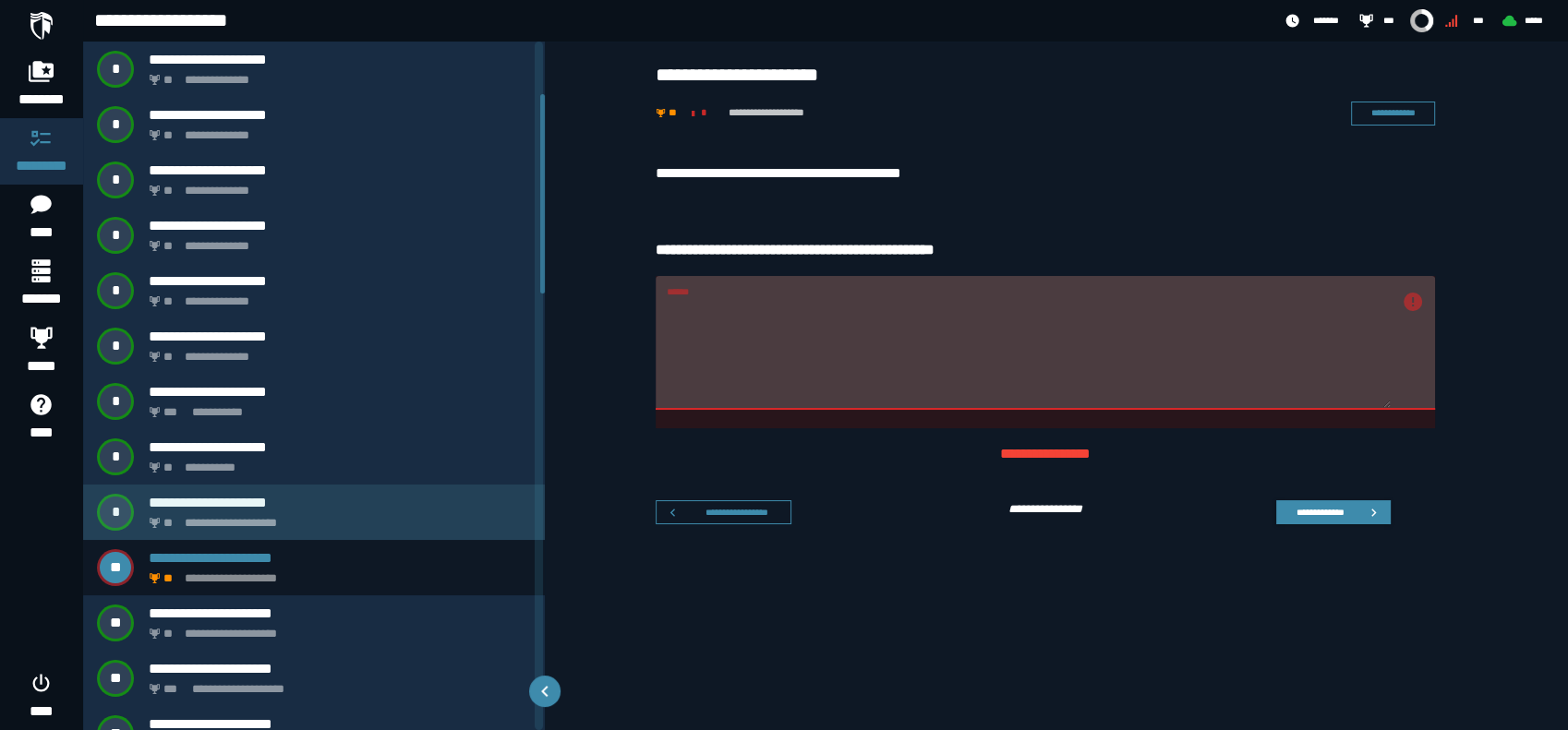 scroll, scrollTop: 273, scrollLeft: 0, axis: vertical 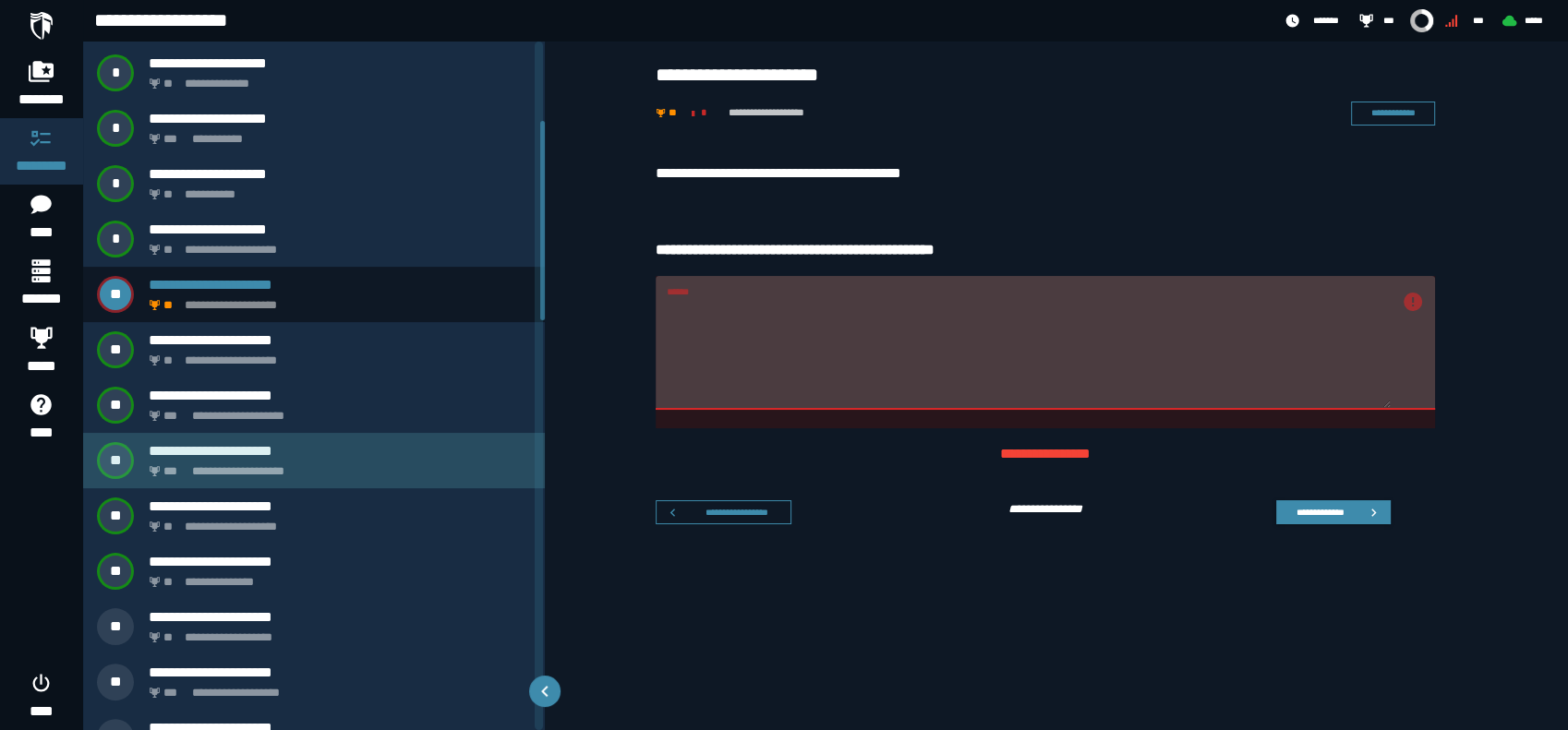 click on "**********" 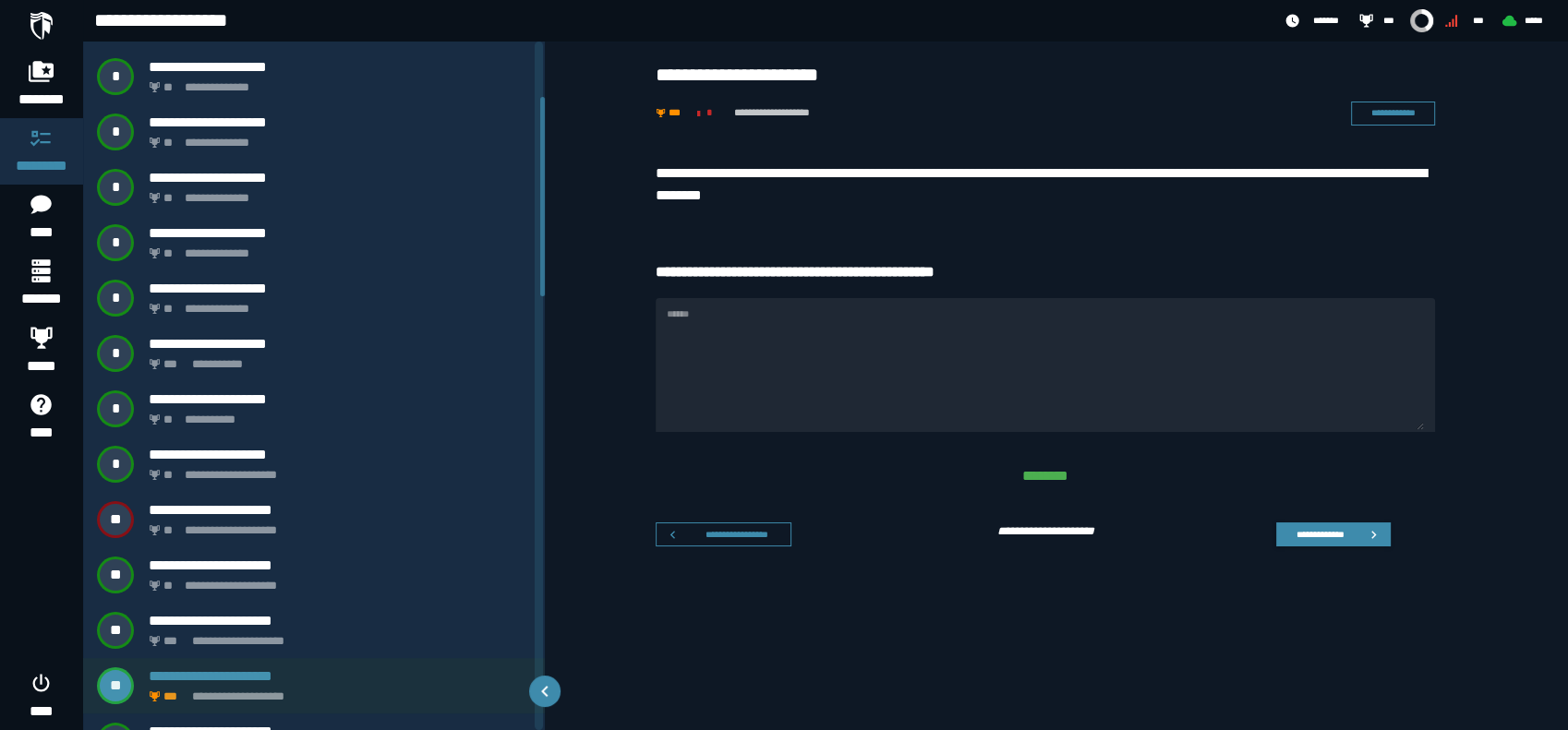 scroll, scrollTop: 30, scrollLeft: 0, axis: vertical 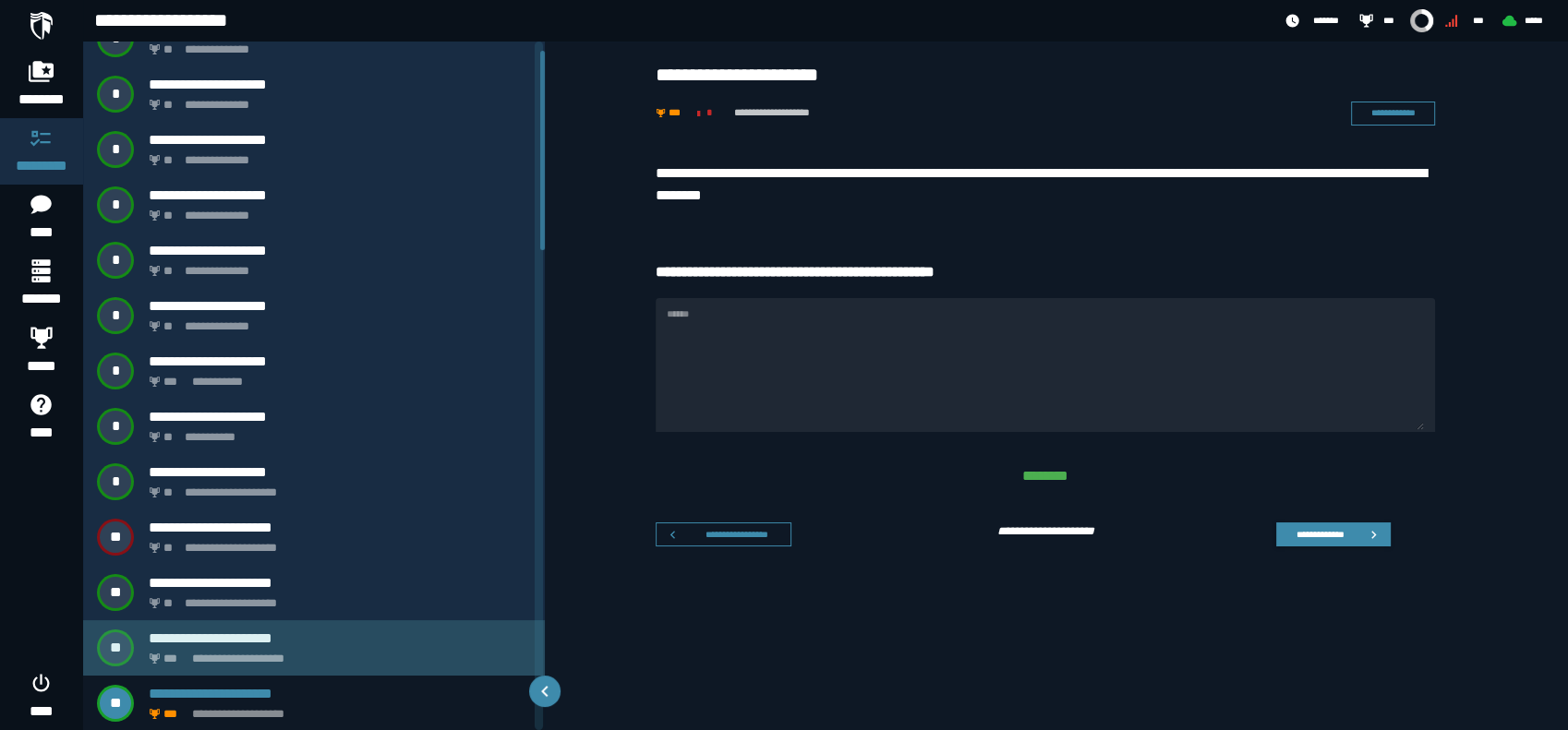 click on "**********" at bounding box center (340, 638) 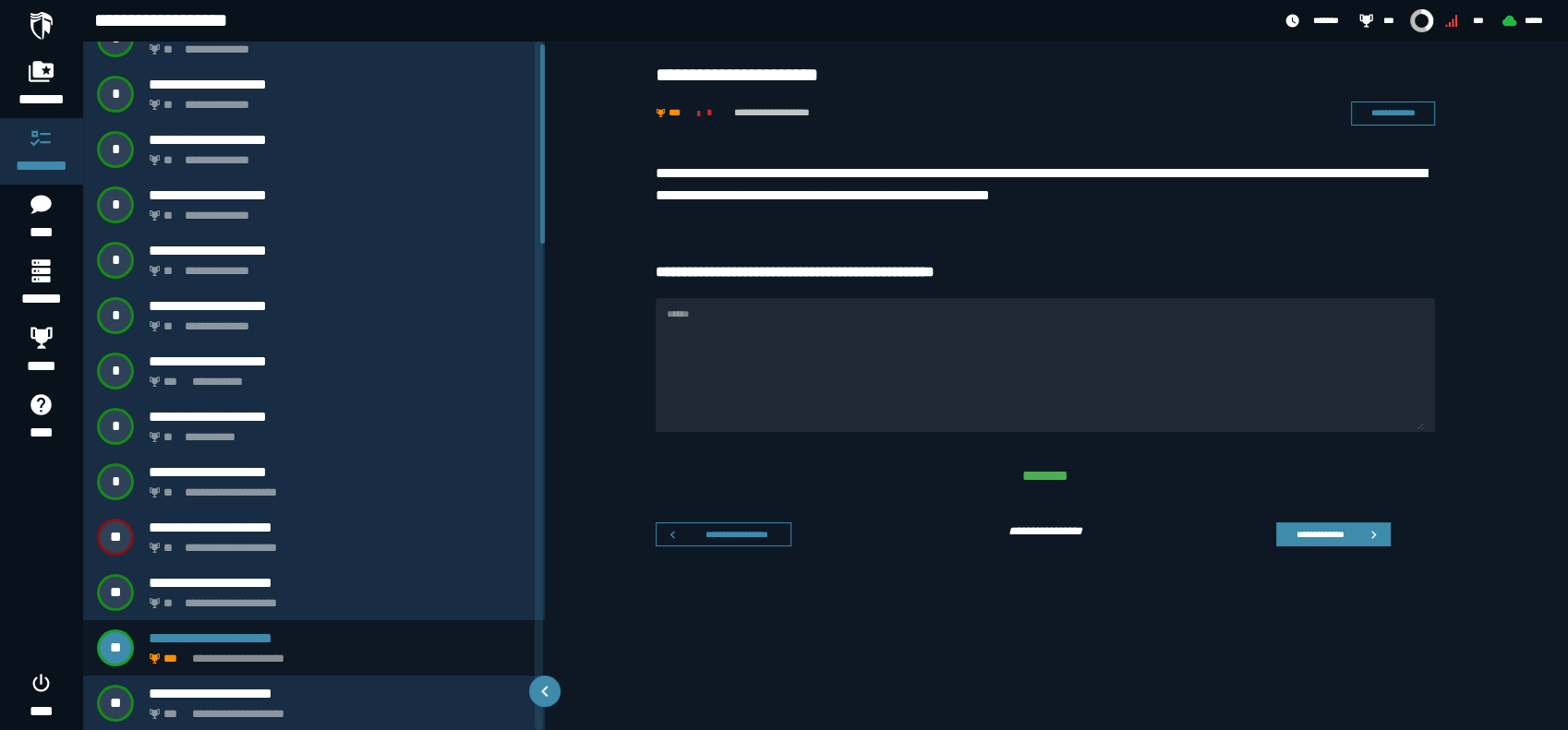 scroll, scrollTop: 0, scrollLeft: 0, axis: both 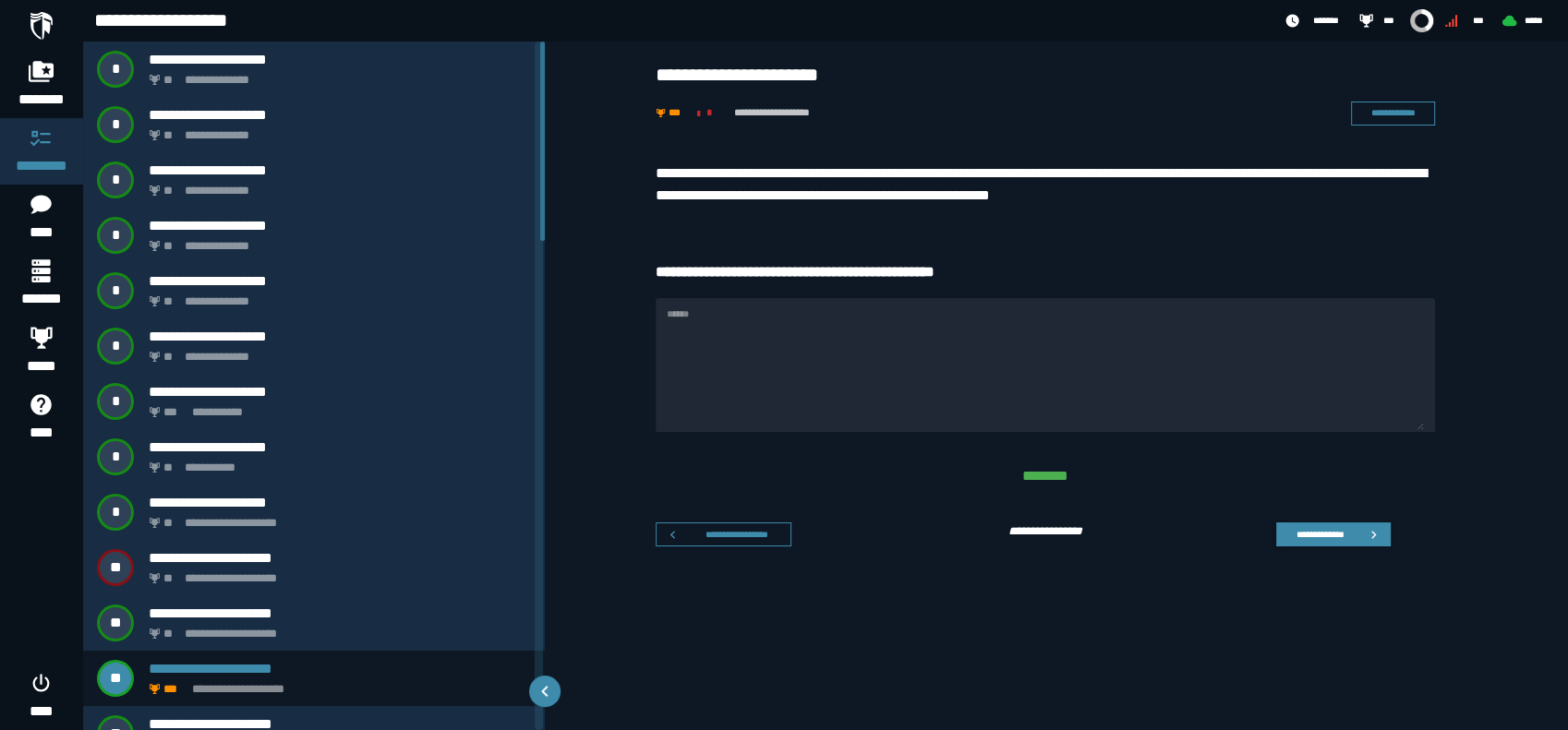 click on "******" at bounding box center (1045, 365) 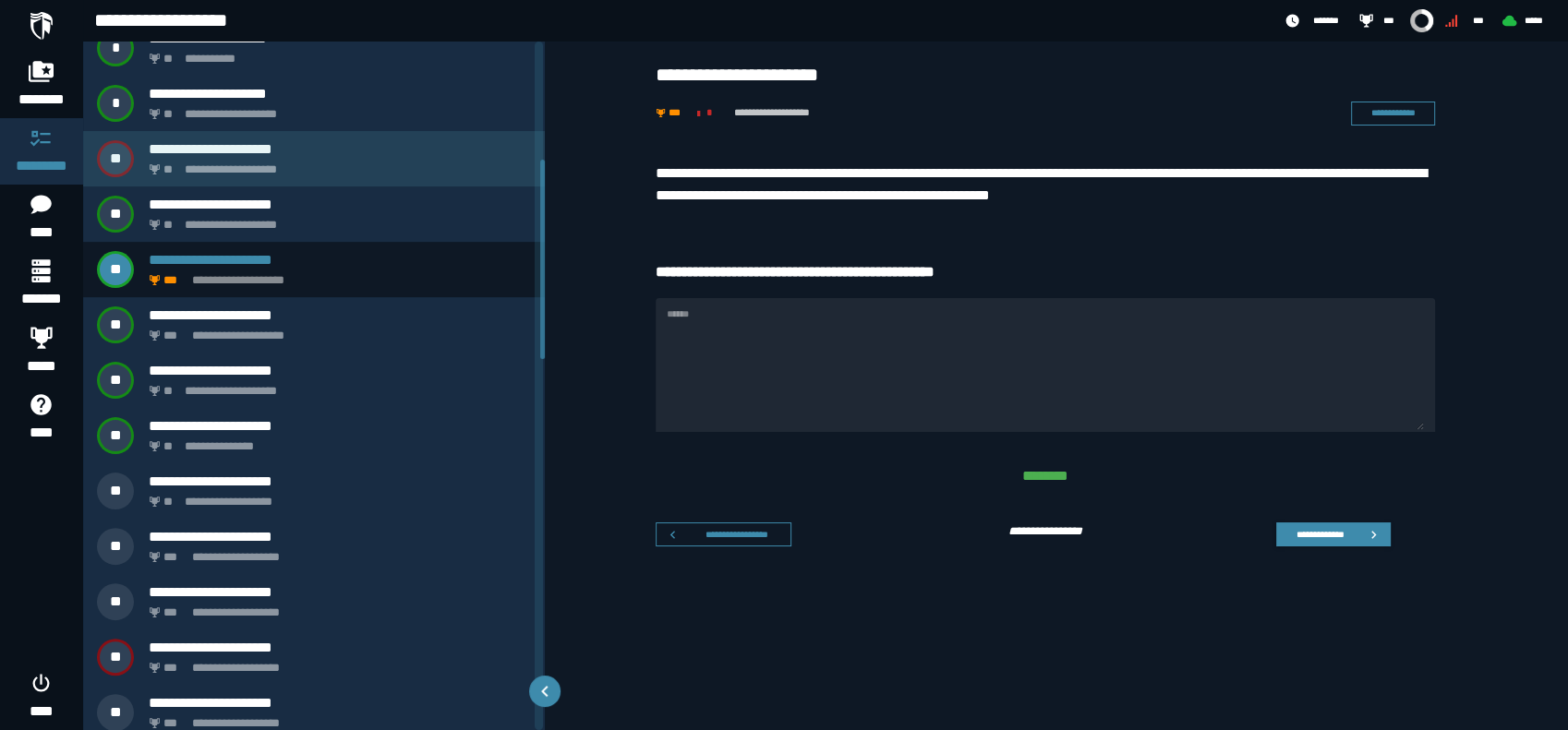 scroll, scrollTop: 546, scrollLeft: 0, axis: vertical 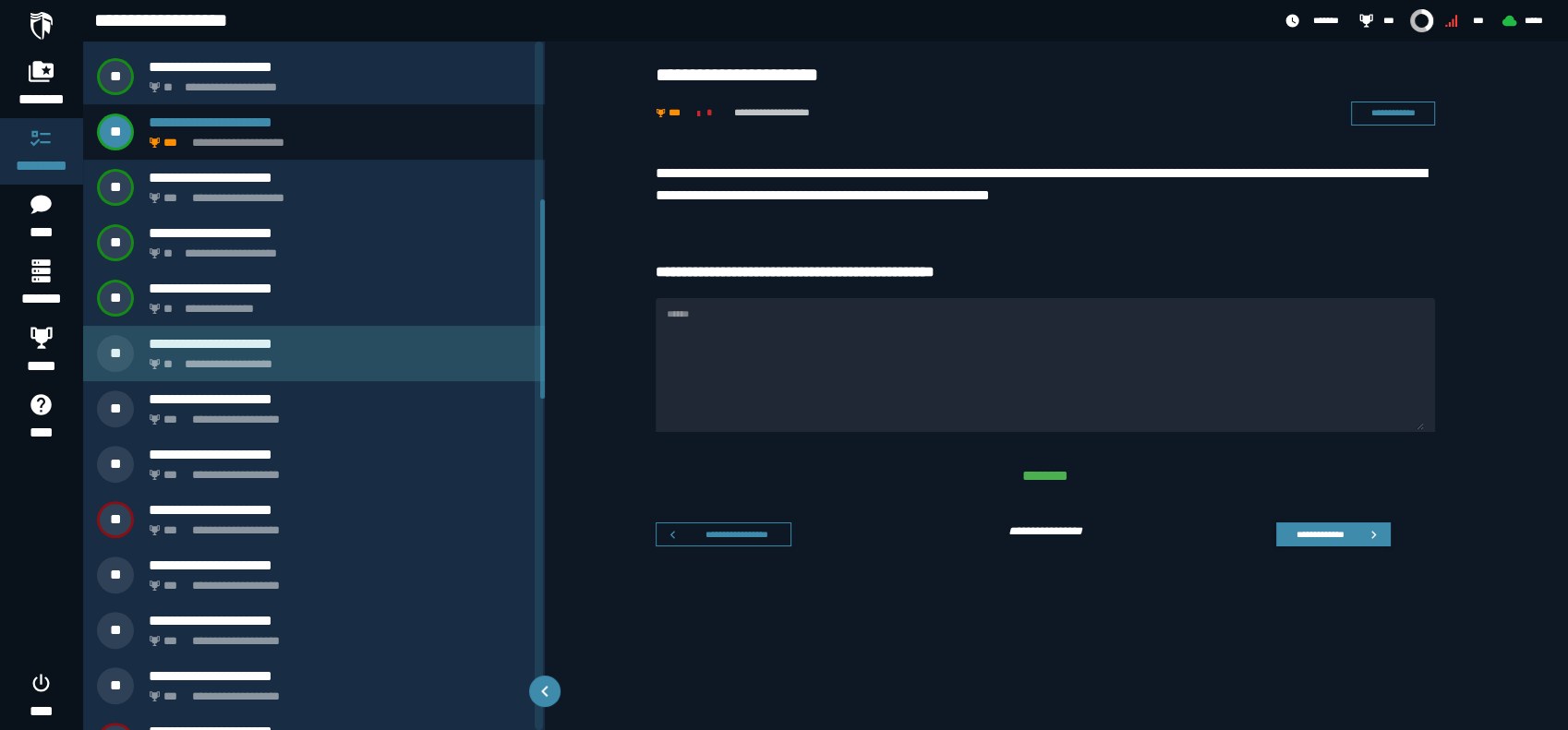 click on "**********" at bounding box center [336, 359] 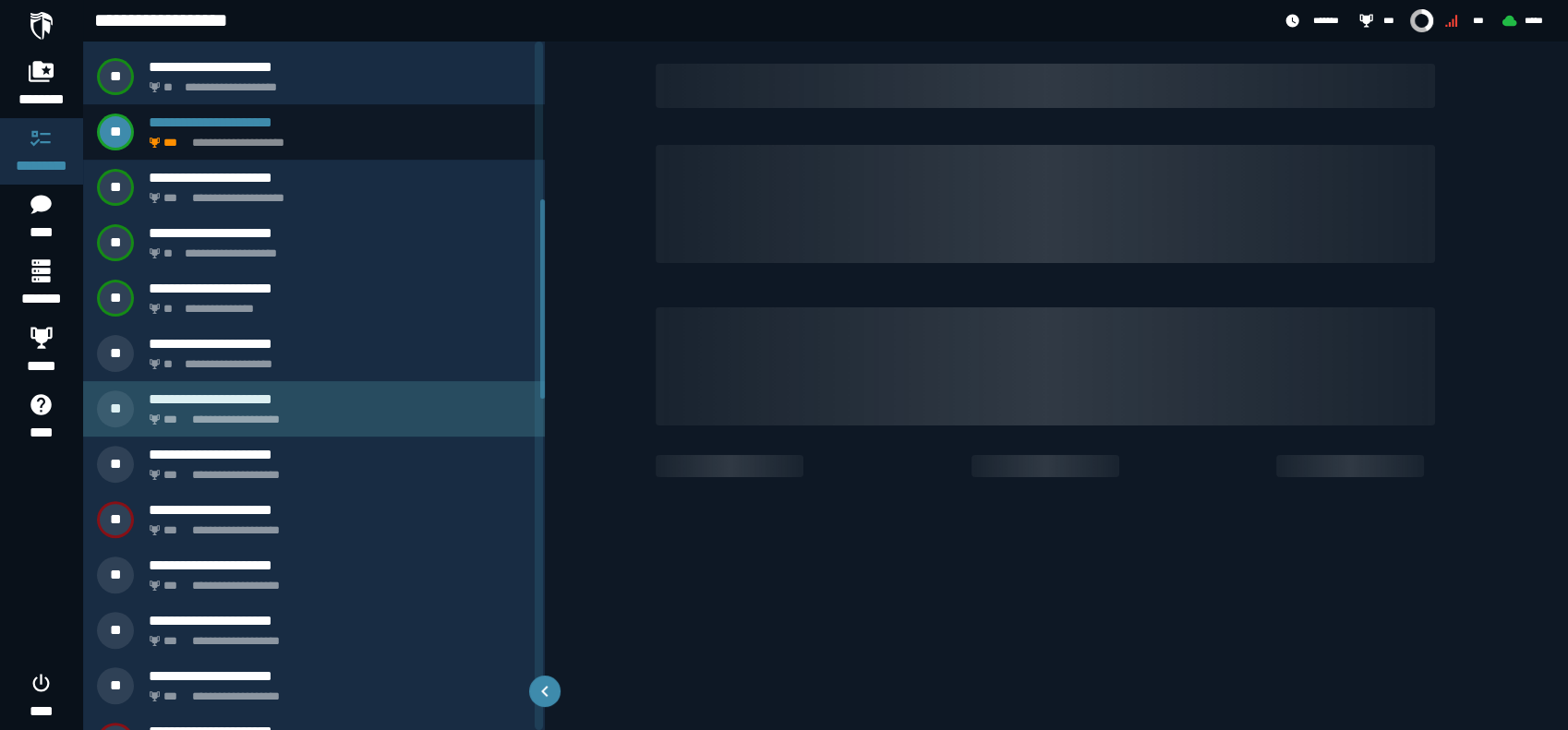 click on "**********" at bounding box center (336, 414) 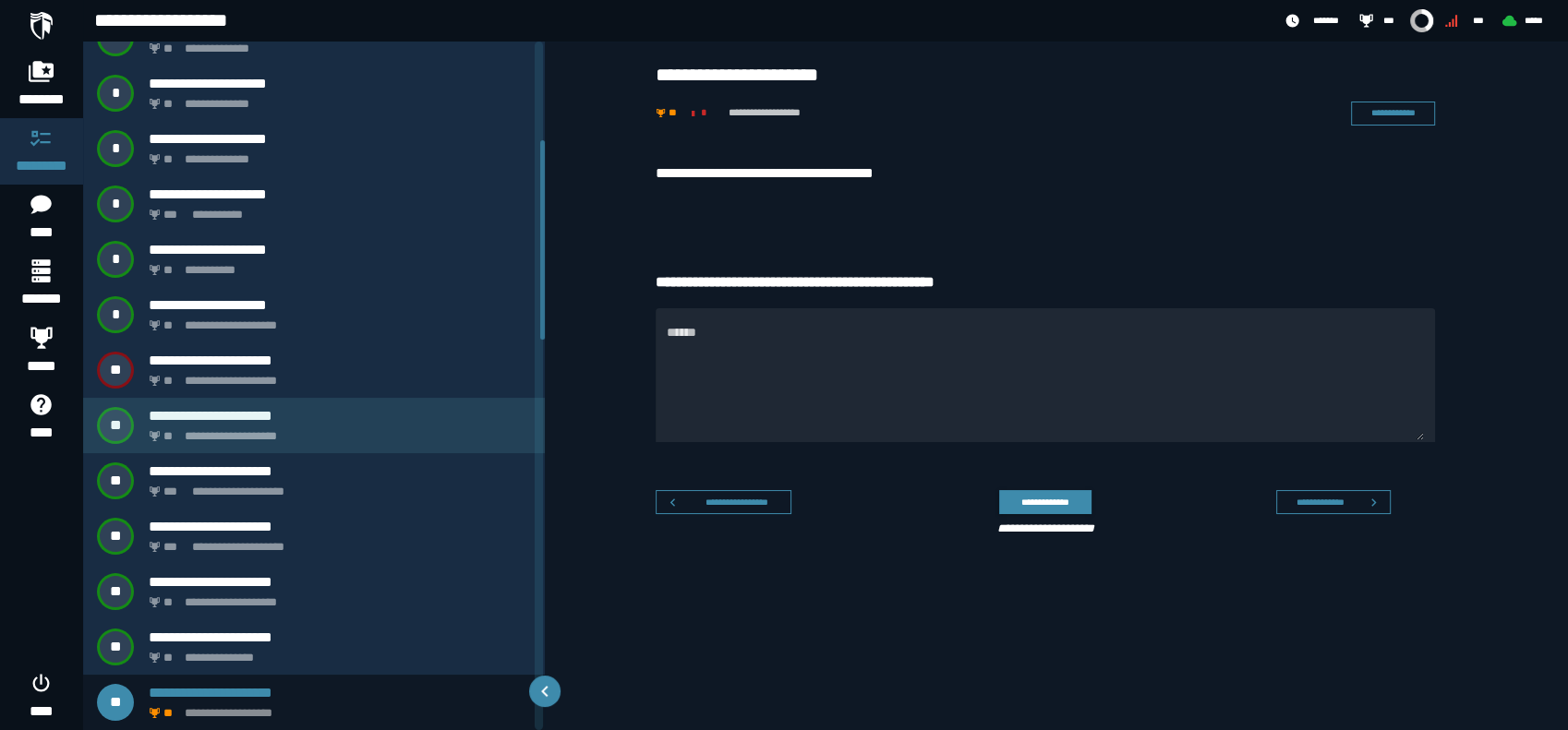 scroll, scrollTop: 745, scrollLeft: 0, axis: vertical 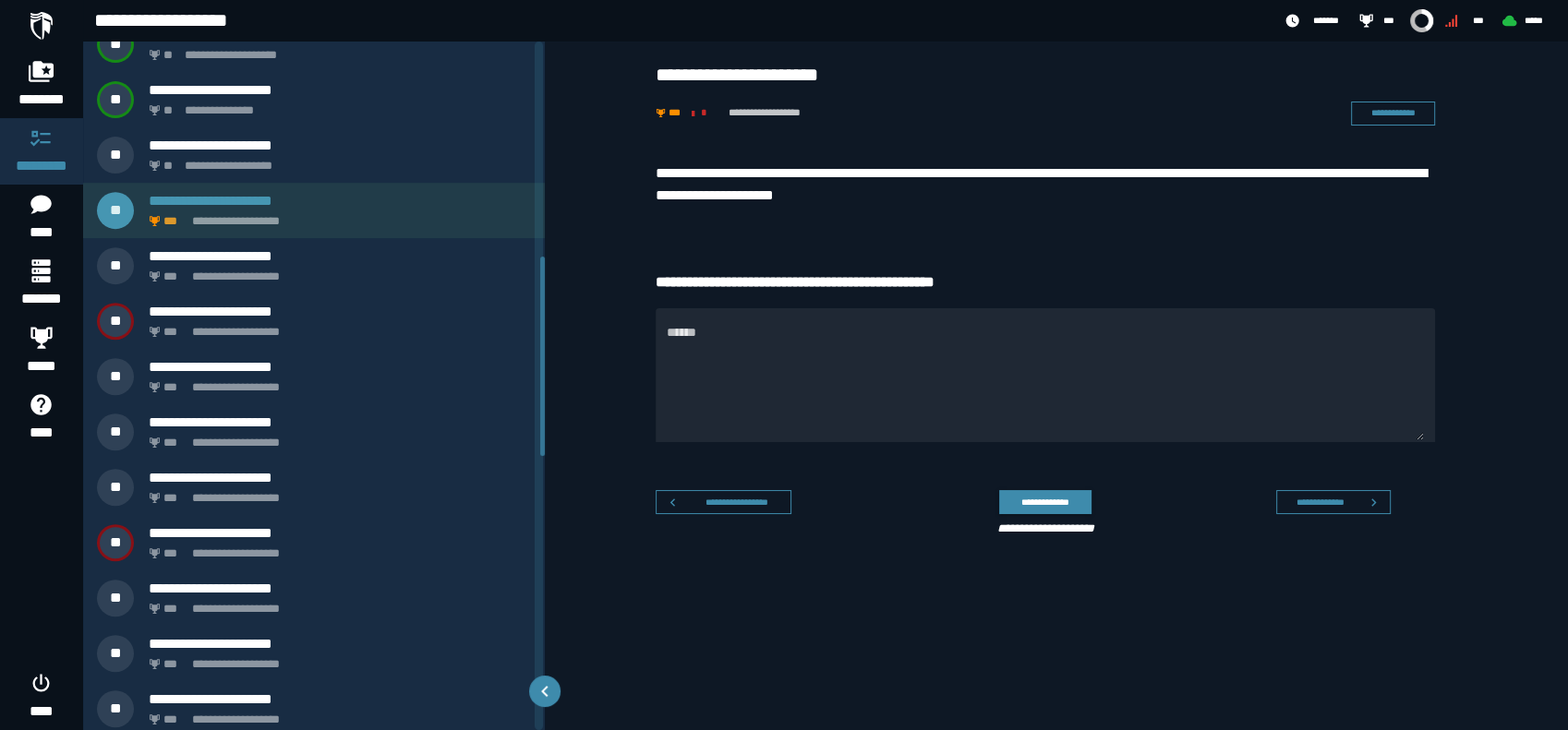 click on "**********" 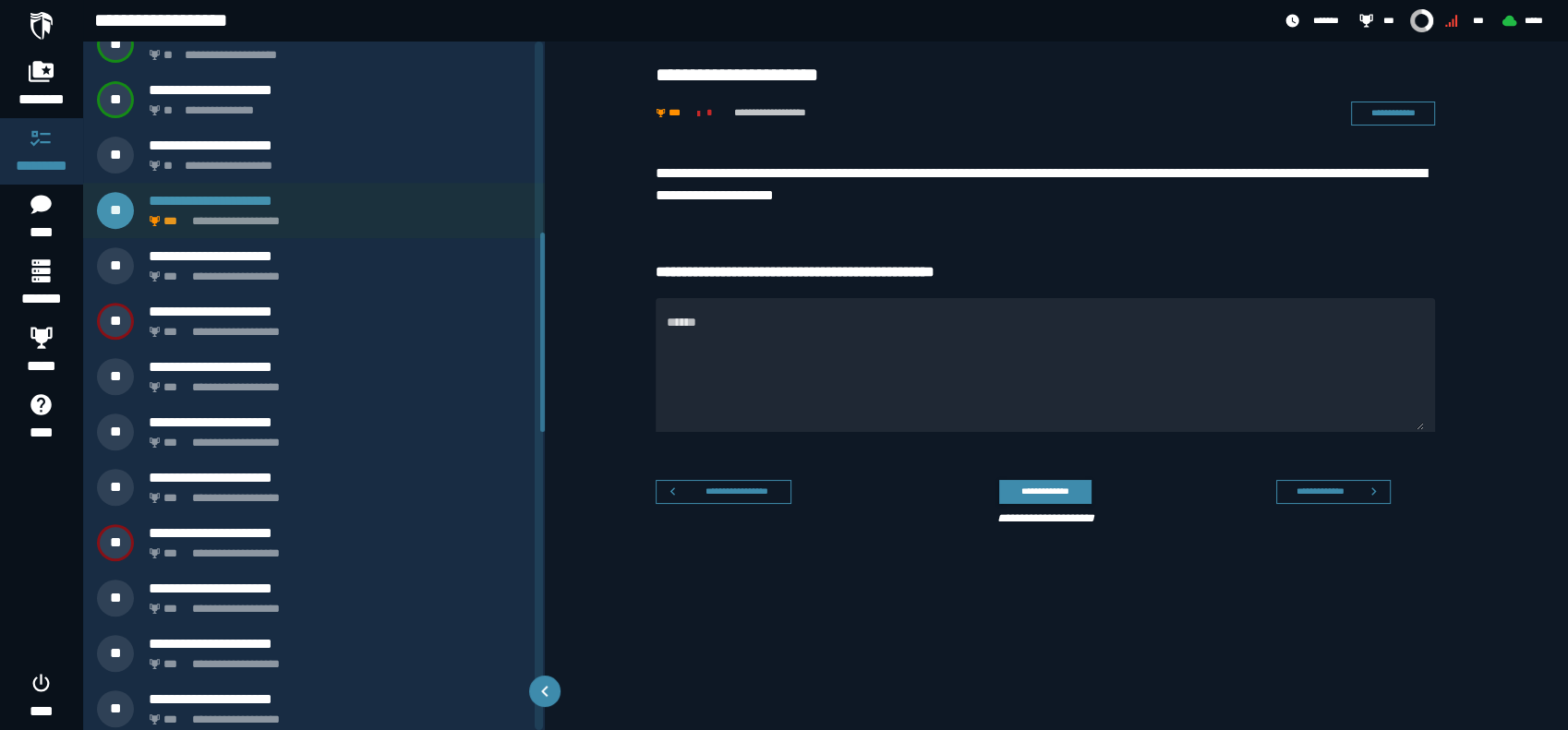 scroll, scrollTop: 635, scrollLeft: 0, axis: vertical 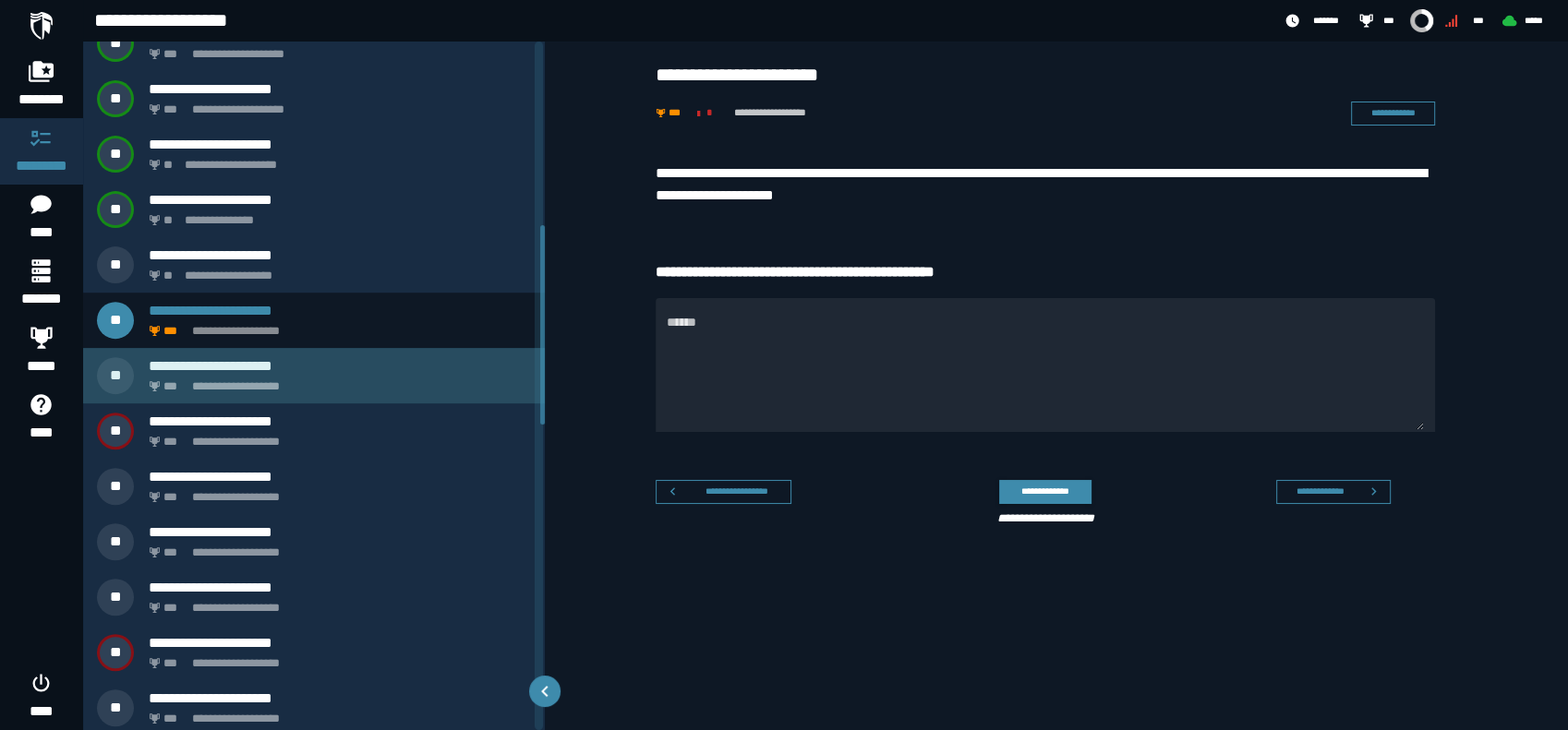 click on "**********" 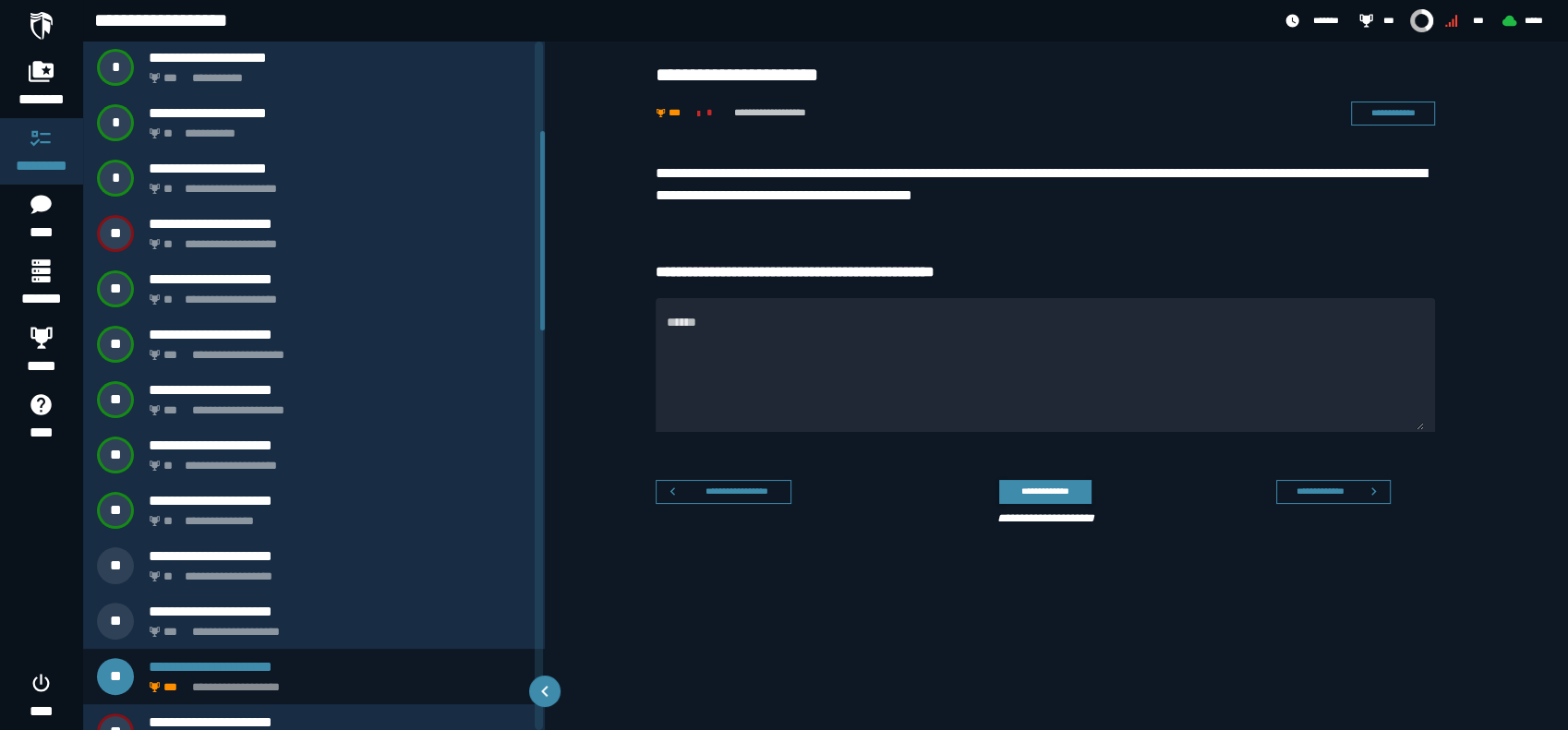 scroll, scrollTop: 308, scrollLeft: 0, axis: vertical 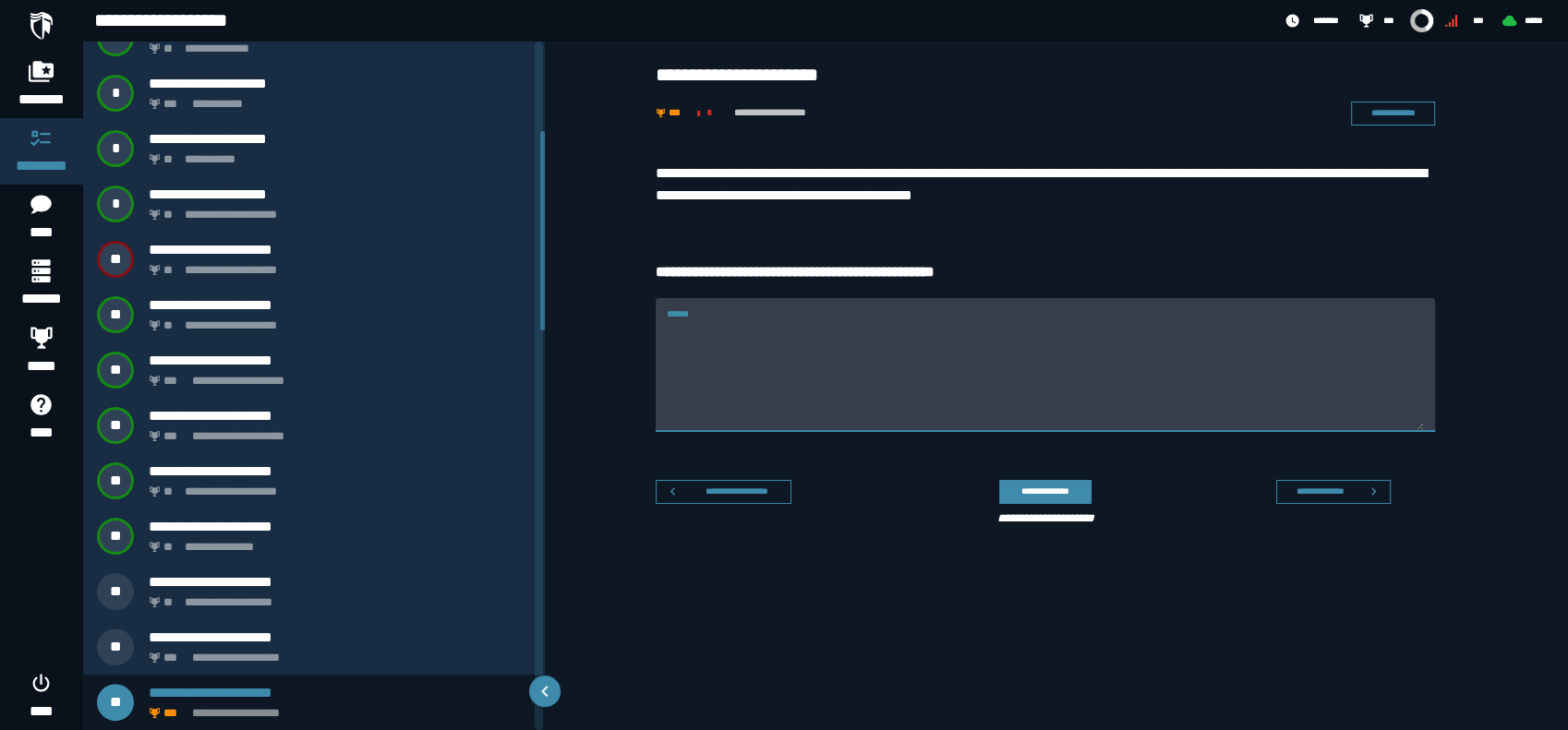 click on "******" at bounding box center [1045, 376] 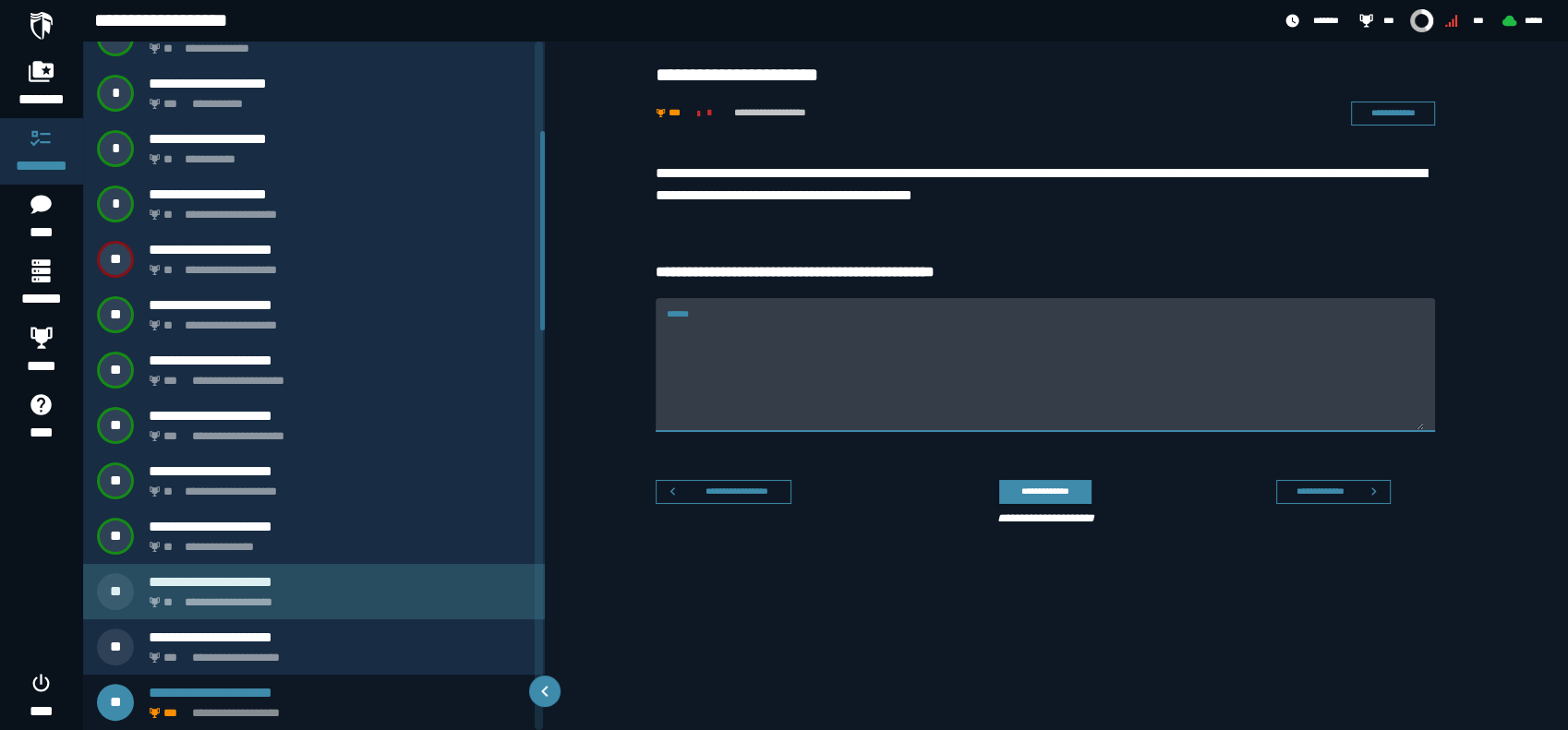 click on "**********" at bounding box center [336, 597] 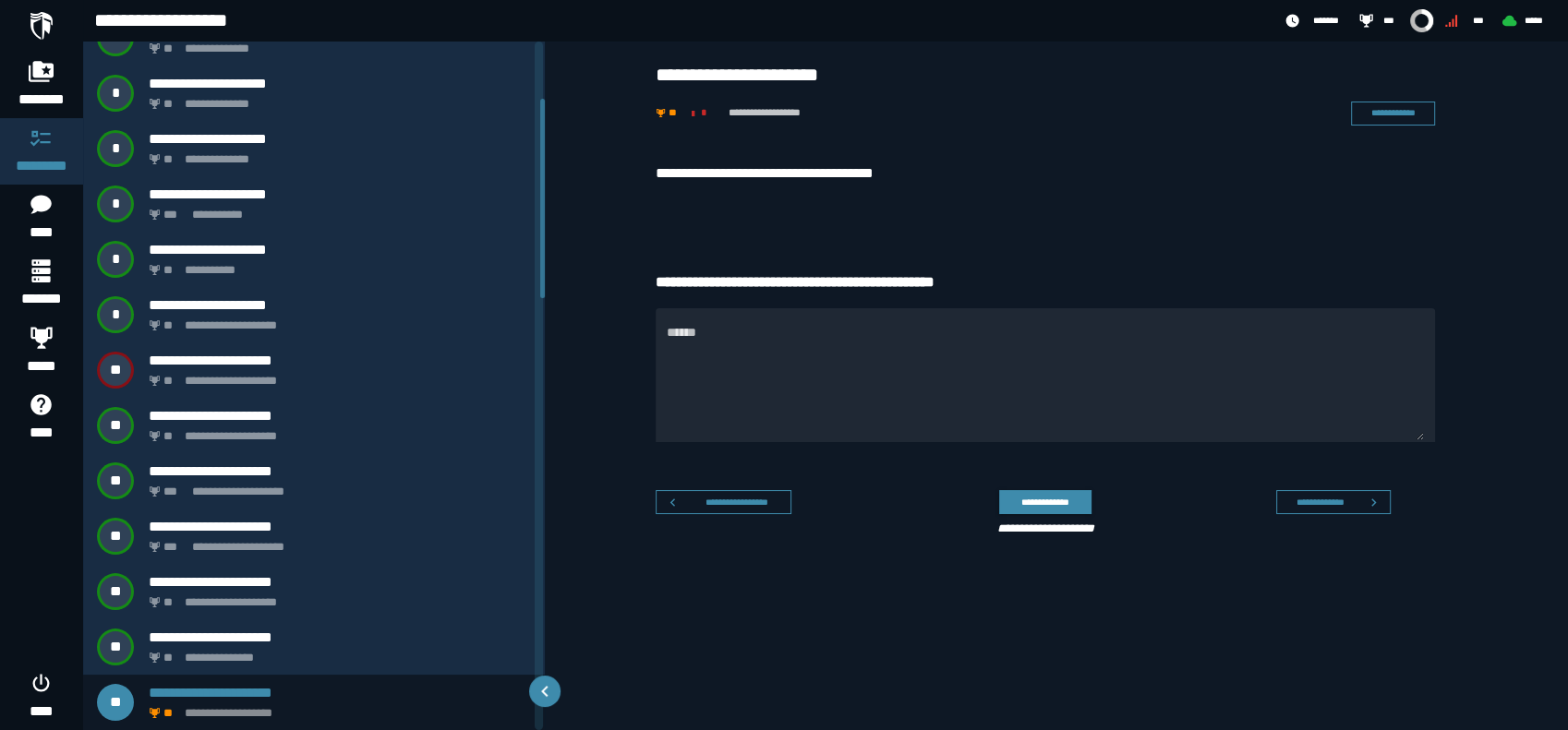 scroll, scrollTop: 745, scrollLeft: 0, axis: vertical 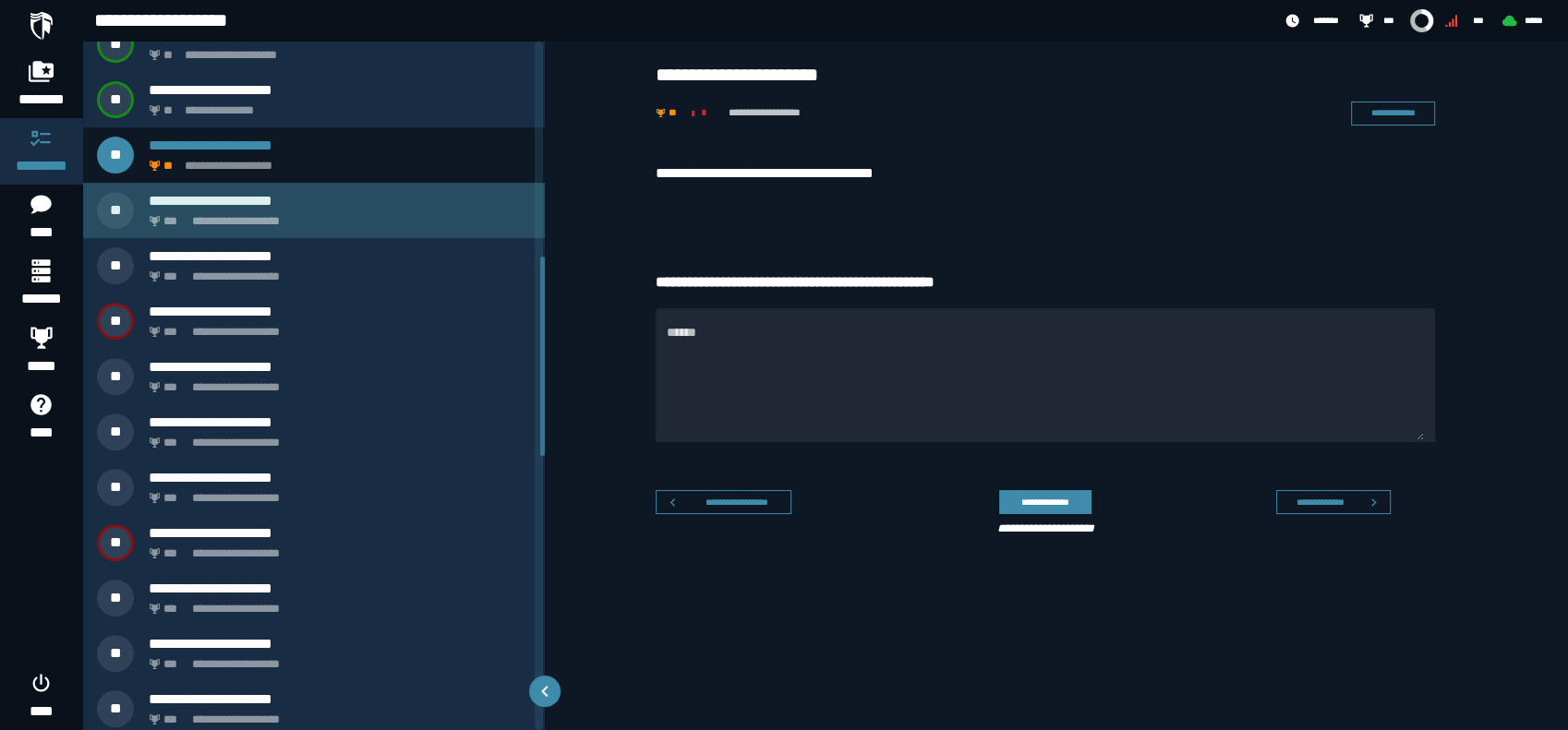 click on "**********" 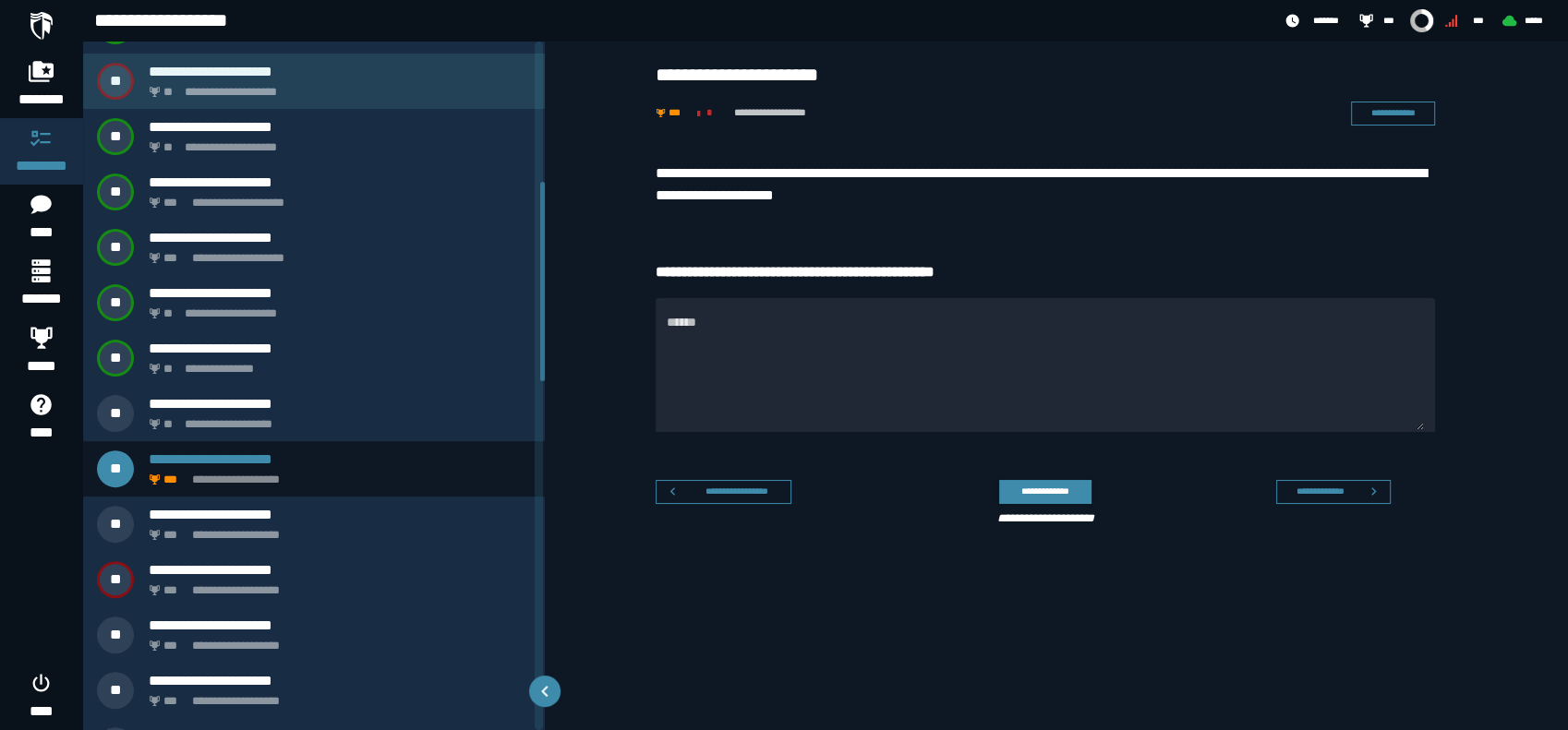 scroll, scrollTop: 485, scrollLeft: 0, axis: vertical 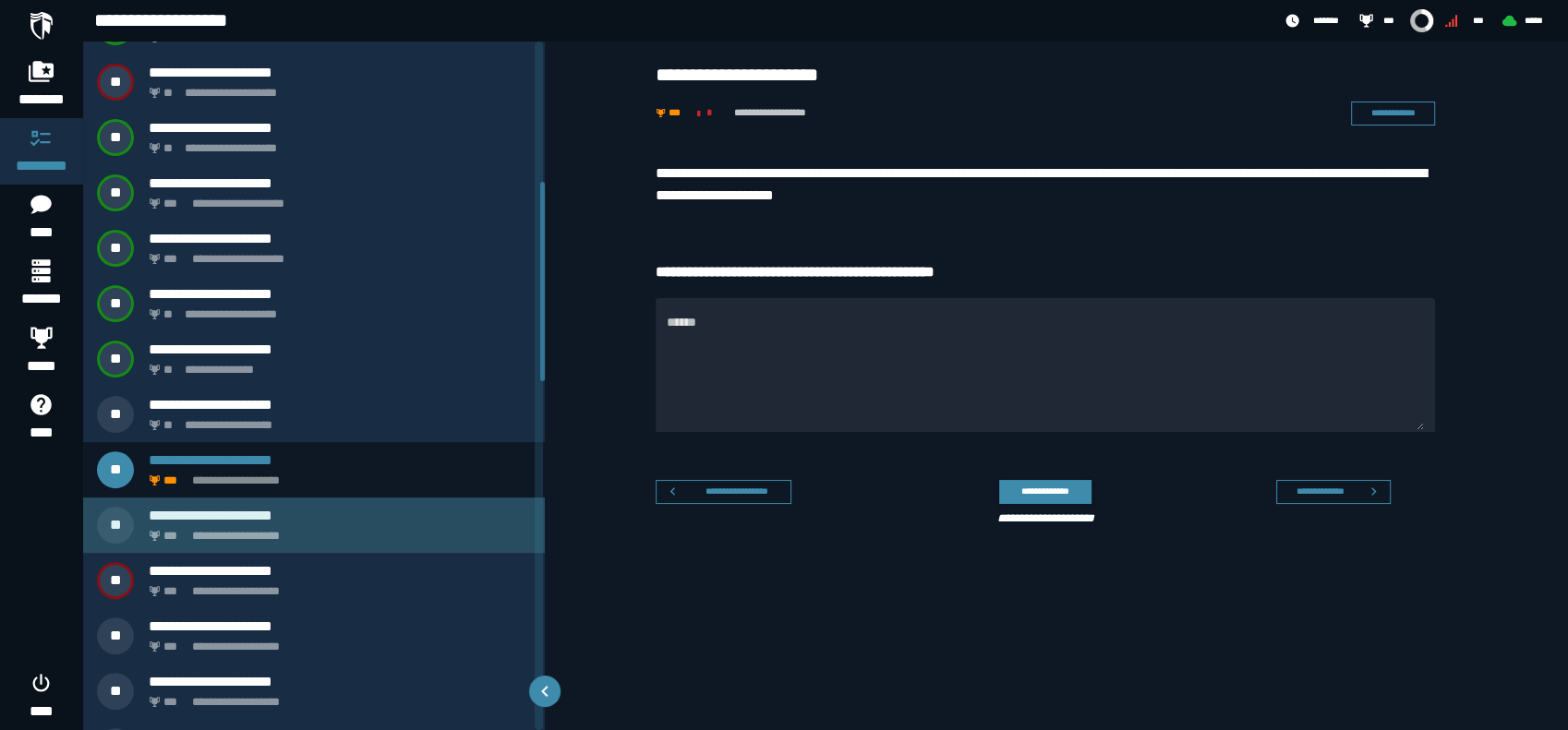 click on "**********" at bounding box center (336, 531) 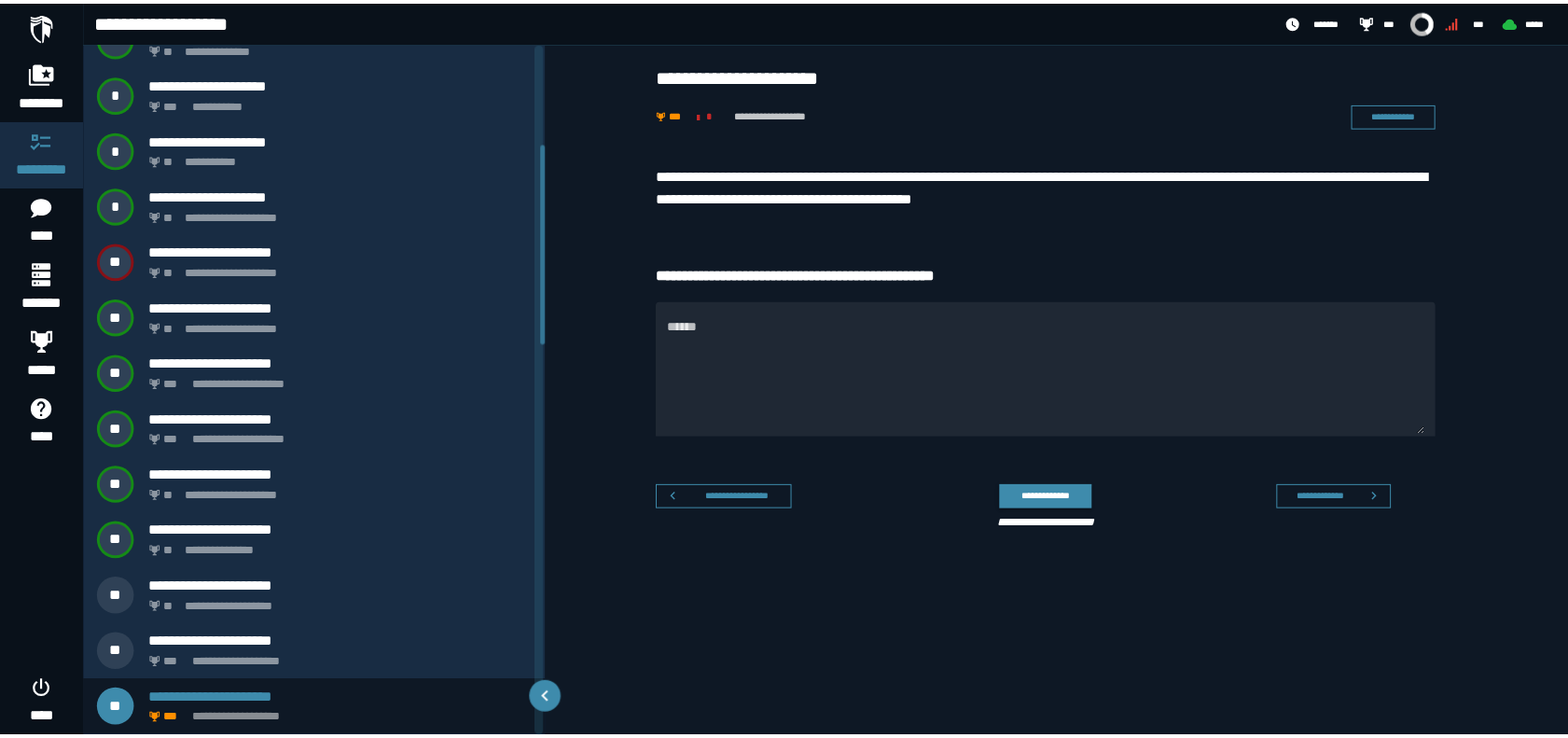 scroll, scrollTop: 312, scrollLeft: 0, axis: vertical 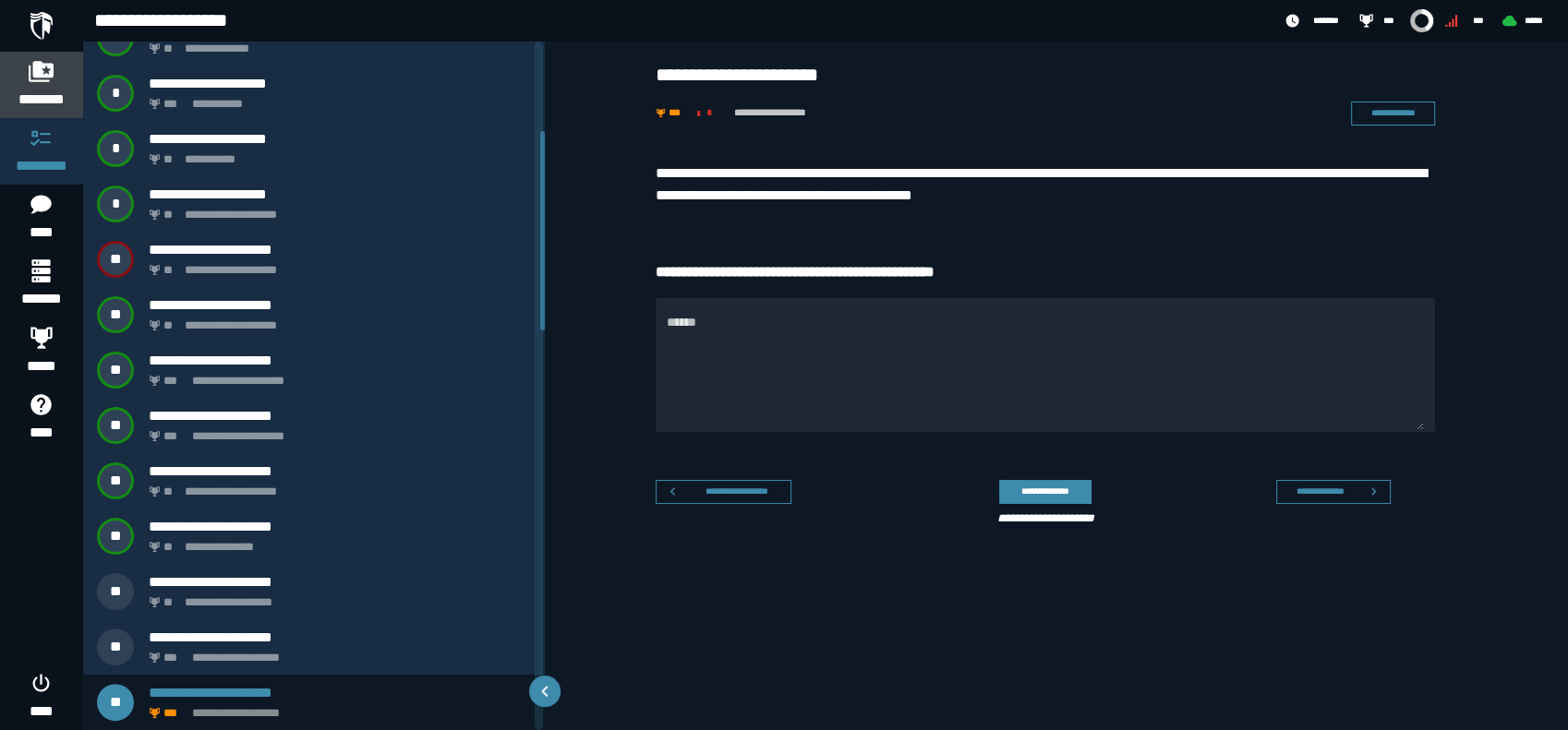 click 